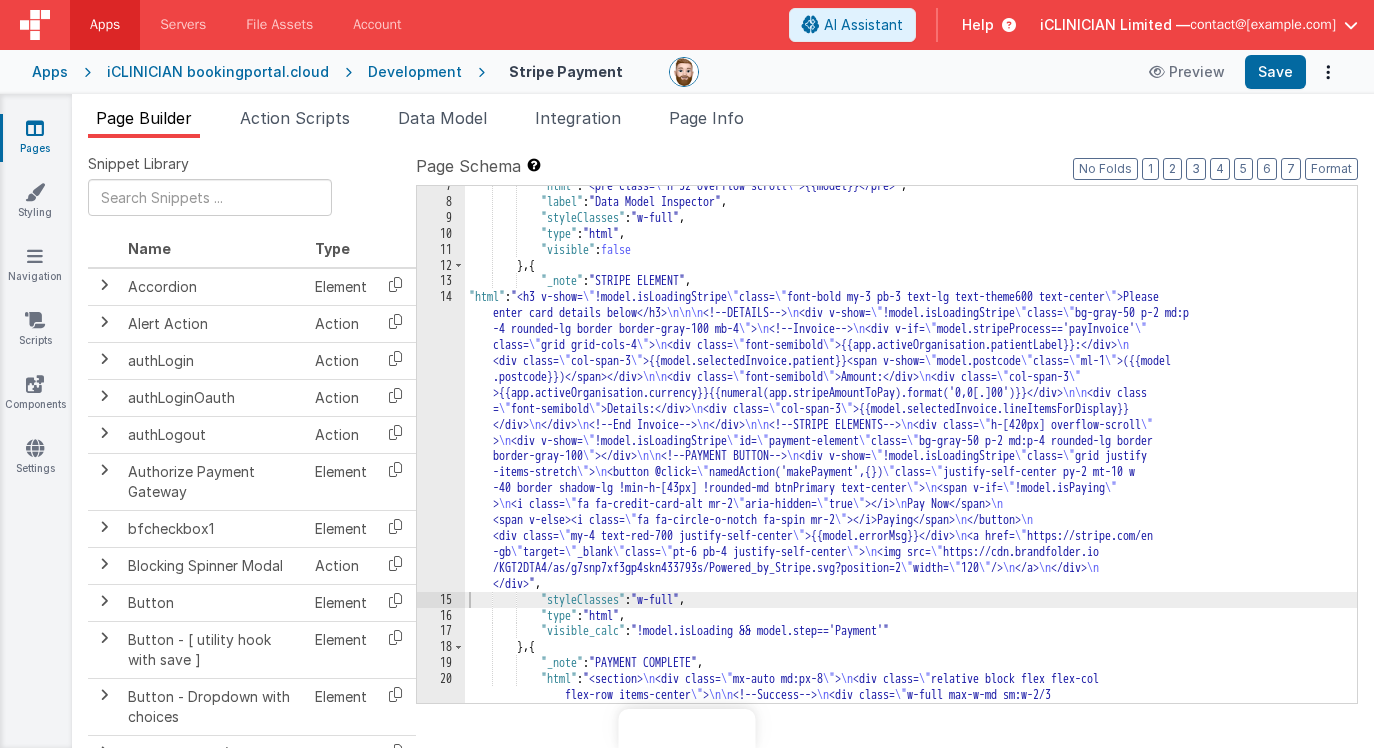 scroll, scrollTop: 0, scrollLeft: 0, axis: both 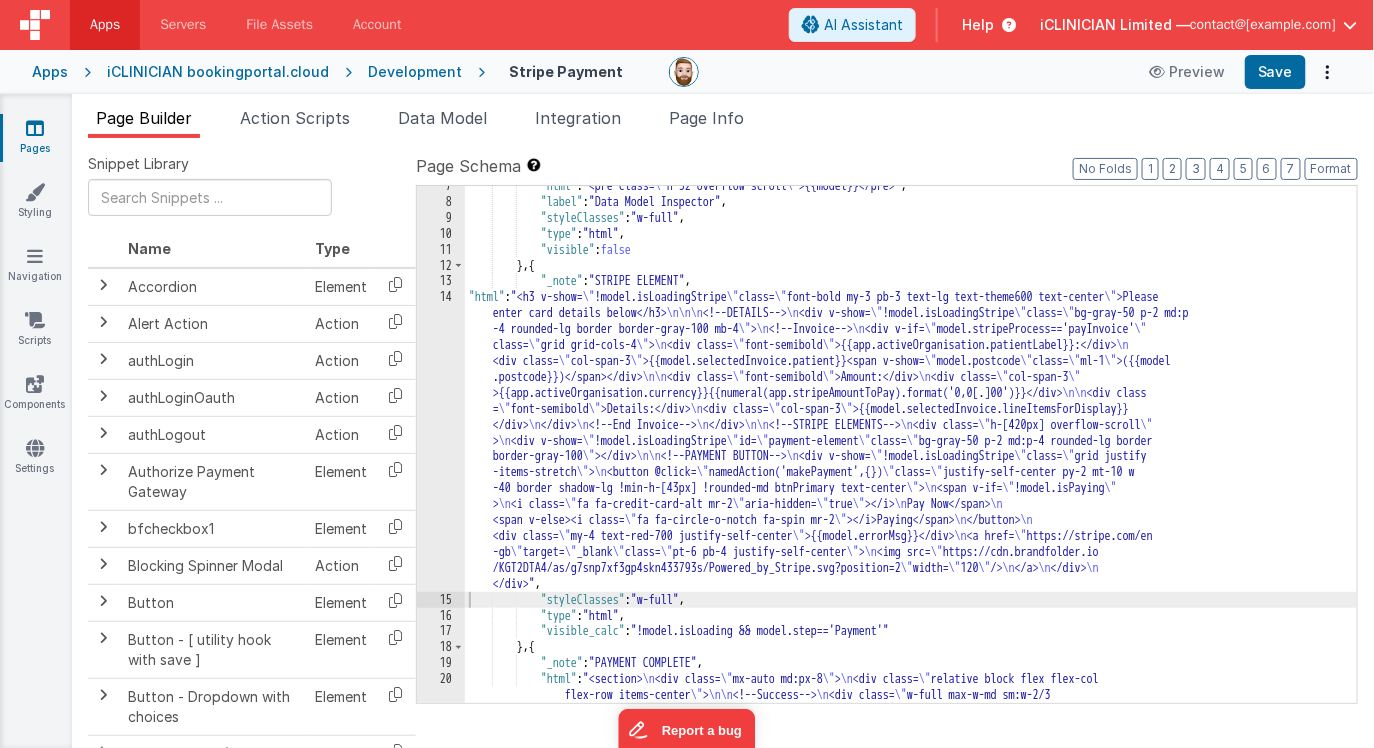 click on "Apps" at bounding box center [50, 72] 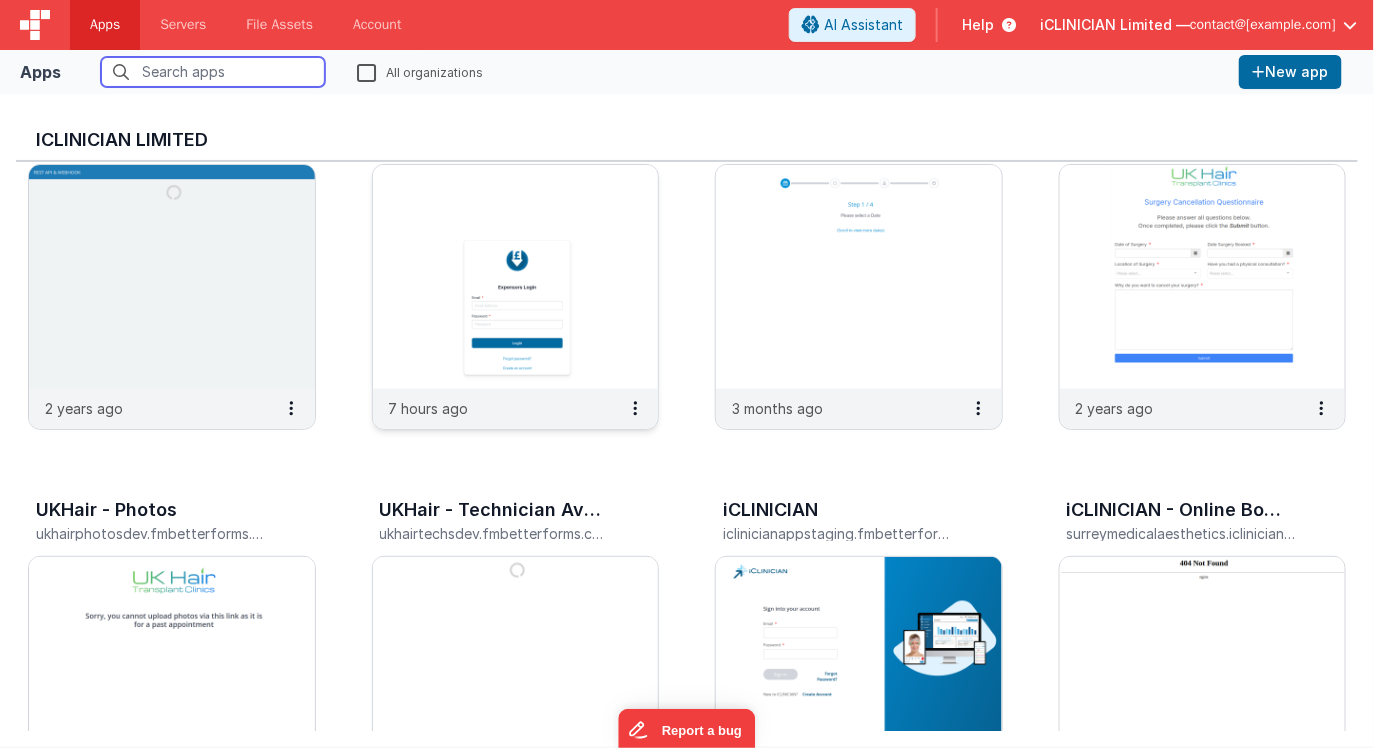scroll, scrollTop: 90, scrollLeft: 0, axis: vertical 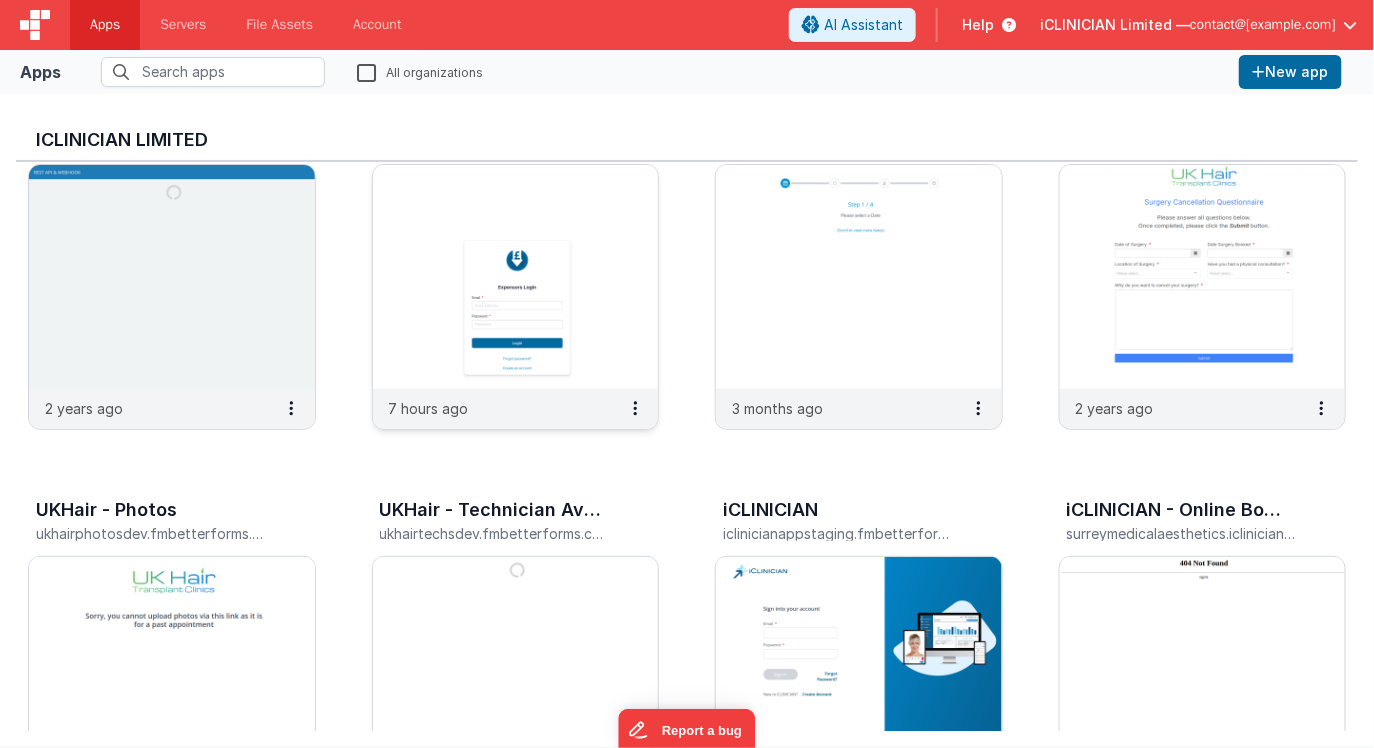 click at bounding box center (516, 277) 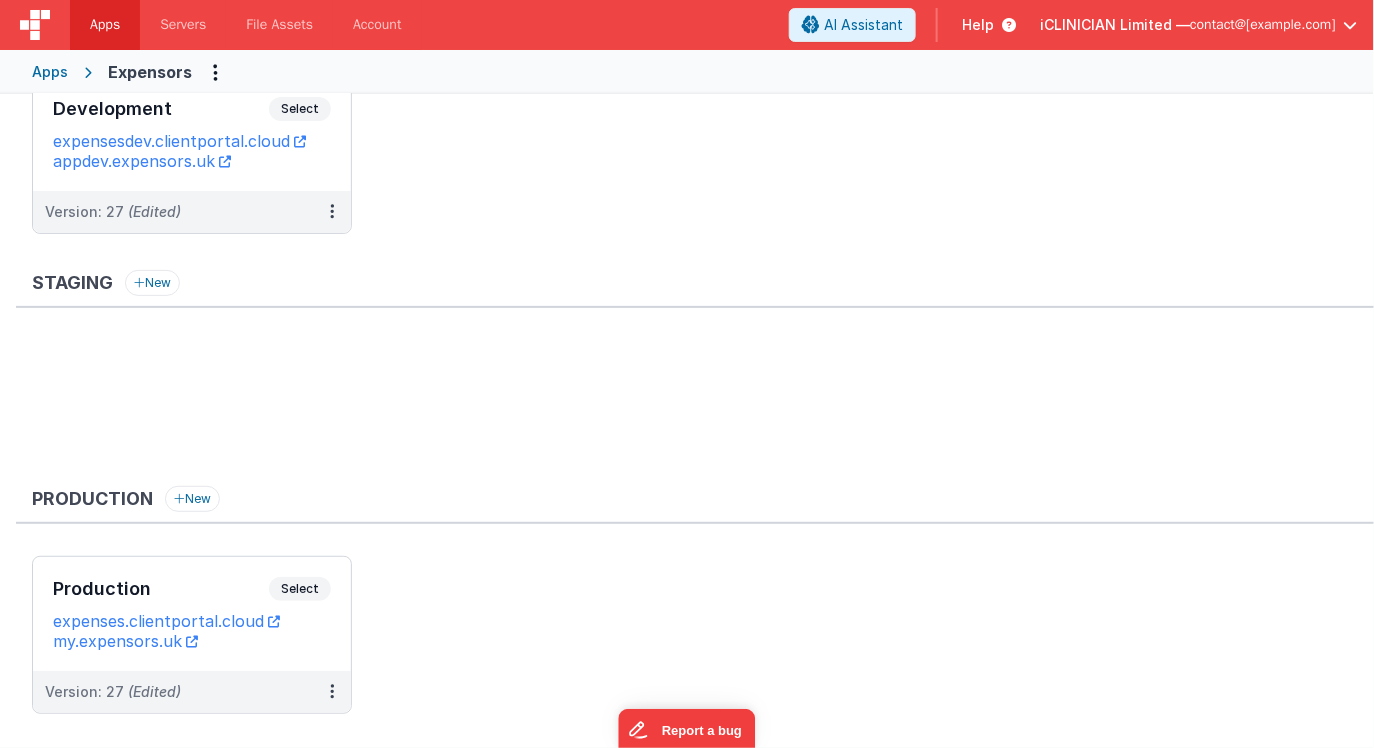 scroll, scrollTop: 0, scrollLeft: 0, axis: both 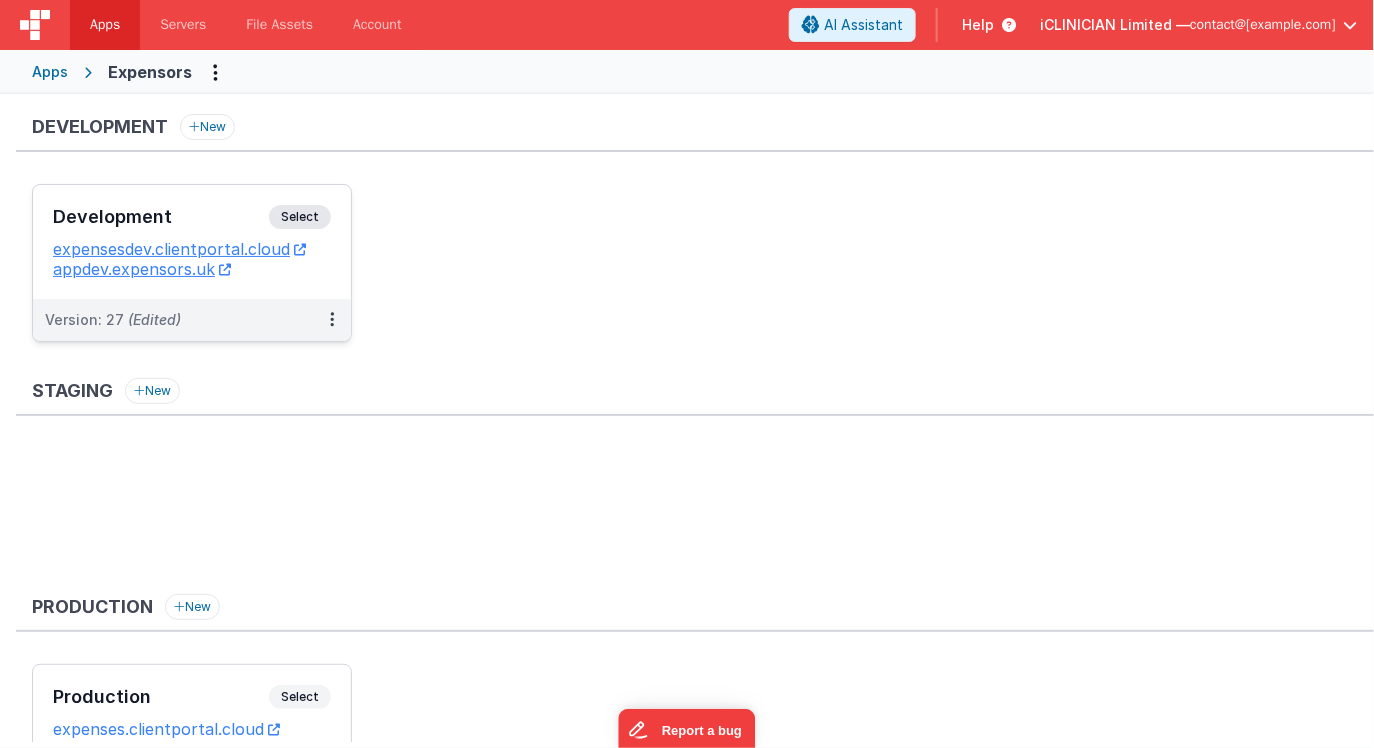 click on "Development
Select   URLs
expensesdev.clientportal.cloud
appdev.expensors.uk" at bounding box center (192, 242) 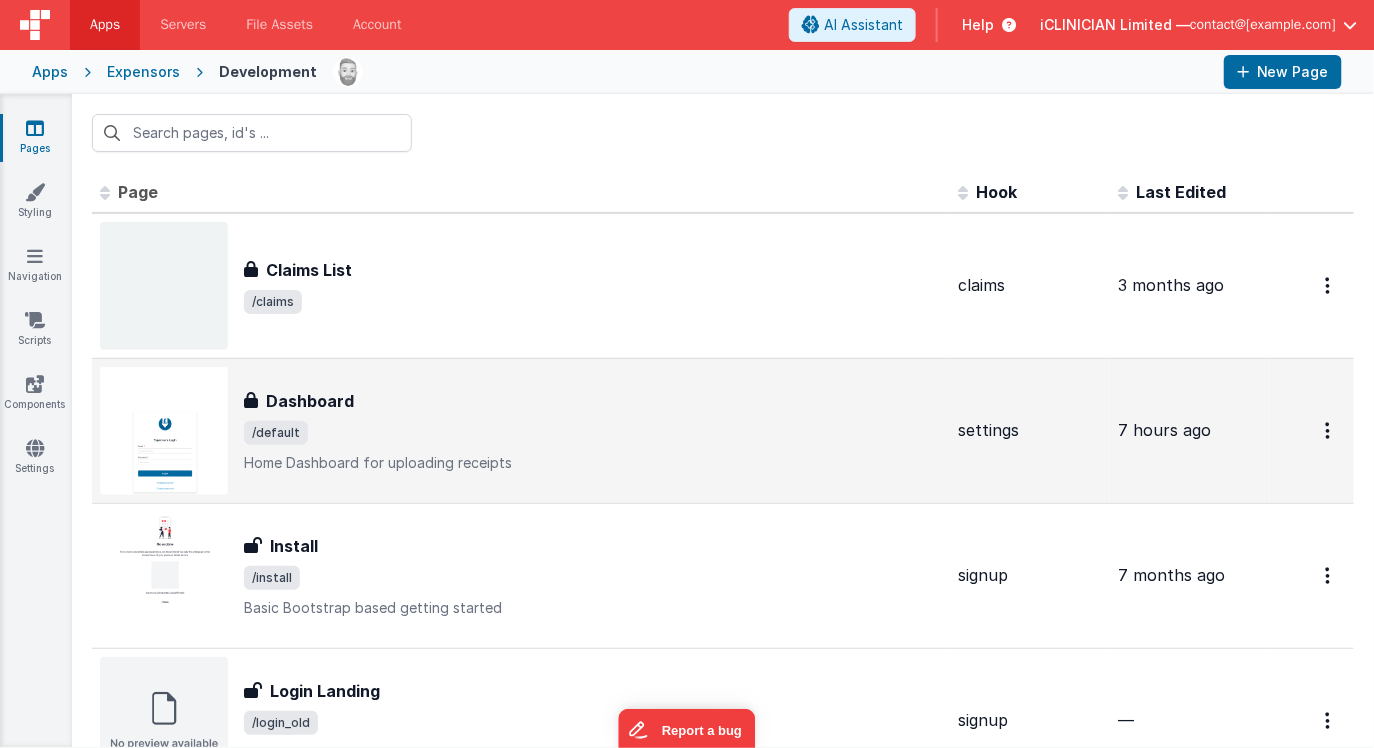 click on "/default" at bounding box center (593, 433) 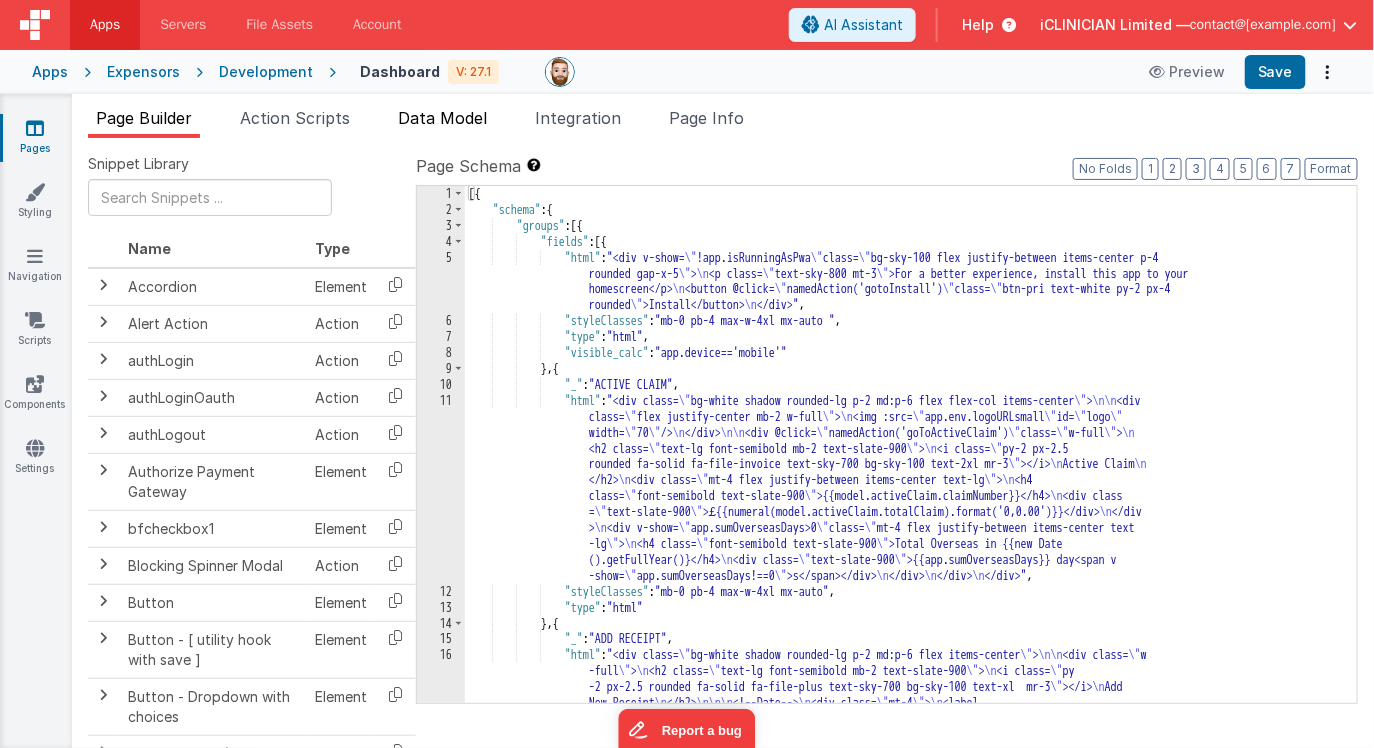 click on "Data Model" at bounding box center (442, 118) 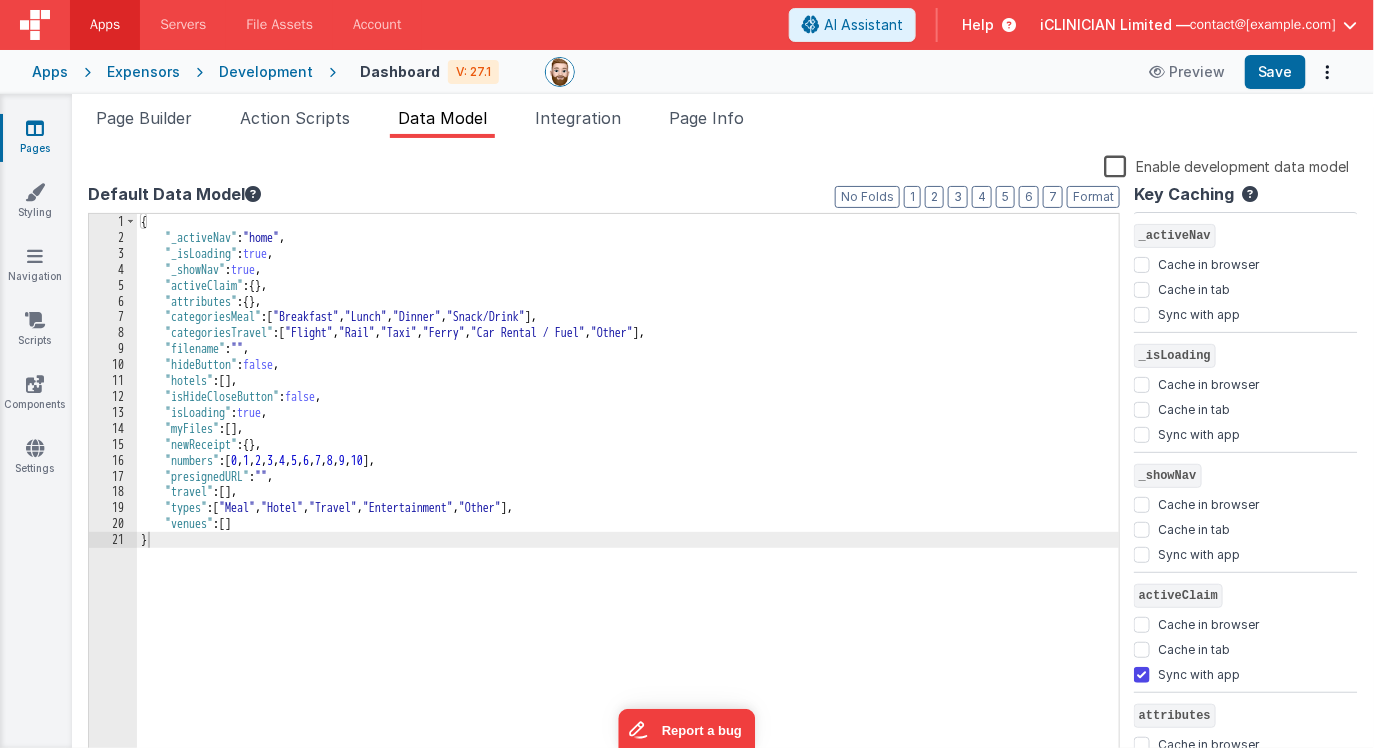 click on "{
"_activeNav" :  "home" ,
"_isLoading" :  true ,
"_showNav" :  true ,
"activeClaim" :  { }
,
"attributes" :  { }
,
"categoriesMeal" :  [ "Breakfast" ,  "Lunch" ,  "Dinner" ,  "Snack/Drink" ] ,
"categoriesTravel" :  [ "Flight" ,  "Rail" ,  "Taxi" ,  "Ferry" ,  "Car Rental / Fuel" ,  "Other" ] ,
"filename" :  "" ,
"hideButton" :  false ,
"hotels" :  [ ] ,
"isHideCloseButton" :  false ,
"isLoading" :  true ,
"myFiles" :  [ ] ,
"newReceipt" :  { }
,
"numbers" :  [ 0 ,  1 ,  2 ,  3 ,  4 ,  5 ,  6 ,  7 ,  8 ,  9 ,  10 ] ,
"presignedURL" :  "" ,
"travel" :  [ ] ,
"types" :  [ "Meal" ,  "Hotel" ,  "Travel" ,  "Entertainment" ,  "Other" ] ,
"venues" :  [ ] }" at bounding box center (628, 505) 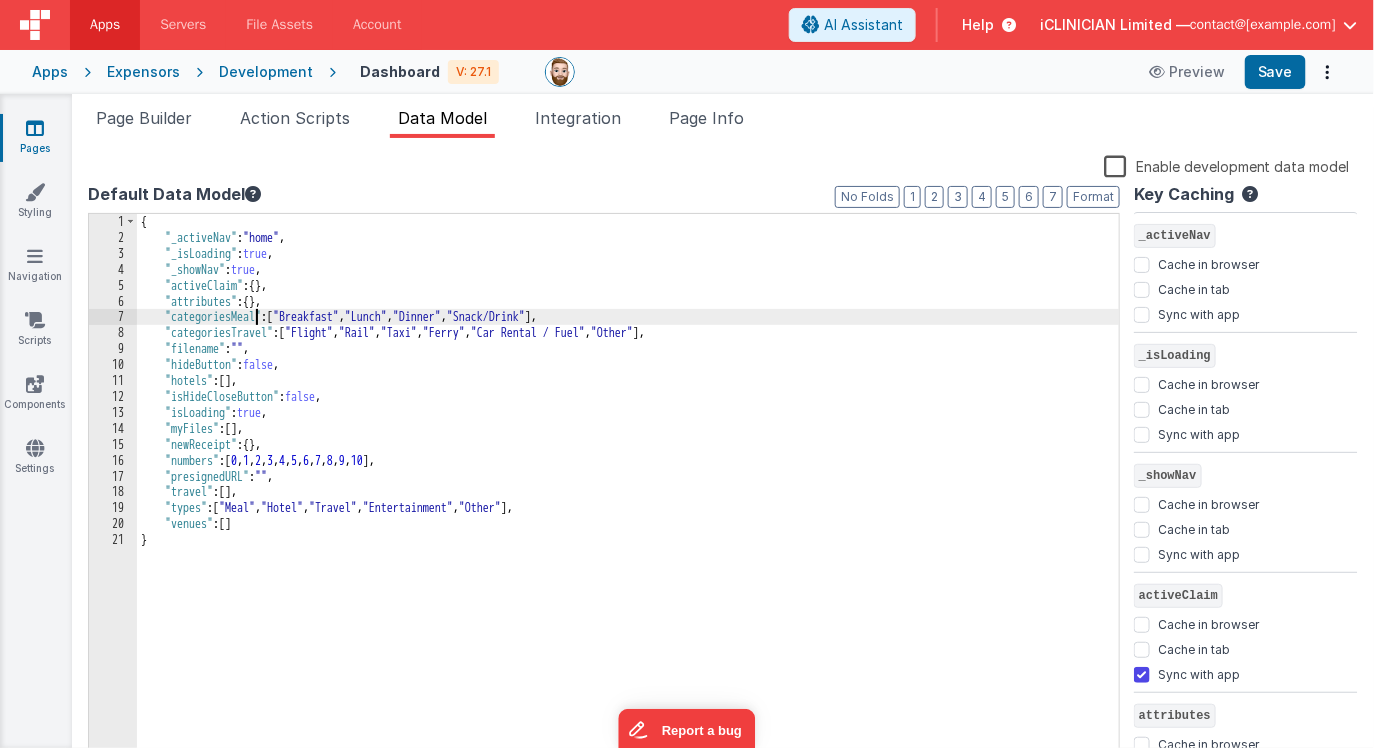 click on "{
"_activeNav" :  "home" ,
"_isLoading" :  true ,
"_showNav" :  true ,
"activeClaim" :  { }
,
"attributes" :  { }
,
"categoriesMeal" :  [ "Breakfast" ,  "Lunch" ,  "Dinner" ,  "Snack/Drink" ] ,
"categoriesTravel" :  [ "Flight" ,  "Rail" ,  "Taxi" ,  "Ferry" ,  "Car Rental / Fuel" ,  "Other" ] ,
"filename" :  "" ,
"hideButton" :  false ,
"hotels" :  [ ] ,
"isHideCloseButton" :  false ,
"isLoading" :  true ,
"myFiles" :  [ ] ,
"newReceipt" :  { }
,
"numbers" :  [ 0 ,  1 ,  2 ,  3 ,  4 ,  5 ,  6 ,  7 ,  8 ,  9 ,  10 ] ,
"presignedURL" :  "" ,
"travel" :  [ ] ,
"types" :  [ "Meal" ,  "Hotel" ,  "Travel" ,  "Entertainment" ,  "Other" ] ,
"venues" :  [ ] }" at bounding box center (628, 505) 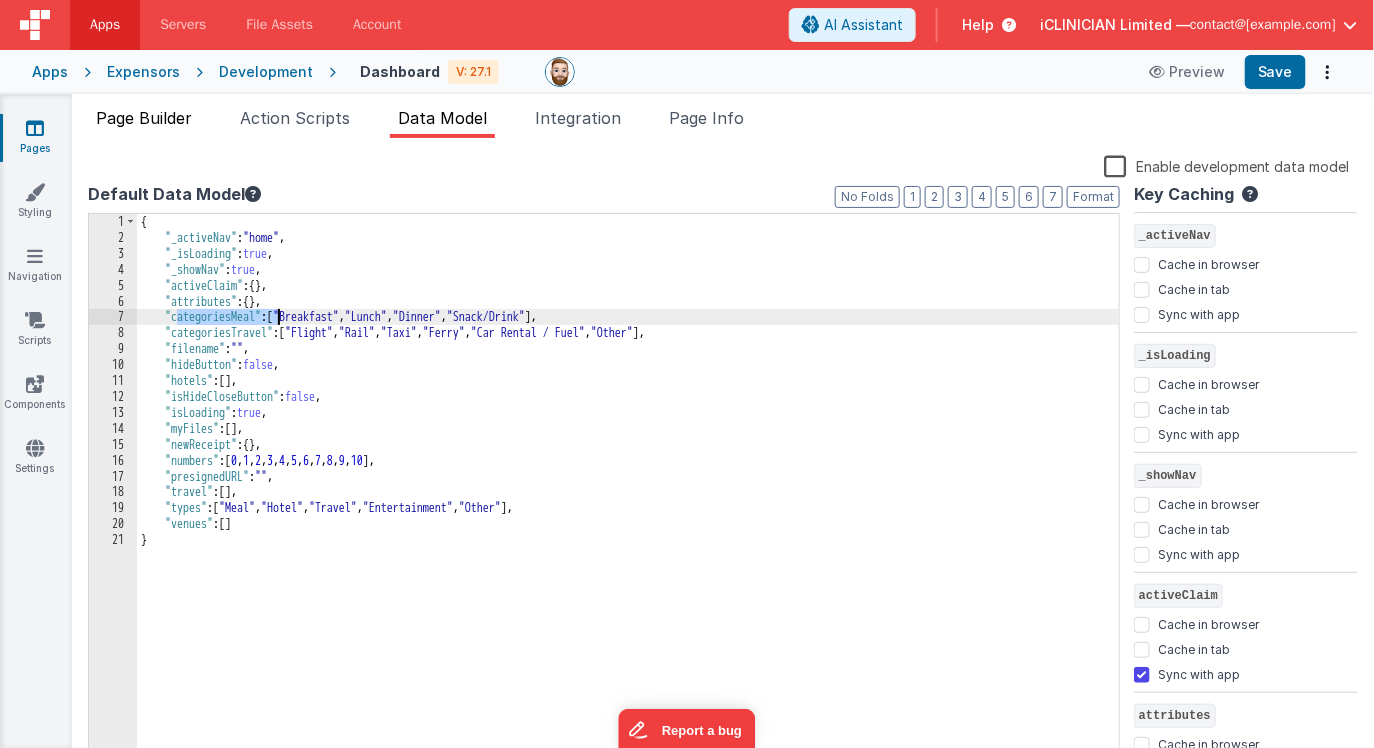 click on "Page Builder" at bounding box center [144, 118] 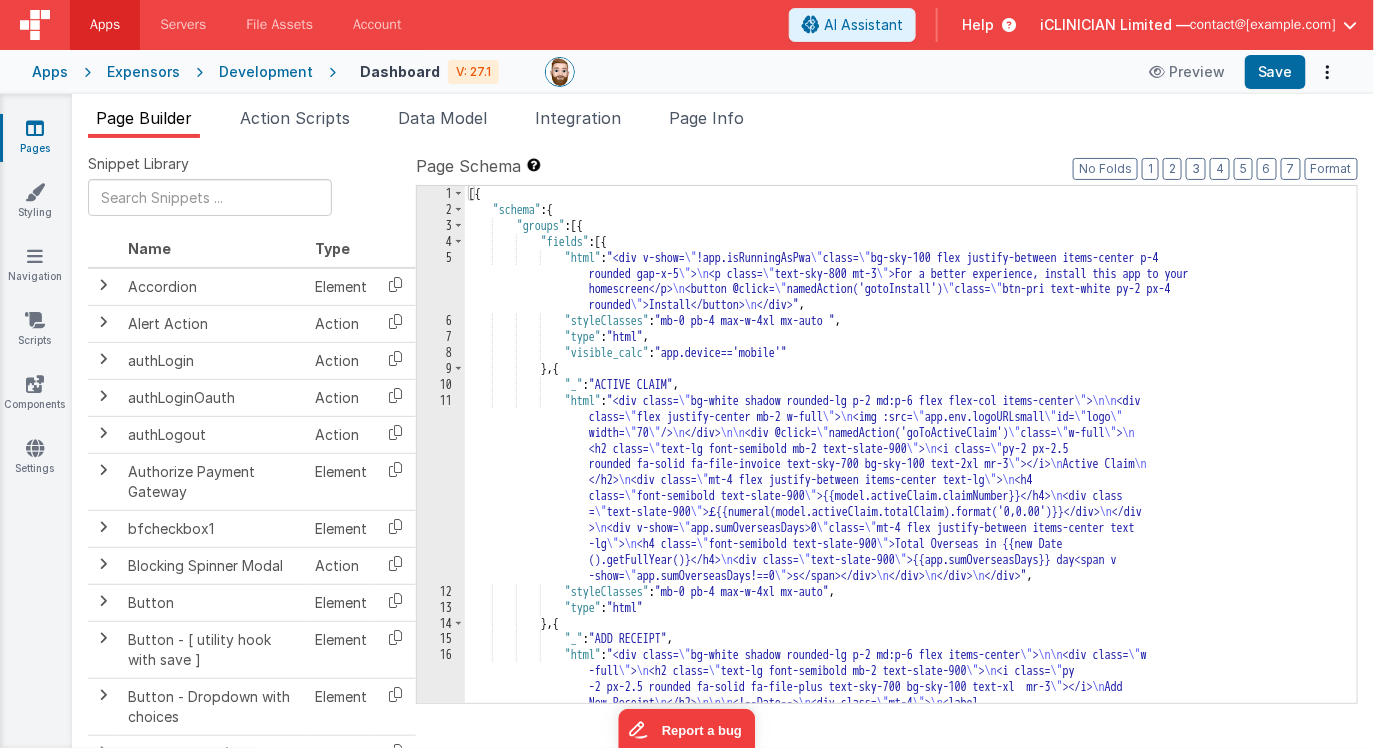 click on "[{
"schema" :  {
"groups" :  [
{
"fields" :  [
{
"html" :  "<div v-show= \" !app.isRunningAsPwa \"  class= \" bg-sky-100 flex justify-between items-center p-4                       rounded gap-x-5 \" > \n   <p class= \" text-sky-800 mt-3 \" >For a better experience, install this app to your                       homescreen</p> \n   <button @click= \" namedAction('gotoInstall') \"  class= \" btn-pri text-white py-2 px-4                       rounded \" >Install</button> \n </div>" ,
"styleClasses" :  "mb-0 pb-4 max-w-4xl mx-auto " ,
"type" :  "html" ,
"visible_calc" :  "app.device=='mobile'"
} ,
{
"_" :  "ACTIVE CLAIM" ,
"html" :  "<div class= \" bg-white shadow rounded-lg p-2 md:p-6 flex flex-col items-center \" > \n\n     <div                       class= \" \" > \n "
}
]
}
]
}
}" at bounding box center [911, 1176] 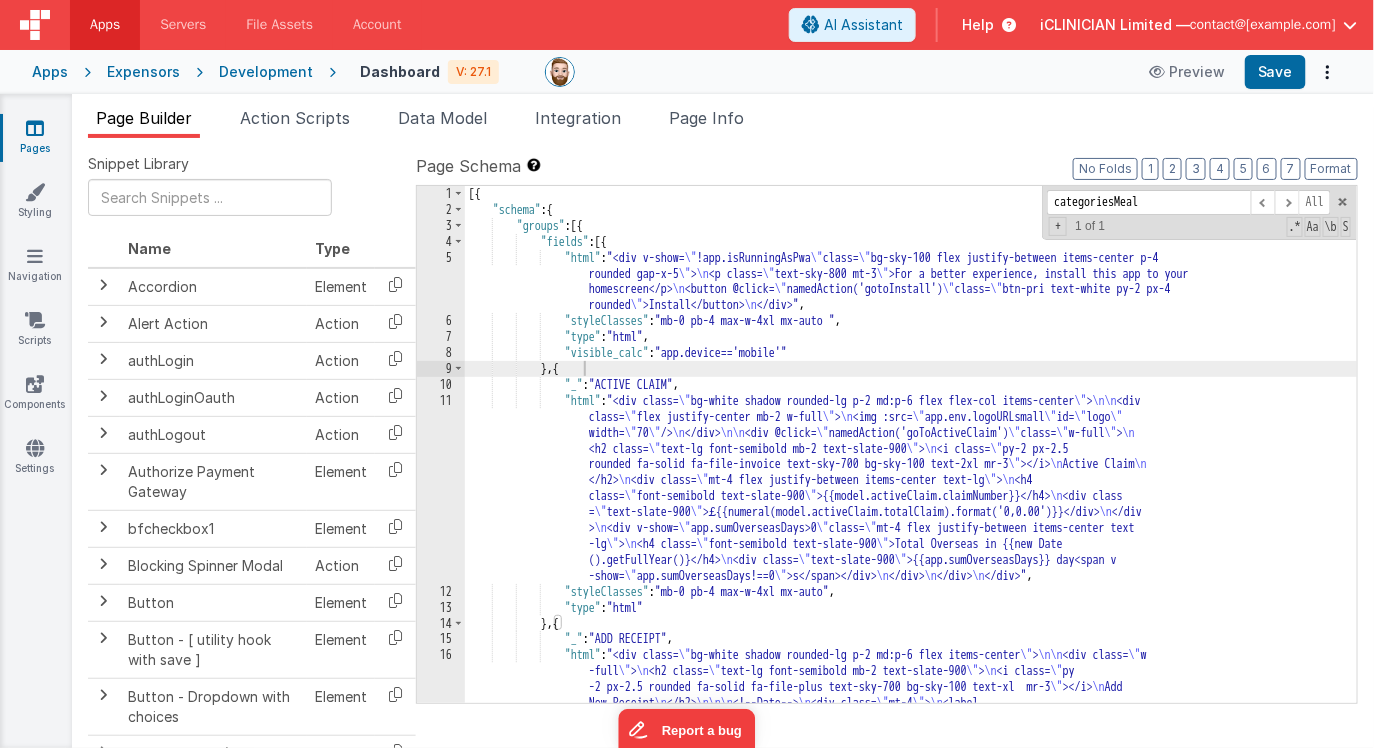 scroll, scrollTop: 584, scrollLeft: 0, axis: vertical 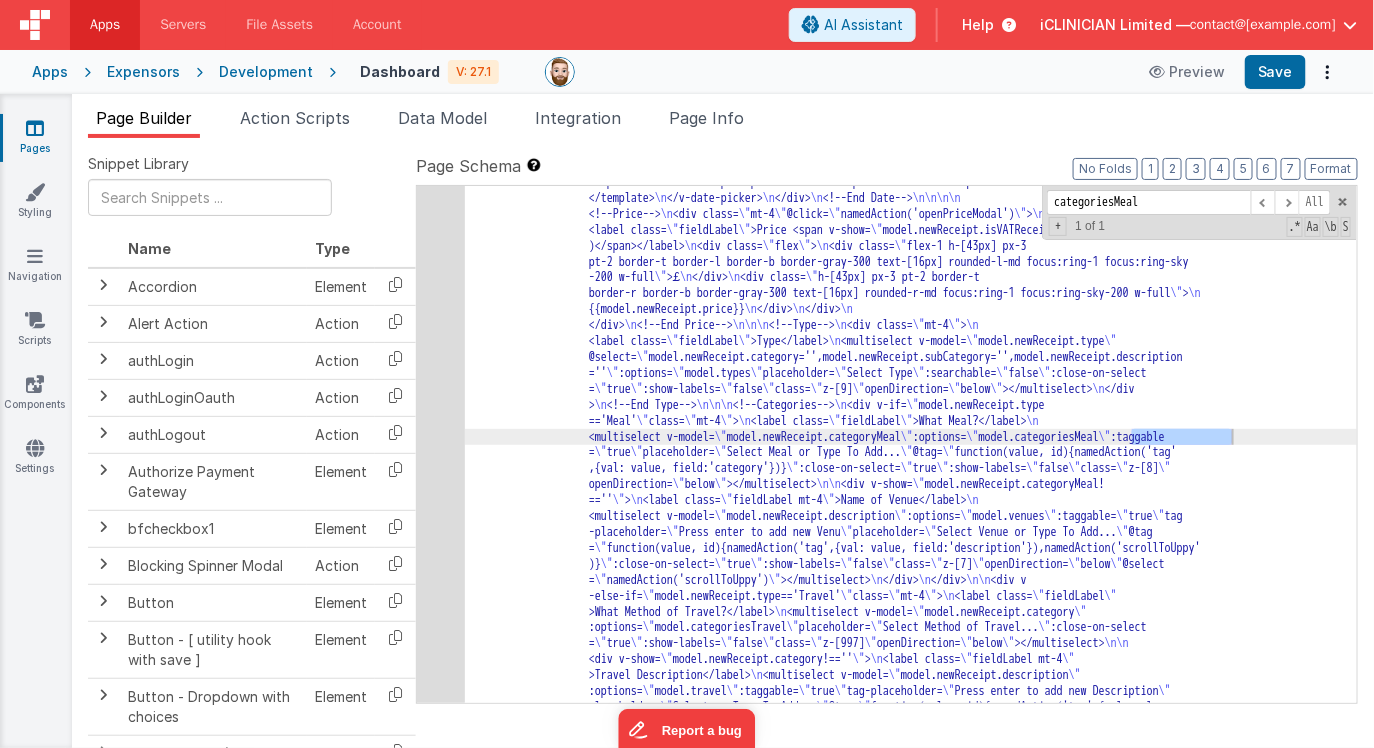 type on "categoriesMeal" 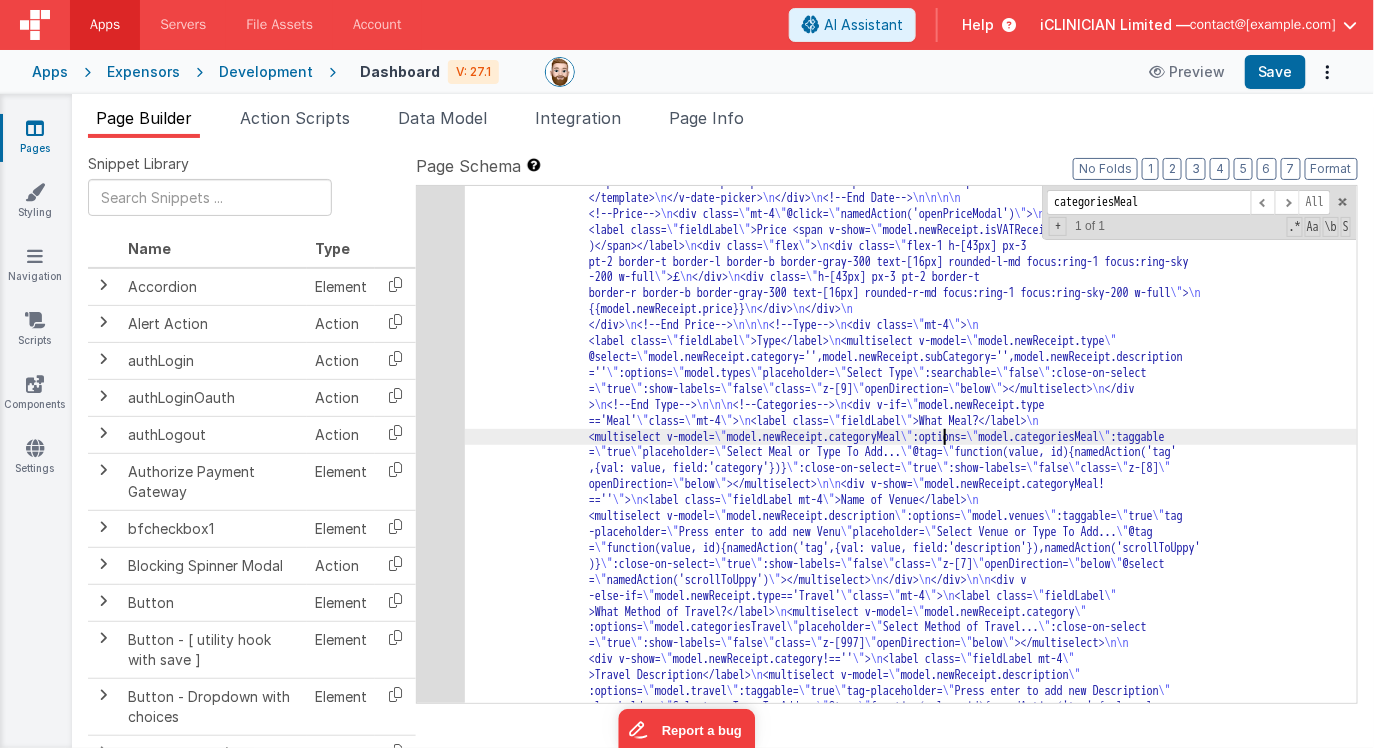 click on "16" at bounding box center (441, 787) 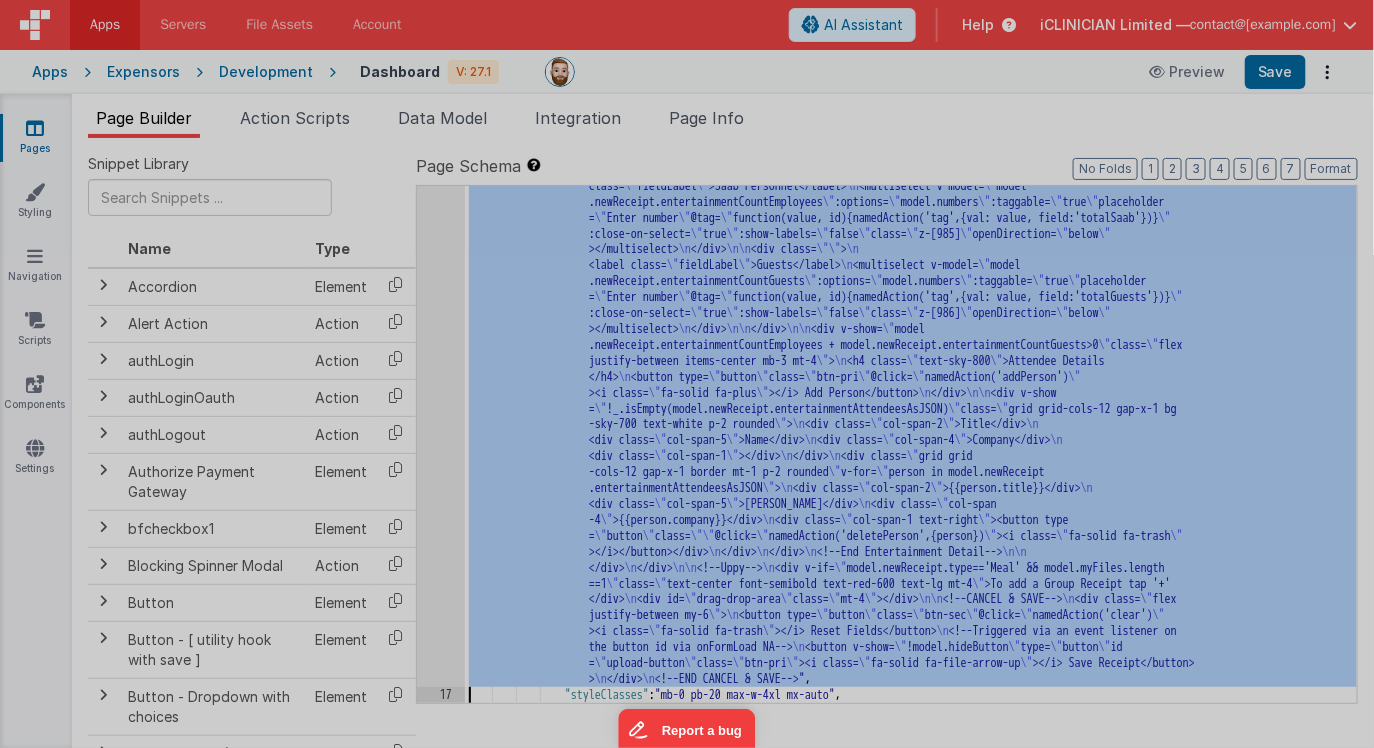 scroll, scrollTop: 1408, scrollLeft: 0, axis: vertical 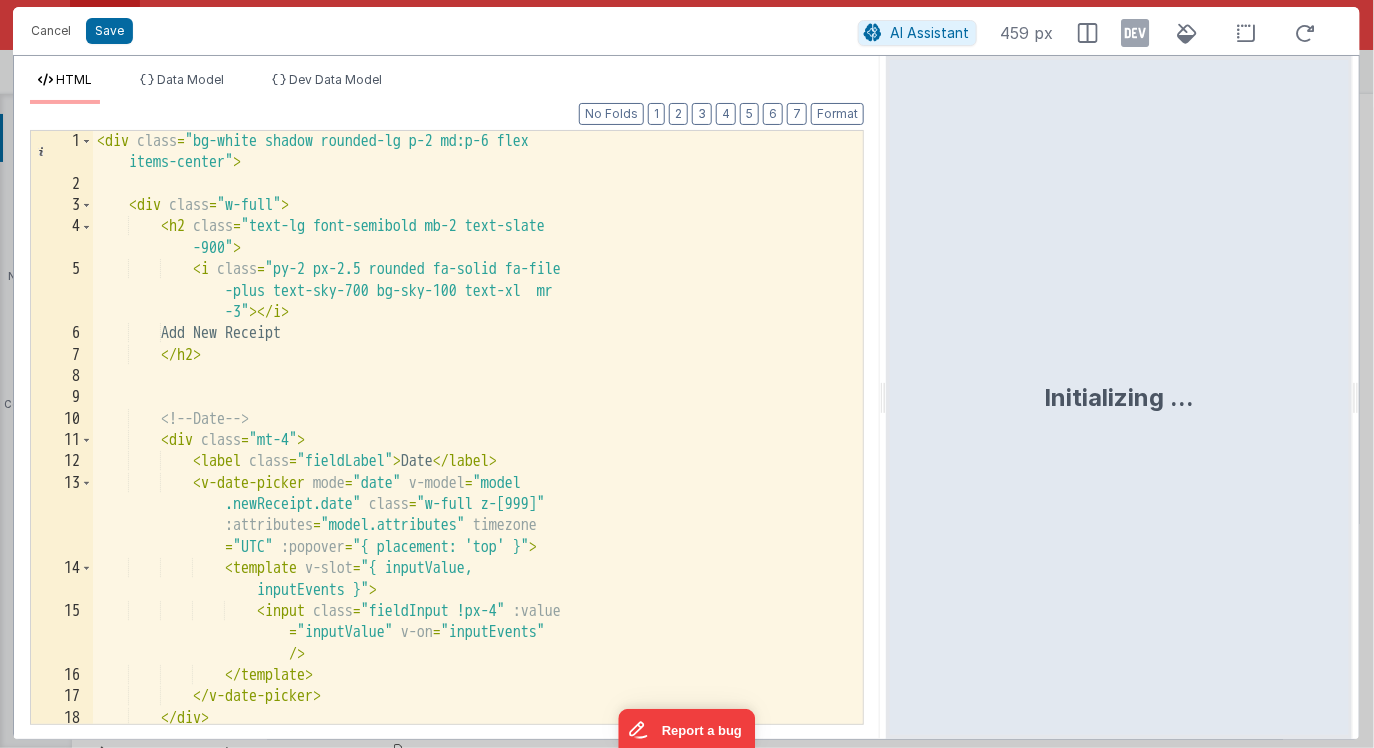 drag, startPoint x: 682, startPoint y: 408, endPoint x: 896, endPoint y: 407, distance: 214.00233 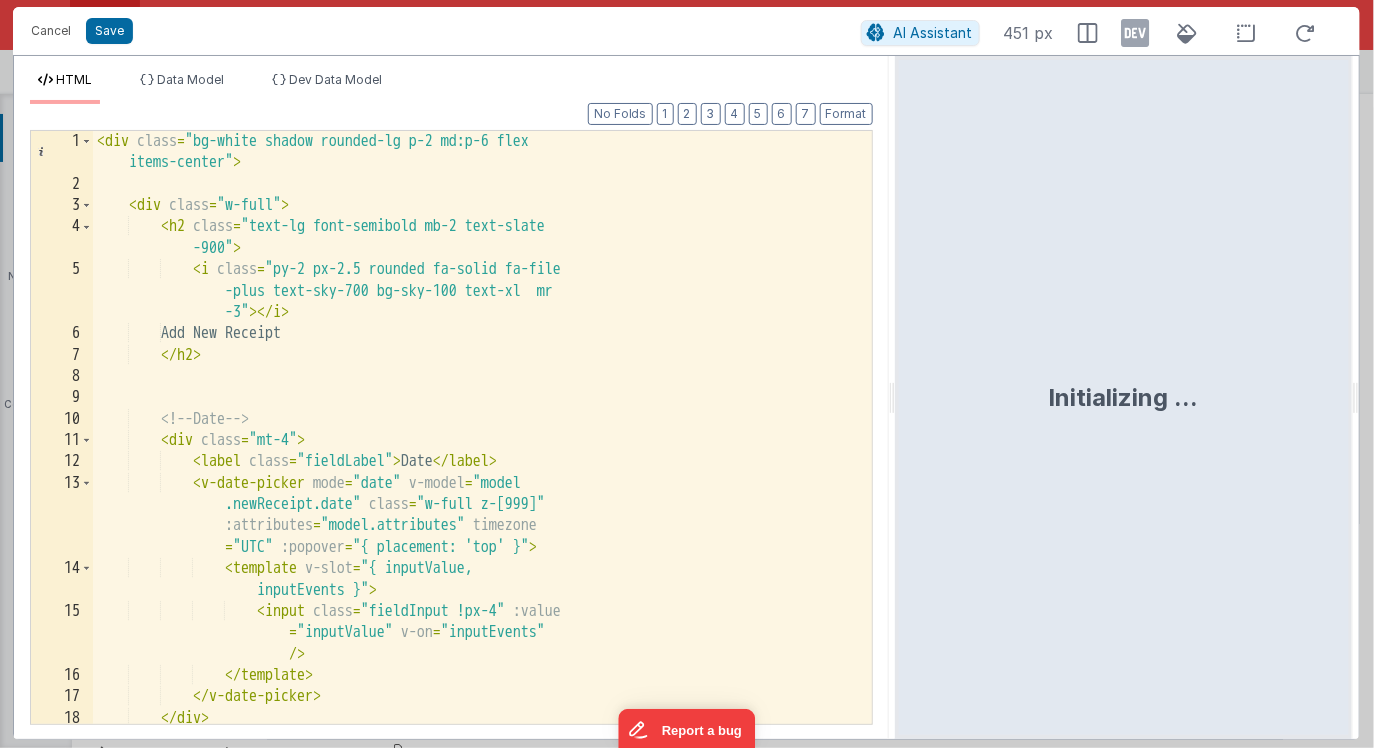 click on "< div   class = "bg-white shadow rounded-lg p-2 md:p-6 flex       items-center" >      < div   class = "w-full" >           < h2   class = "text-lg font-semibold mb-2 text-slate              -900" >                < i   class = "py-2 px-2.5 rounded fa-solid fa-file                  -plus text-sky-700 bg-sky-100 text-xl  mr                  -3" > </ i >               Add New Receipt           </ h2 >           <!-- Date -->           < div   class = "mt-4" >                < label   class = "fieldLabel" > Date </ label >                < v-date-picker   mode = "date"   v-model = "model                  .newReceipt.date"   class = "w-full z-[999]"                    :attributes = "model.attributes"   timezone                  = "UTC"   :popover = "{ placement: 'top' }" >                     < template   v-slot = "{ inputValue,                       inputEvents }" >                          < input" at bounding box center [482, 459] 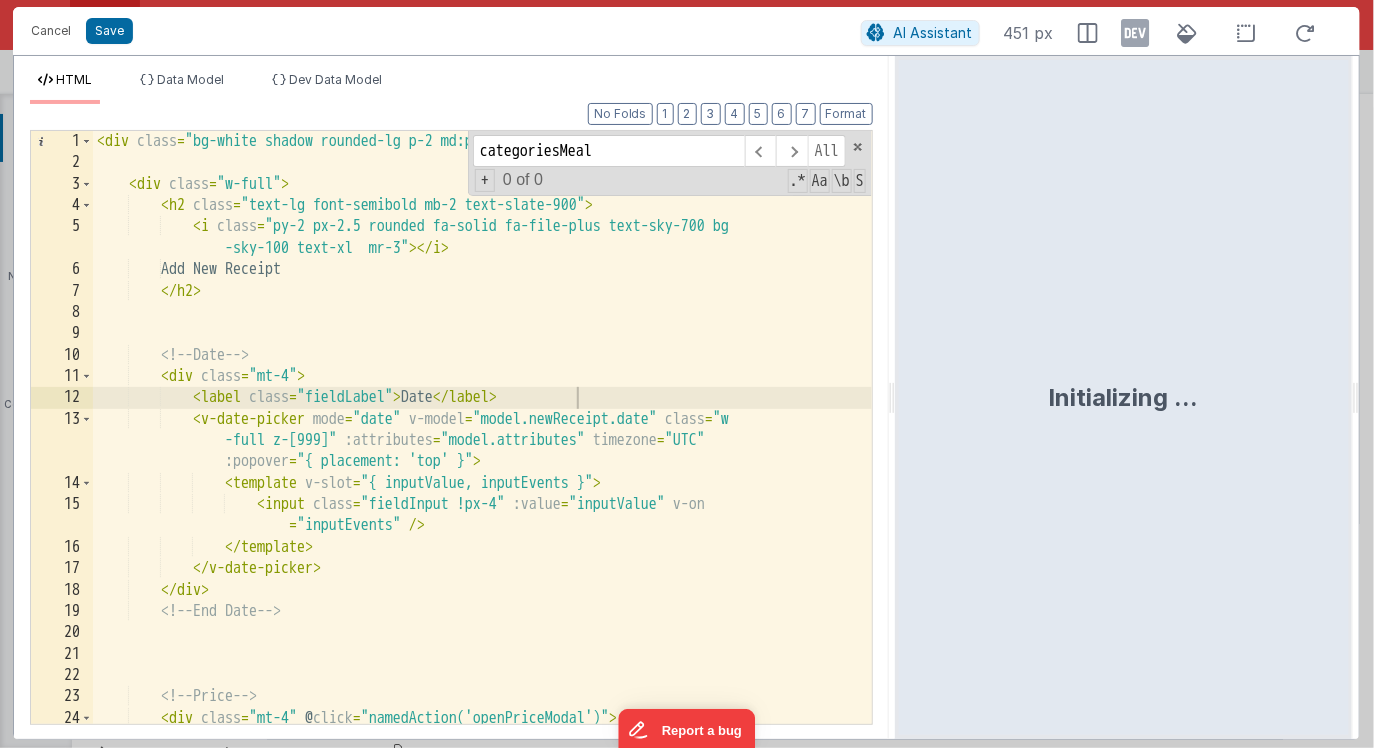 scroll, scrollTop: 1049, scrollLeft: 0, axis: vertical 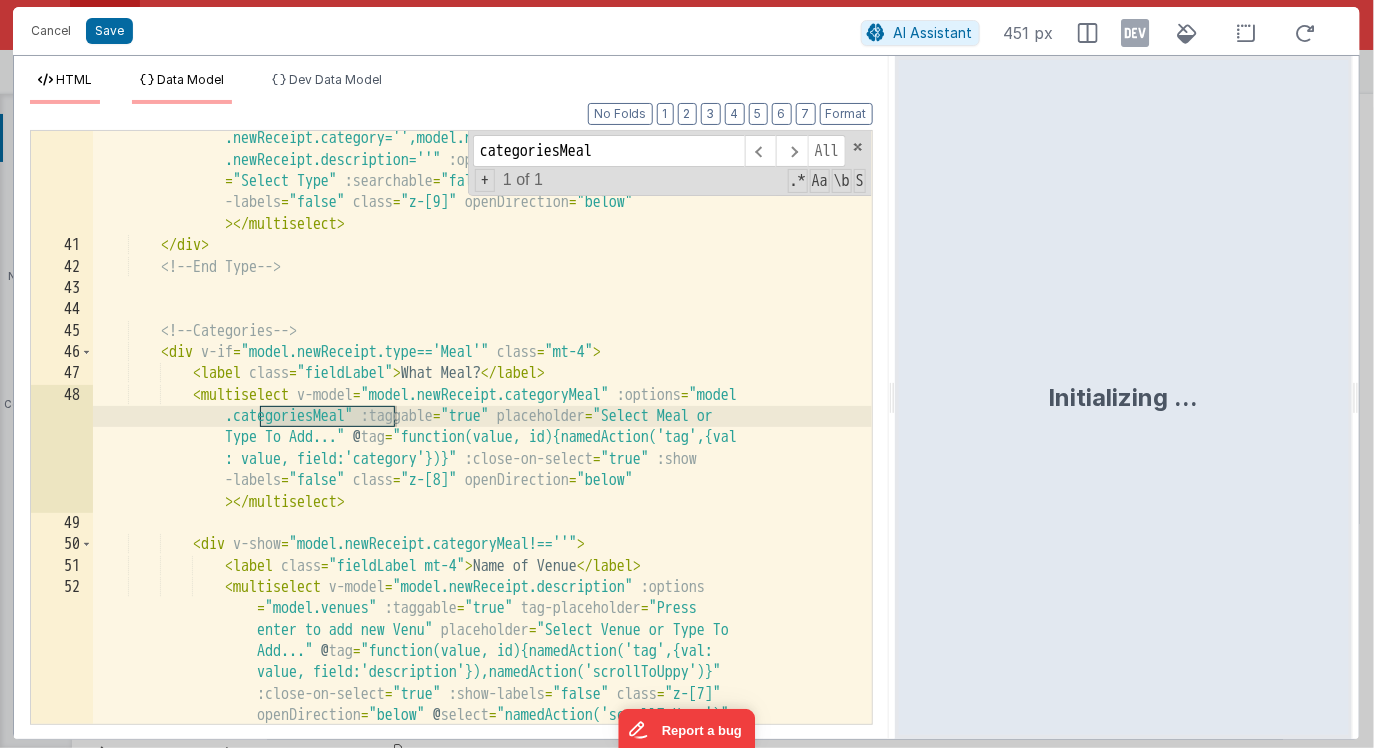 type on "categoriesMeal" 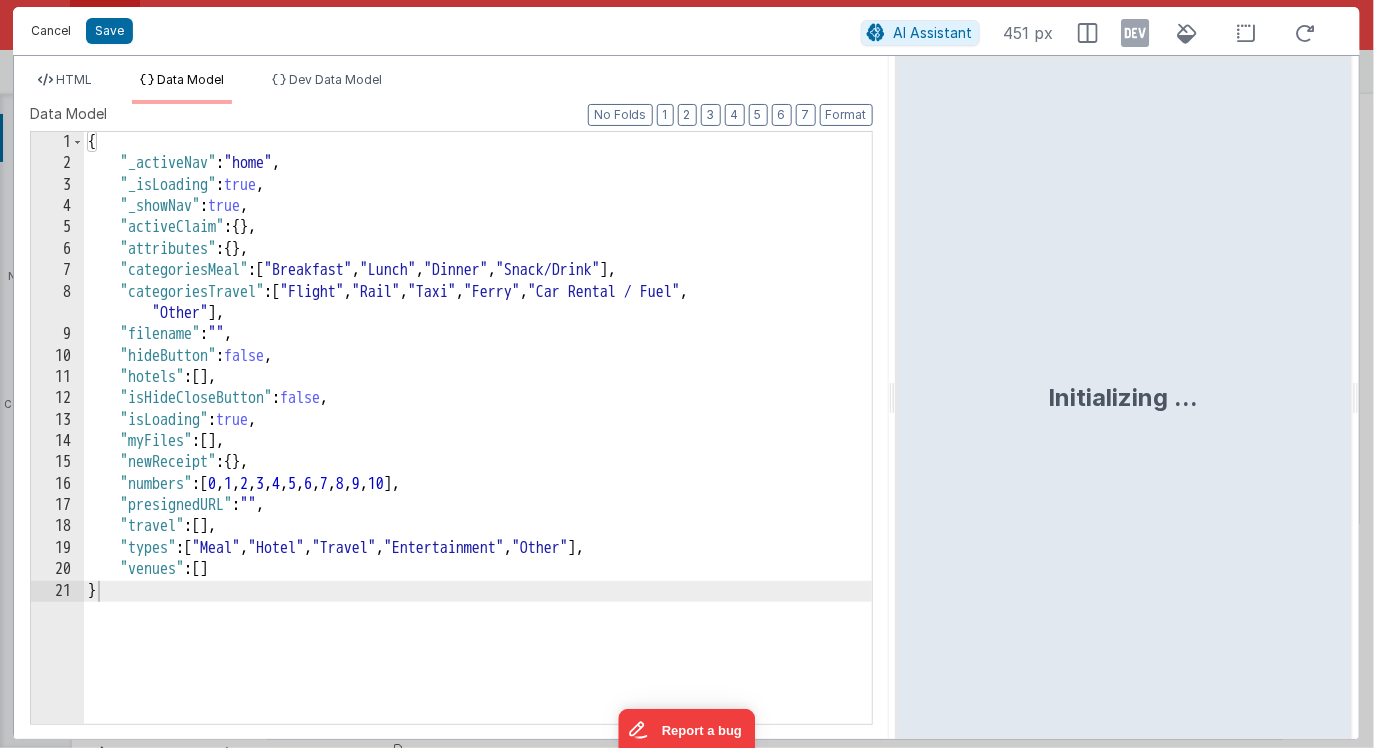 click on "Cancel" at bounding box center [51, 31] 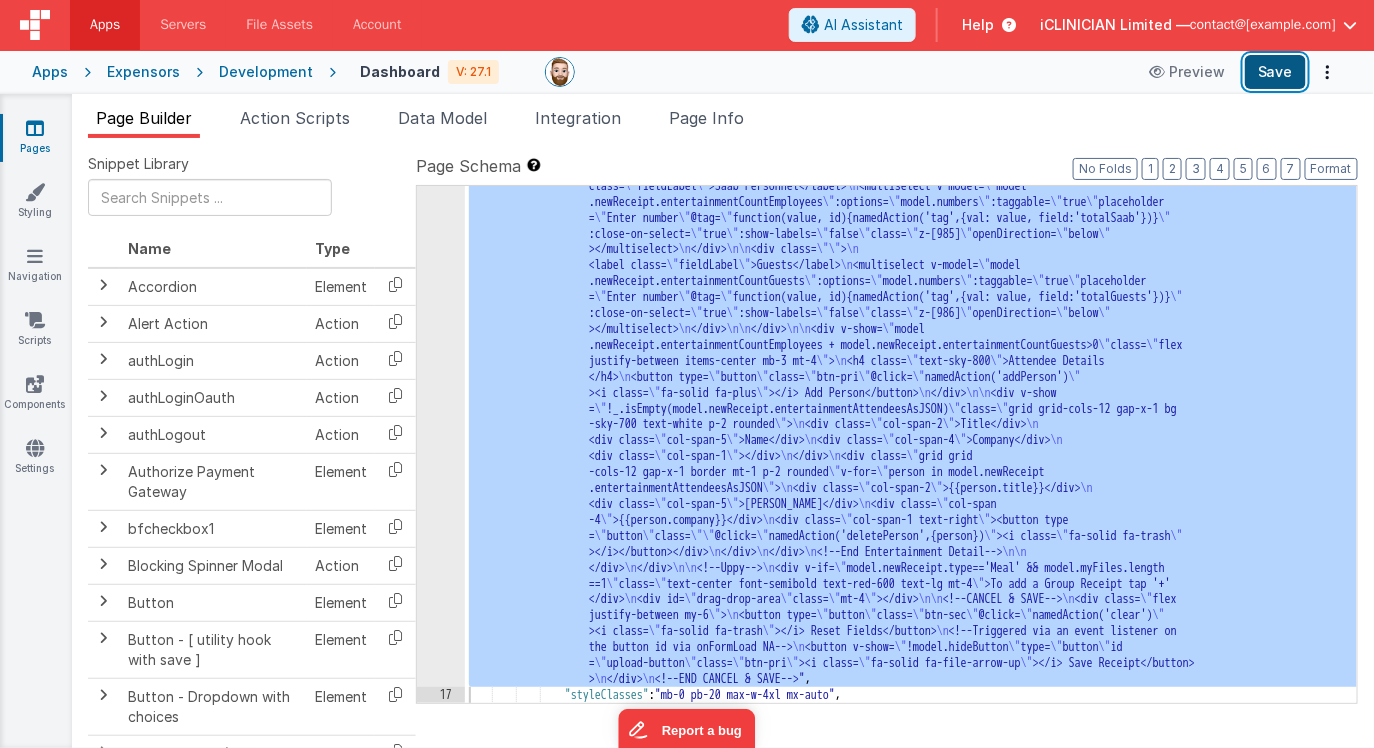 click on "Save" at bounding box center (1275, 72) 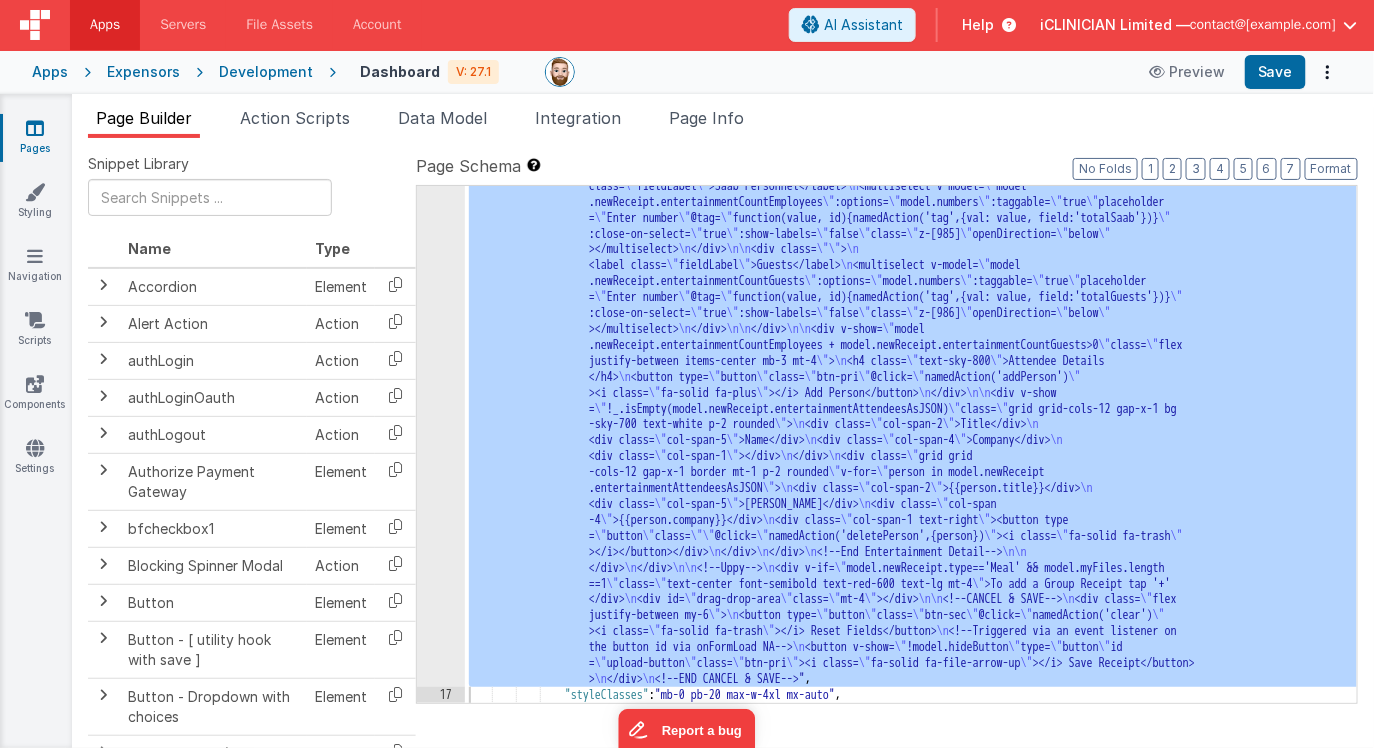 click at bounding box center [35, 128] 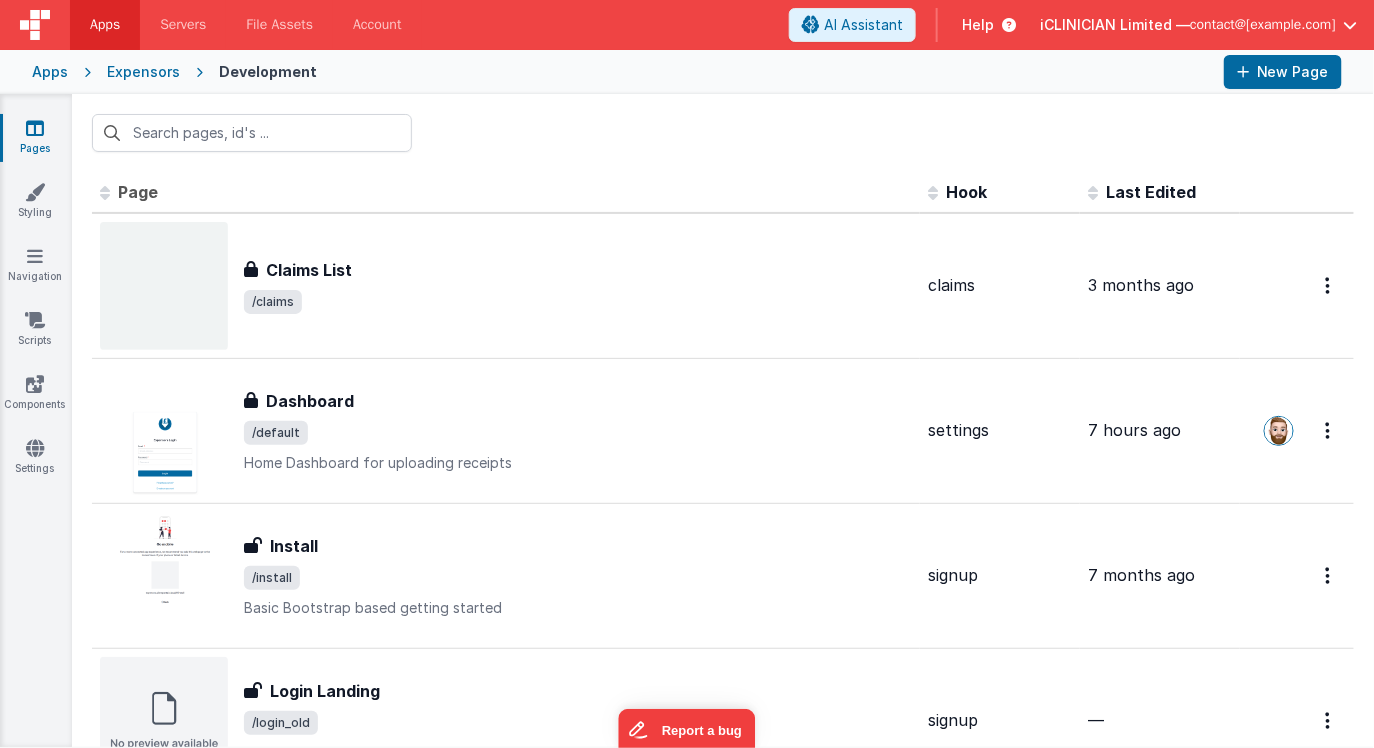 click on "Expensors" at bounding box center [143, 72] 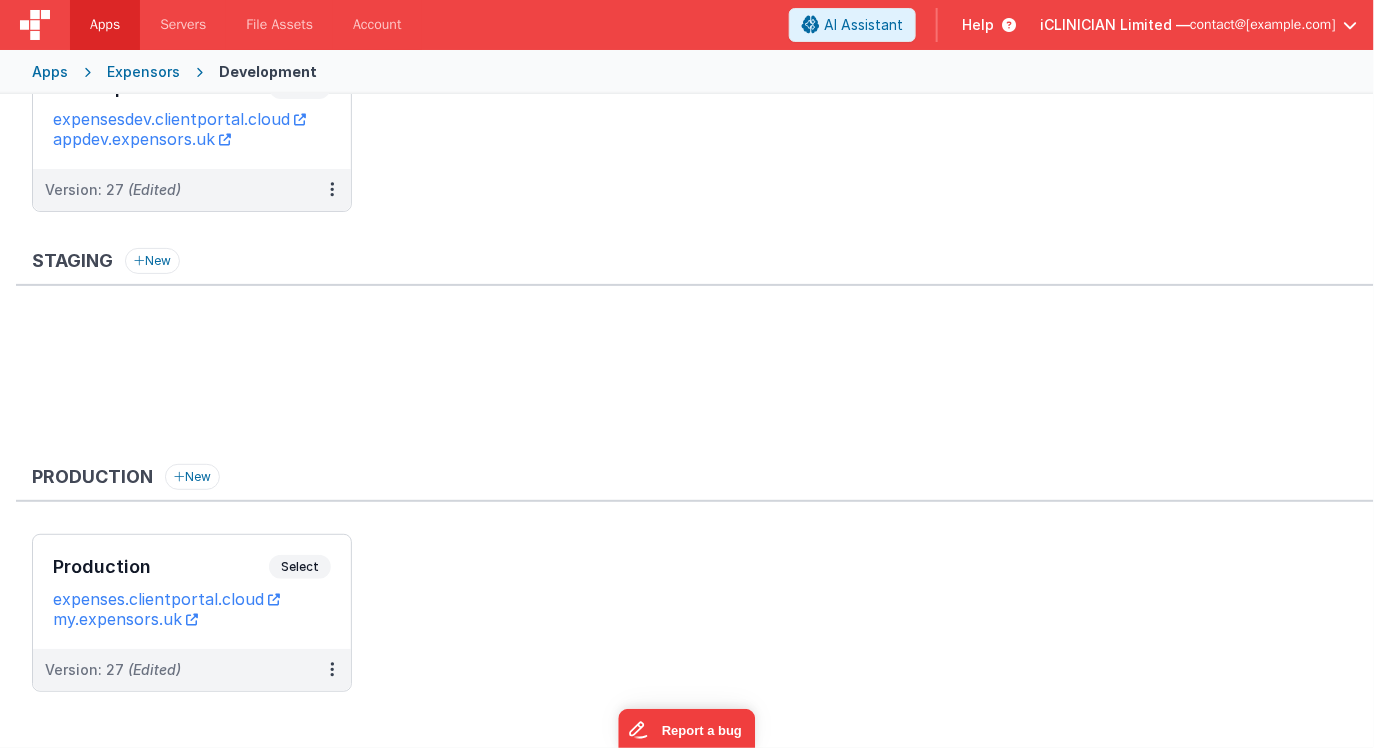 scroll, scrollTop: 145, scrollLeft: 0, axis: vertical 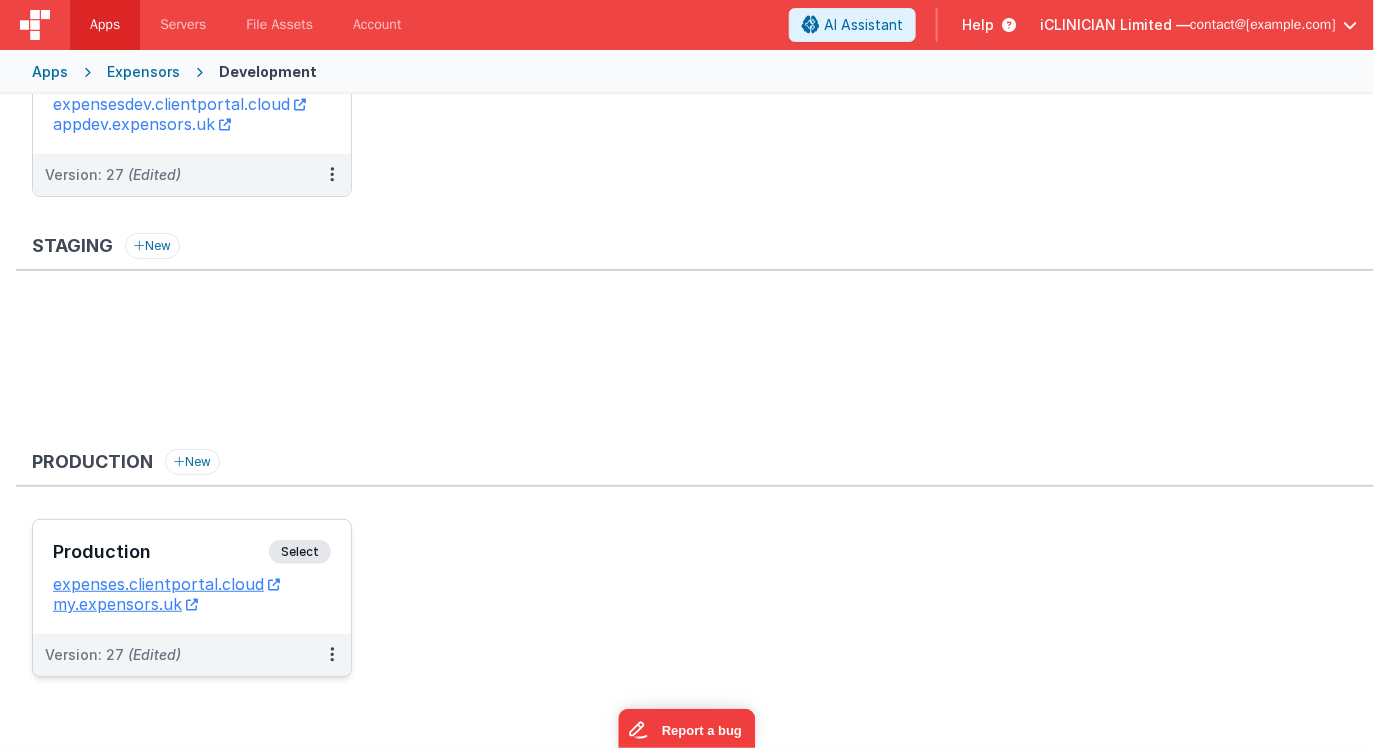click on "Production" at bounding box center (161, 552) 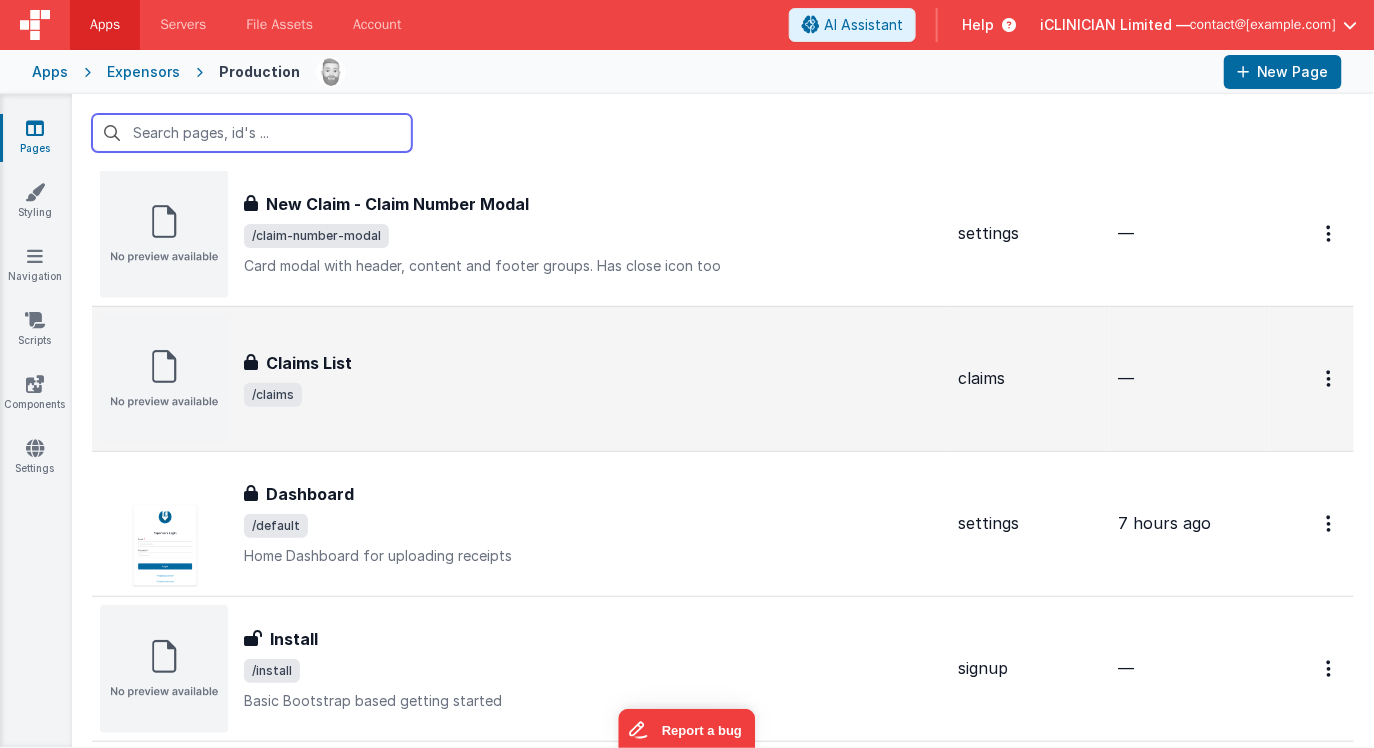 scroll, scrollTop: 223, scrollLeft: 0, axis: vertical 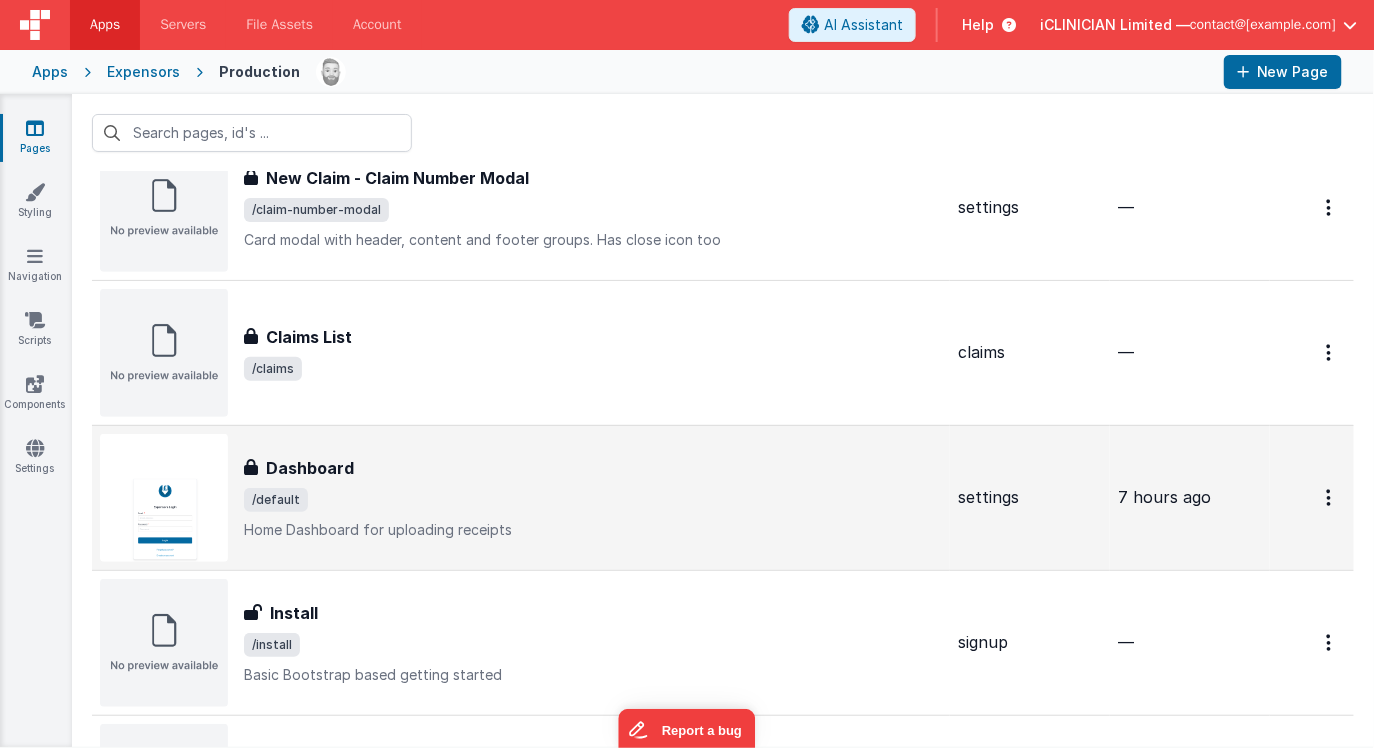 click on "/default" at bounding box center [593, 500] 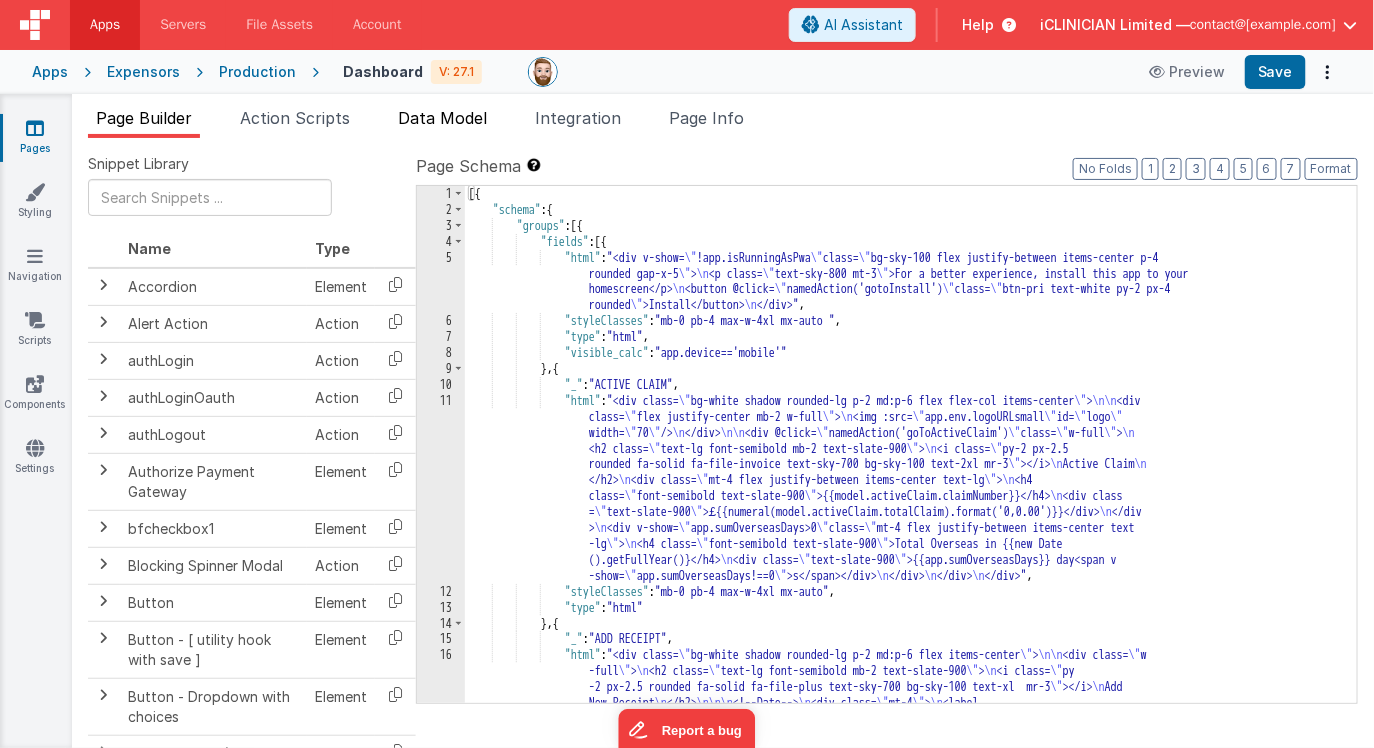 click on "Data Model" at bounding box center [442, 122] 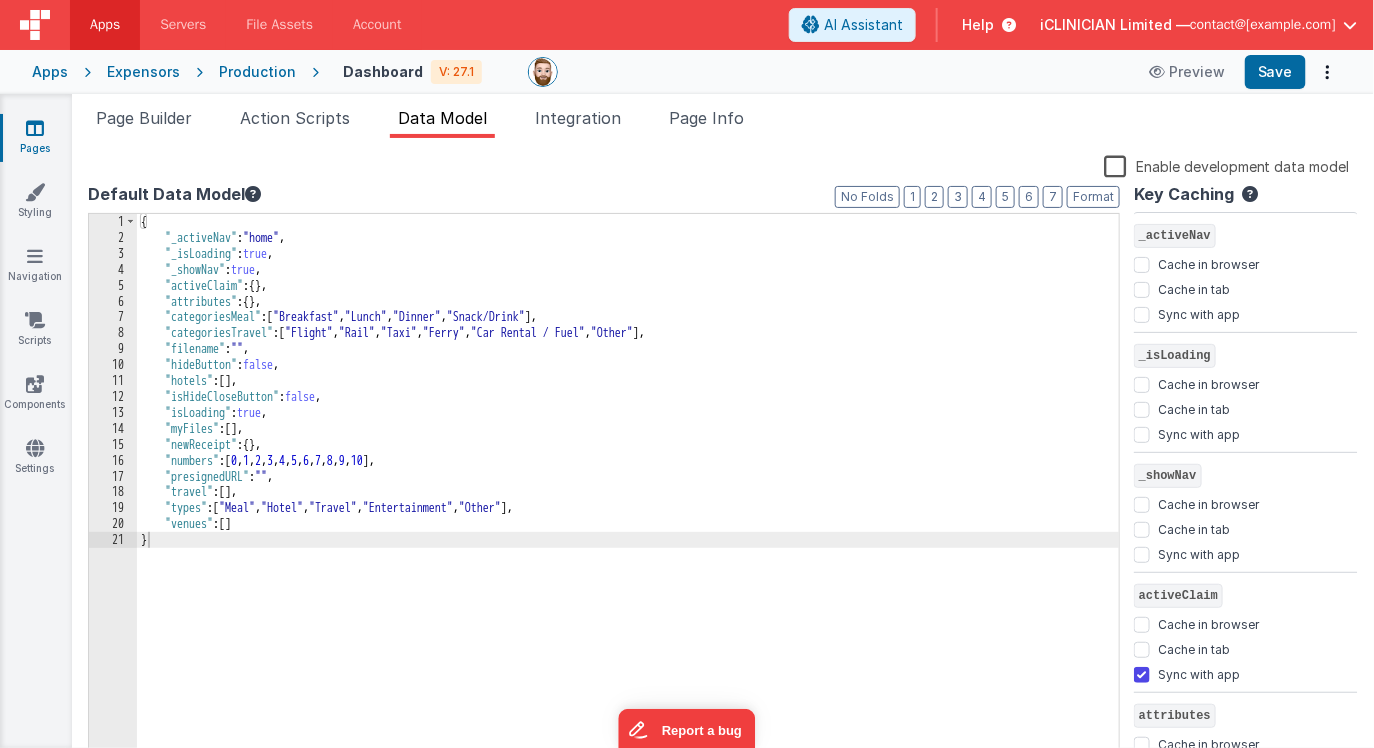 click on "{      "_activeNav" :  "home" ,      "_isLoading" :  true ,      "_showNav" :  true ,      "activeClaim" :  { } ,      "attributes" :  { } ,      "categoriesMeal" :  [ "Breakfast" ,  "Lunch" ,  "Dinner" ,  "Snack/Drink" ] ,      "categoriesTravel" :  [ "Flight" ,  "Rail" ,  "Taxi" ,  "Ferry" ,  "Car Rental / Fuel" ,  "Other" ] ,      "filename" :  "" ,      "hideButton" :  false ,      "hotels" :  [ ] ,      "isHideCloseButton" :  false ,      "isLoading" :  true ,      "myFiles" :  [ ] ,      "newReceipt" :  { } ,      "numbers" :  [ 0 ,  1 ,  2 ,  3 ,  4 ,  5 ,  6 ,  7 ,  8 ,  9 ,  10 ] ,      "presignedURL" :  "" ,      "travel" :  [ ] ,      "types" :  [ "Meal" ,  "Hotel" ,  "Travel" ,  "Entertainment" ,  "Other" ] ,      "venues" :  [ ] }" at bounding box center (628, 505) 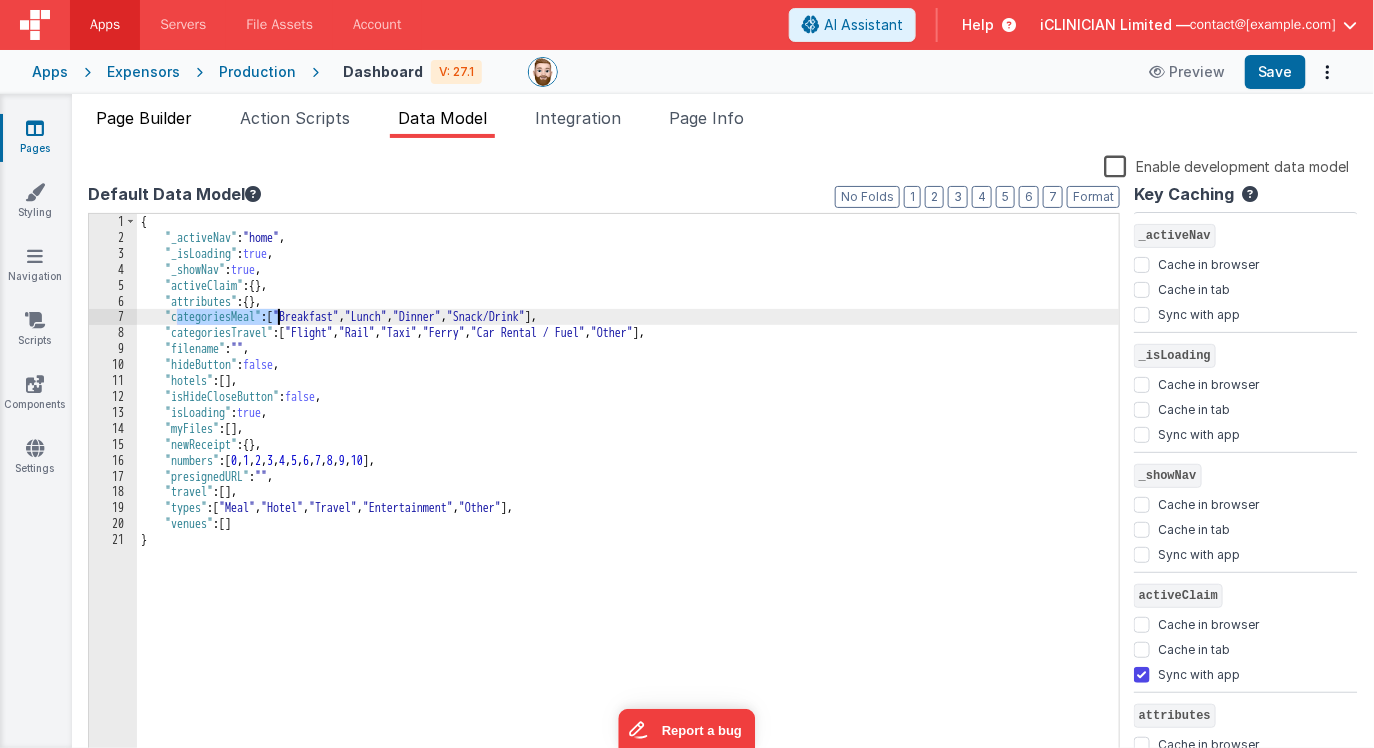 click on "Page Builder" at bounding box center (144, 118) 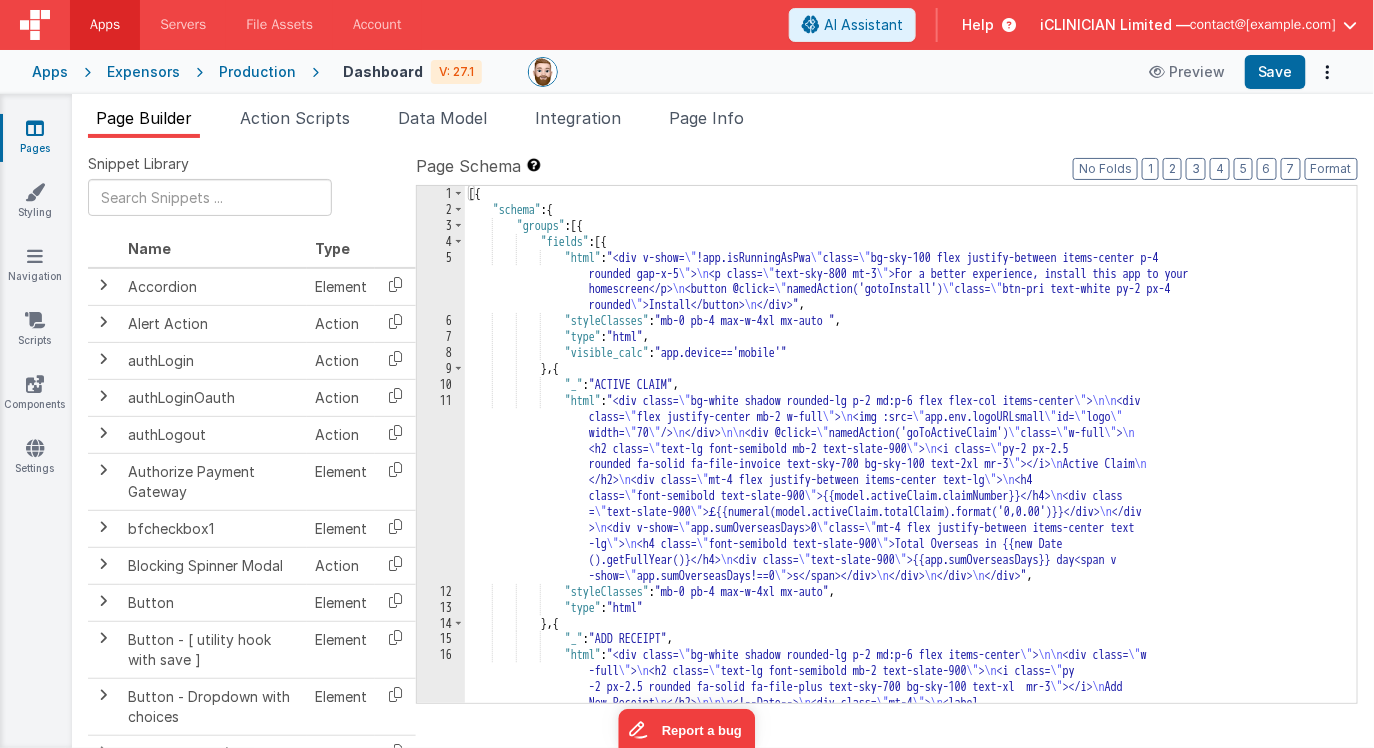 click on "[{      "schema" :  {           "groups" :  [{                "fields" :  [{                     "html" :  "<div v-show= \" !app.isRunningAsPwa \"  class= \" bg-sky-100 flex justify-between items-center p-4                       rounded gap-x-5 \" > \n   <p class= \" text-sky-800 mt-3 \" >For a better experience, install this app to your                       homescreen</p> \n   <button @click= \" namedAction('gotoInstall') \"  class= \" btn-pri text-white py-2 px-4                       rounded \" >Install</button> \n </div>" ,                     "styleClasses" :  "mb-0 pb-4 max-w-4xl mx-auto " ,                     "type" :  "html" ,                     "visible_calc" :  "app.device=='mobile'"                } ,  {                     "_" :  "ACTIVE CLAIM" ,                     "html" :  "<div class= \" bg-white shadow rounded-lg p-2 md:p-6 flex flex-col items-center \" > \n\n     <div                       class= \" \" > \n \"" at bounding box center [911, 1176] 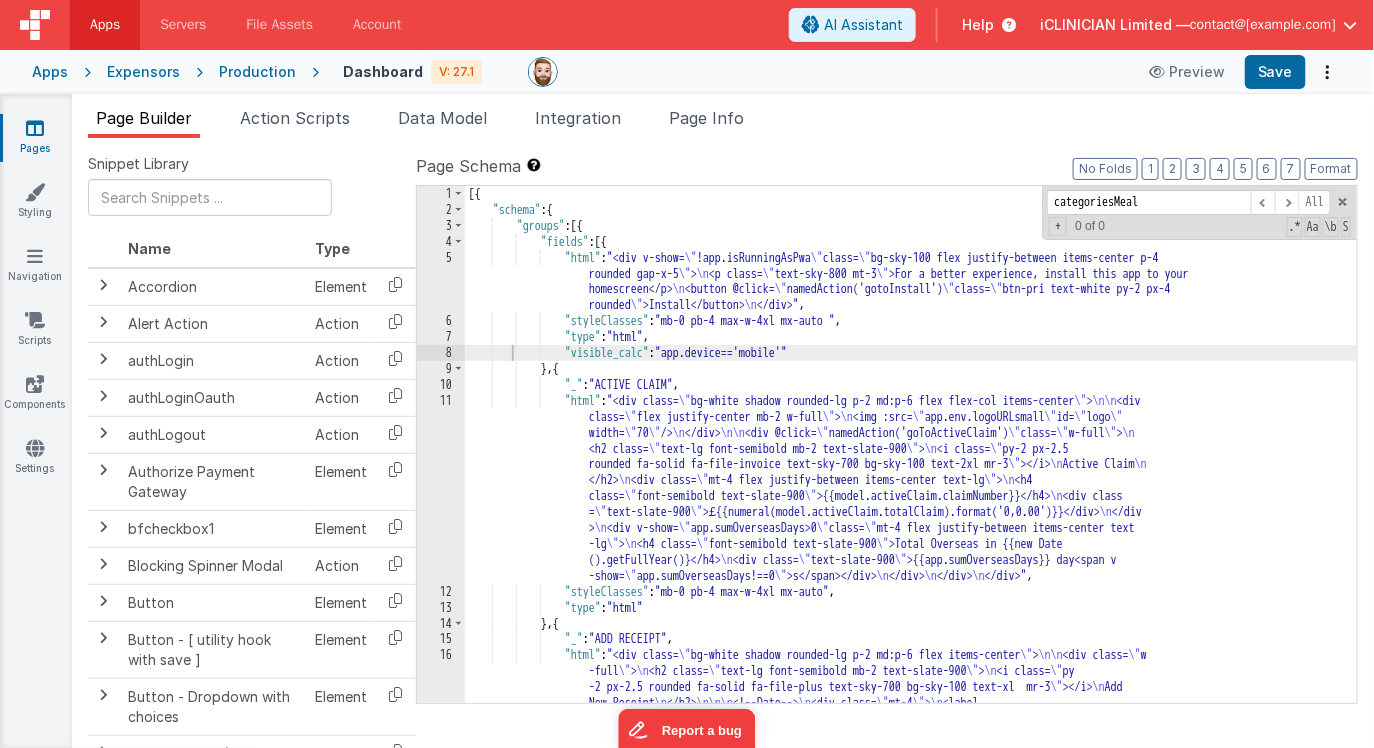 scroll, scrollTop: 584, scrollLeft: 0, axis: vertical 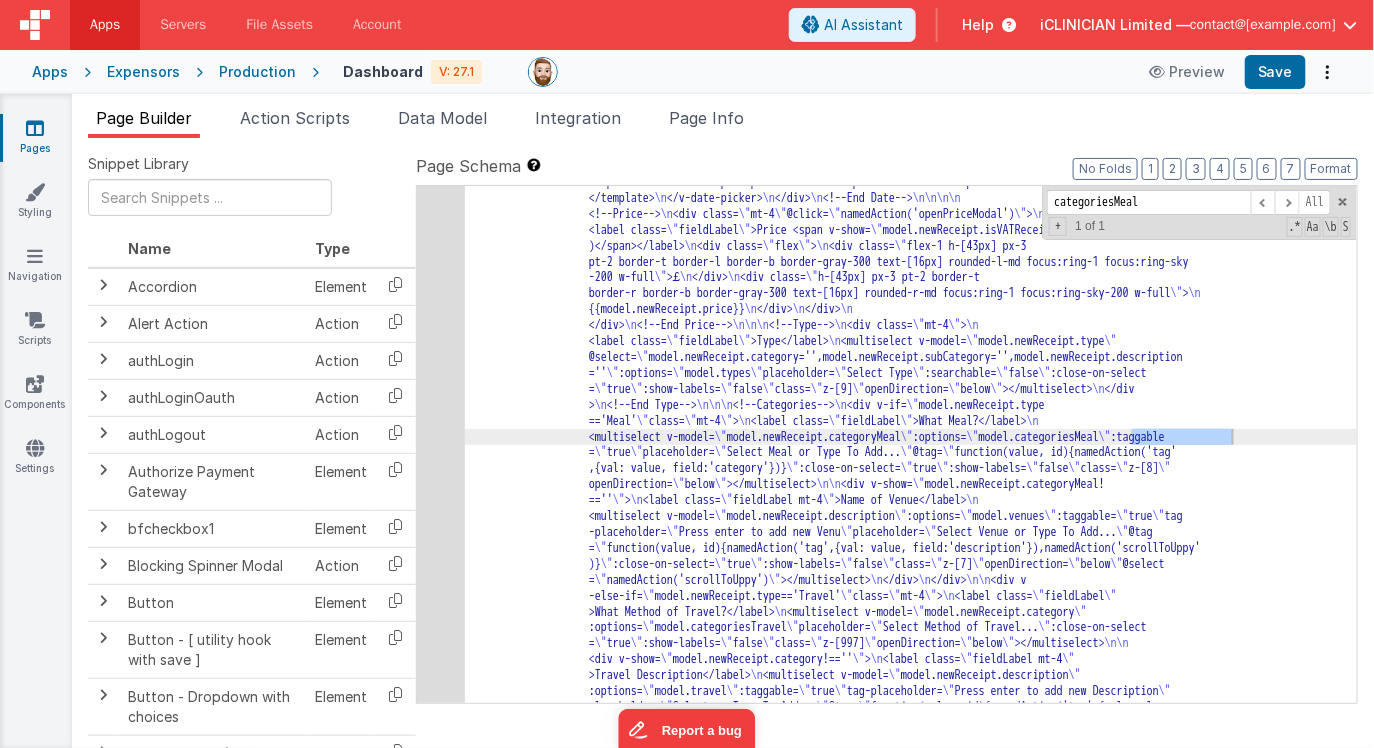type on "categoriesMeal" 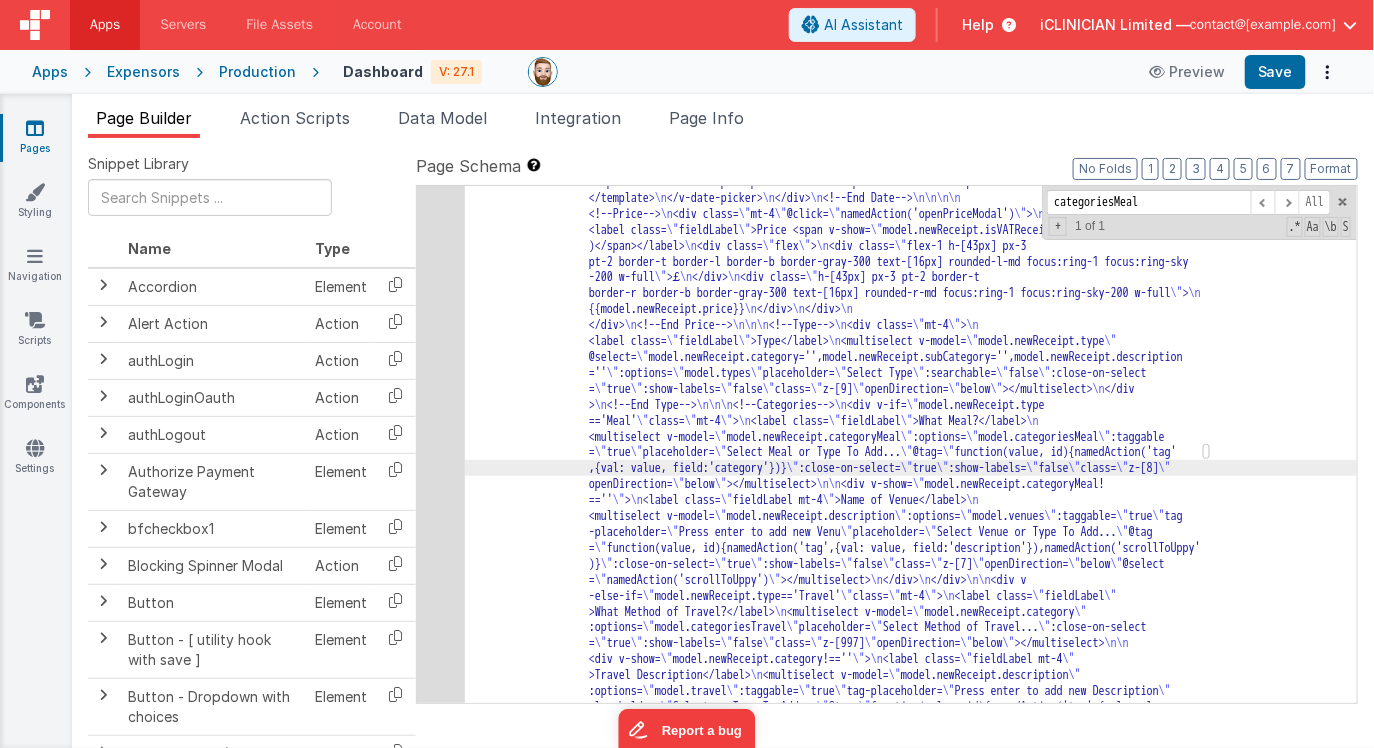 click on "16" at bounding box center [441, 787] 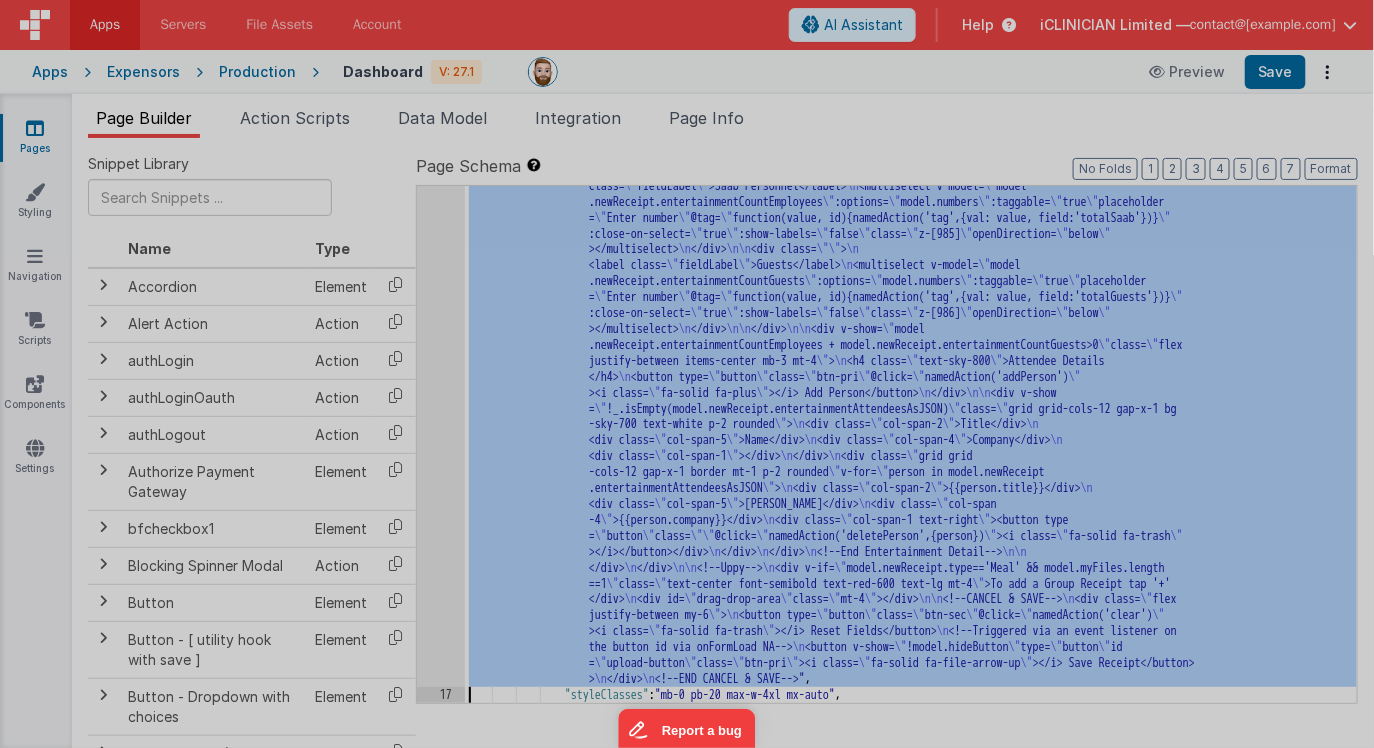 scroll, scrollTop: 1408, scrollLeft: 0, axis: vertical 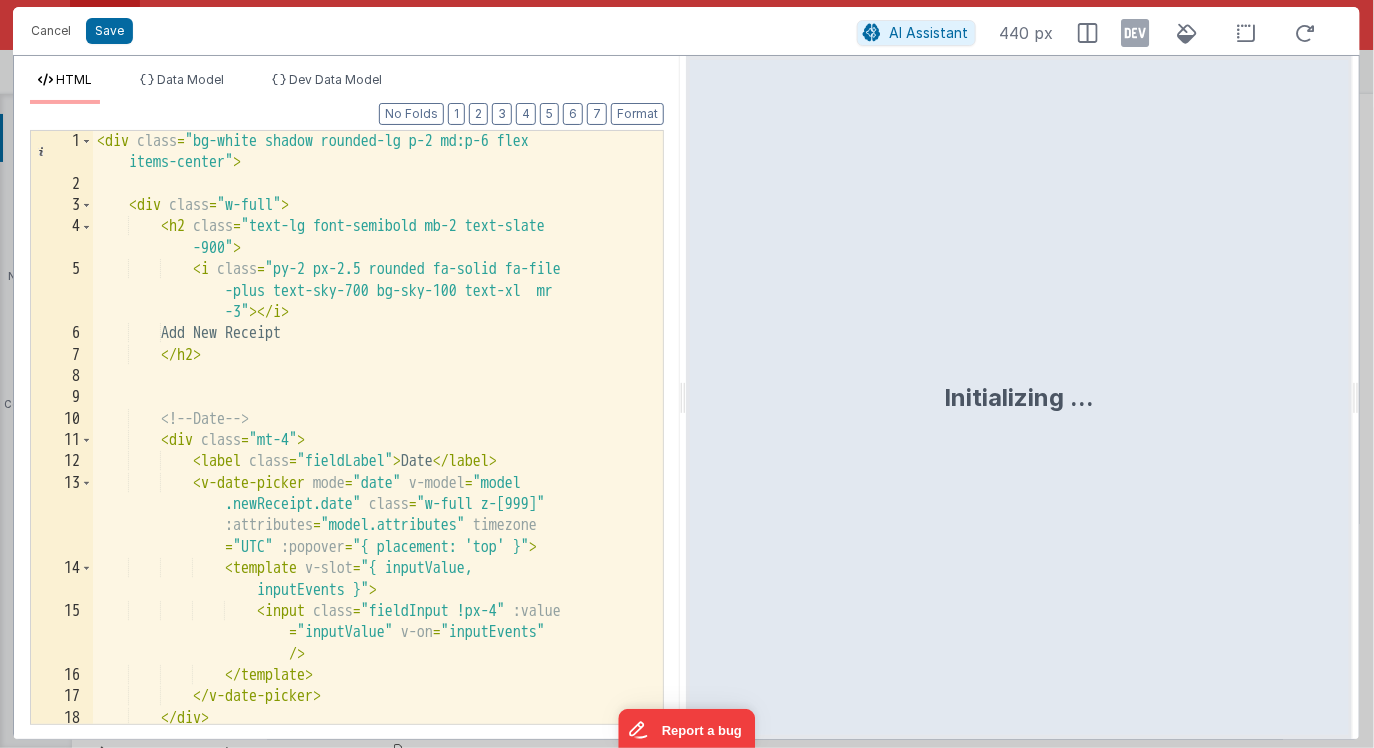 drag, startPoint x: 684, startPoint y: 405, endPoint x: 936, endPoint y: 404, distance: 252.00198 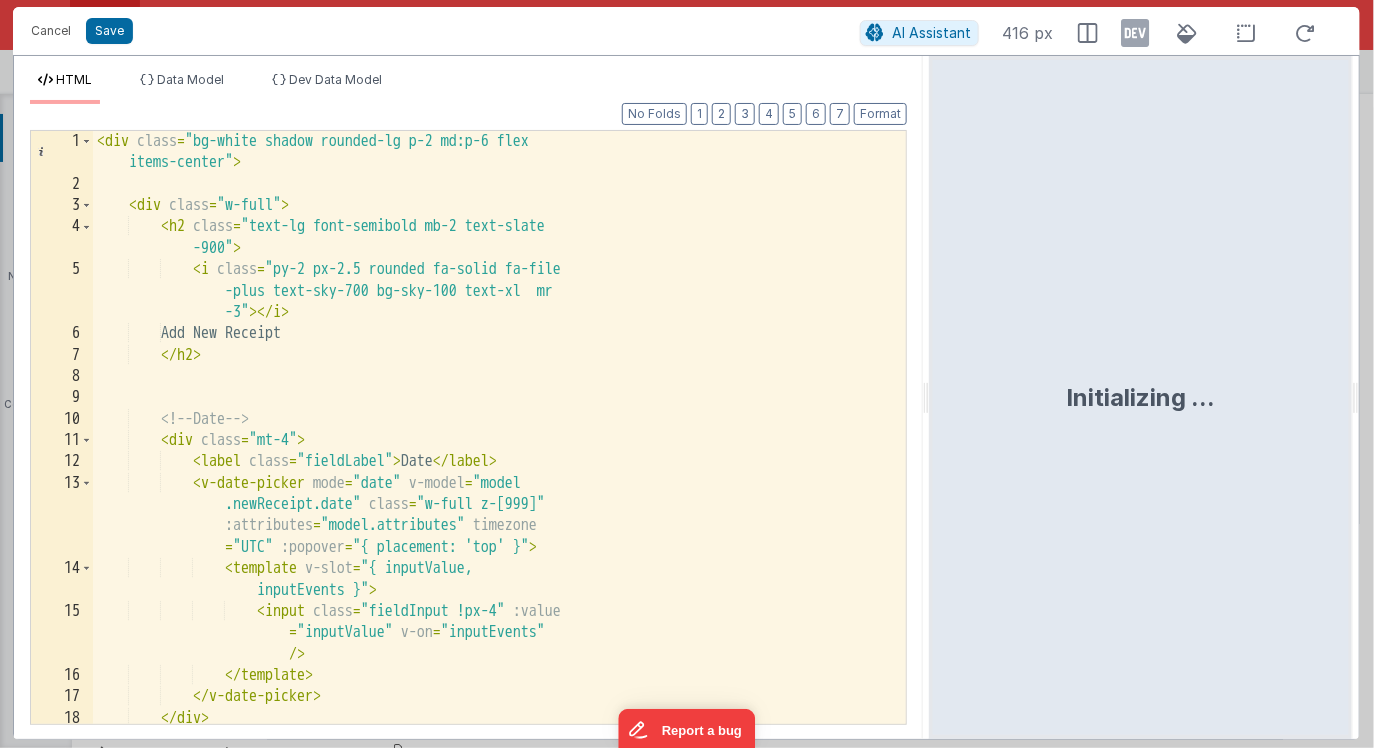 click on "< div   class = "bg-white shadow rounded-lg p-2 md:p-6 flex       items-center" >      < div   class = "w-full" >           < h2   class = "text-lg font-semibold mb-2 text-slate              -900" >                < i   class = "py-2 px-2.5 rounded fa-solid fa-file                  -plus text-sky-700 bg-sky-100 text-xl  mr                  -3" > </ i >               Add New Receipt           </ h2 >           <!-- Date -->           < div   class = "mt-4" >                < label   class = "fieldLabel" > Date </ label >                < v-date-picker   mode = "date"   v-model = "model                  .newReceipt.date"   class = "w-full z-[999]"                    :attributes = "model.attributes"   timezone                  = "UTC"   :popover = "{ placement: 'top' }" >                     < template   v-slot = "{ inputValue,                       inputEvents }" >                          < input" at bounding box center (499, 459) 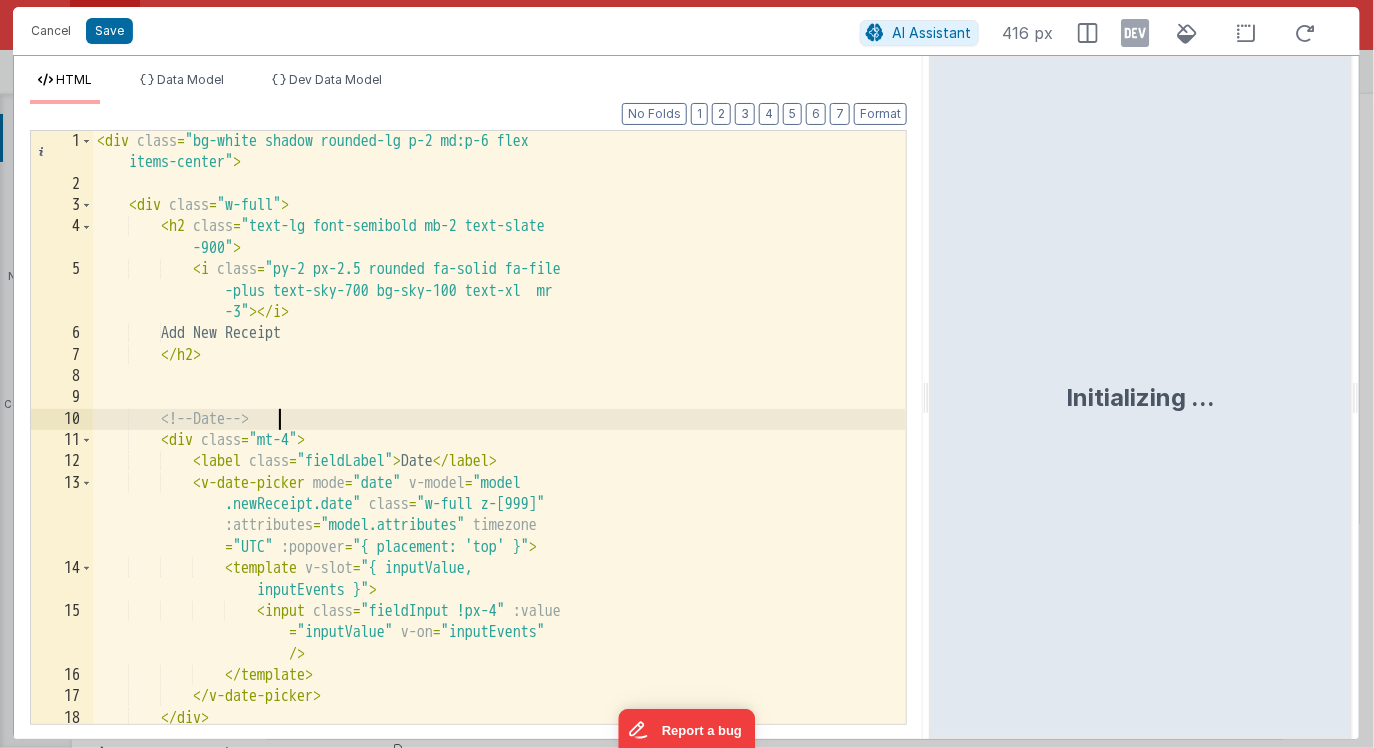 scroll, scrollTop: 0, scrollLeft: 0, axis: both 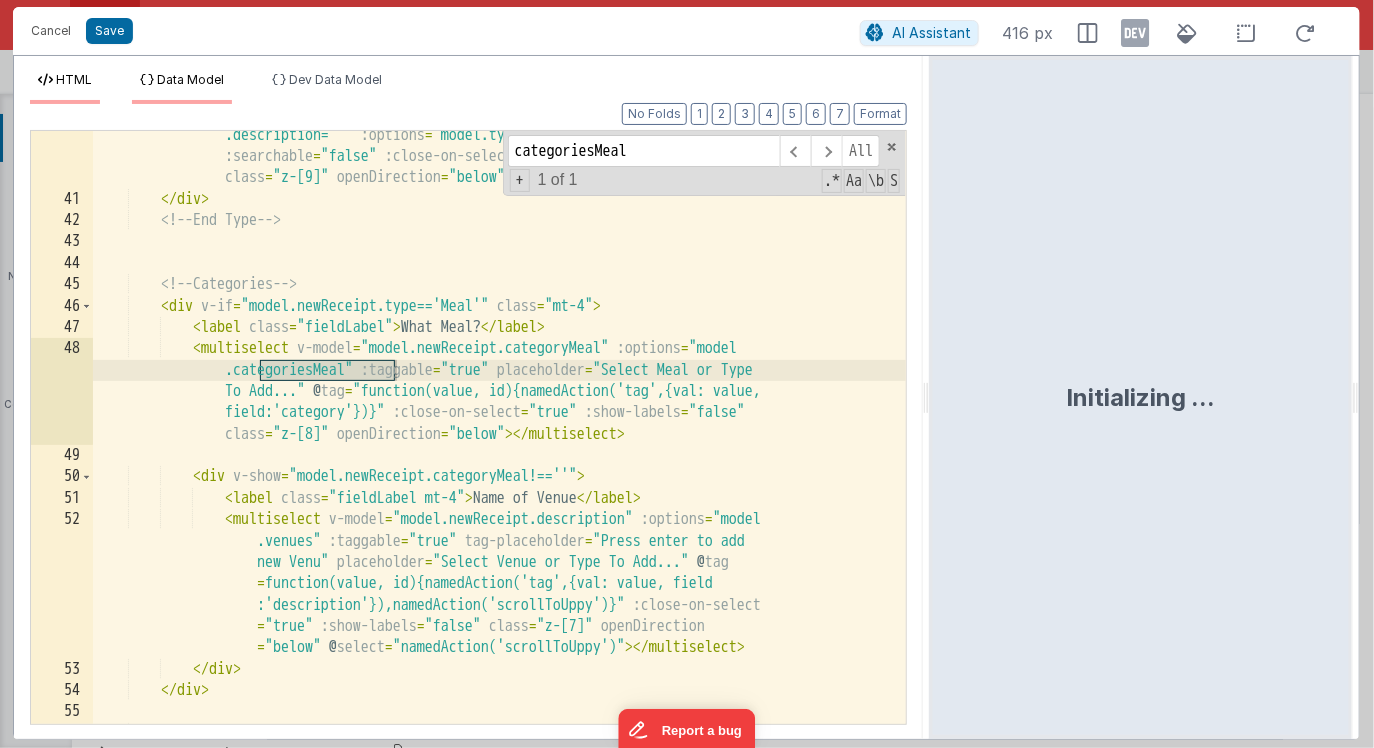type on "categoriesMeal" 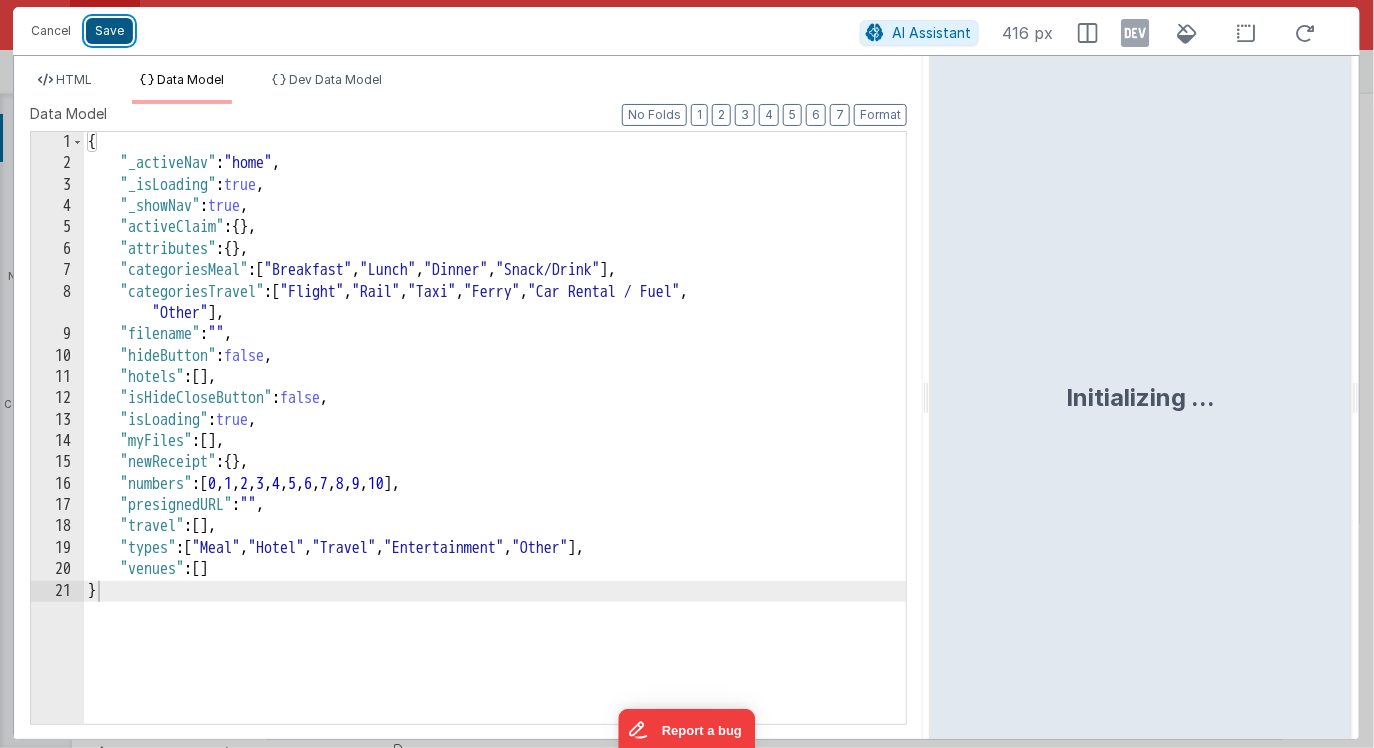 click on "Save" at bounding box center [109, 31] 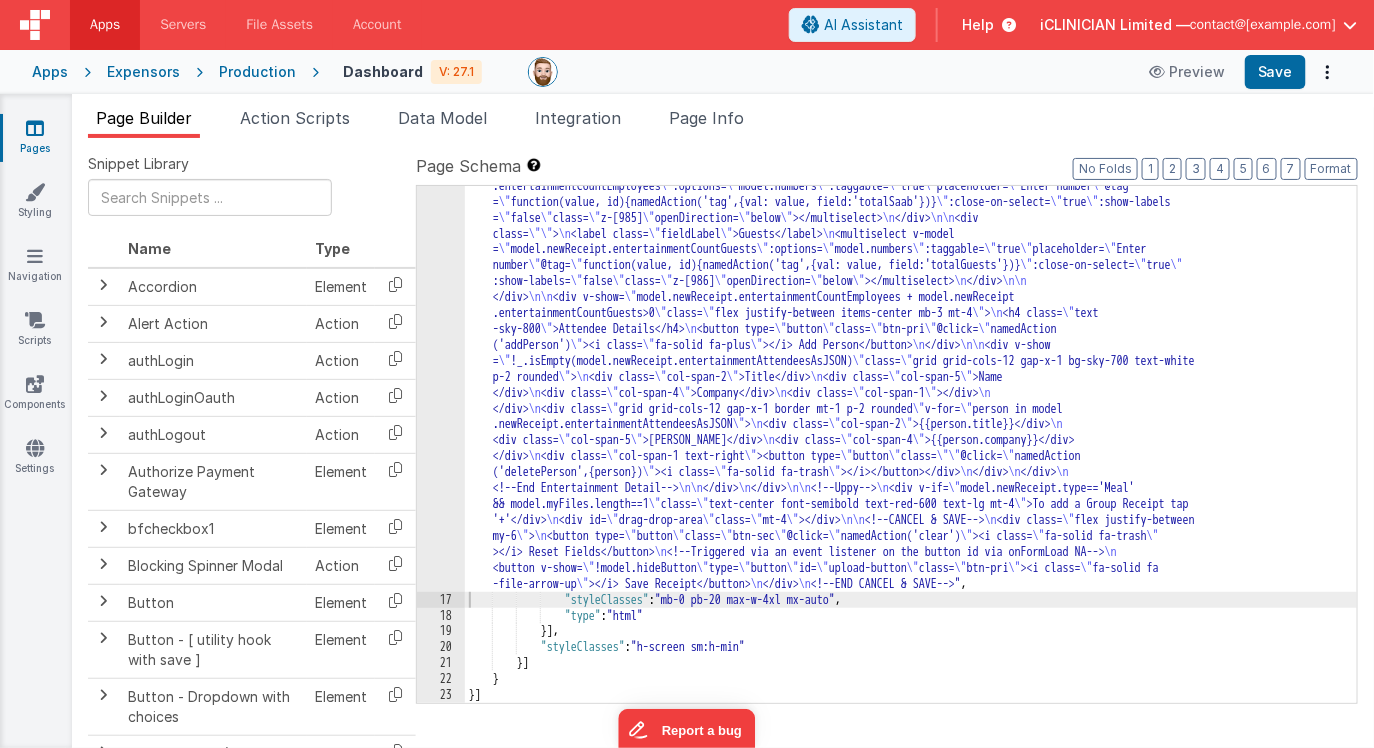 scroll, scrollTop: 1296, scrollLeft: 0, axis: vertical 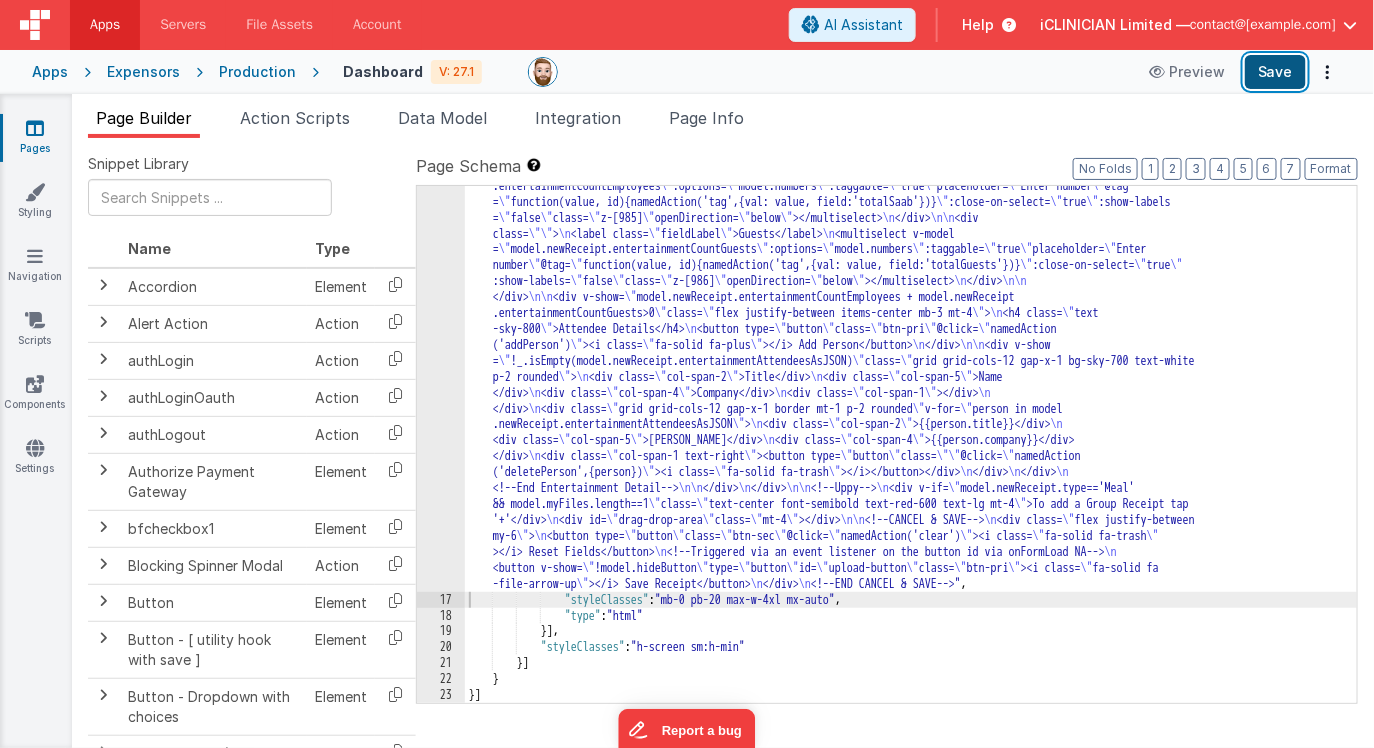 click on "Save" at bounding box center (1275, 72) 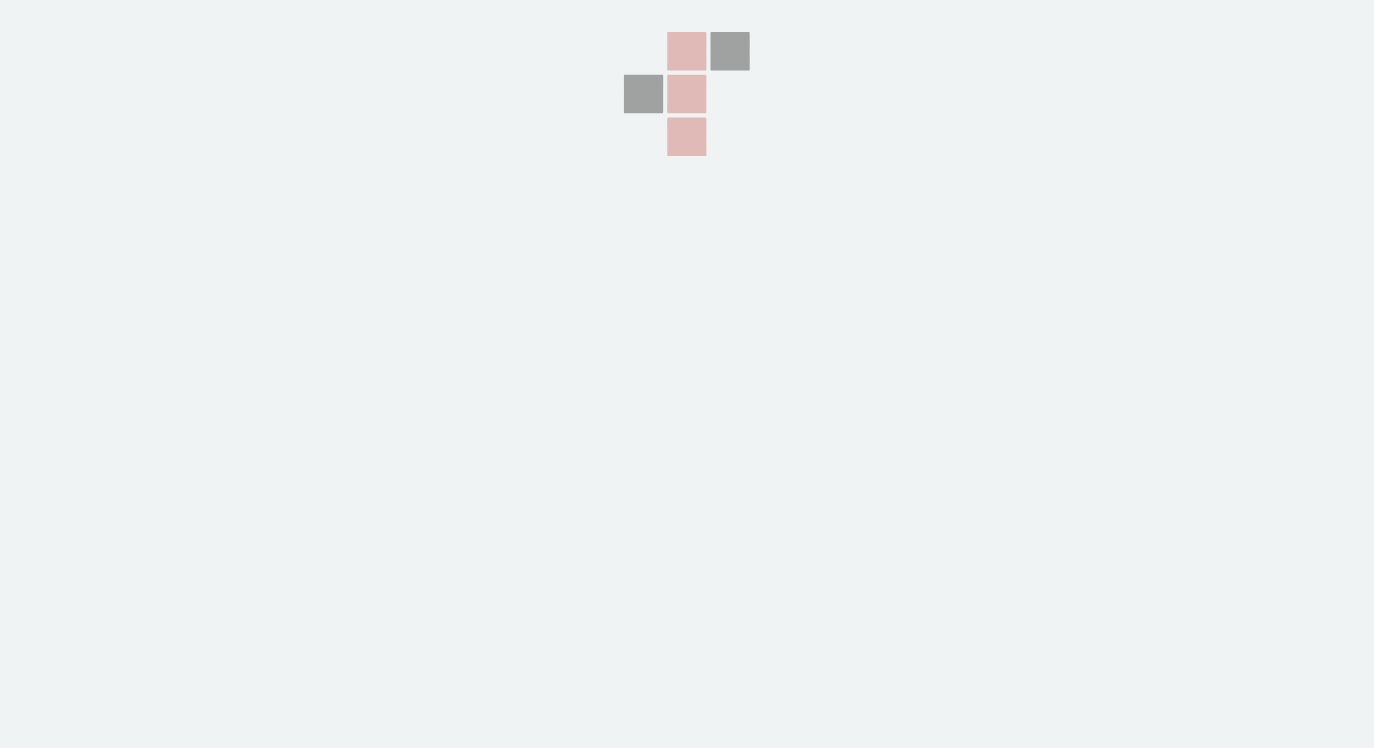 scroll, scrollTop: 0, scrollLeft: 0, axis: both 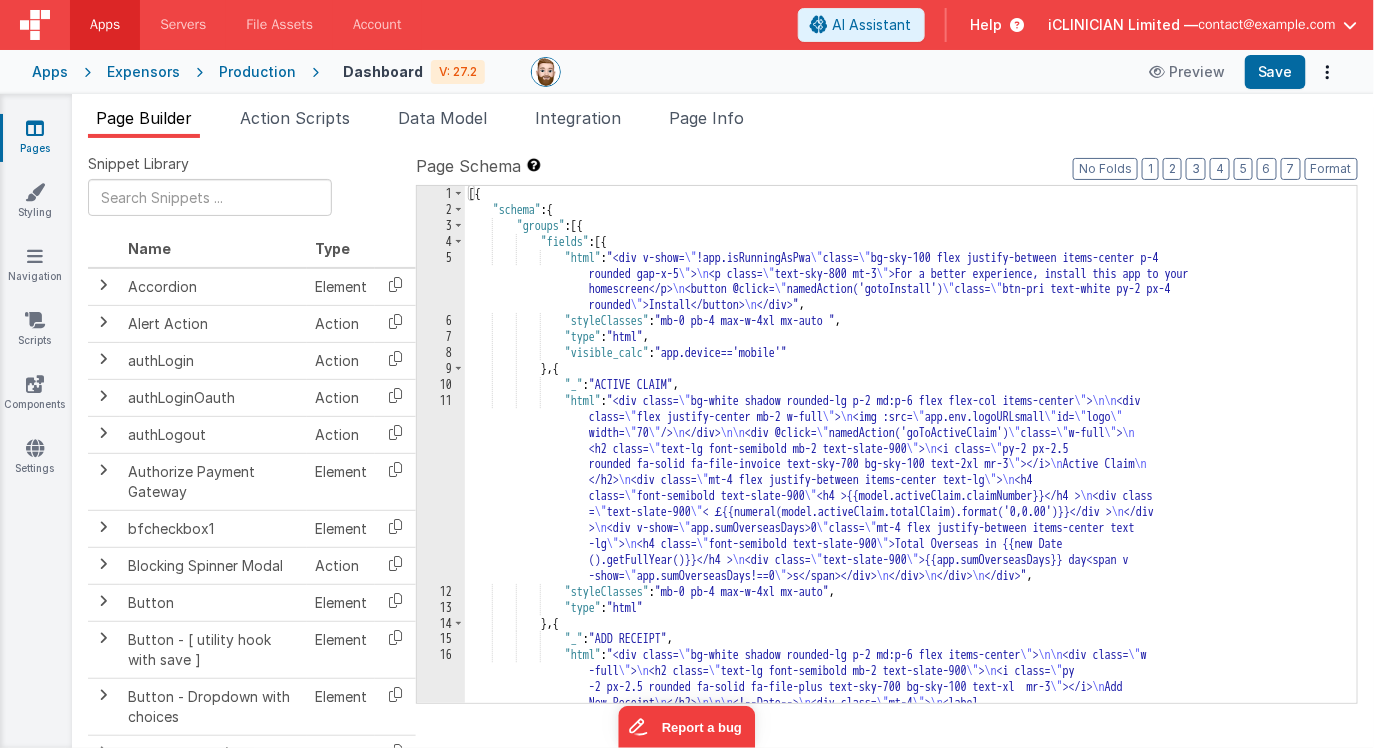 click on "Apps" at bounding box center (50, 72) 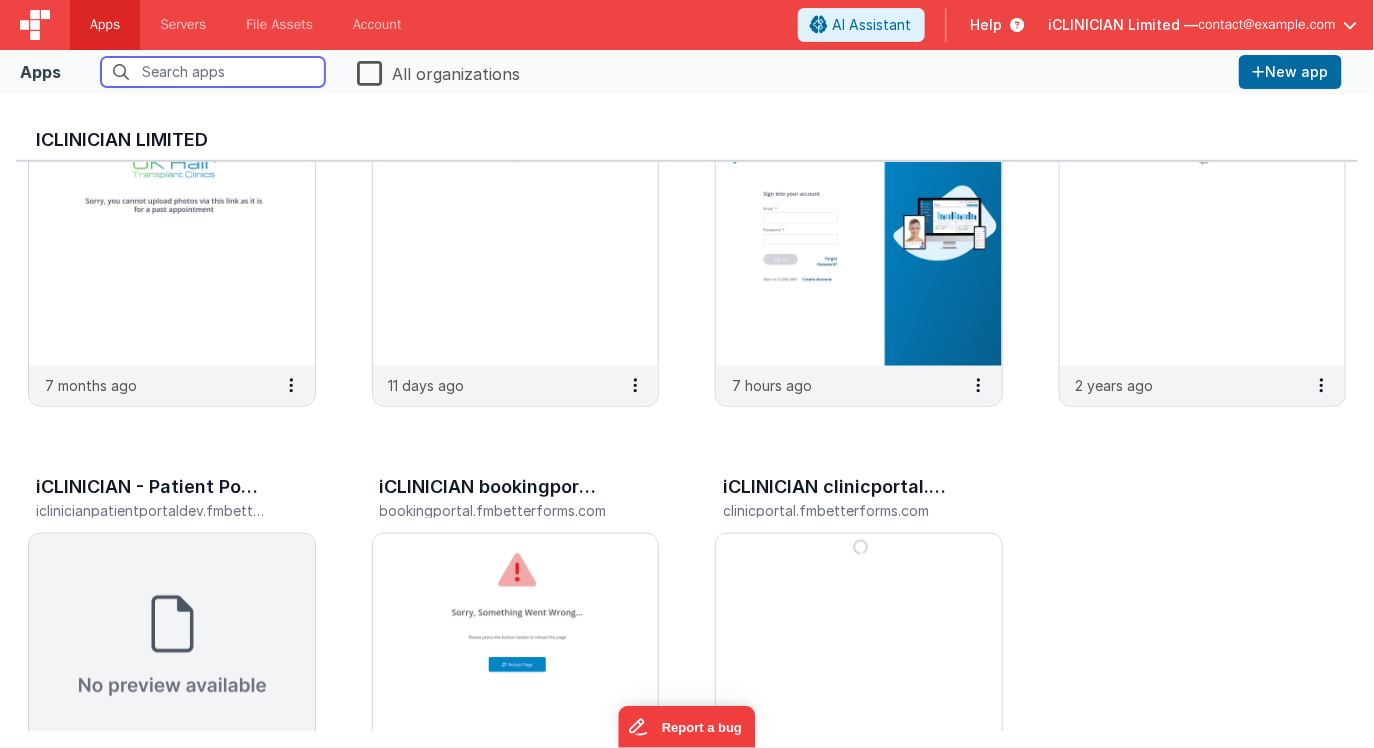 scroll, scrollTop: 510, scrollLeft: 0, axis: vertical 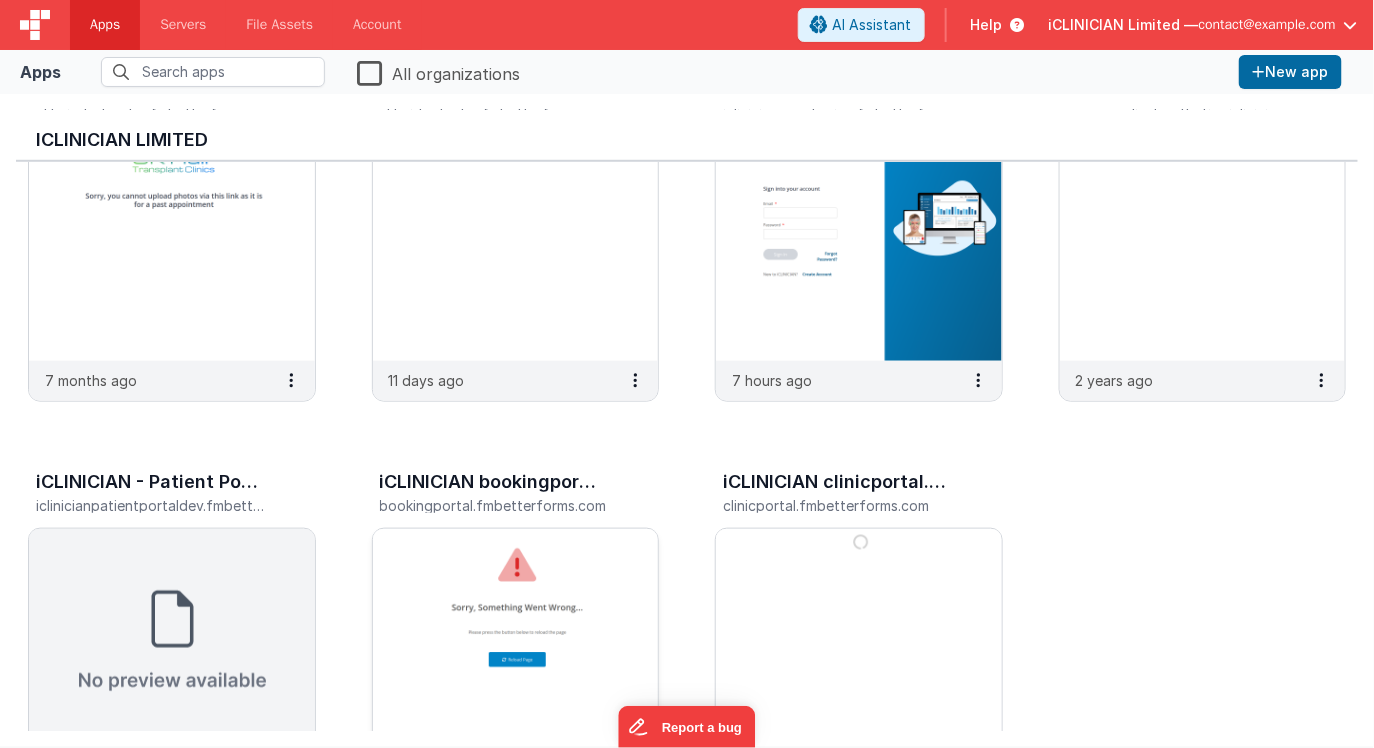 click at bounding box center (516, 641) 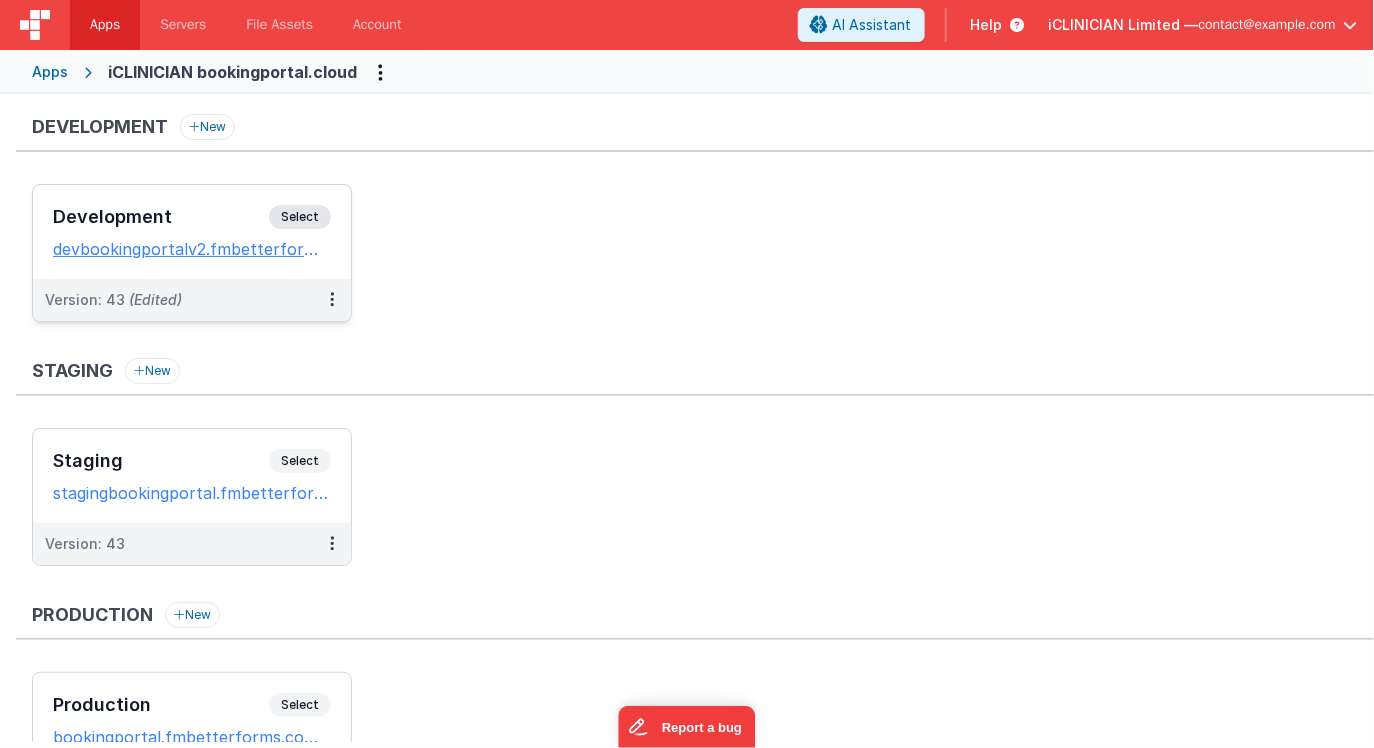 click on "Development" at bounding box center [161, 217] 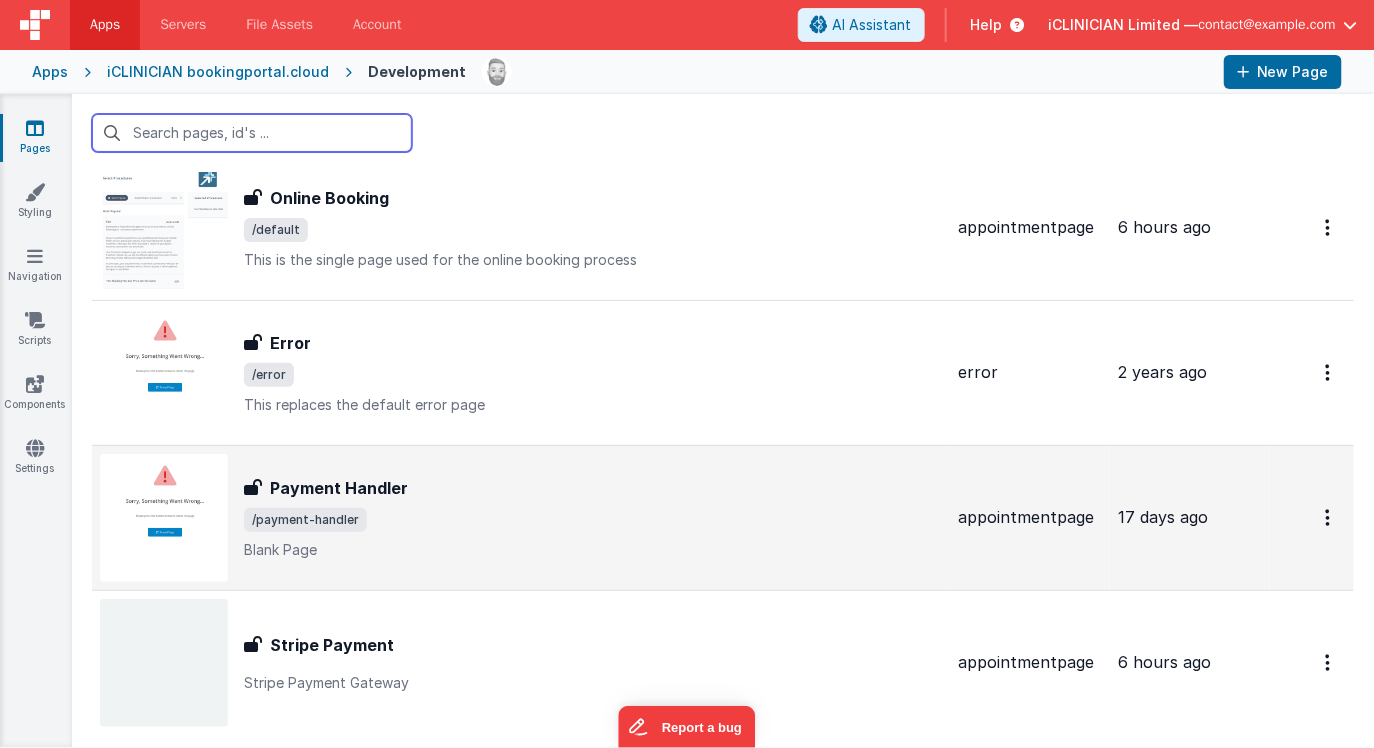 scroll, scrollTop: 114, scrollLeft: 0, axis: vertical 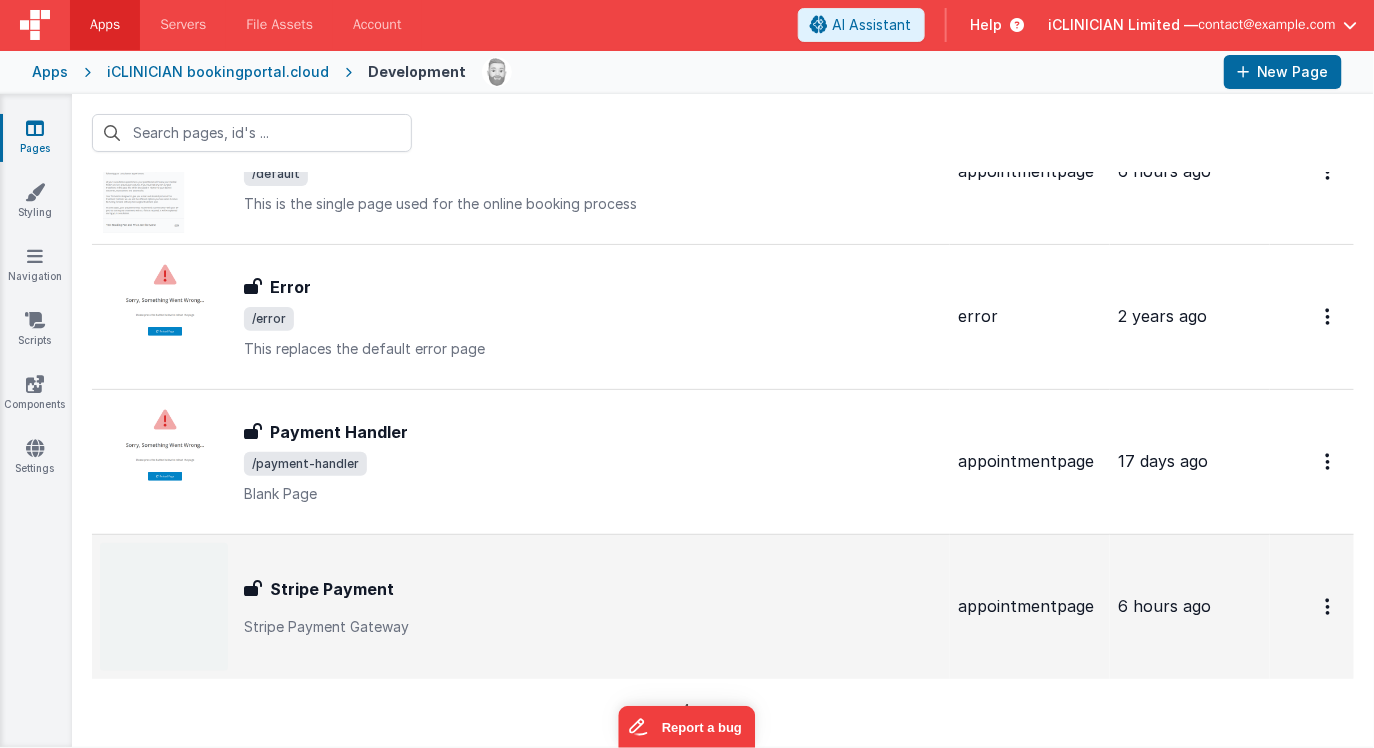 click on "Stripe Payment" at bounding box center [593, 589] 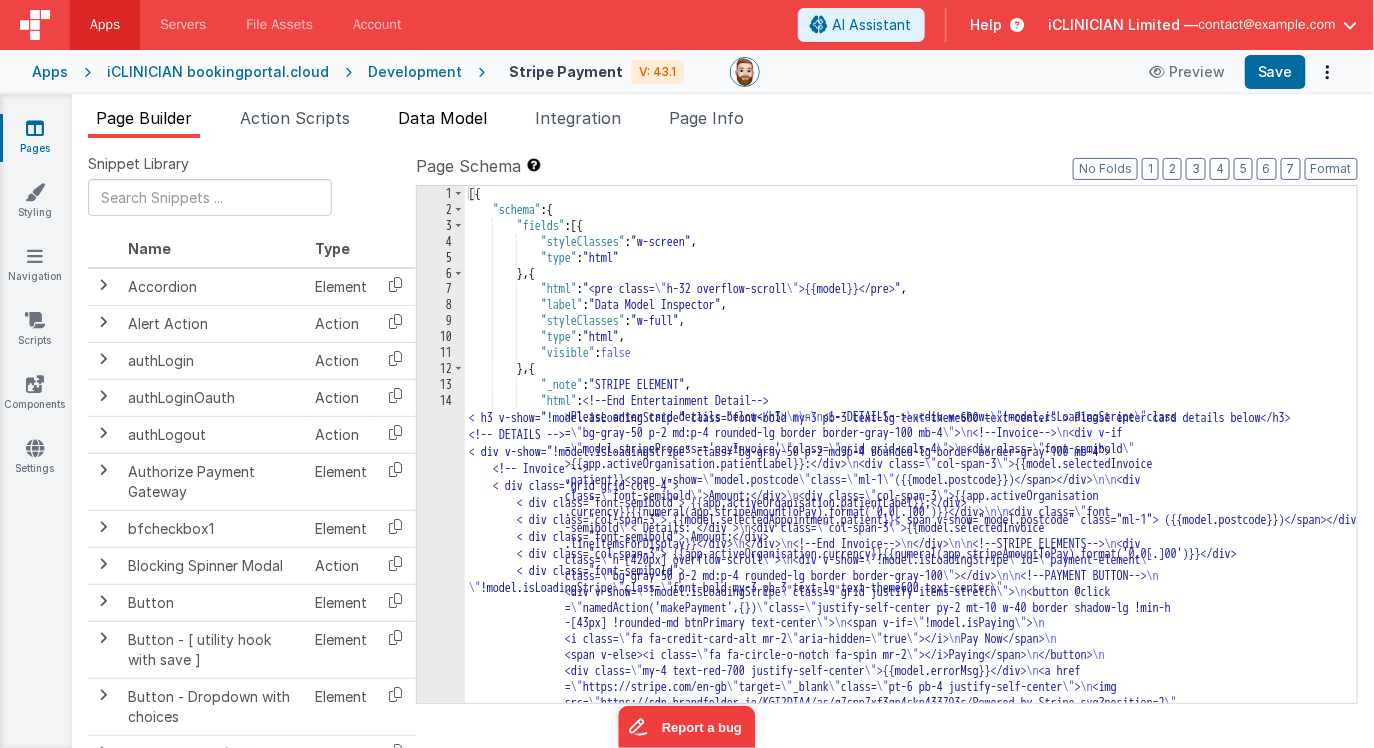 click on "Data Model" at bounding box center [442, 118] 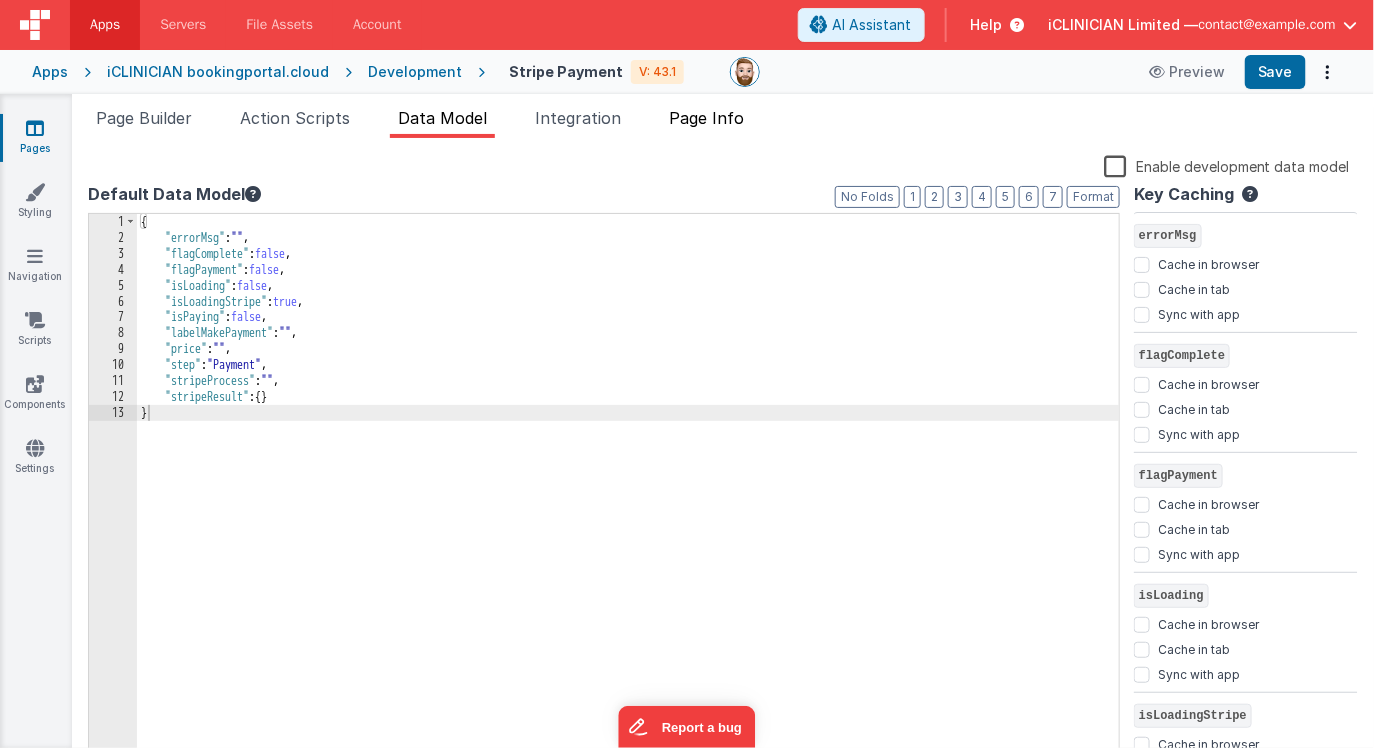 click on "Page Info" at bounding box center (706, 118) 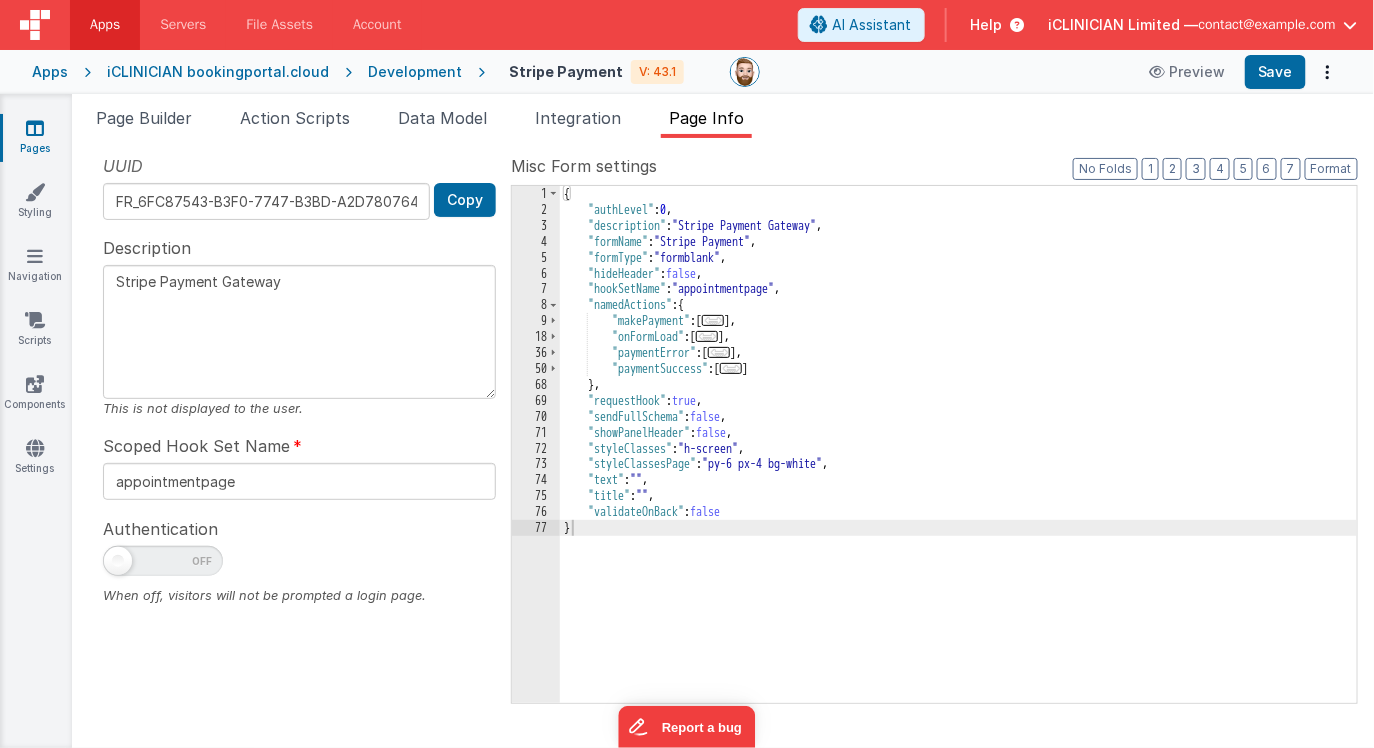 click on "..." at bounding box center (707, 336) 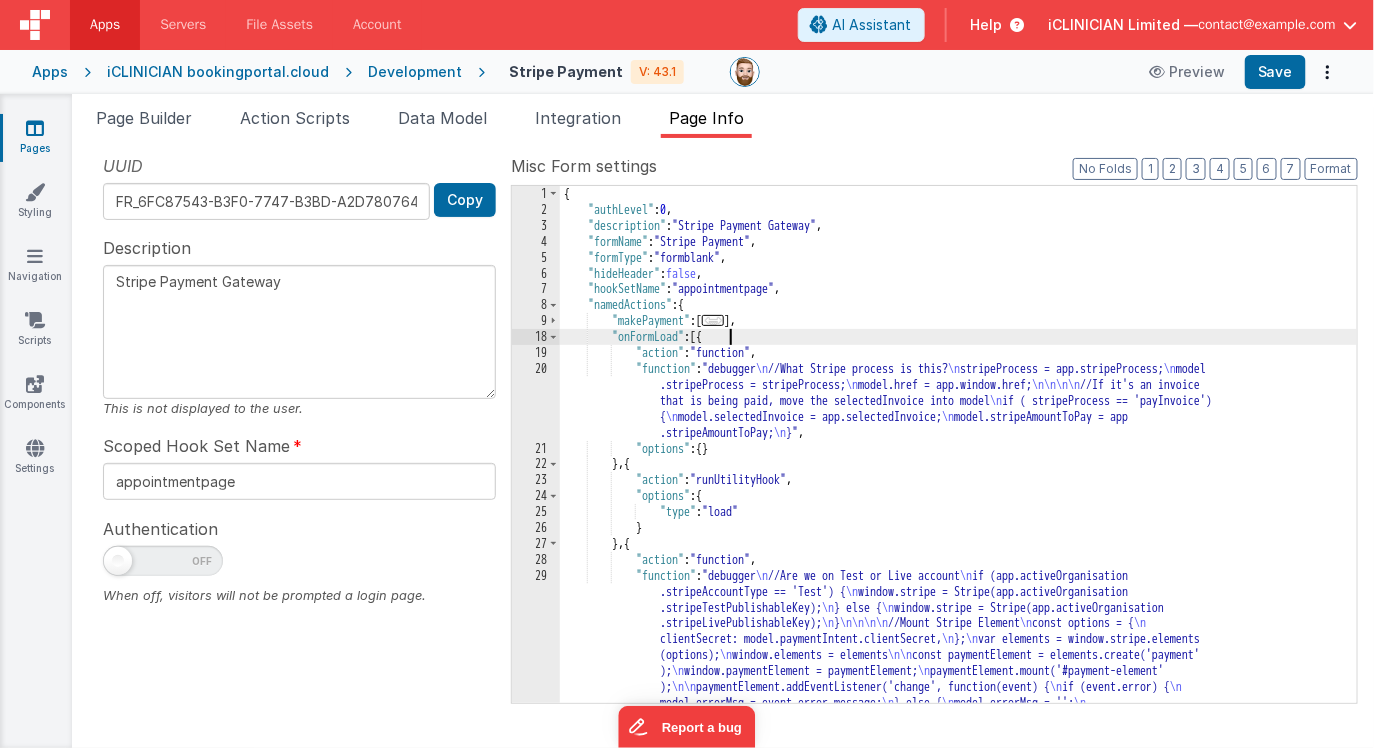 click on ""description" :  "Stripe Payment Gateway" ,      "formName" :  "Stripe Payment" ,      "formType" :  "formblank" ,      "hideHeader" :  false ,      "hookSetName" :  "appointmentpage" ,      "namedActions" :  {           "makePayment" :  [ ... ] ,           "onFormLoad" :  [{                "action" :  "function" ,                "function" :  "debugger \n //What Stripe process is this? \n stripeProcess = app.stripeProcess; \n model                  .stripeProcess = stripeProcess; \n model.href = app.window.href; \n\n\n\n //If it's an invoice                   that is being paid, move the selectedInvoice into model \n if ( stripeProcess == 'payInvoice')                   { \n     model.selectedInvoice = app.selectedInvoice; \n     model.stripeAmountToPay = app                  .stripeAmountToPay; \n }" ,                "options" :  { }           } ,  {                "action" :  "runUtilityHook" ,                :" at bounding box center [958, 564] 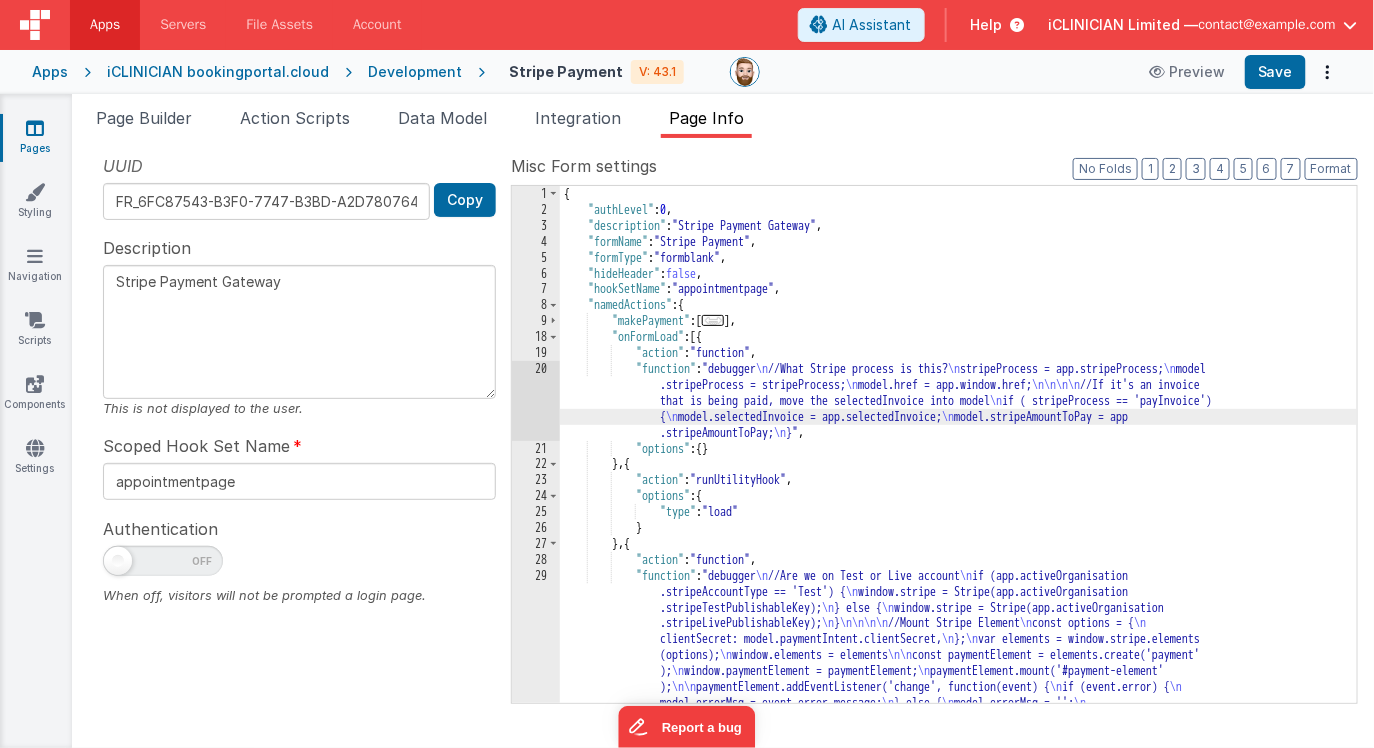 click on "20" at bounding box center [536, 401] 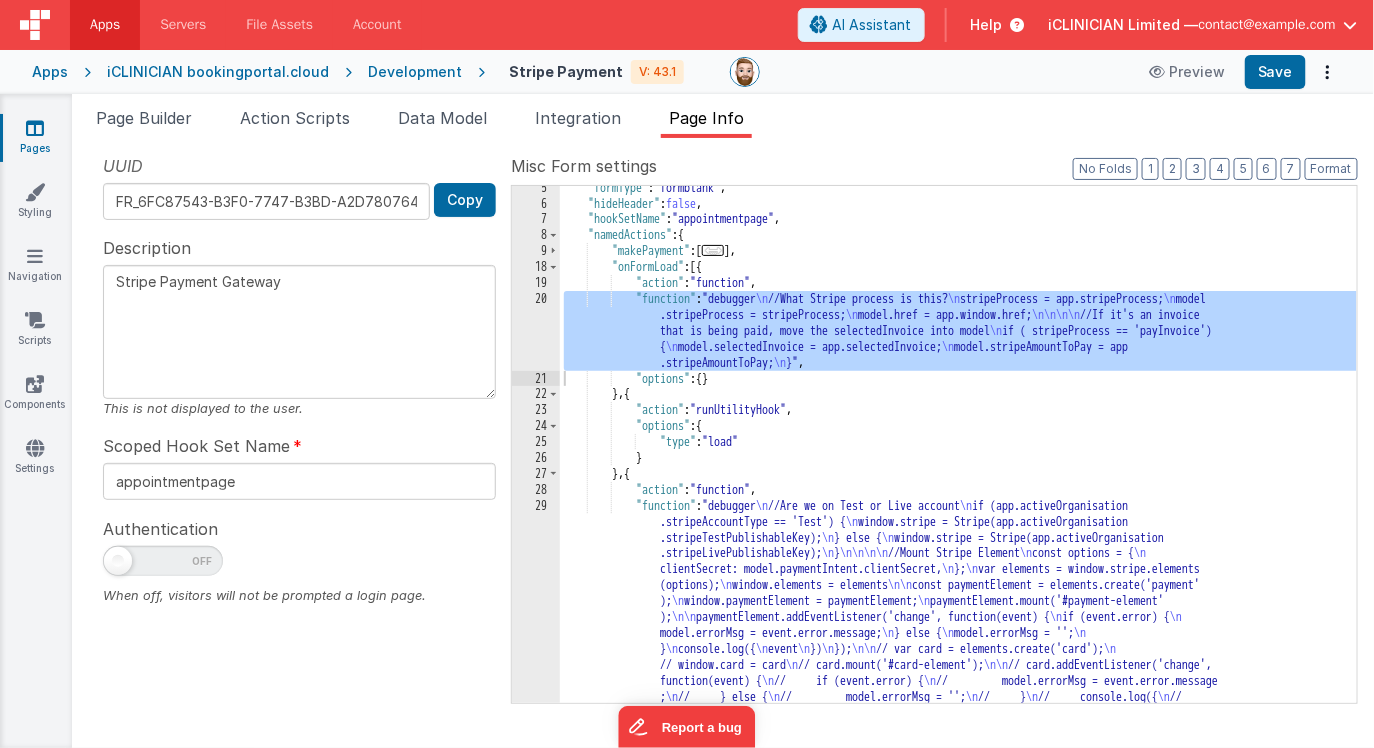 scroll, scrollTop: 85, scrollLeft: 0, axis: vertical 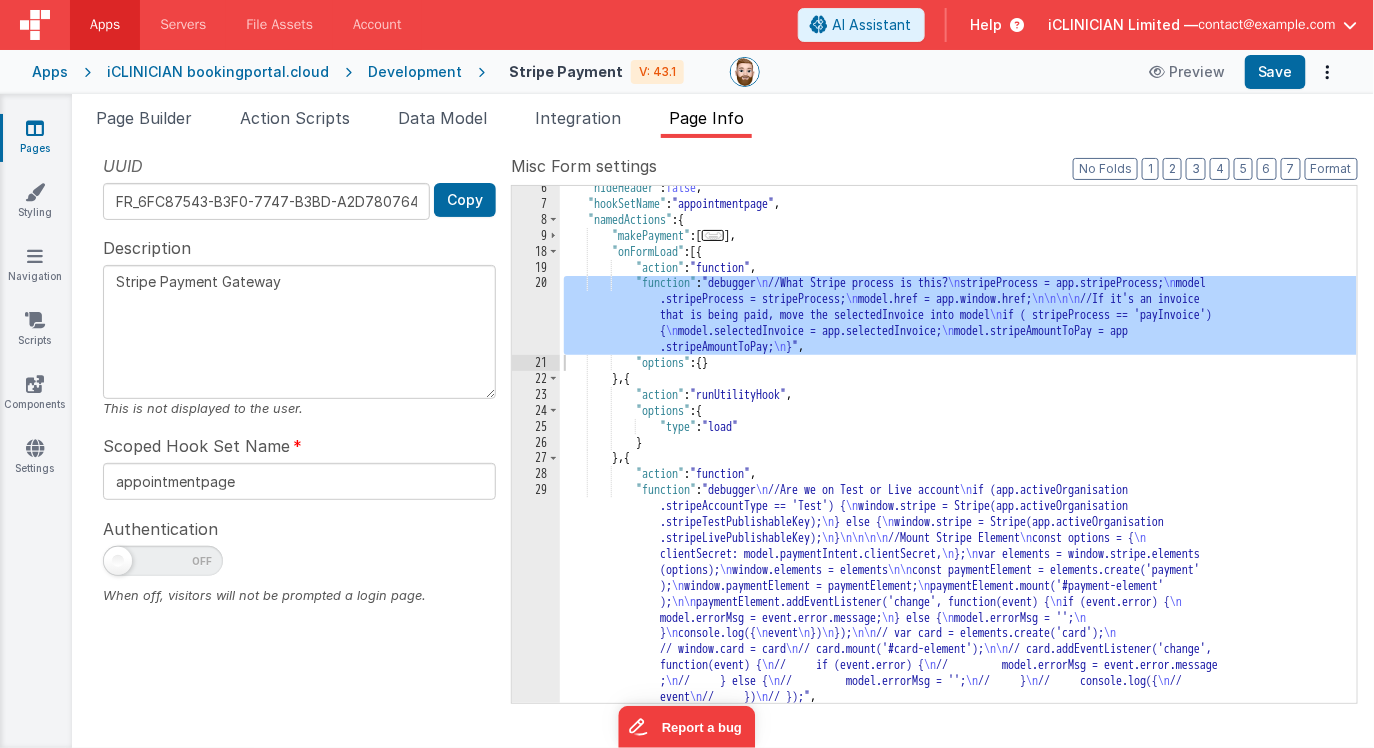click on ""isPaying"" at bounding box center (958, 454) 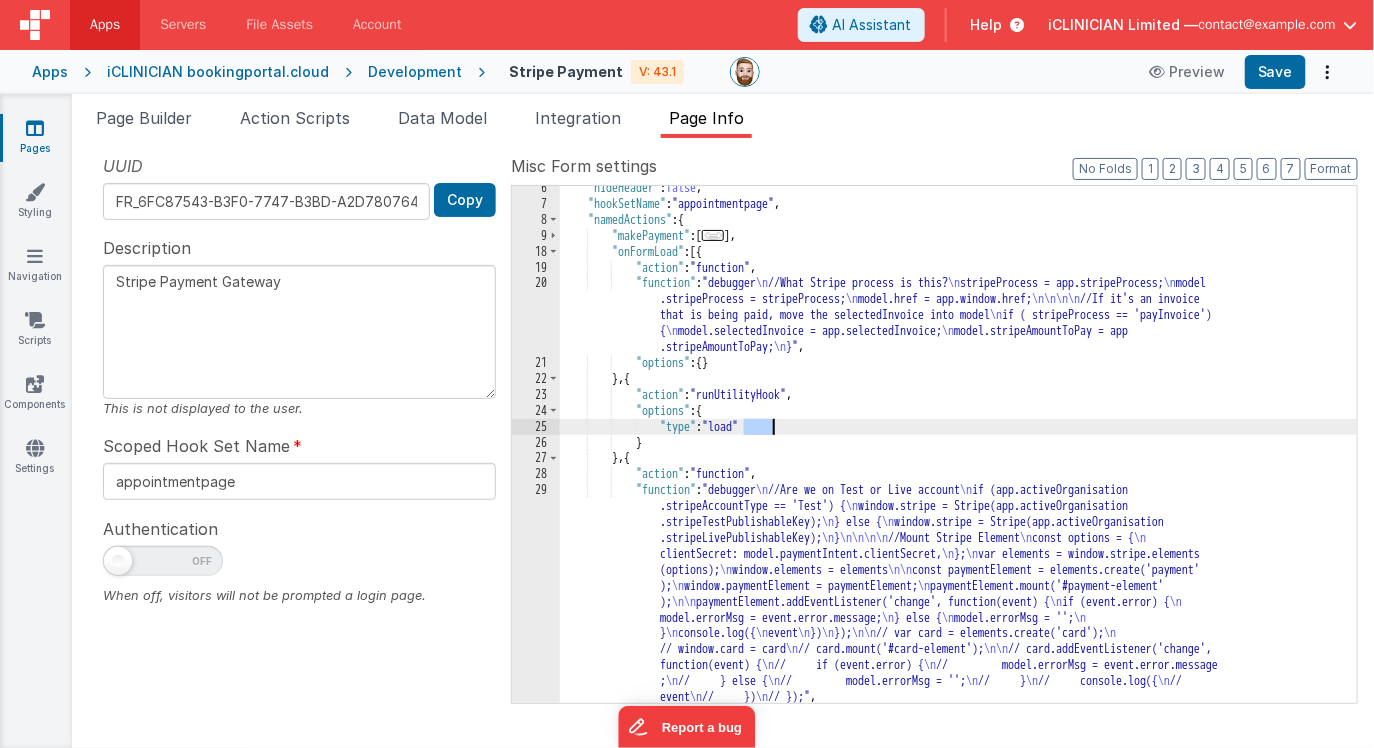 paste 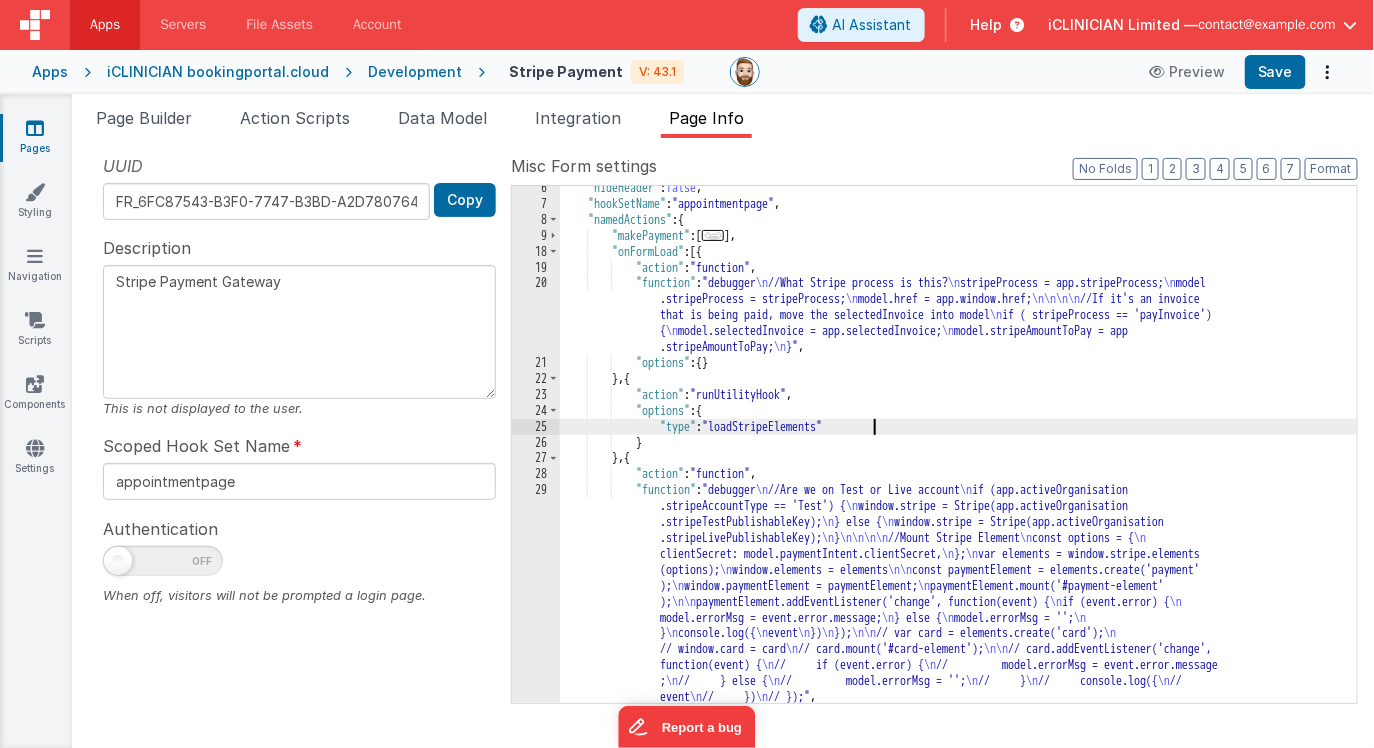 type 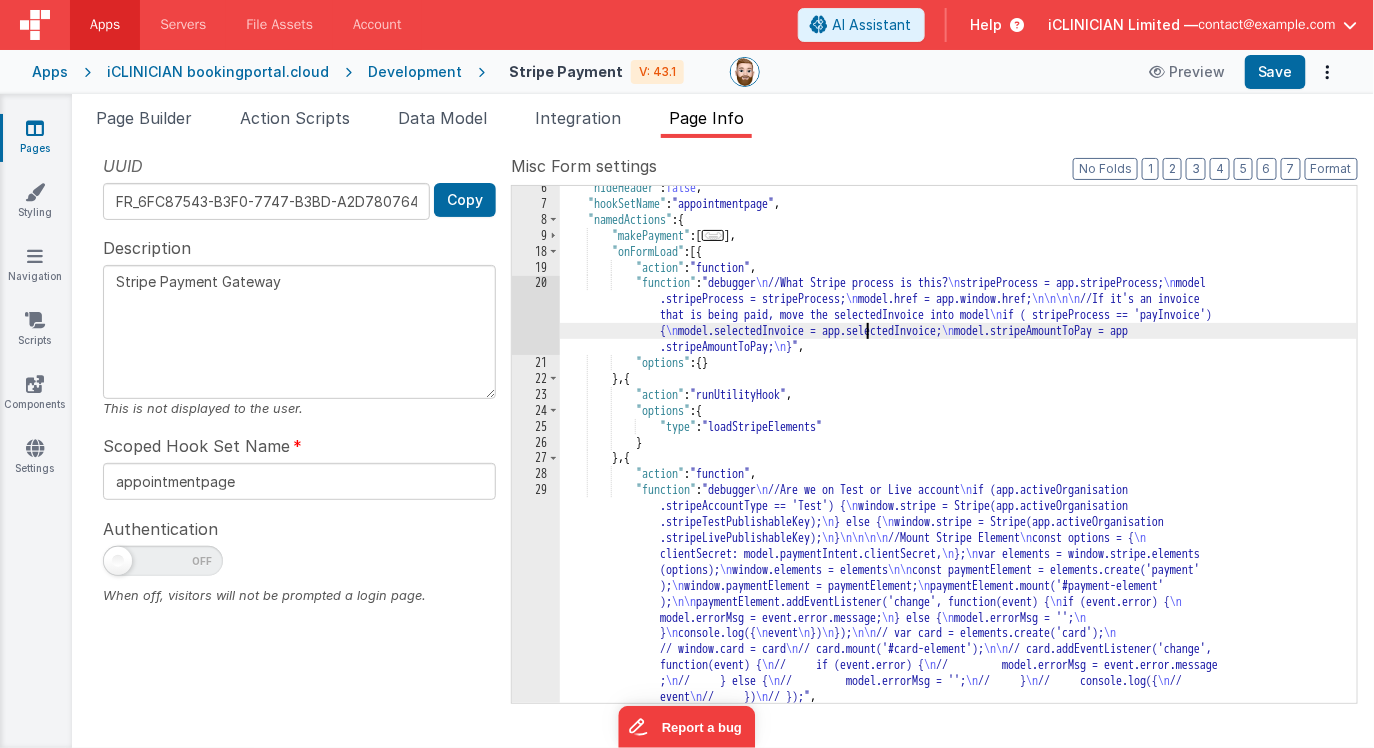 click on ""namedActions" :  {           "makePayment" :  [ ... ] ,           "onFormLoad" :  [{                "action" :  "function" ,                "function" :  "debugger \n //What Stripe process is this? \n stripeProcess = app.stripeProcess; \n model                  .stripeProcess = stripeProcess; \n model.href = app.window.href; \n\n\n\n //If it's an invoice                   that is being paid, move the selectedInvoice into model \n if ( stripeProcess == 'payInvoice')                   { \n     model.selectedInvoice = app.selectedInvoice; \n     model.stripeAmountToPay = app                  .stripeAmountToPay; \n }" ,                "options" :  { }           } ,  {                "action" :  "runUtilityHook" ,                "options" :  {                     "type" :  "loadStripeElements"                }           } ,  {                "action" :  "function" ," at bounding box center (958, 454) 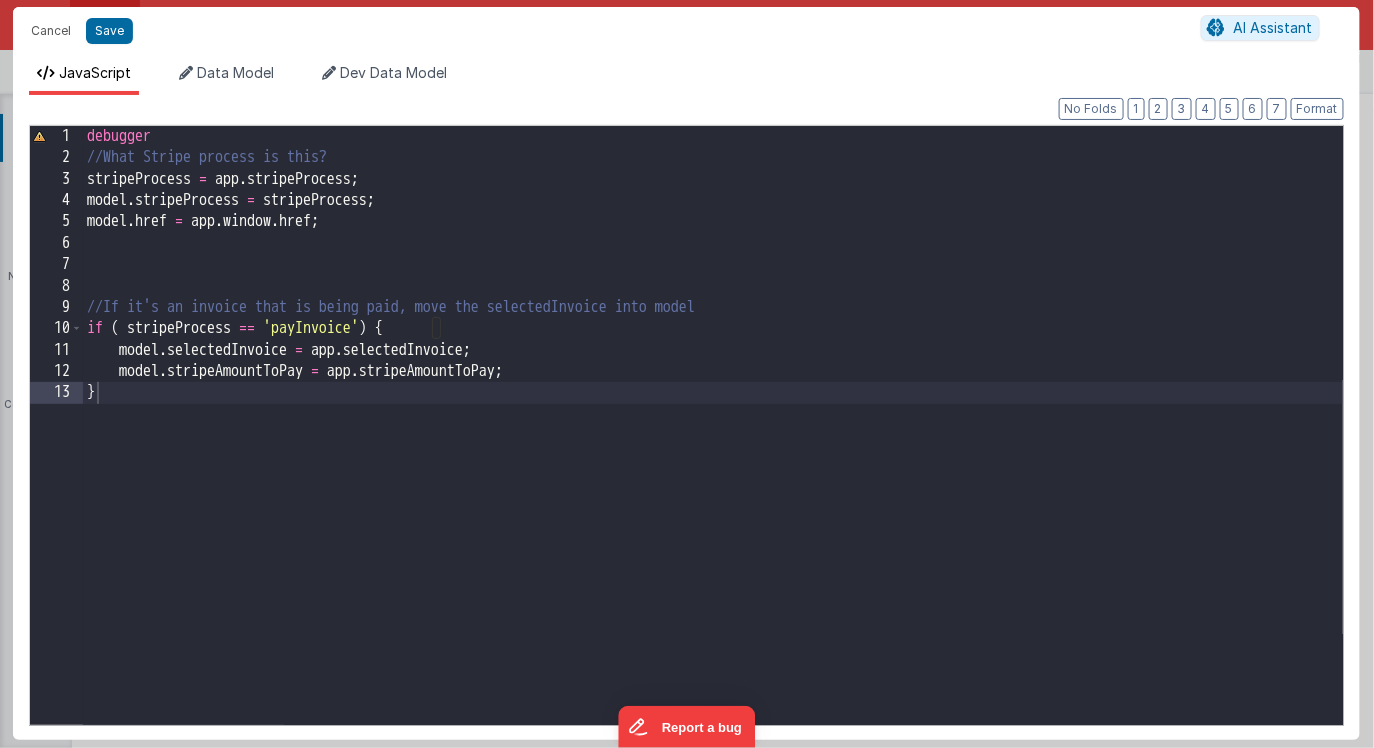 click on "debugger //What Stripe process is this? stripeProcess   =   app . stripeProcess ; model . stripeProcess   =   stripeProcess ; model . href   =   app . window . href ; //If it's an invoice that is being paid, move the selectedInvoice into model if   (   stripeProcess   ==   'payInvoice' )   {      model . selectedInvoice   =   app . selectedInvoice ;      model . stripeAmountToPay   =   app . stripeAmountToPay ; }" at bounding box center [713, 447] 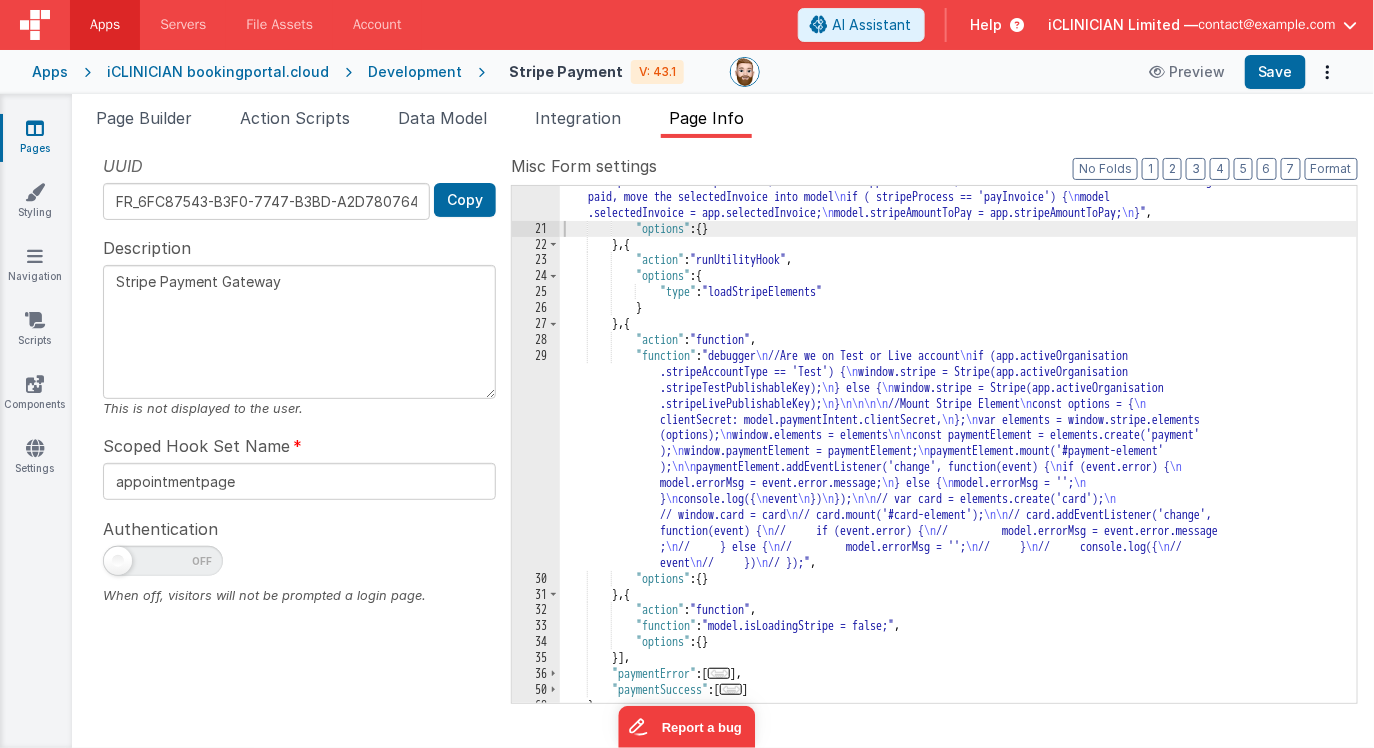 scroll, scrollTop: 204, scrollLeft: 0, axis: vertical 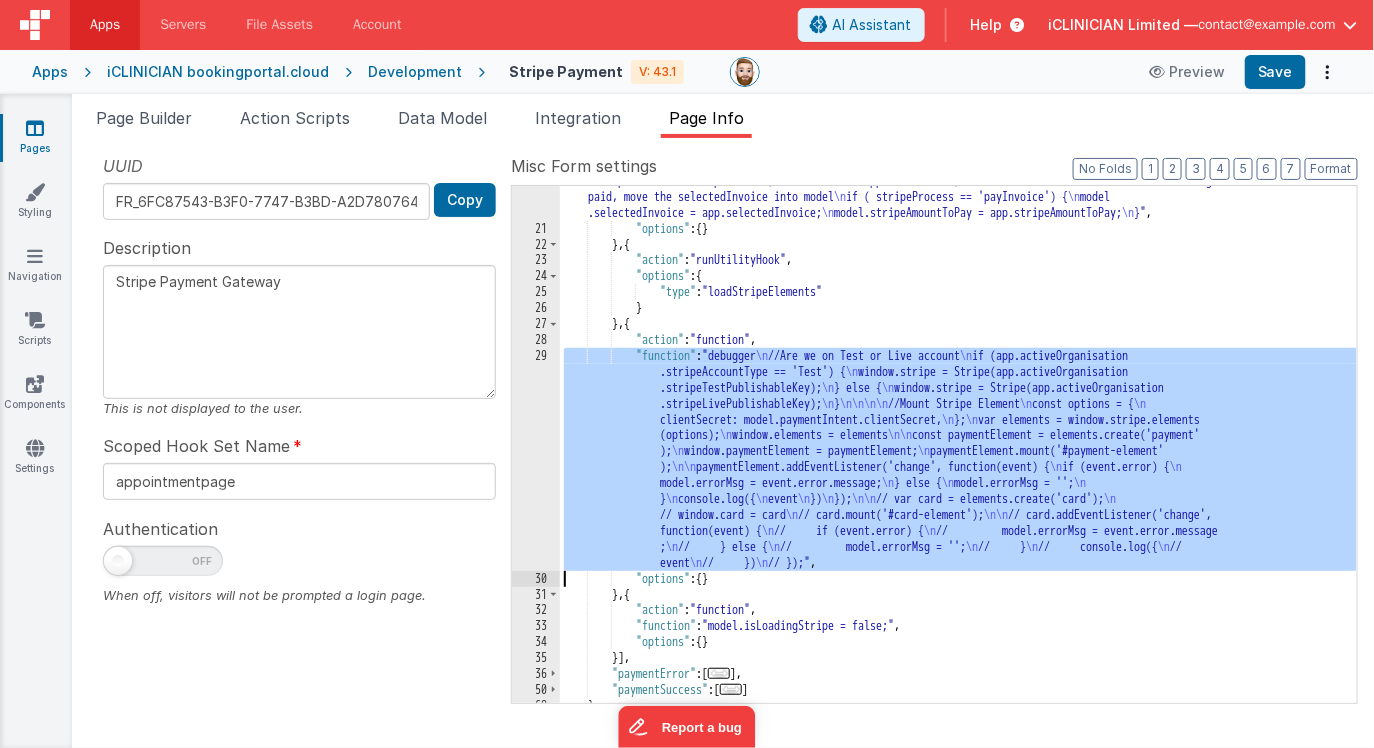 click on "29" at bounding box center [536, 459] 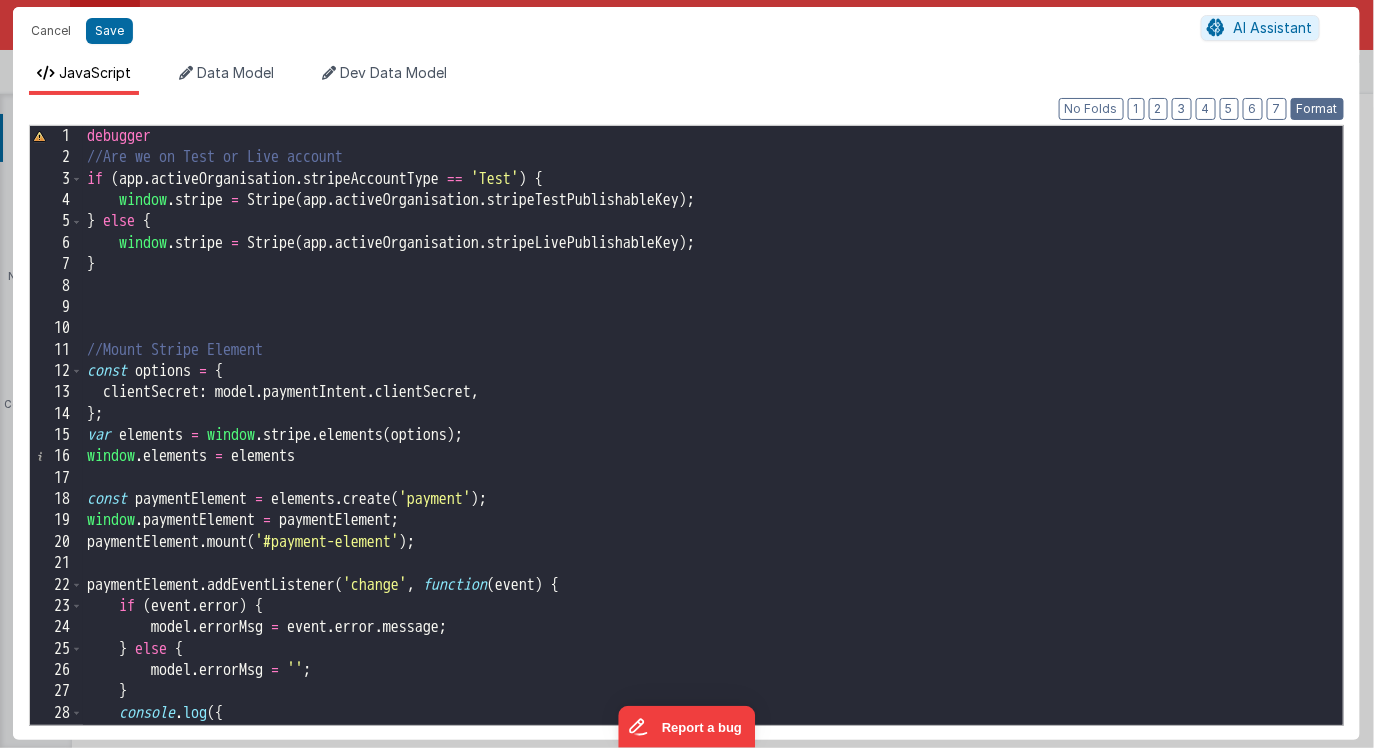 click on "Format" at bounding box center [1317, 109] 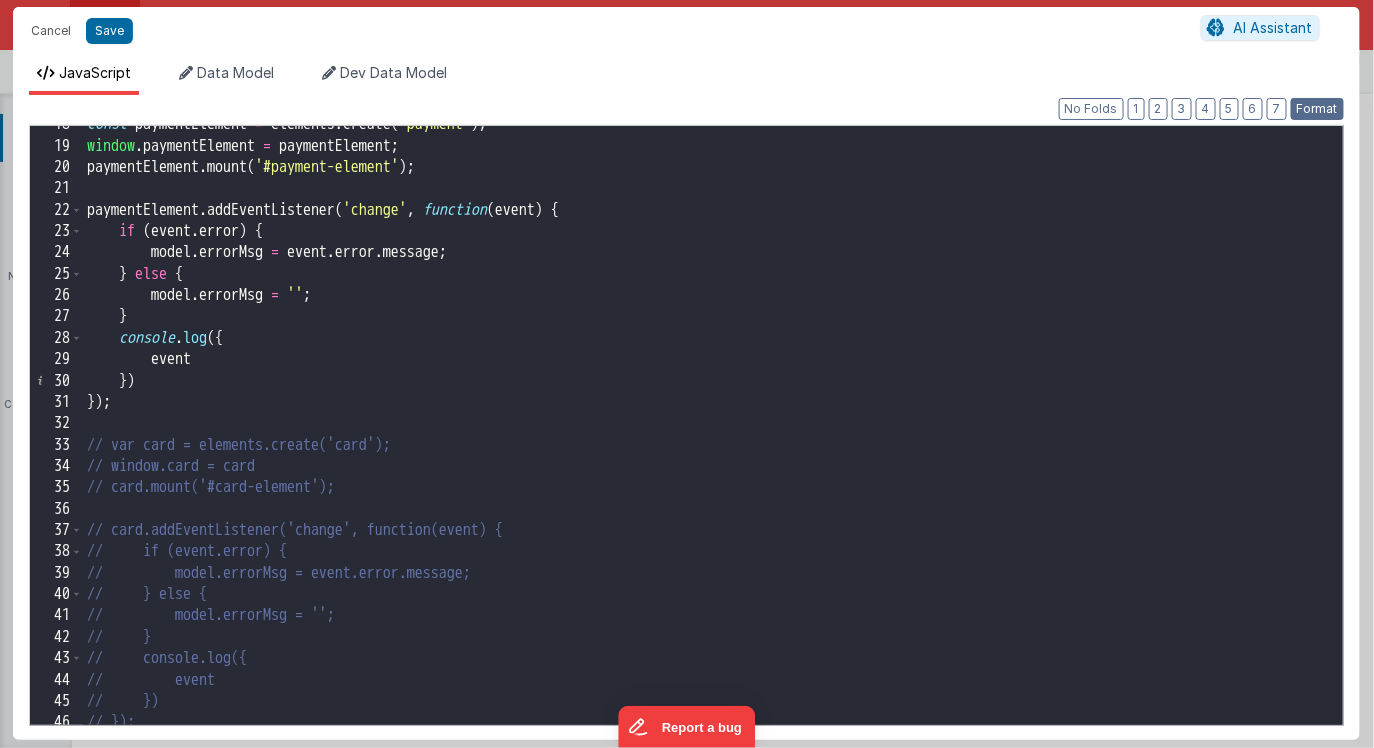 scroll, scrollTop: 383, scrollLeft: 0, axis: vertical 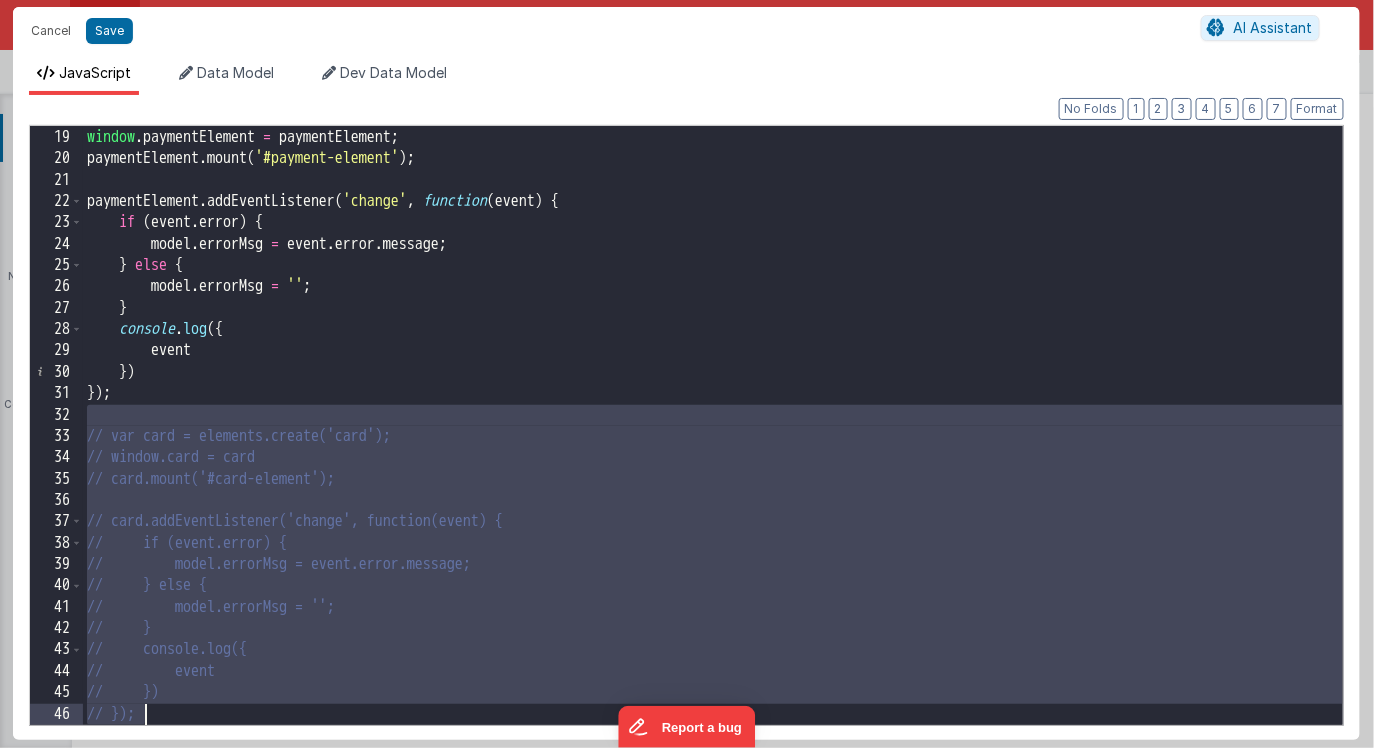 drag, startPoint x: 133, startPoint y: 416, endPoint x: 205, endPoint y: 719, distance: 311.43698 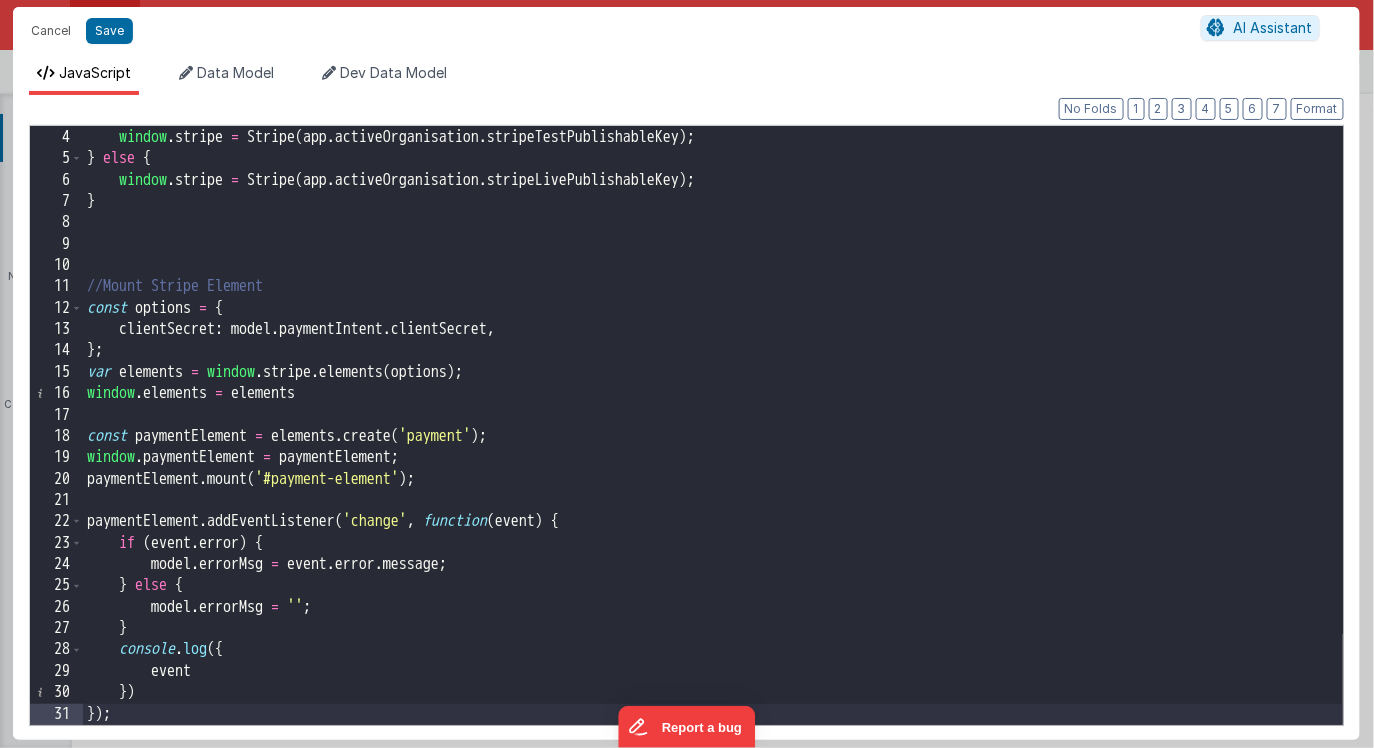scroll, scrollTop: 0, scrollLeft: 0, axis: both 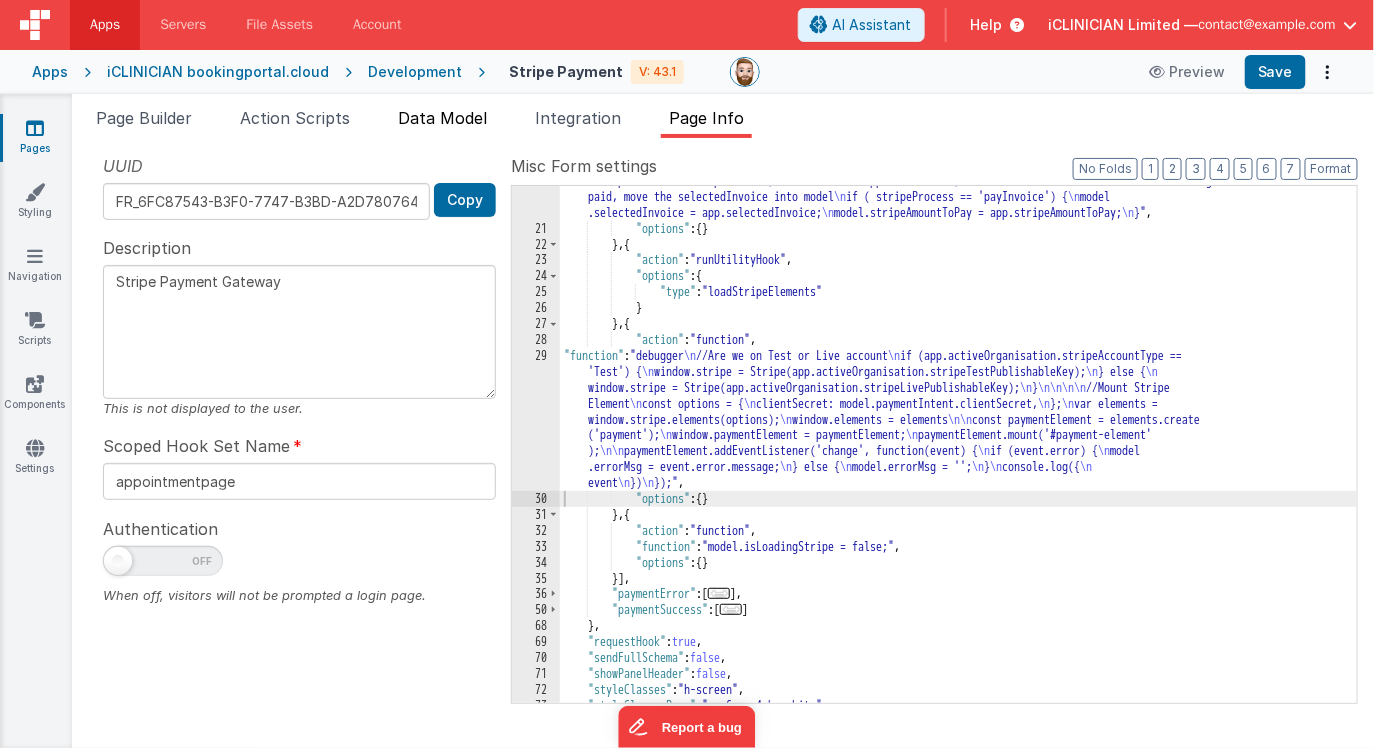 click on "Data Model" at bounding box center [442, 118] 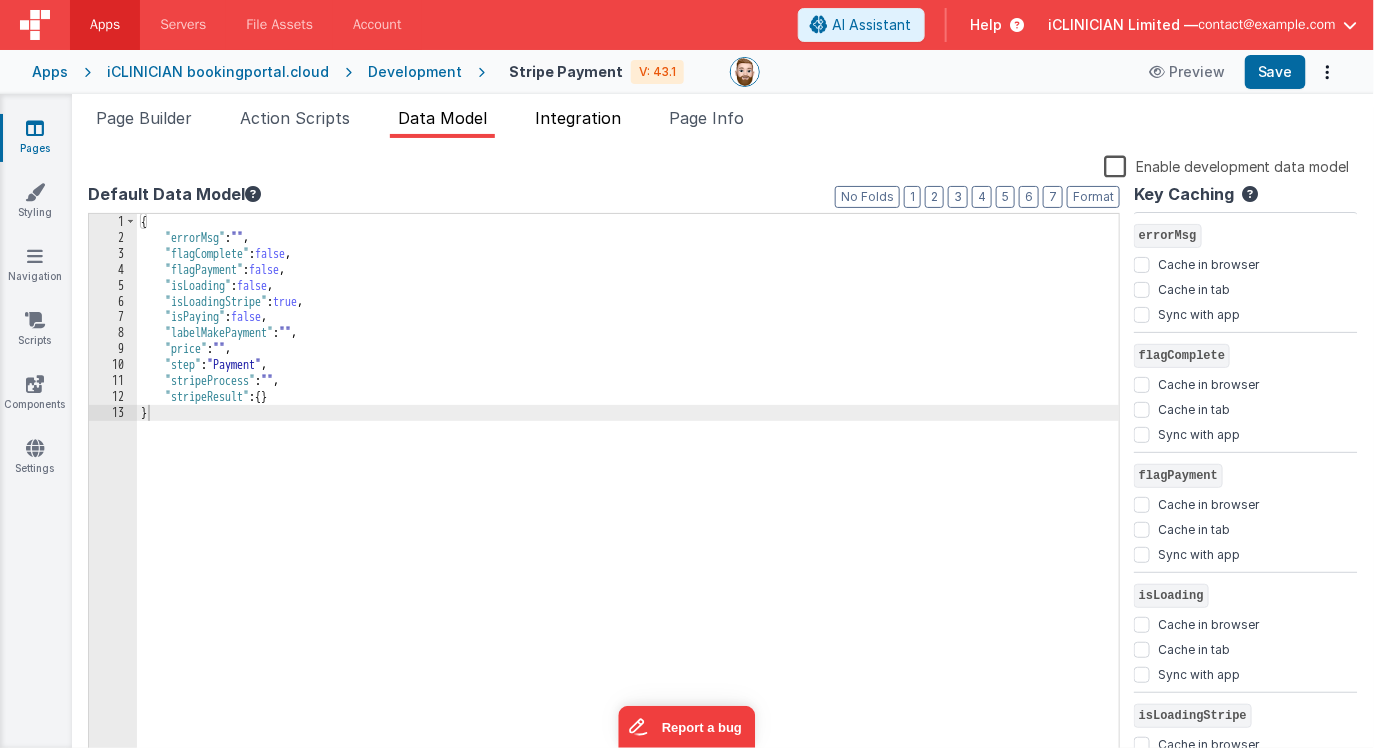 click on "Integration" at bounding box center (578, 118) 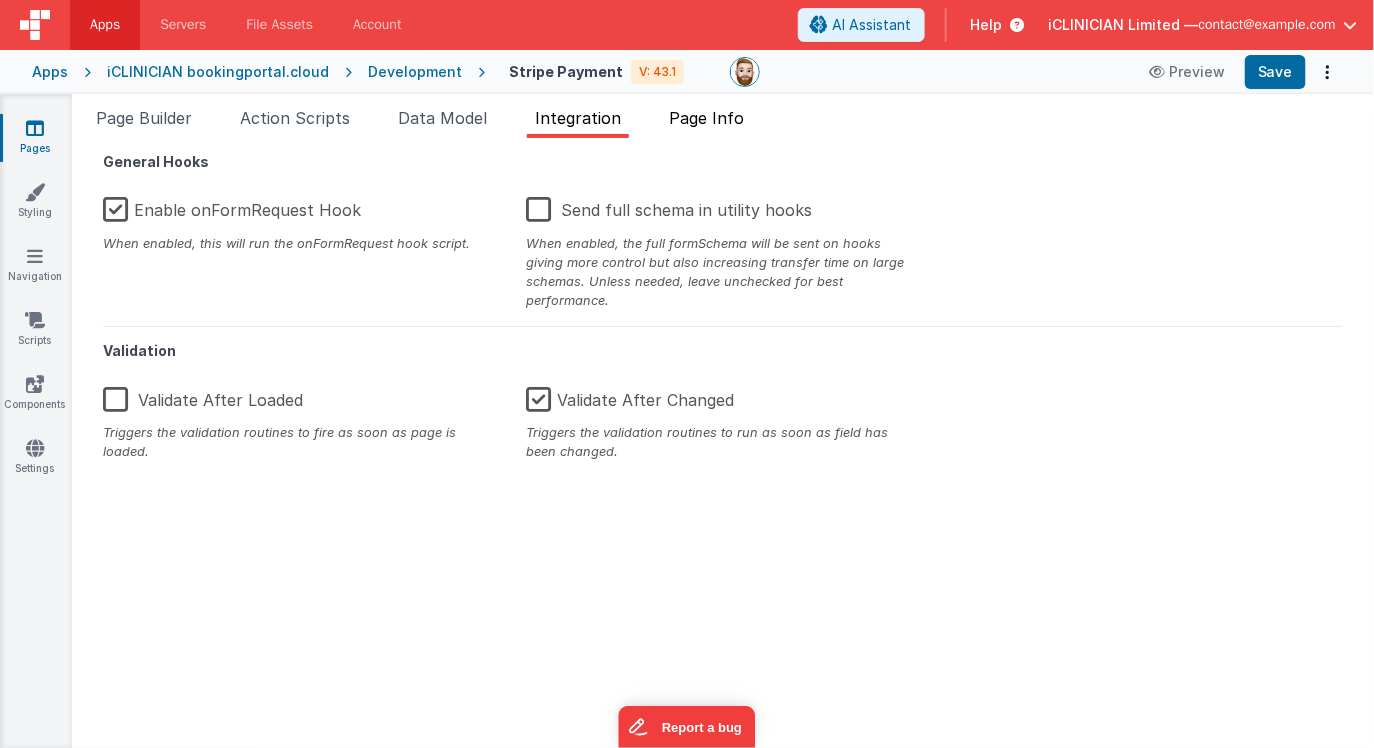 click on "Page Info" at bounding box center (706, 118) 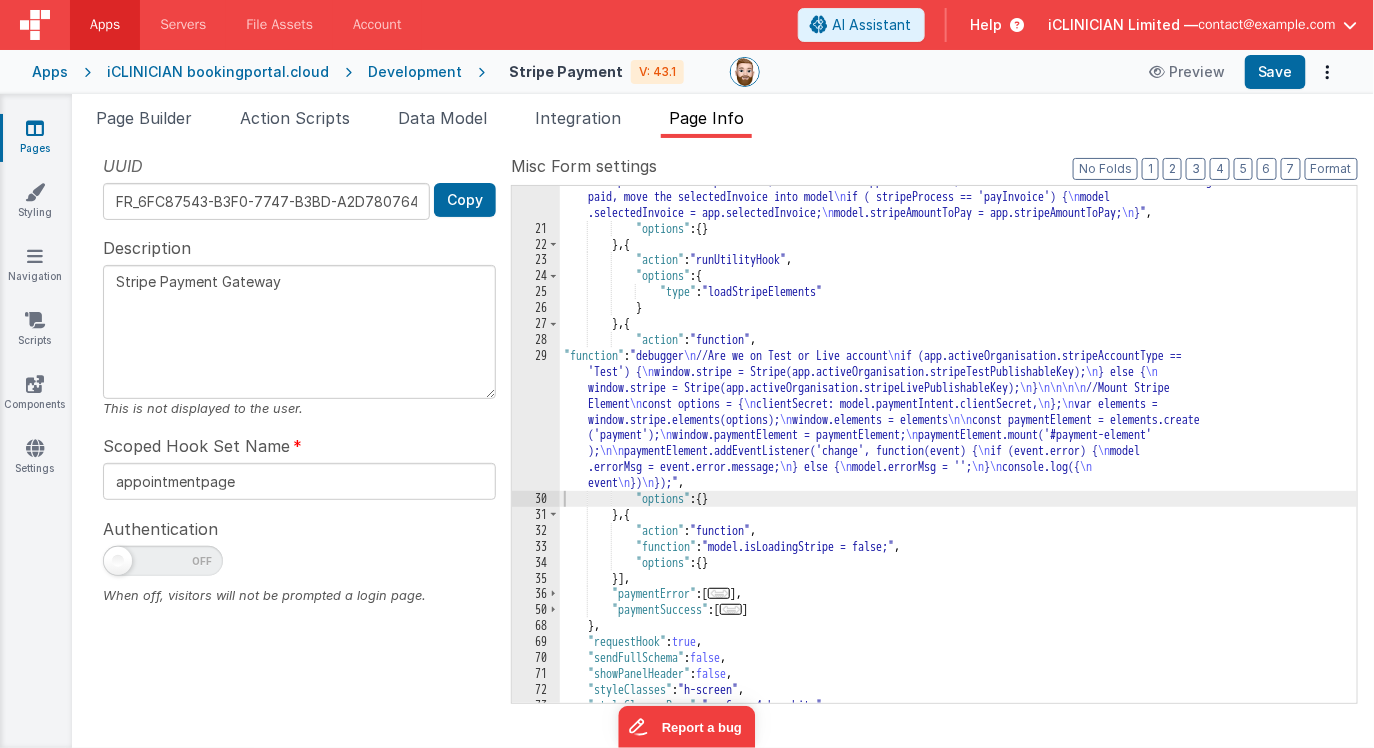 click on ""function" :  "debugger \n //What Stripe process is this? \n stripeProcess = app.stripeProcess; \n model      .stripeProcess = stripeProcess; \n model.href = app.window.href; \n\n\n\n //If it's an invoice that is being       paid, move the selectedInvoice into model \n if ( stripeProcess == 'payInvoice') { \n     model      .selectedInvoice = app.selectedInvoice; \n     model.stripeAmountToPay = app.stripeAmountToPay; \n }" ,                "options" :  { }           } ,  {                "action" :  "runUtilityHook" ,                "options" :  {                     "type" :  "loadStripeElements"                }           } ,  {                "action" :  "function" , "function" :  "debugger \n //Are we on Test or Live account \n if (app.activeOrganisation.stripeAccountType ==       'Test') { \n     window.stripe = Stripe(app.activeOrganisation.stripeTestPublishableKey); \n } else { \n           window.stripe = Stripe(app.activeOrganisation.stripeLivePublishableKey); \n } \n\n\n\n \n \n" at bounding box center (958, 455) 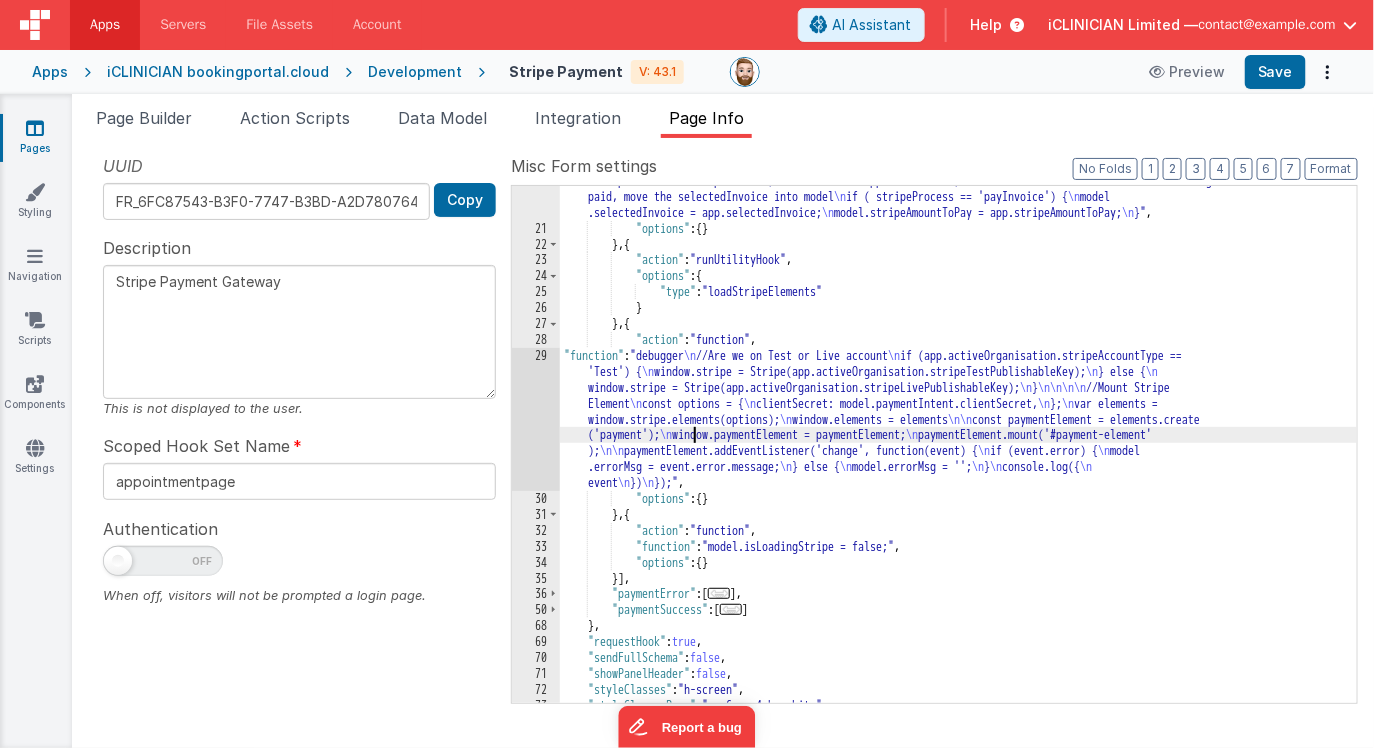 click on "29" at bounding box center (536, 419) 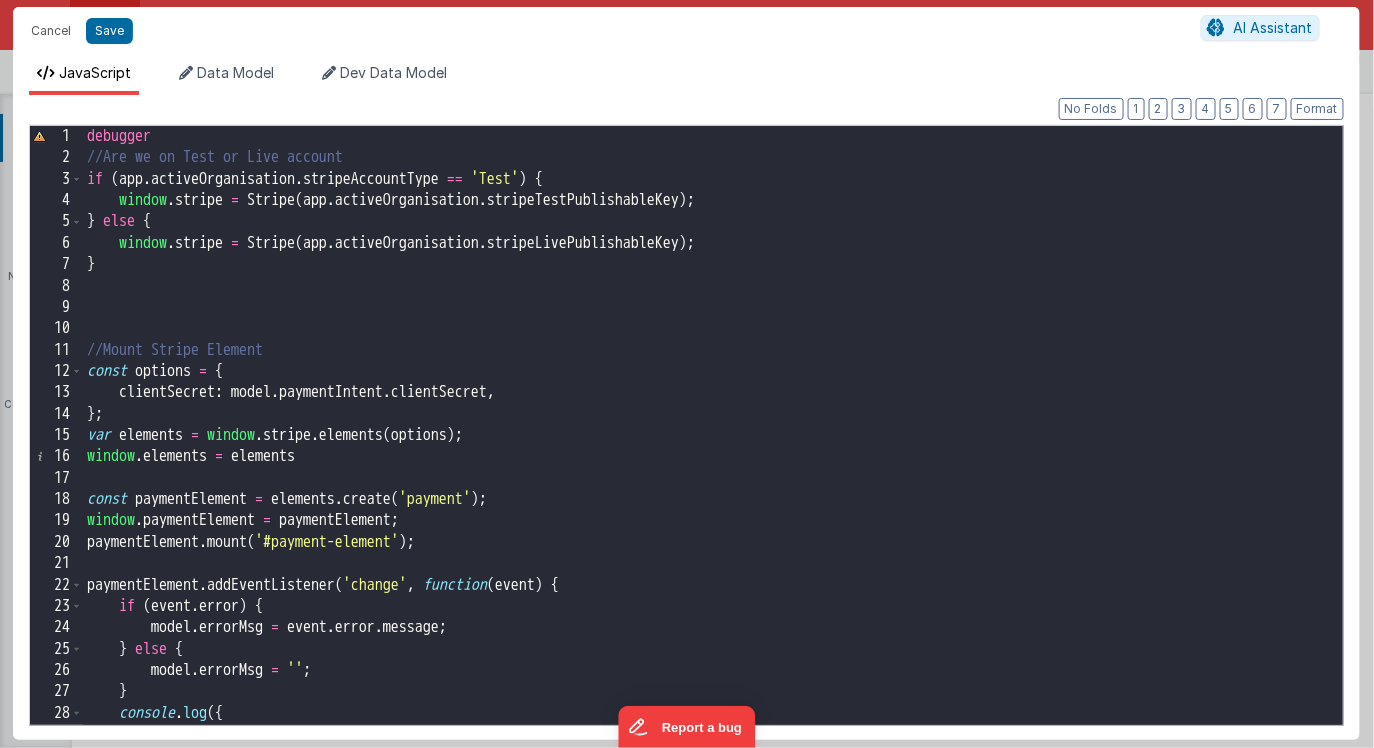 scroll, scrollTop: 0, scrollLeft: 0, axis: both 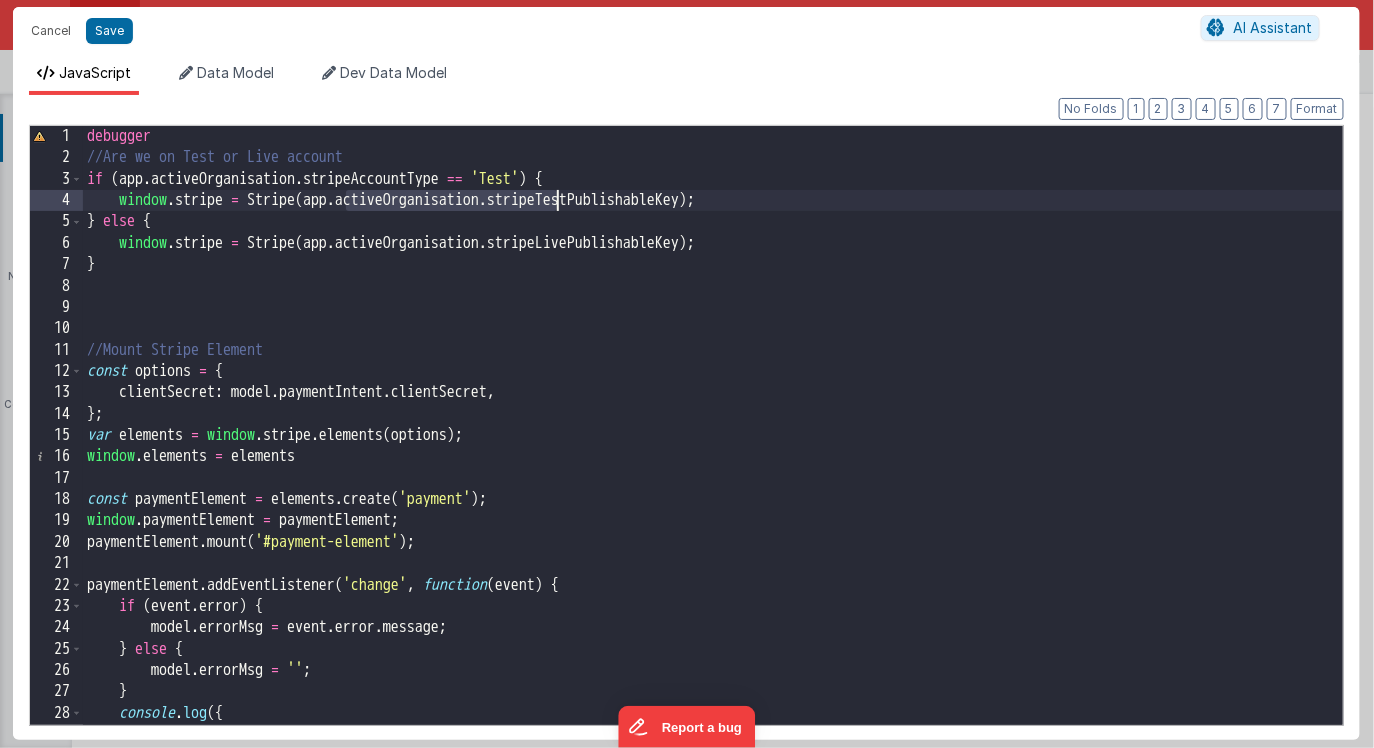 drag, startPoint x: 350, startPoint y: 202, endPoint x: 558, endPoint y: 209, distance: 208.11775 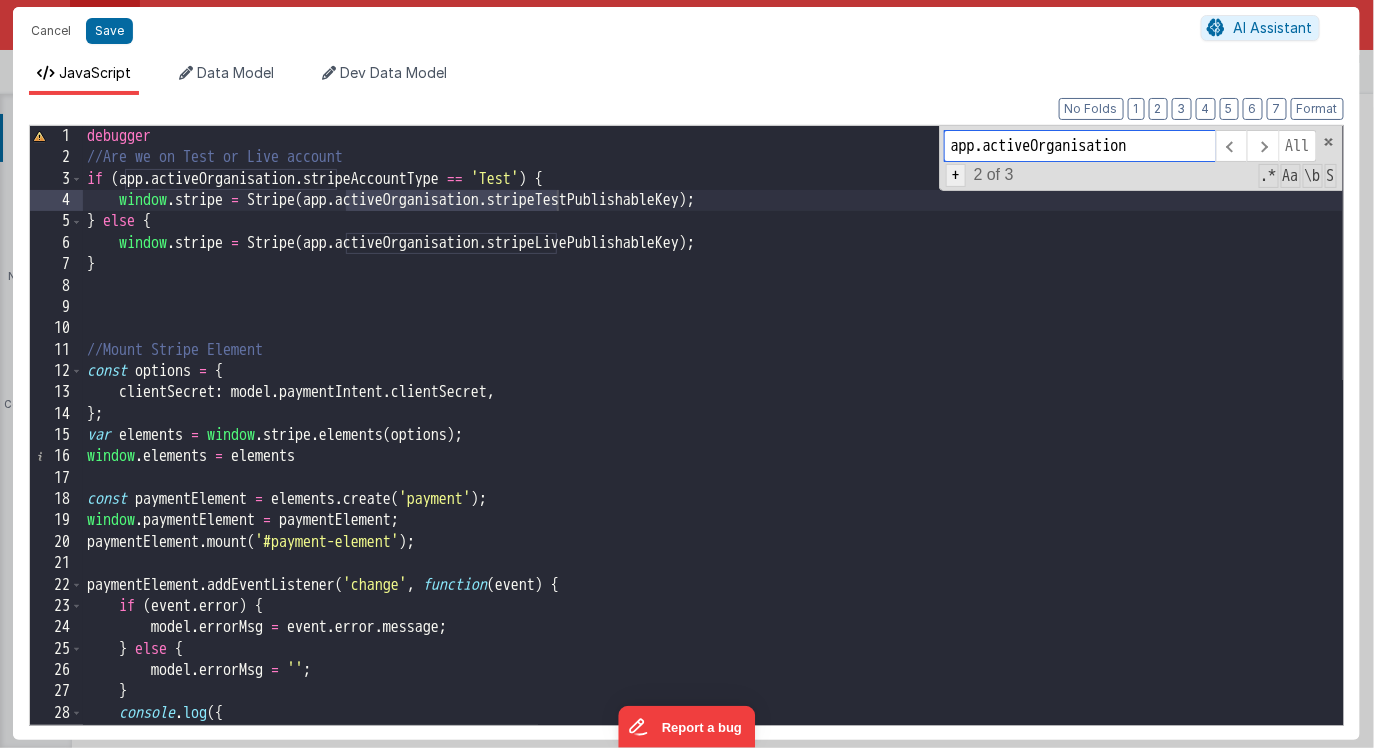 click on "+" at bounding box center (956, 175) 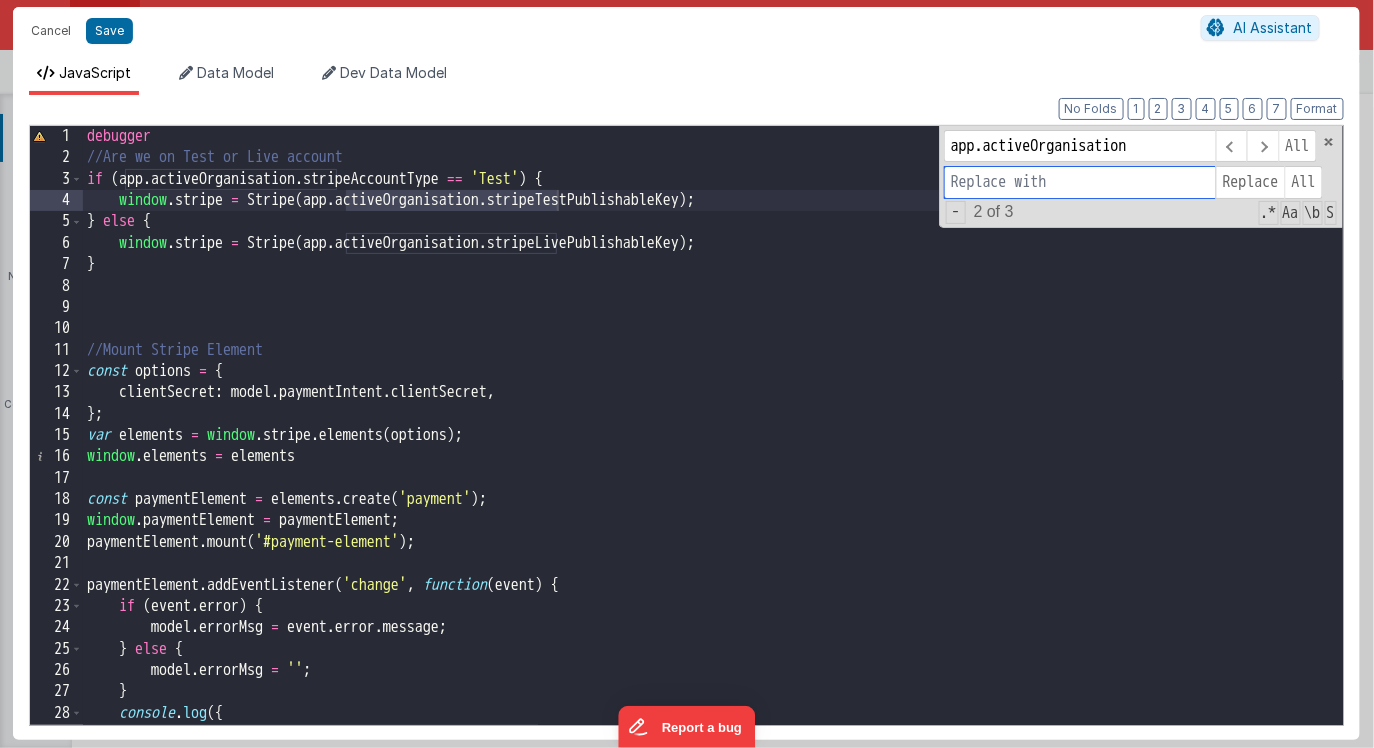 click at bounding box center [1080, 182] 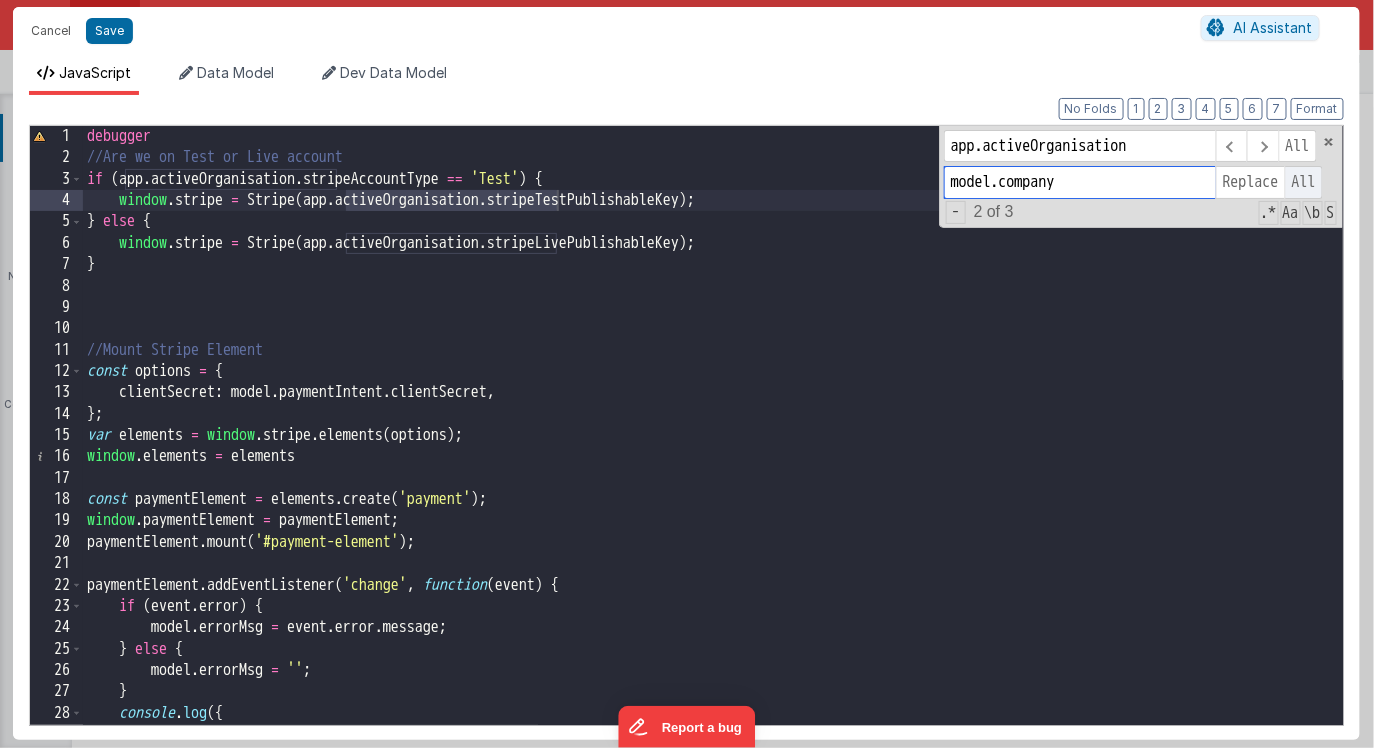 type on "model.company" 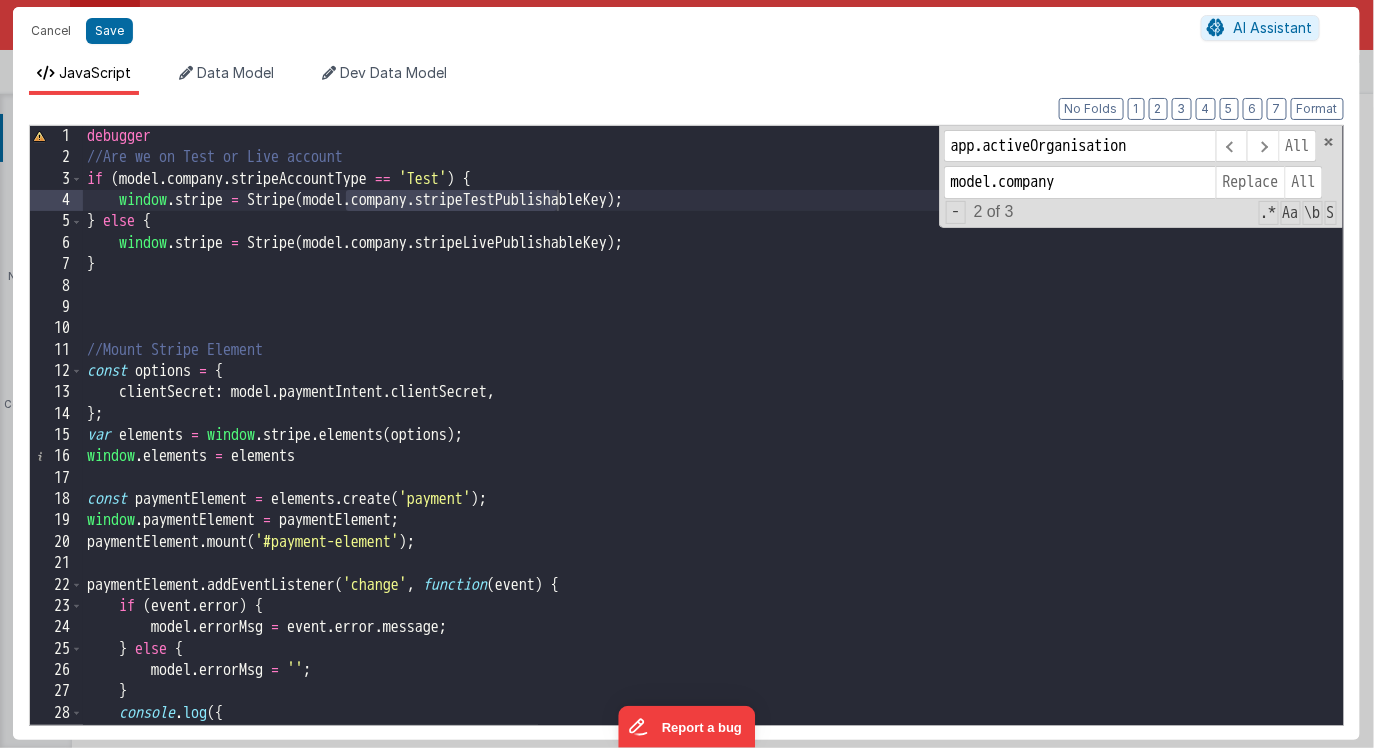 click on "debugger //Are we on Test or Live account if   ( model . company . stripeAccountType   ==   'Test' )   {      window . stripe   =   Stripe ( model . company . stripeTestPublishableKey ) ; }   else   {      window . stripe   =   Stripe ( model . company . stripeLivePublishableKey ) ; } //Mount Stripe  const   options   =   {      clientSecret :   model . paymentIntent . clientSecret , } ; var   elements   =   window . stripe . elements ( options ) ; window . elements   =   elements const   paymentElement   =   elements . create ( 'payment' ) ; window . paymentElement   =   paymentElement ; paymentElement . mount ( '#payment-element' ) ; paymentElement . addEventListener ( 'change' ,   function ( event )   {      if   ( event . error )   {           model . errorMsg   =   event . error . message ;      }   else   {           model . errorMsg   =   '' ;      }      console.log ({           event      })" at bounding box center (713, 447) 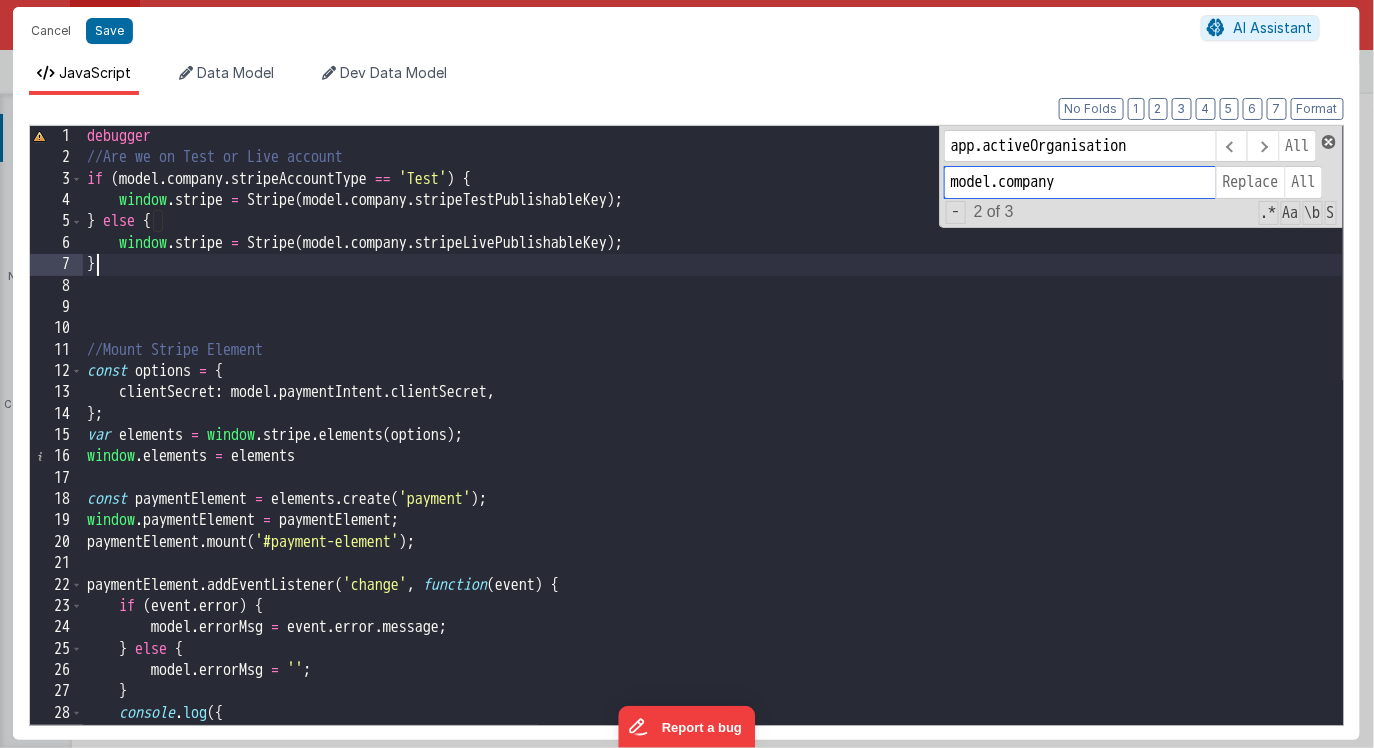 click at bounding box center [1329, 142] 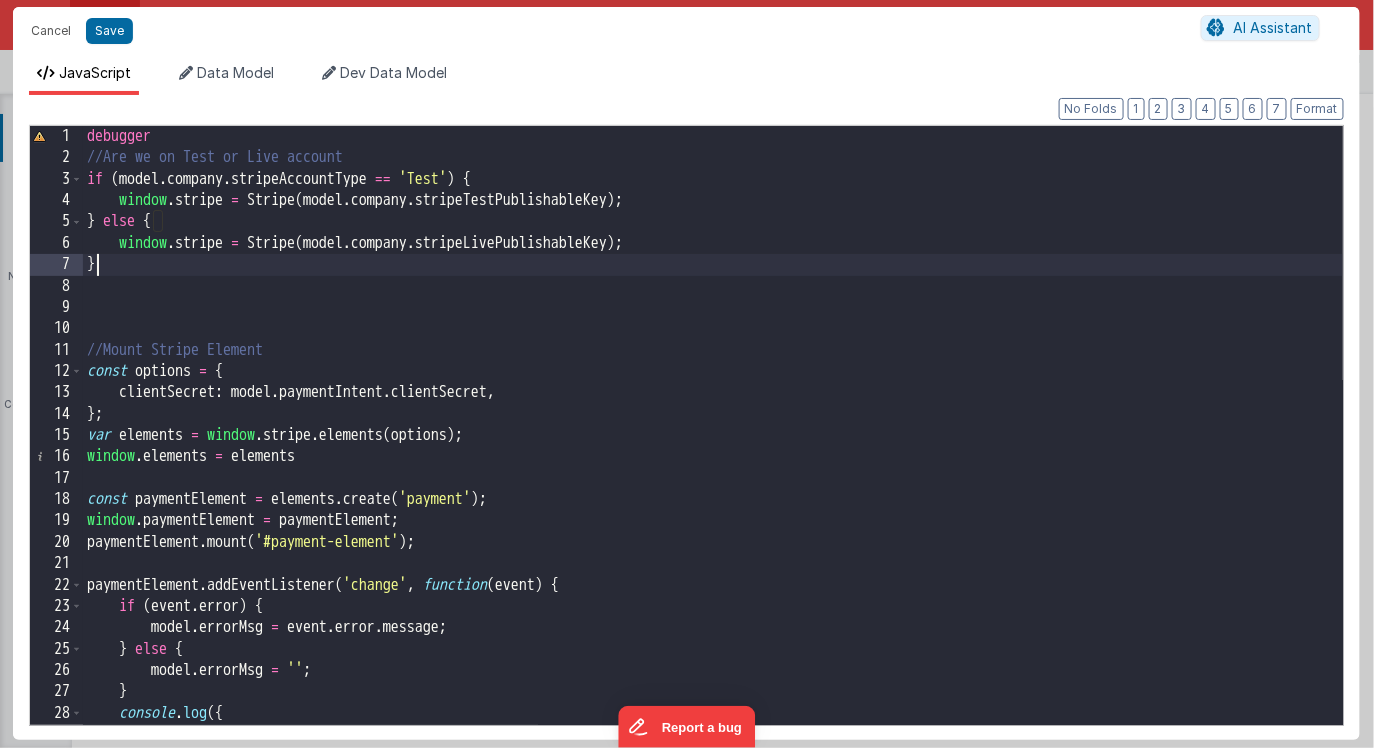 click on "debugger //Are we on Test or Live account if   ( model . company . stripeAccountType   ==   'Test' )   {      window . stripe   =   Stripe ( model . company . stripeTestPublishableKey ) ; }   else   {      window . stripe   =   Stripe ( model . company . stripeLivePublishableKey ) ; } //Mount Stripe  const   options   =   {      clientSecret :   model . paymentIntent . clientSecret , } ; var   elements   =   window . stripe . elements ( options ) ; window . elements   =   elements const   paymentElement   =   elements . create ( 'payment' ) ; window . paymentElement   =   paymentElement ; paymentElement . mount ( '#payment-element' ) ; paymentElement . addEventListener ( 'change' ,   function ( event )   {      if   ( event . error )   {           model . errorMsg   =   event . error . message ;      }   else   {           model . errorMsg   =   '' ;      }      console.log ({           event      })" at bounding box center [713, 447] 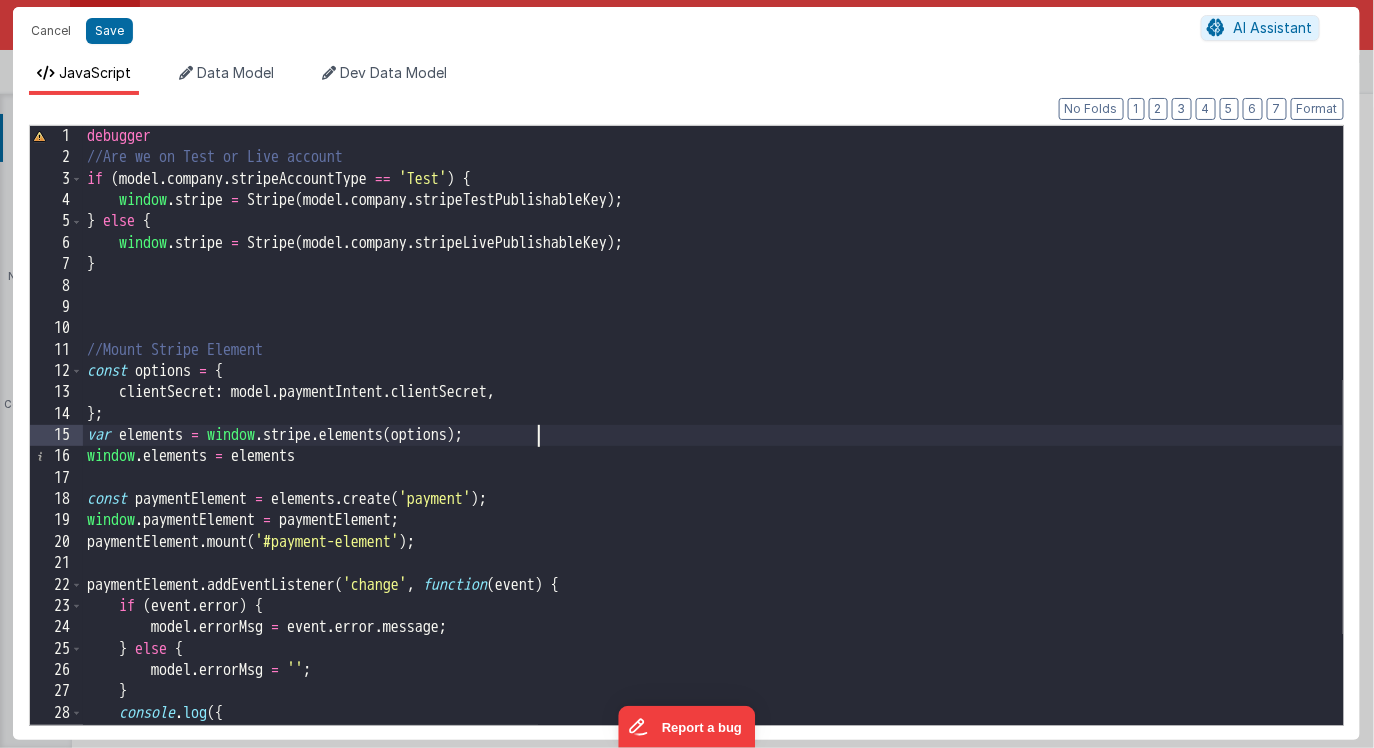 scroll, scrollTop: 63, scrollLeft: 0, axis: vertical 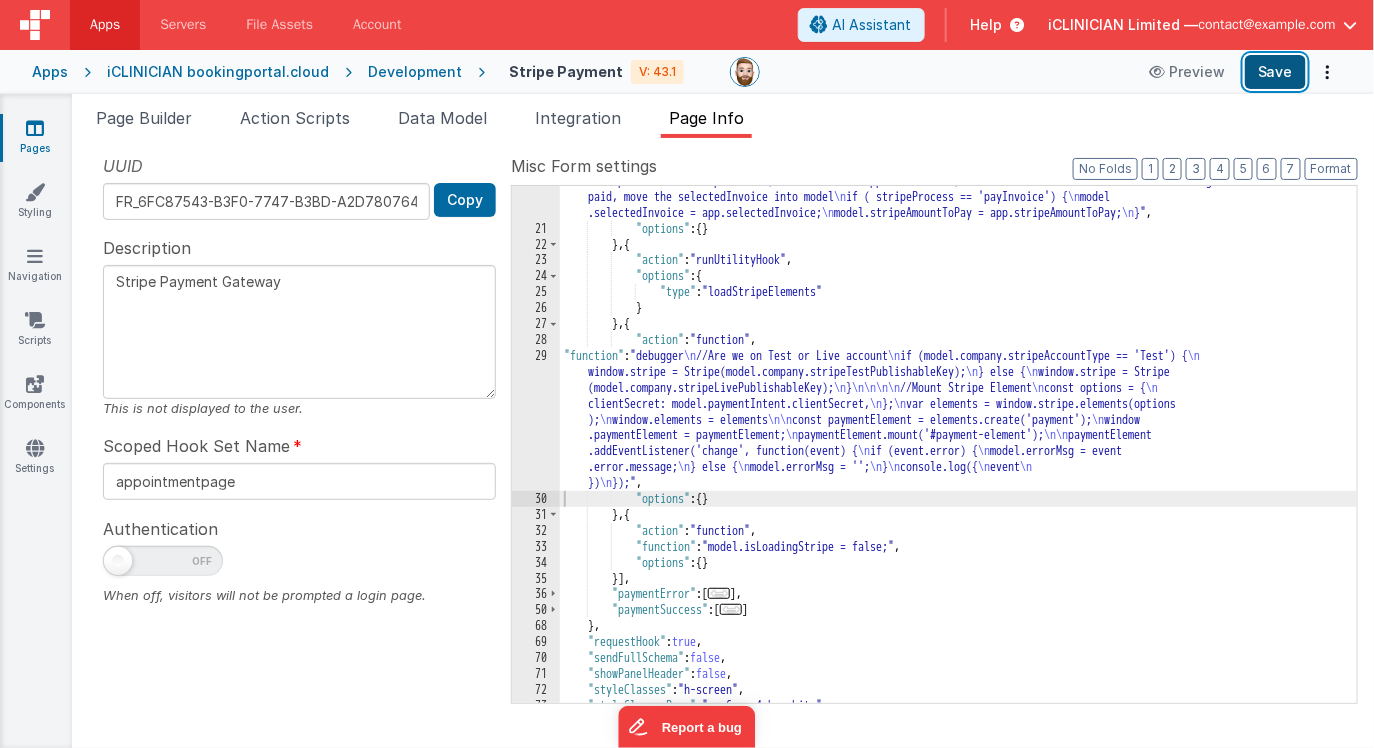 click on "Save" at bounding box center [1275, 72] 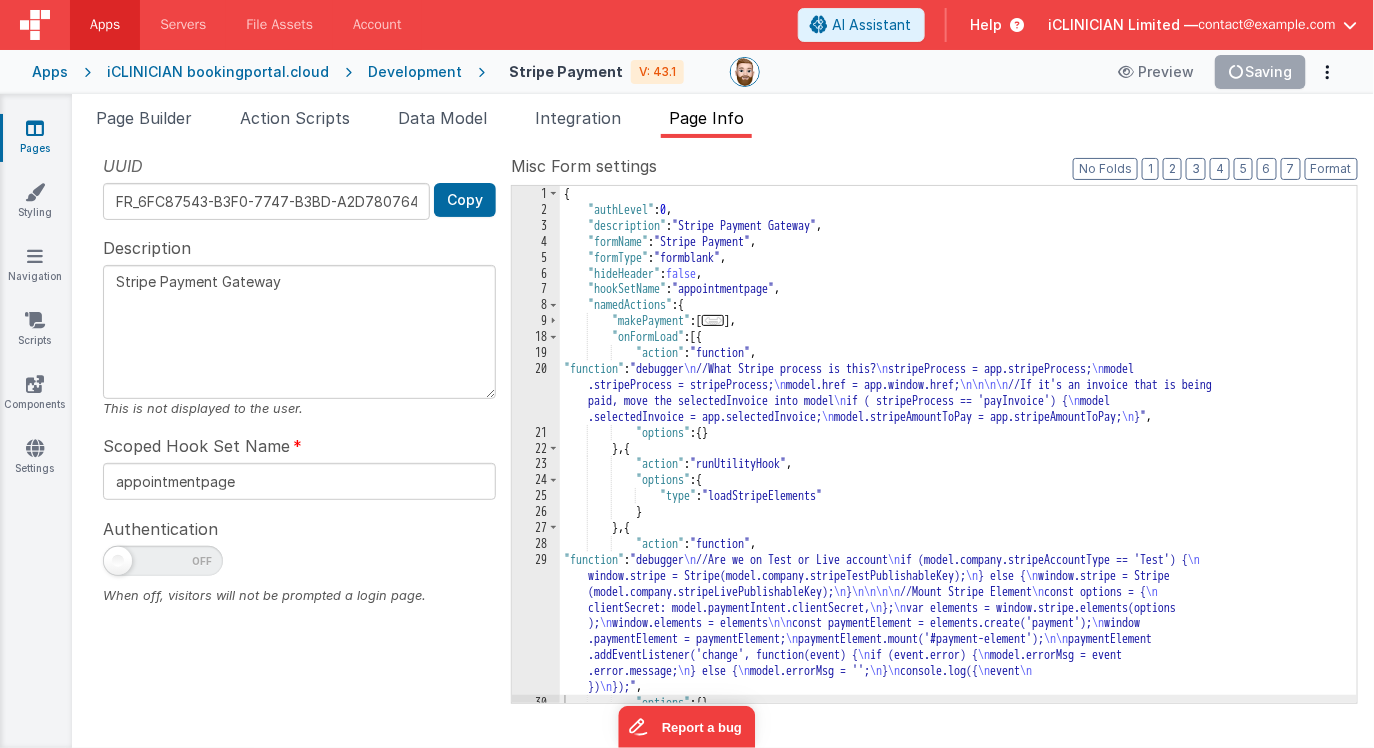 scroll, scrollTop: 0, scrollLeft: 0, axis: both 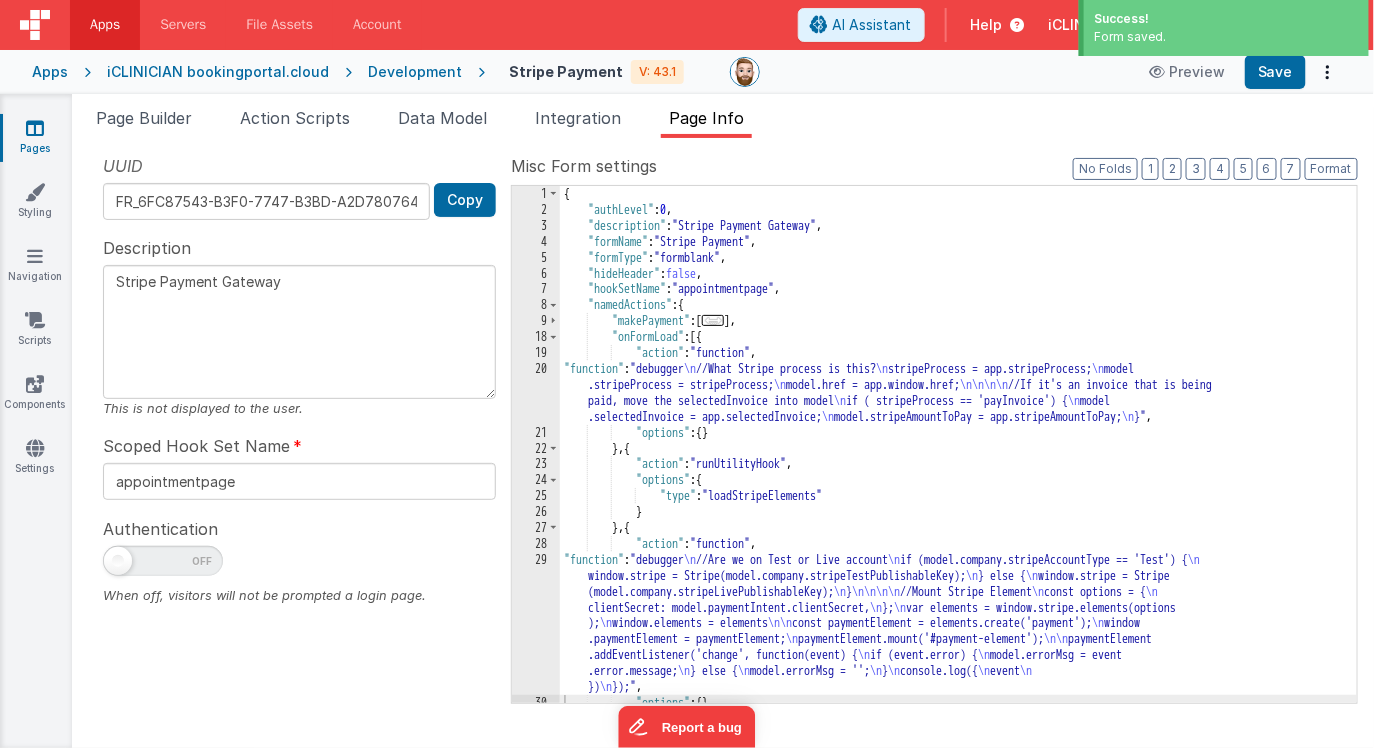 click on "{      "authLevel" :  0 ,      "description" :  "Stripe Payment Gateway" ,      "formName" :  "Stripe Payment" ,      "formType" :  "formblank" ,      "hideHeader" :  false ,      "hookSetName" :  "appointmentpage" ,      "namedActions" :  {           "makePayment" :  [ ... ] ,           "onFormLoad" :  [{                "action" :  "function" , "function" :  "debugger \n //What Stripe process is this? \n stripeProcess = app.stripeProcess; \n model      .stripeProcess = stripeProcess; \n model.href = app.window.href; \n\n\n\n //If it's an invoice that is being       paid, move the selectedInvoice into model \n if ( stripeProcess == 'payInvoice') { \n     model      .selectedInvoice = app.selectedInvoice; \n     model.stripeAmountToPay = app.stripeAmountToPay; \n }" ,                "options" :  { }           } ,  {                "action" :  "runUtilityHook" ,                "options" :  {                     "type" :  "loadStripeElements"                }           } ,  {                "action"" at bounding box center [958, 460] 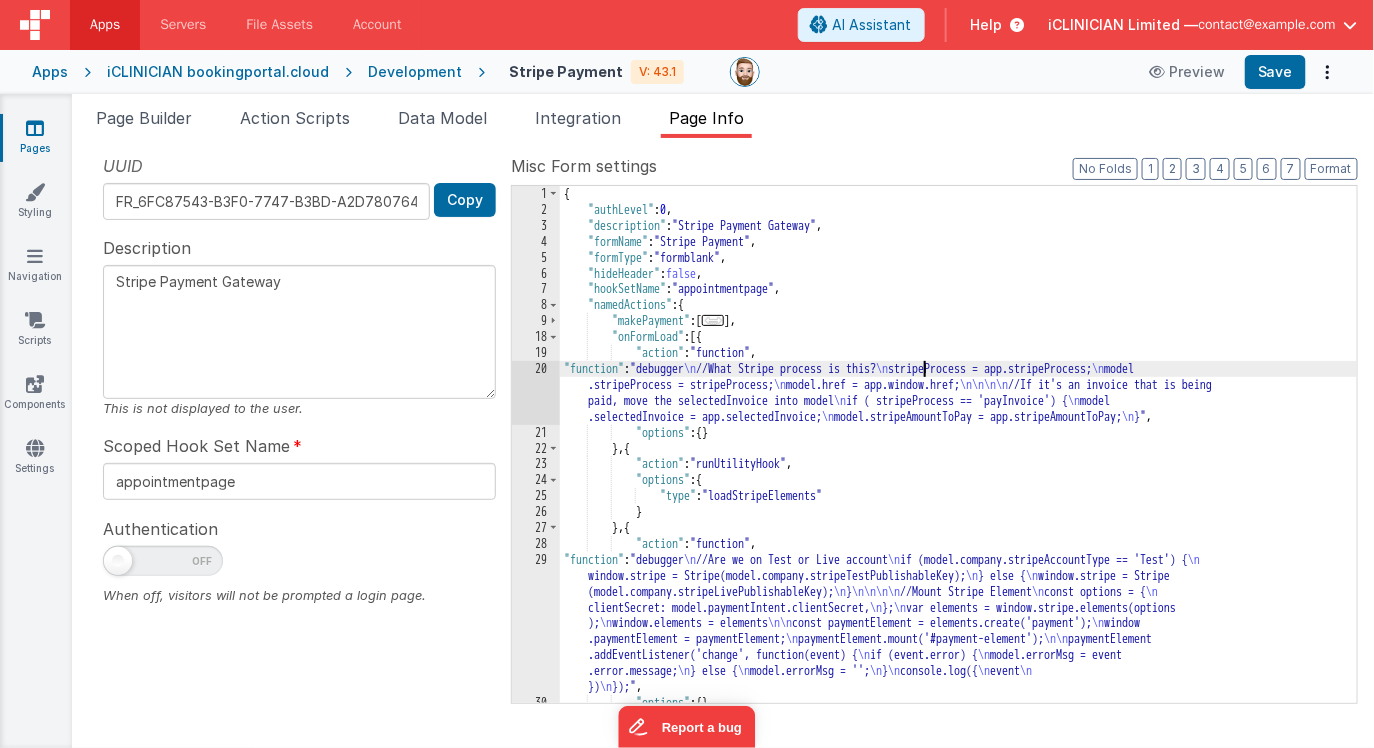 click on "{      "authLevel" :  0 ,      "description" :  "Stripe Payment Gateway" ,      "formName" :  "Stripe Payment" ,      "formType" :  "formblank" ,      "hideHeader" :  false ,      "hookSetName" :  "appointmentpage" ,      "namedActions" :  {           "makePayment" :  [ ... ] ,           "onFormLoad" :  [{                "action" :  "function" , "function" :  "debugger \n //What Stripe process is this? \n stripeProcess = app.stripeProcess; \n model      .stripeProcess = stripeProcess; \n model.href = app.window.href; \n\n\n\n //If it's an invoice that is being       paid, move the selectedInvoice into model \n if ( stripeProcess == 'payInvoice') { \n     model      .selectedInvoice = app.selectedInvoice; \n     model.stripeAmountToPay = app.stripeAmountToPay; \n }" ,                "options" :  { }           } ,  {                "action" :  "runUtilityHook" ,                "options" :  {                     "type" :  "loadStripeElements"                }           } ,  {                "action"" at bounding box center (958, 460) 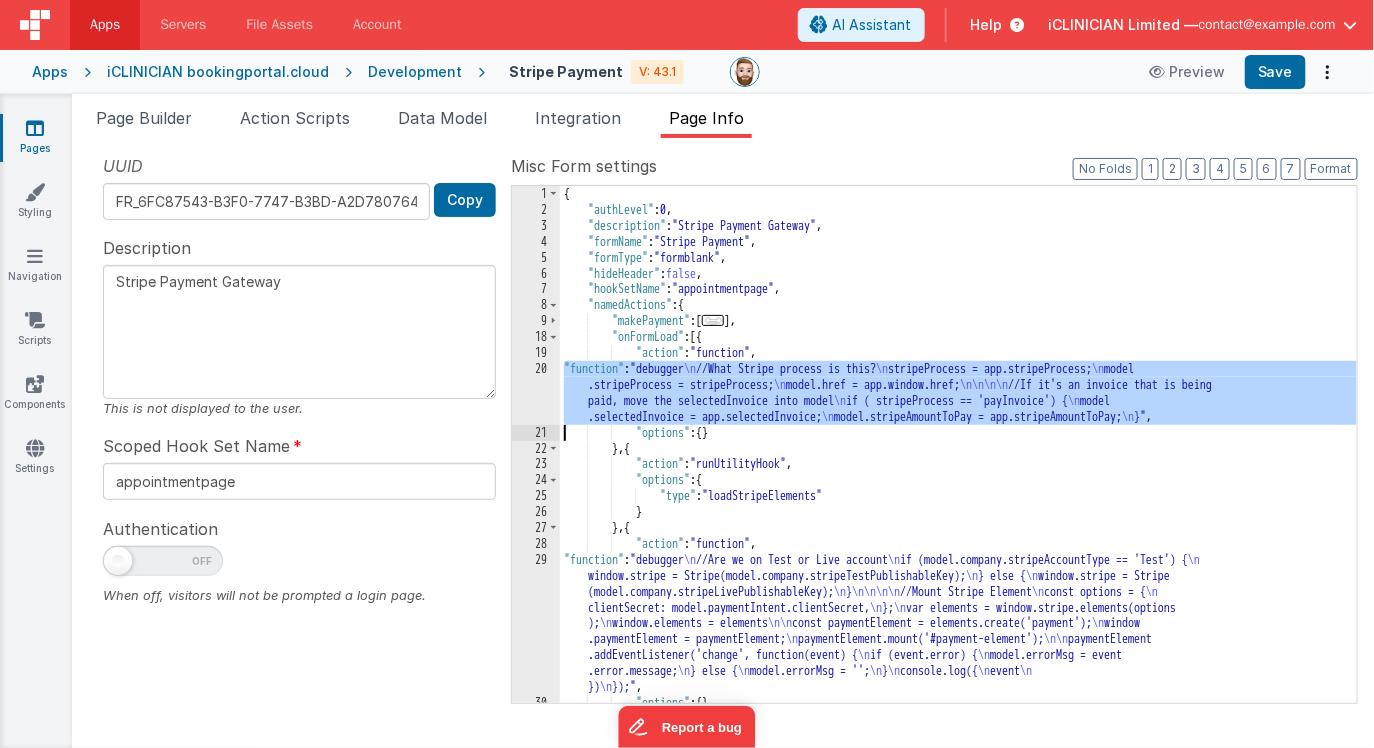 click on "20" at bounding box center [536, 393] 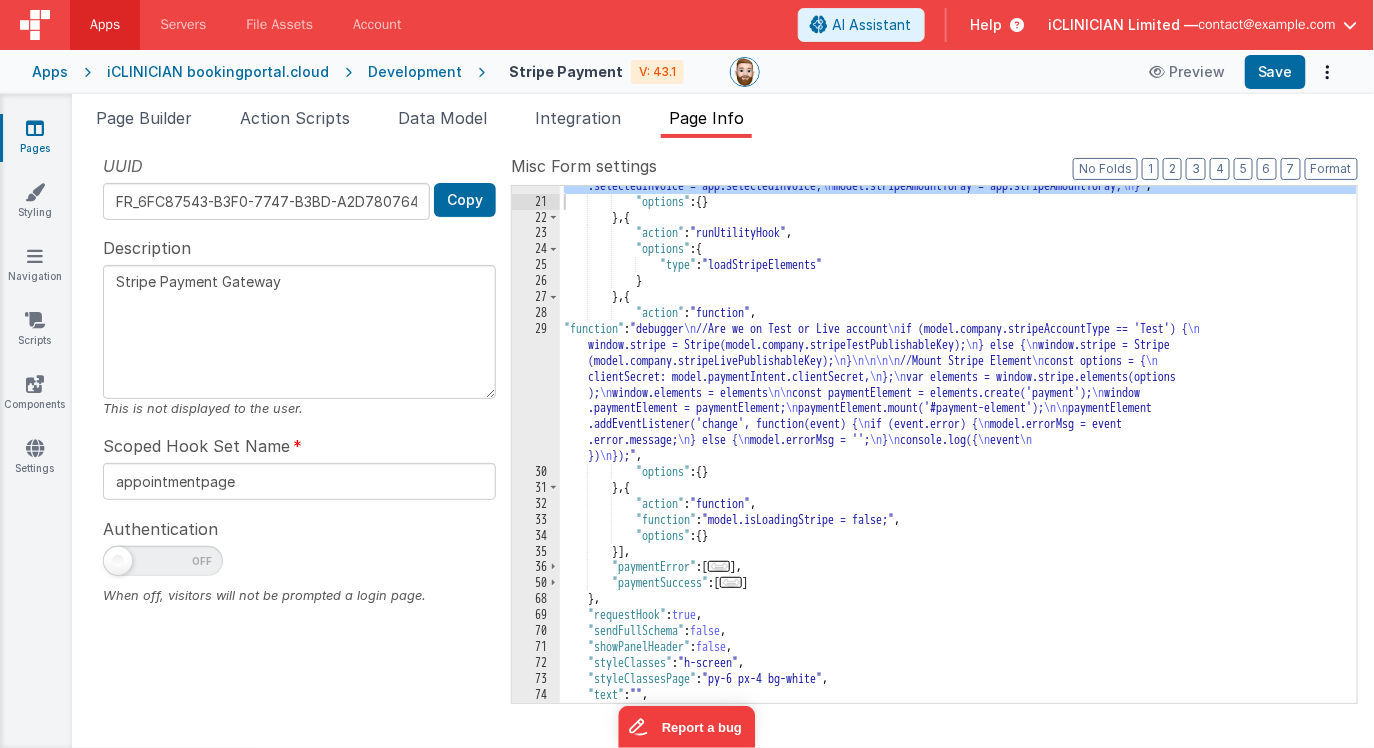 scroll, scrollTop: 278, scrollLeft: 0, axis: vertical 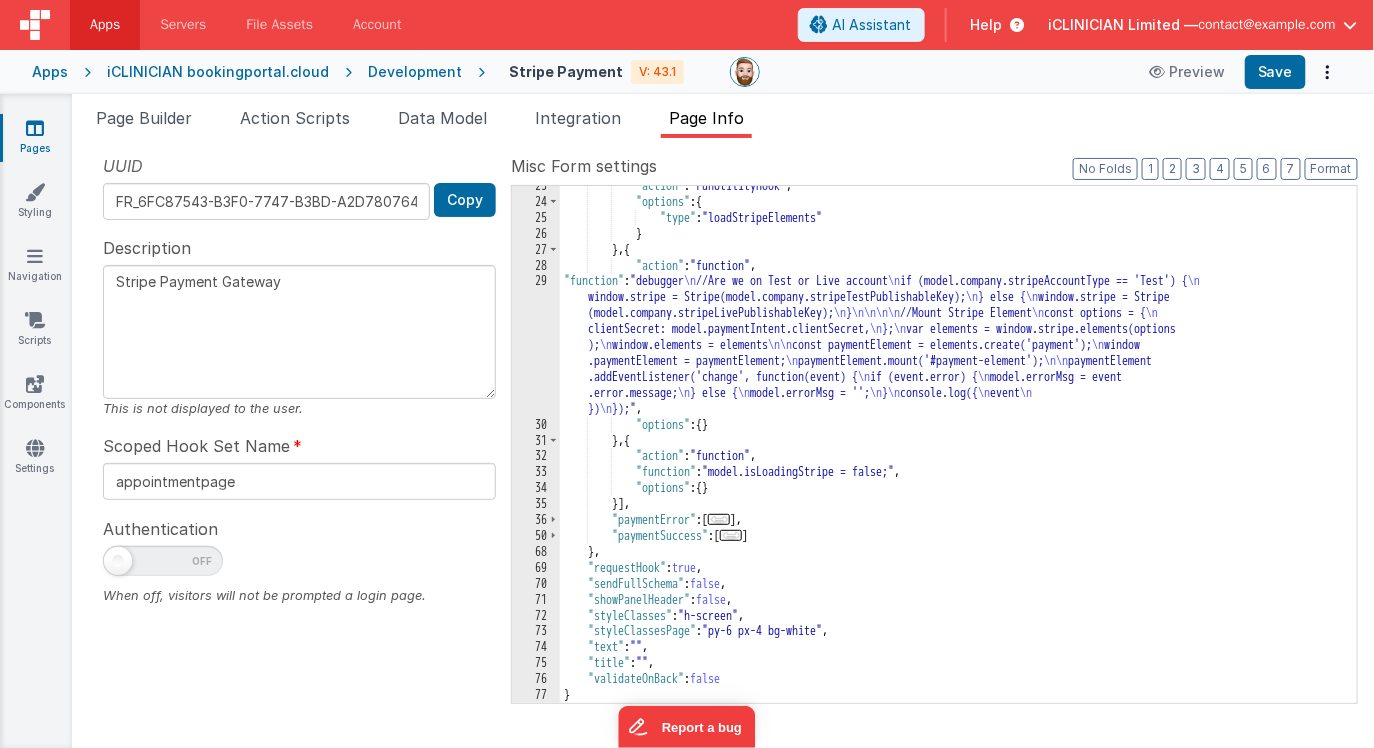 click on "..." at bounding box center [719, 519] 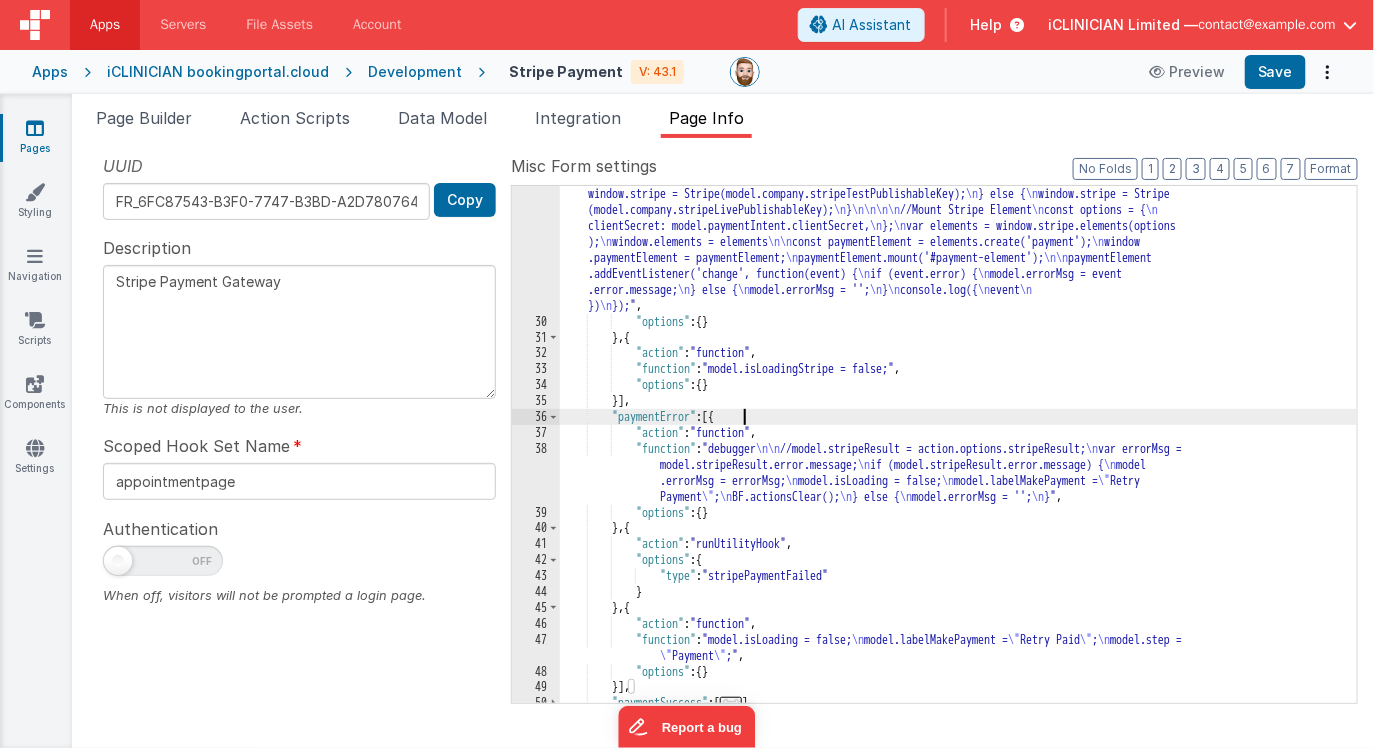 scroll, scrollTop: 437, scrollLeft: 0, axis: vertical 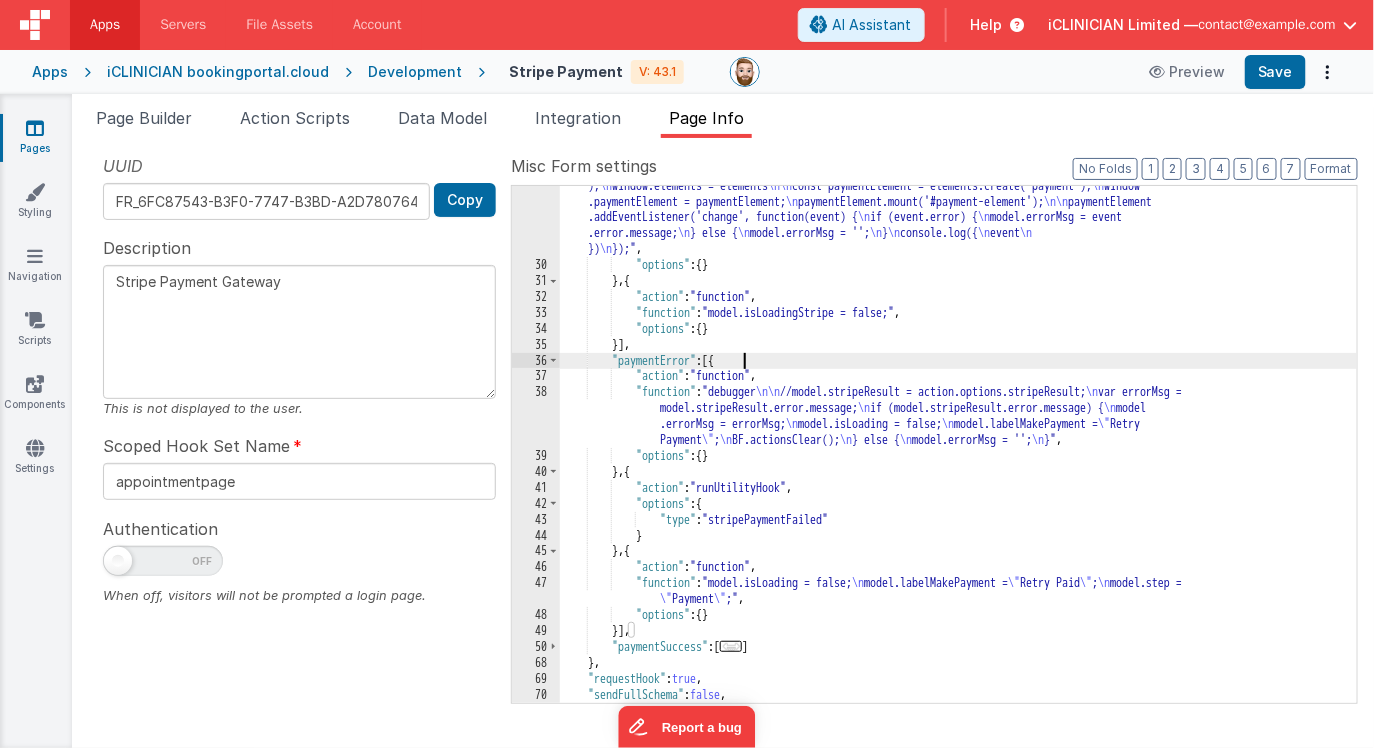 click on ""function" :  "debugger
//Are we on Test or Live account
if (model.company.stripeAccountType == 'Test') {
window.stripe = Stripe(model.company.stripeTestPublishableKey);
} else {
window.stripe = Stripe      (model.company.stripeLivePublishableKey);
}
//Mount Stripe Element
const options = {
clientSecret: model.paymentIntent.clientSecret,
};
var elements = window.stripe.elements(options      );
window.elements = elements
const paymentElement = elements.create('payment');
window      .paymentElement = paymentElement;
paymentElement.mount('#payment-element');
paymentElement      .addEventListener('change', function(event) {
if (event.error) {
model.errorMsg = event      .error.message;
} else {
model.errorMsg = '';
}
console.log({
event
})
});" ,                "options" :  { }           } ,  {                "action" :  , ," at bounding box center (958, 452) 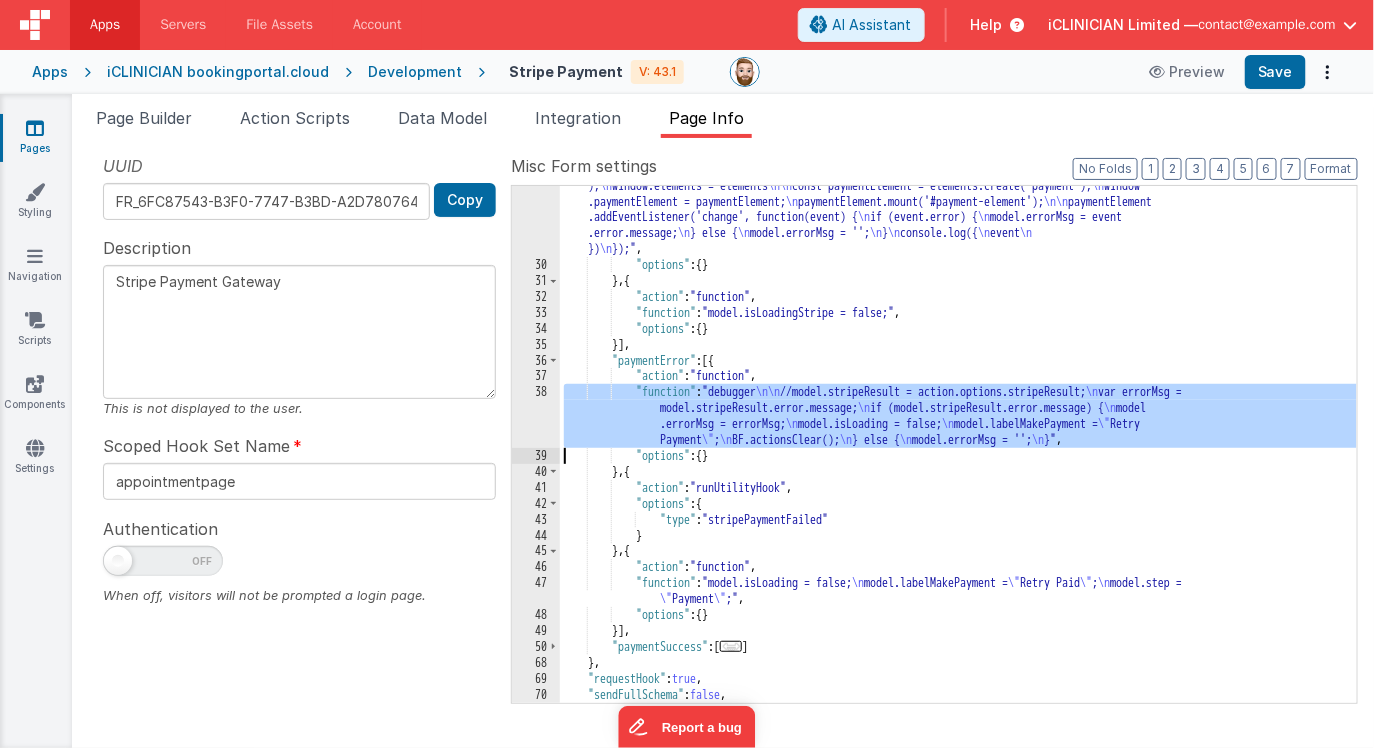 click on "38" at bounding box center (536, 416) 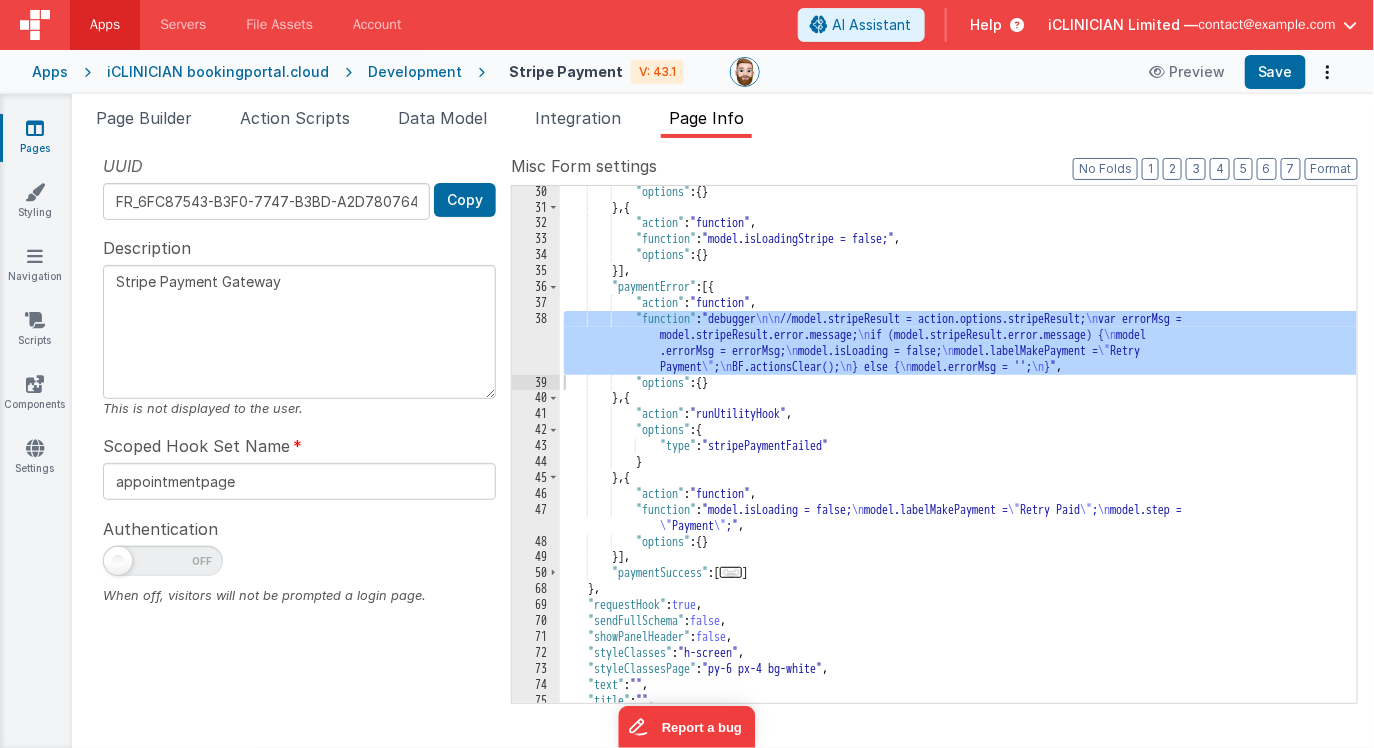 scroll, scrollTop: 511, scrollLeft: 0, axis: vertical 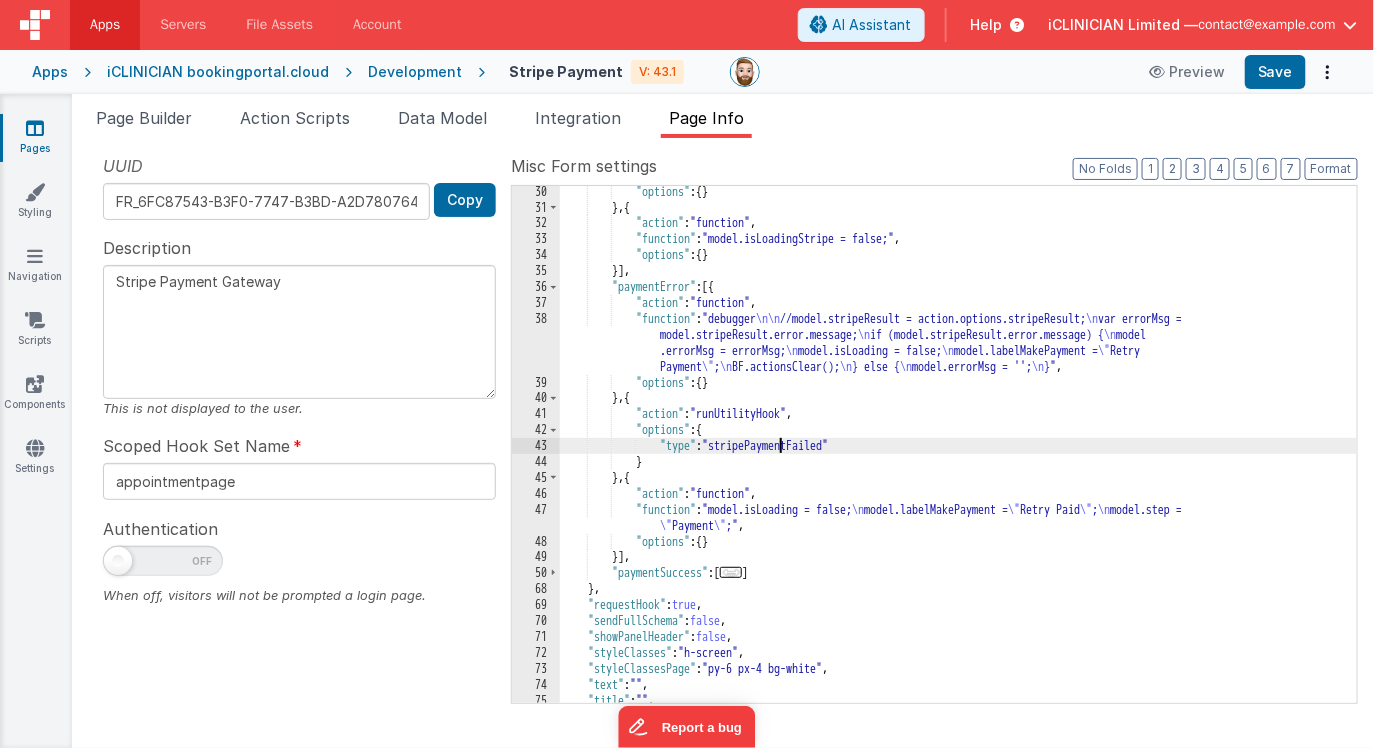 click on ""paymentError" :  [{                "action" :  "function" ,                "function" :  "debugger \n\n  //model.stripeResult = action.options.stripeResult; \n  var errorMsg =                   model.stripeResult.error.message; \n  if (model.stripeResult.error.message) { \n     model                  .errorMsg = errorMsg; \n     model.isLoading = false; \n     model.labelMakePayment =  \" Retry                   Payment \" ; \n     BF.actionsClear(); \n  } else { \n     model.errorMsg = ''; \n  }" ,                "options" :  { }           } ,  {                "action" :  "runUtilityHook" ,                "options" :  {                     "type" :  "stripePaymentFailed"                }           } ,  {                "action" :  "function" ," at bounding box center (958, 458) 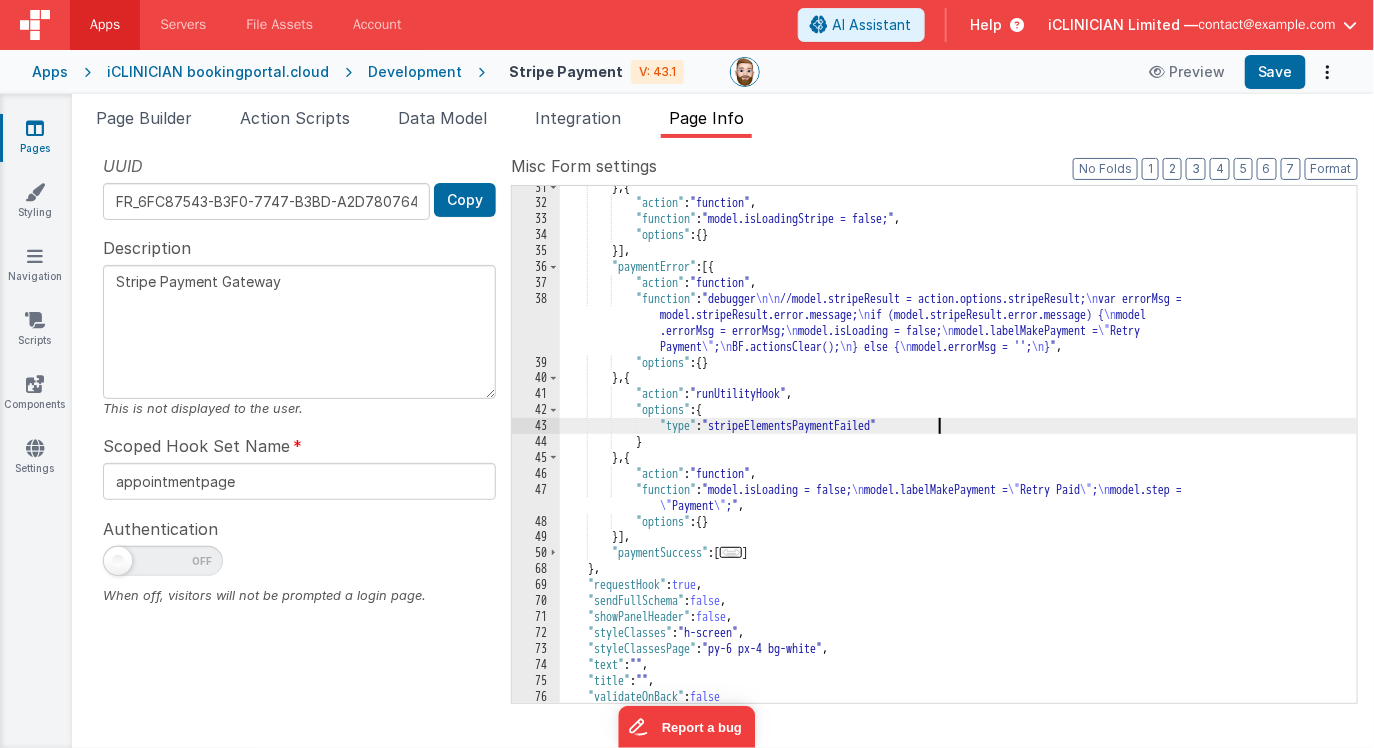scroll, scrollTop: 548, scrollLeft: 0, axis: vertical 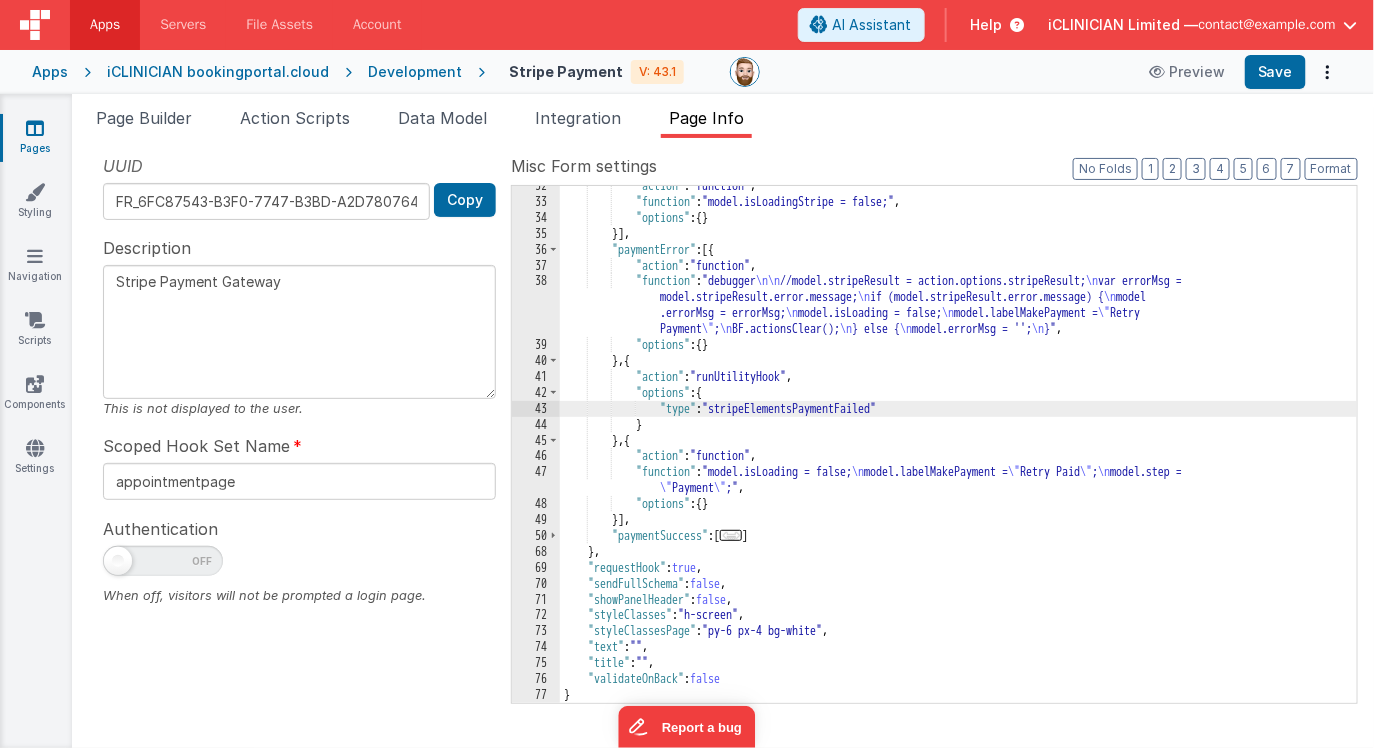 click on "..." at bounding box center (731, 535) 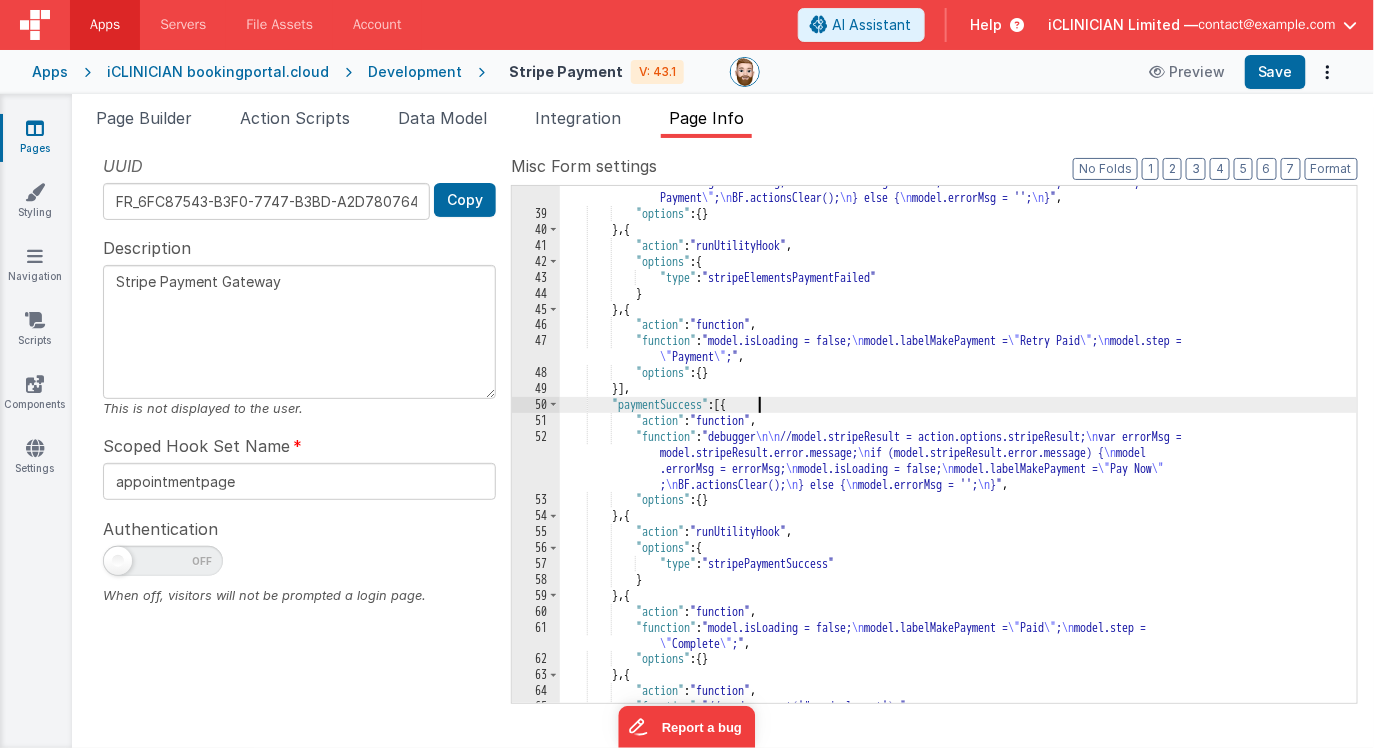 scroll, scrollTop: 717, scrollLeft: 0, axis: vertical 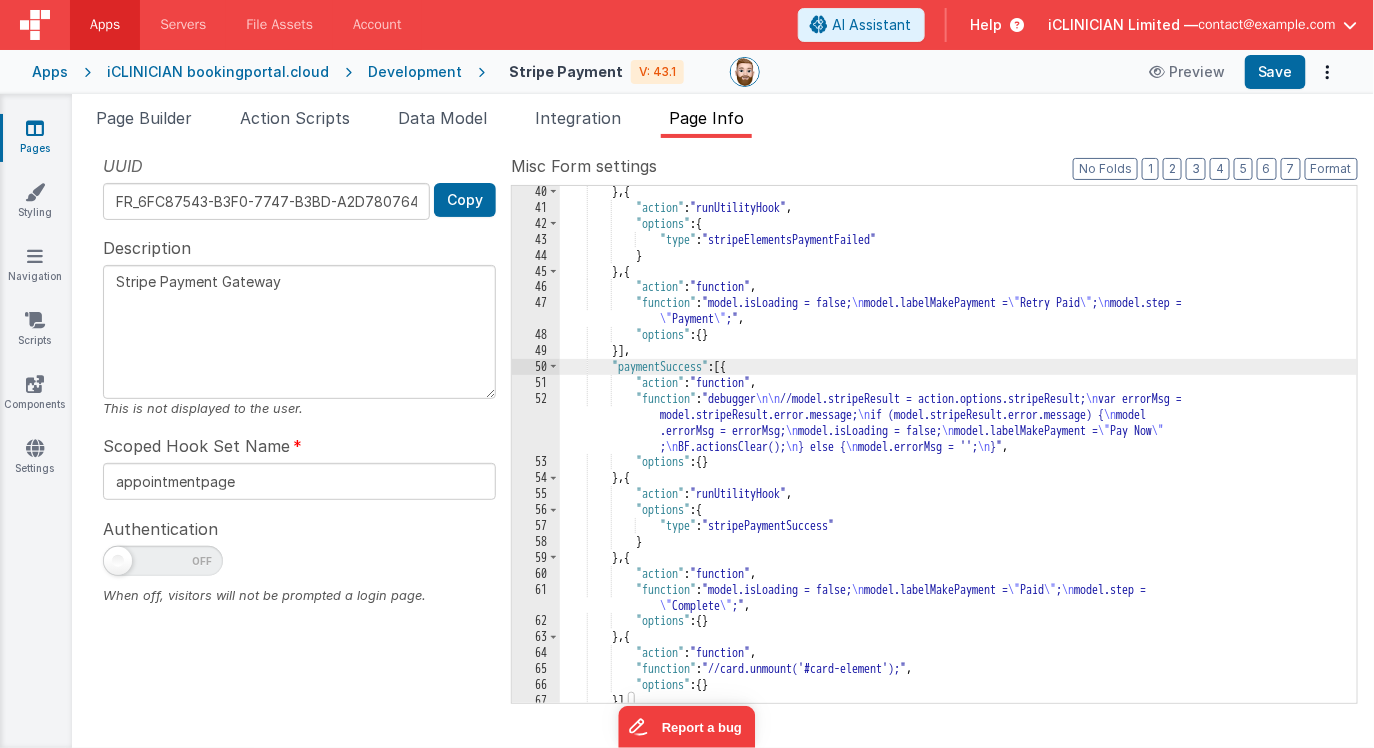 click on "} ,  {                "action" :  "runUtilityHook" ,                "options" :  {                     "type" :  "stripeElementsPaymentFailed"                }           } ,  {                "action" :  "function" ,                "function" :  "model.isLoading = false;
model.labelMakePayment =                   " Retry Paid " ;
model.step =                   " Payment " ;" ,                "options" :  { }           }] ,           "paymentSuccess" :  [{                "action" :  "function" ,                "function" :  "debugger
//model.stripeResult = action.options.stripeResult;
var errorMsg =                   model.stripeResult.error.message;
if (model.stripeResult.error.message) {
model                  .errorMsg = errorMsg;
model.isLoading = false;
model.labelMakePayment =   " Pay Now "                  ;
BF.actionsClear();
} else {
model.errorMsg = '';
}" ,                :  {" at bounding box center [958, 458] 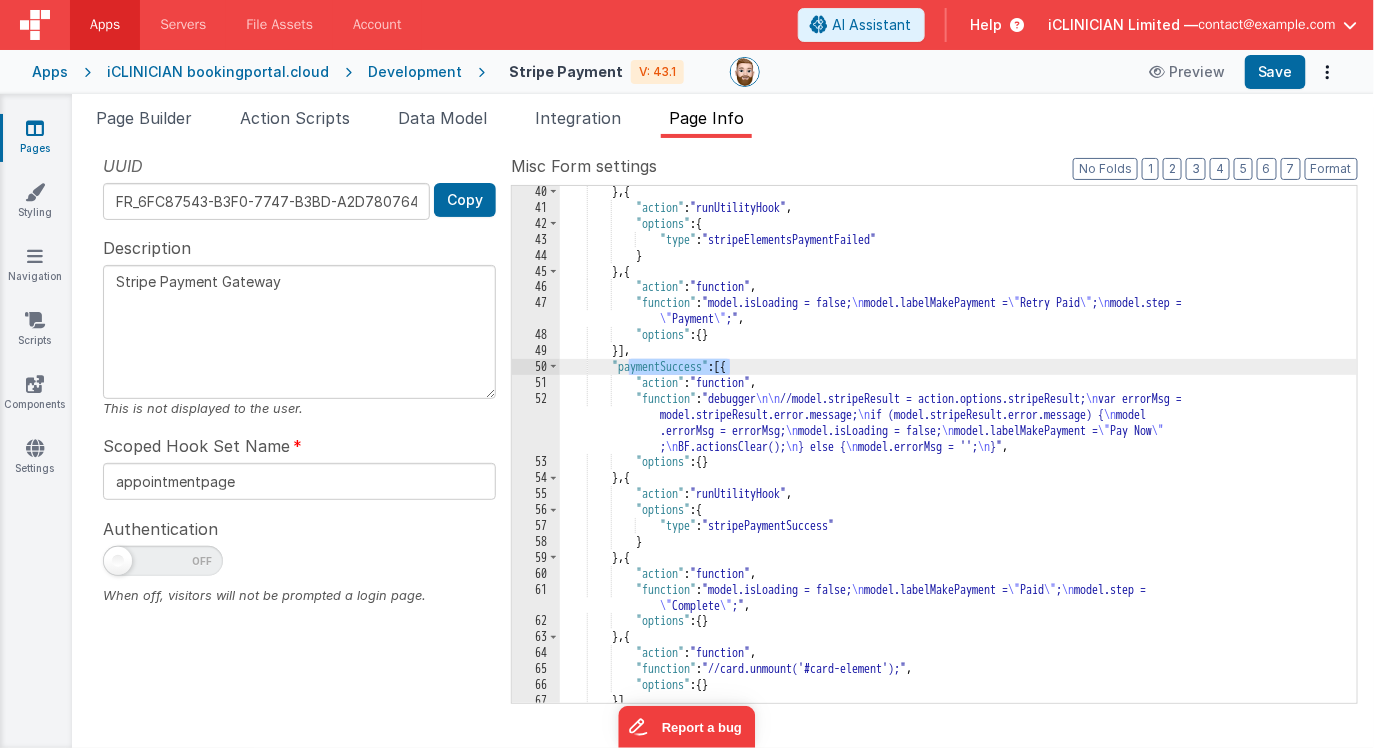 click on "} ,  {                "action" :  "runUtilityHook" ,                "options" :  {                     "type" :  "stripeElementsPaymentFailed"                }           } ,  {                "action" :  "function" ,                "function" :  "model.isLoading = false;
model.labelMakePayment =                   " Retry Paid " ;
model.step =                   " Payment " ;" ,                "options" :  { }           }] ,           "paymentSuccess" :  [{                "action" :  "function" ,                "function" :  "debugger
//model.stripeResult = action.options.stripeResult;
var errorMsg =                   model.stripeResult.error.message;
if (model.stripeResult.error.message) {
model                  .errorMsg = errorMsg;
model.isLoading = false;
model.labelMakePayment =   " Pay Now "                  ;
BF.actionsClear();
} else {
model.errorMsg = '';
}" ,                :  {" at bounding box center (958, 458) 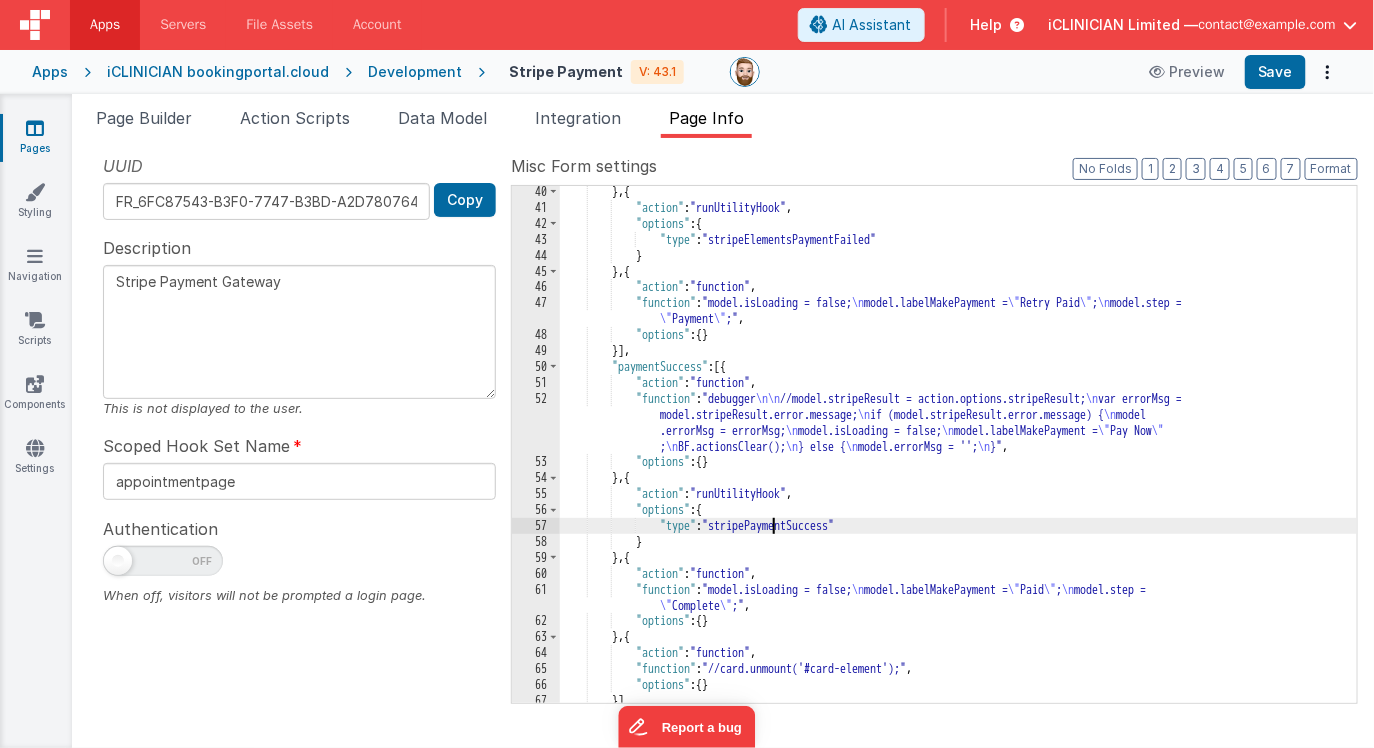 click on "} ,  {                "action" :  "runUtilityHook" ,                "options" :  {                     "type" :  "stripeElementsPaymentFailed"                }           } ,  {                "action" :  "function" ,                "function" :  "model.isLoading = false;
model.labelMakePayment =                   " Retry Paid " ;
model.step =                   " Payment " ;" ,                "options" :  { }           }] ,           "paymentSuccess" :  [{                "action" :  "function" ,                "function" :  "debugger
//model.stripeResult = action.options.stripeResult;
var errorMsg =                   model.stripeResult.error.message;
if (model.stripeResult.error.message) {
model                  .errorMsg = errorMsg;
model.isLoading = false;
model.labelMakePayment =   " Pay Now "                  ;
BF.actionsClear();
} else {
model.errorMsg = '';
}" ,                :  {" at bounding box center (958, 458) 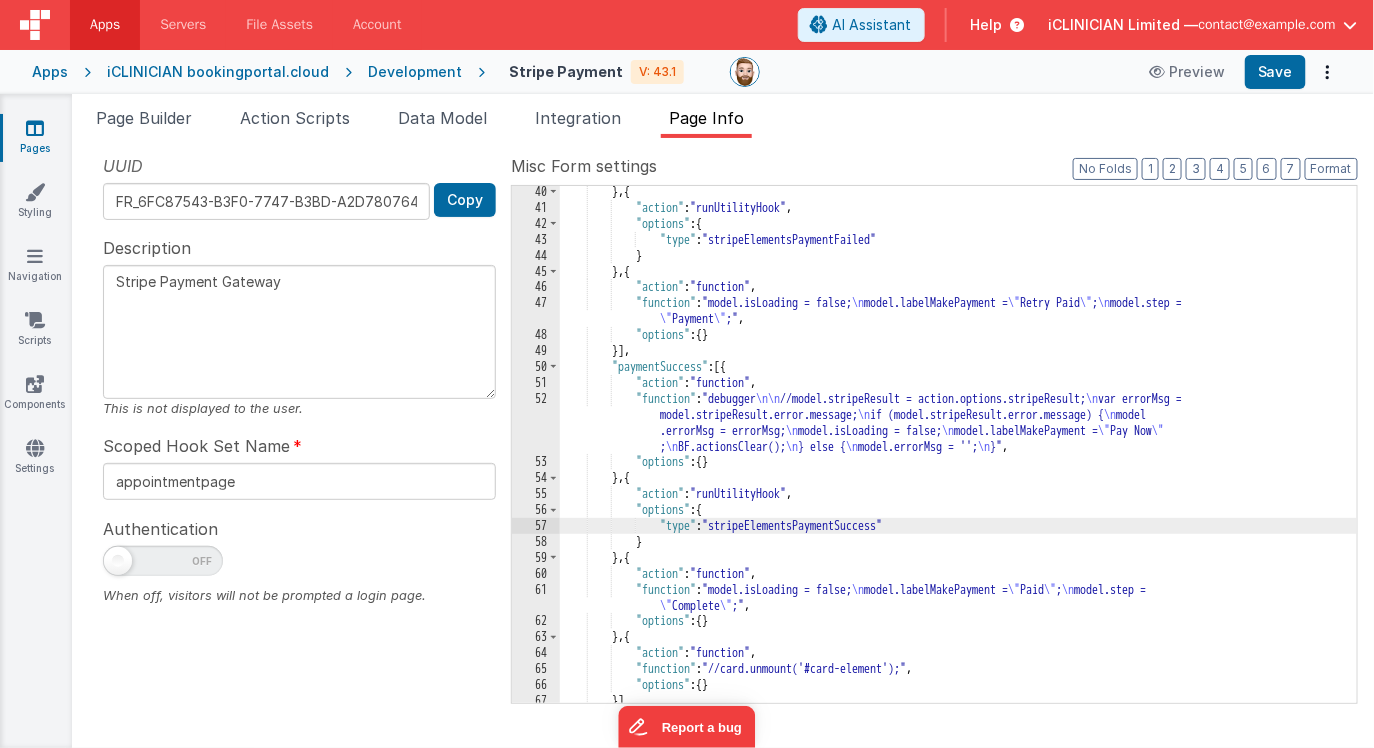 click on "} ,  {                "action" :  "runUtilityHook" ,                "options" :  {                     "type" :  "stripeElementsPaymentFailed"                }           } ,  {                "action" :  "function" ,                "function" :  "model.isLoading = false;
model.labelMakePayment =                   " Retry Paid " ;
model.step =                   " Payment " ;" ,                "options" :  { }           }] ,           "paymentSuccess" :  [{                "action" :  "function" ,                "function" :  "debugger
//model.stripeResult = action.options.stripeResult;
var errorMsg =                   model.stripeResult.error.message;
if (model.stripeResult.error.message) {
model                  .errorMsg = errorMsg;
model.isLoading = false;
model.labelMakePayment =   " Pay Now "                  ;
BF.actionsClear();
} else {
model.errorMsg = '';
}" ,                :  {" at bounding box center [958, 458] 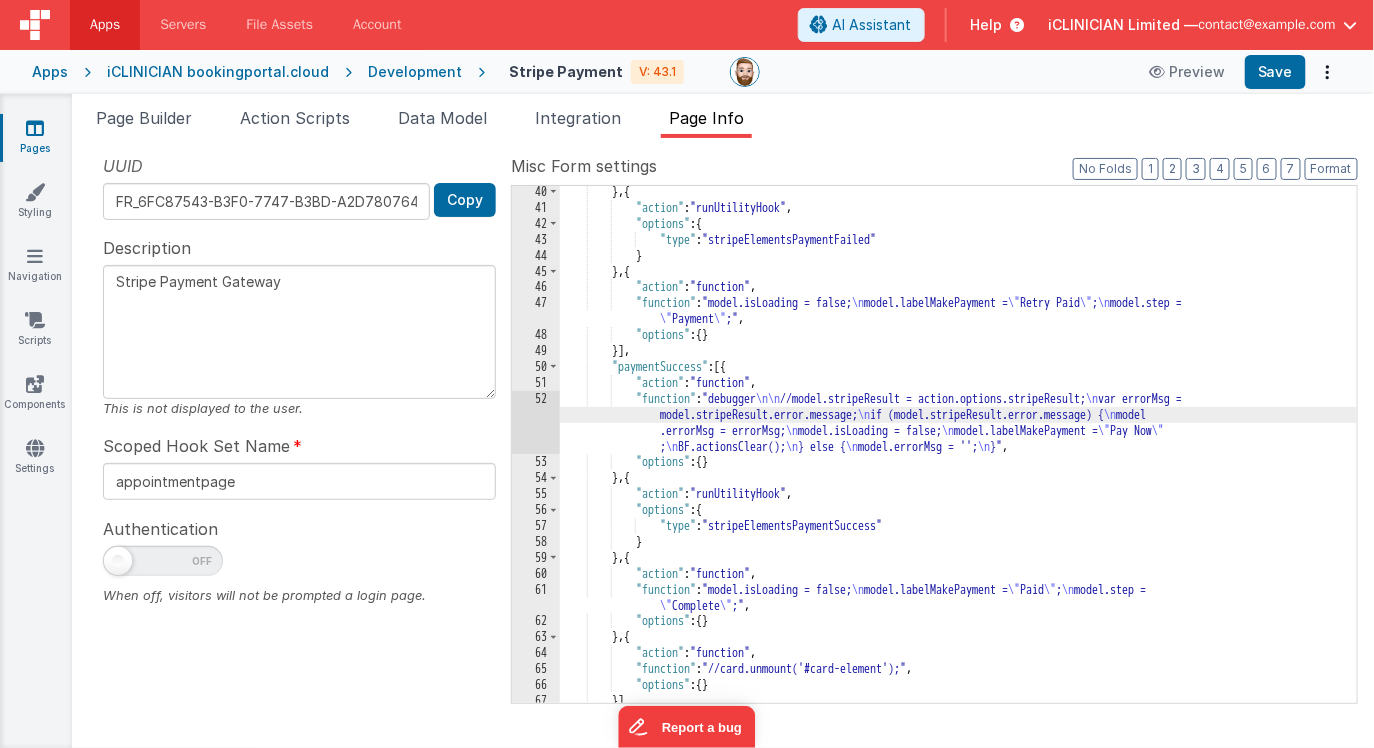 click on "52" at bounding box center [536, 423] 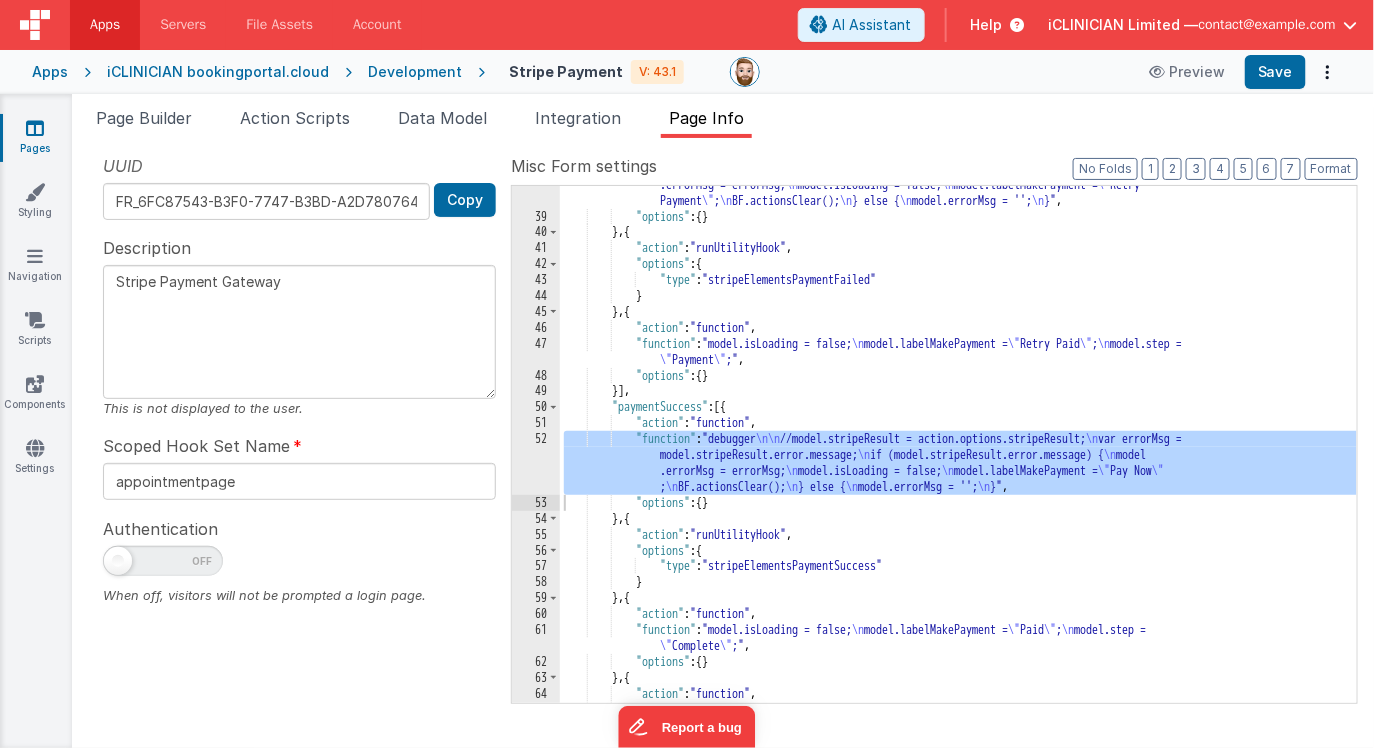 scroll, scrollTop: 677, scrollLeft: 0, axis: vertical 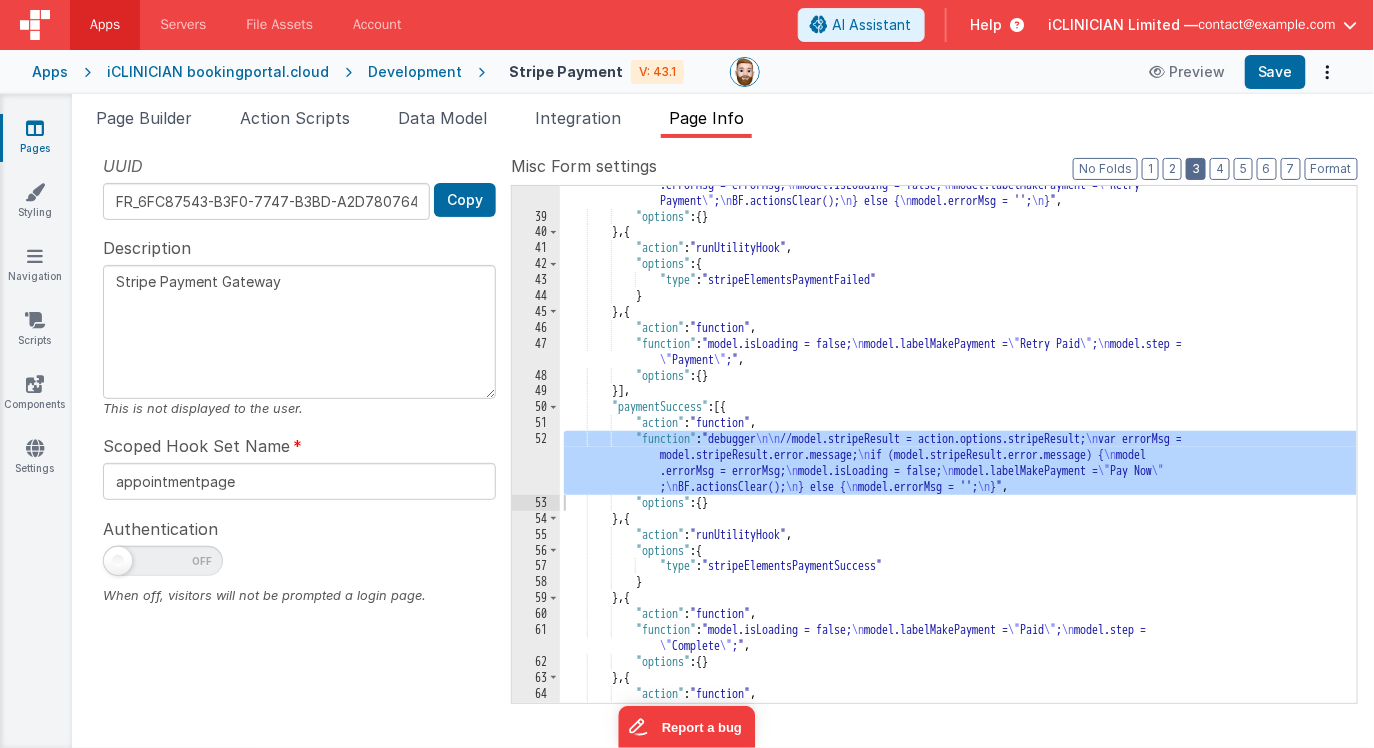 click on "3" at bounding box center [1196, 169] 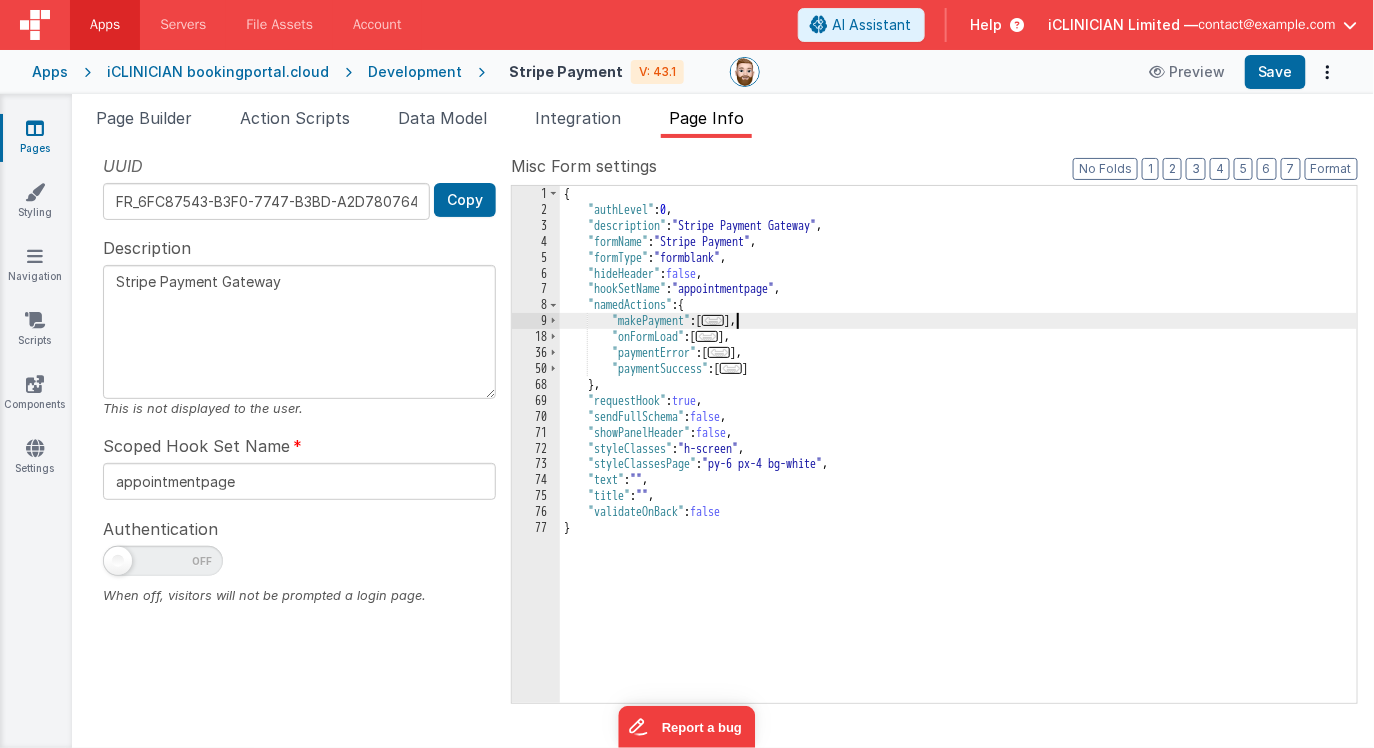 click on "..." at bounding box center (713, 320) 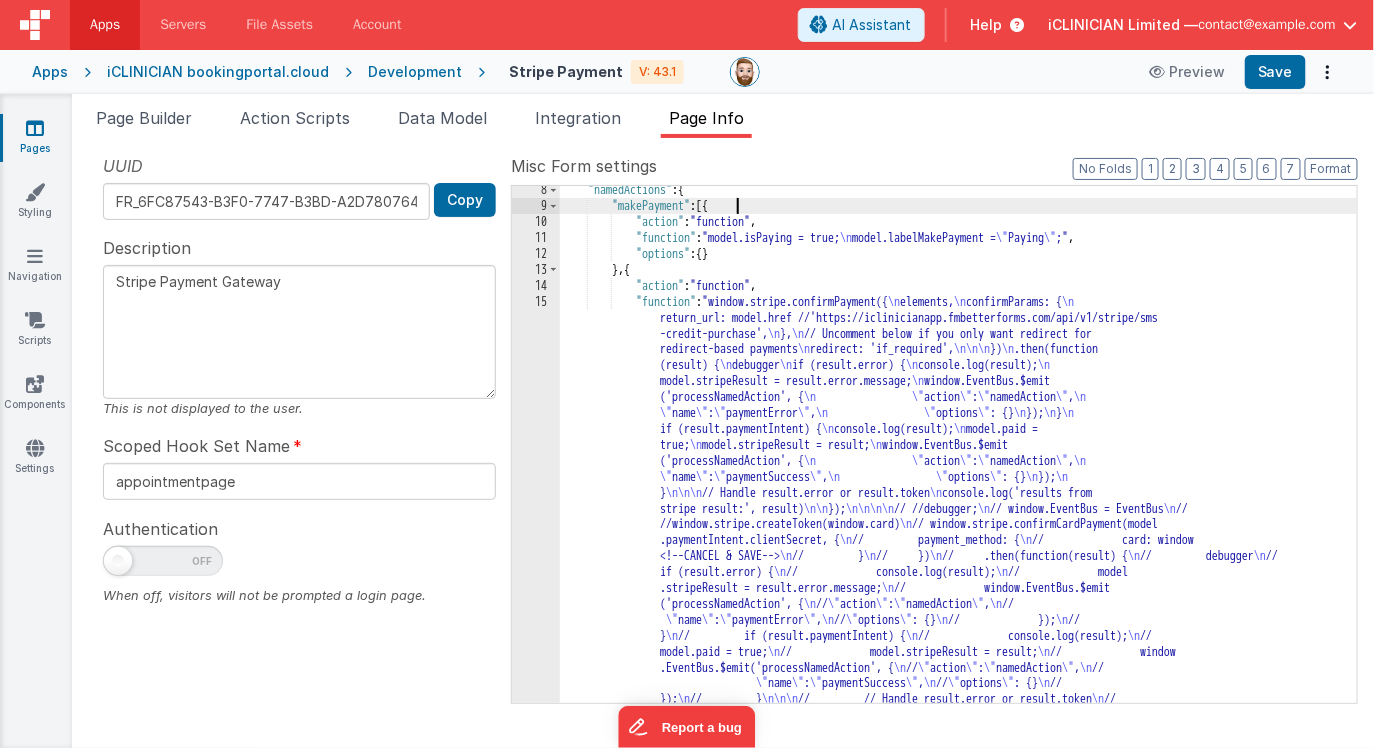 scroll, scrollTop: 115, scrollLeft: 0, axis: vertical 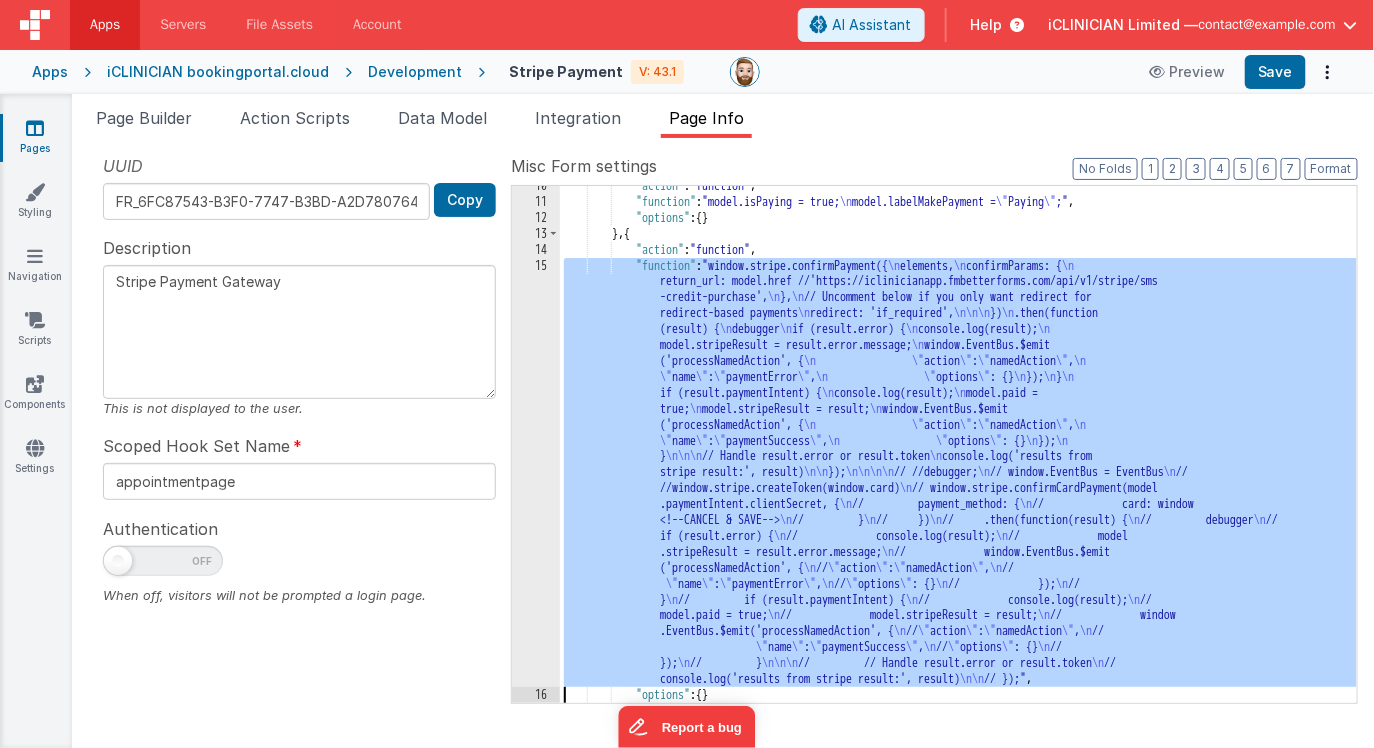 click on "10 11 12 13 14 15 16 17 18" at bounding box center [536, 452] 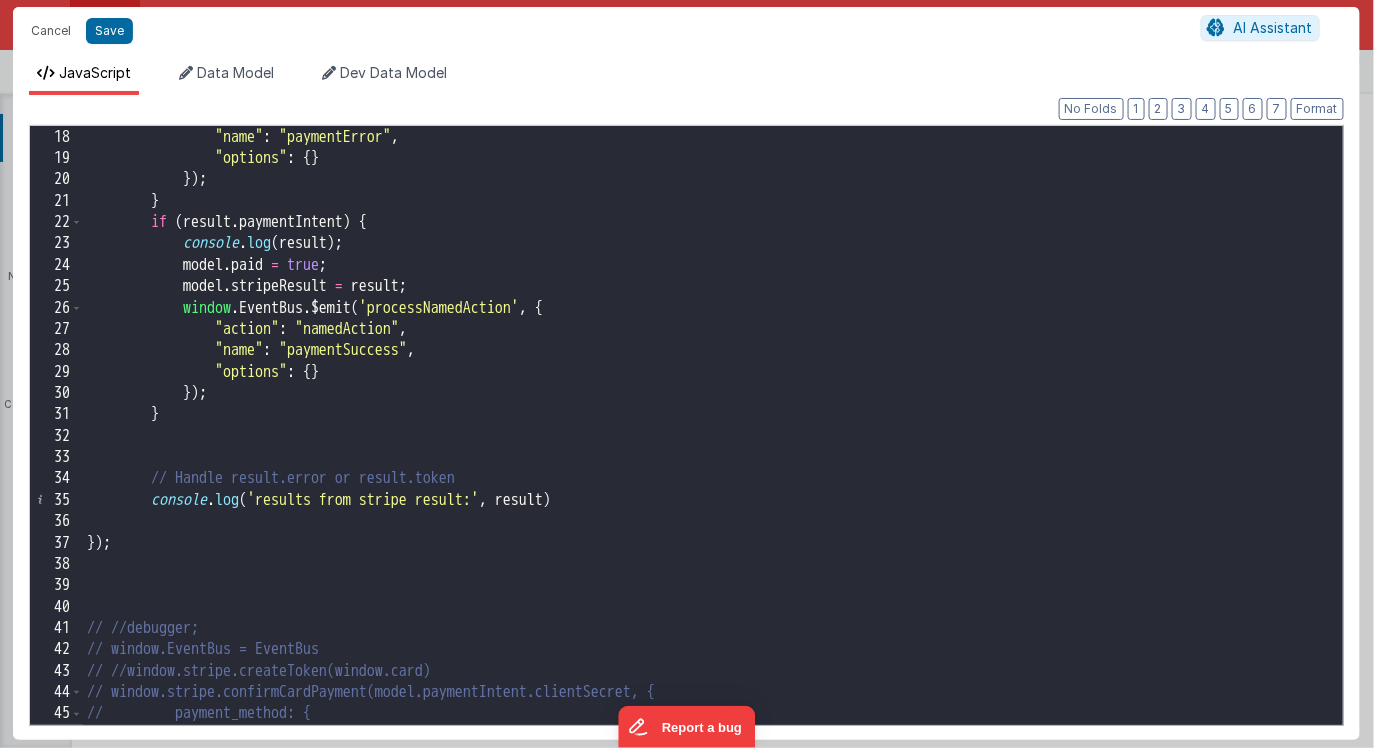 scroll, scrollTop: 371, scrollLeft: 0, axis: vertical 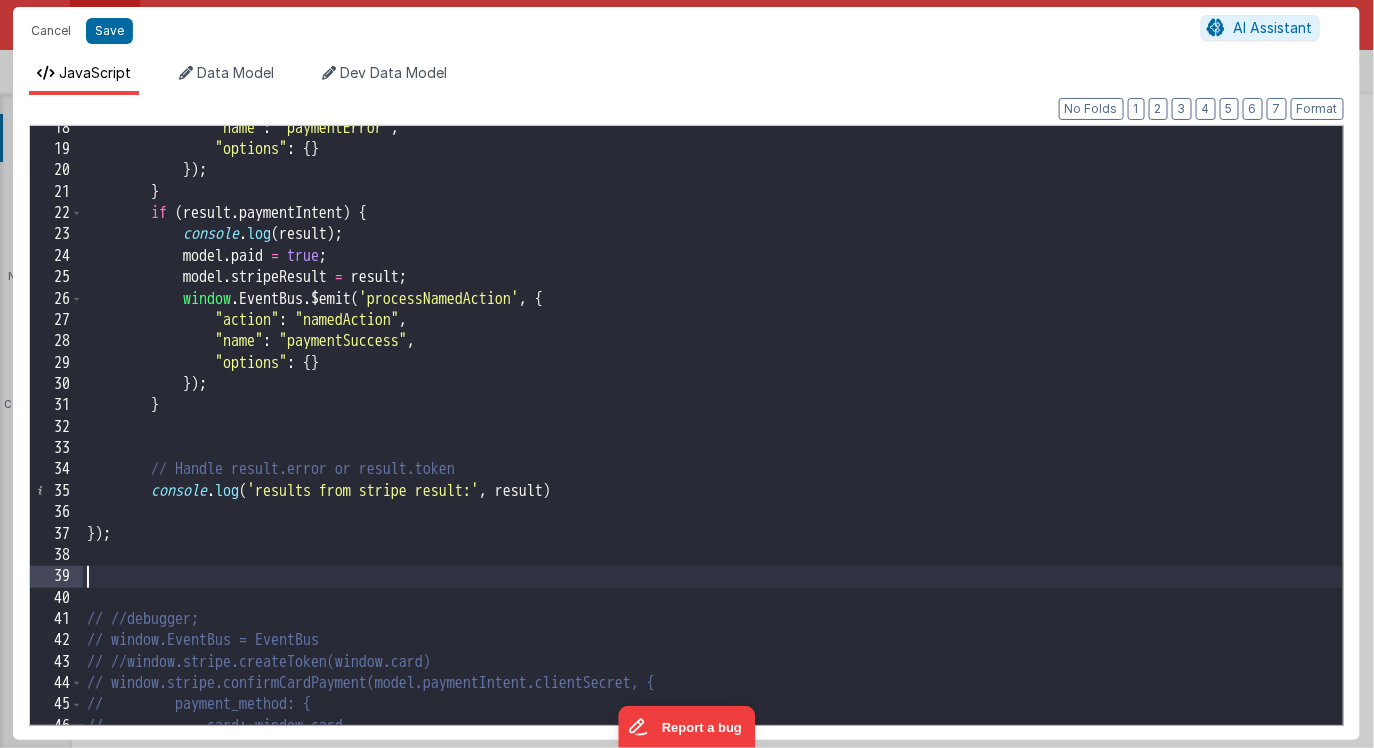 click on "model.paid =" at bounding box center [713, 439] 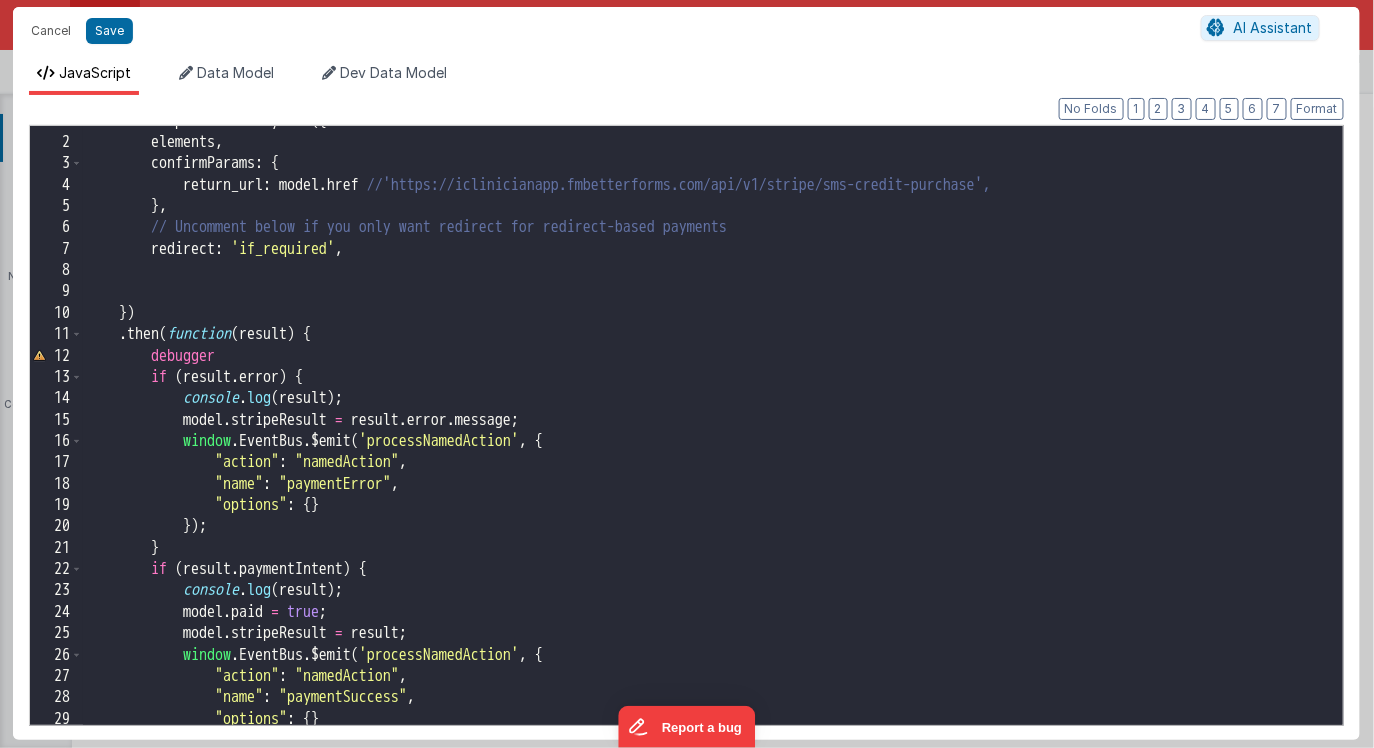 scroll, scrollTop: 0, scrollLeft: 0, axis: both 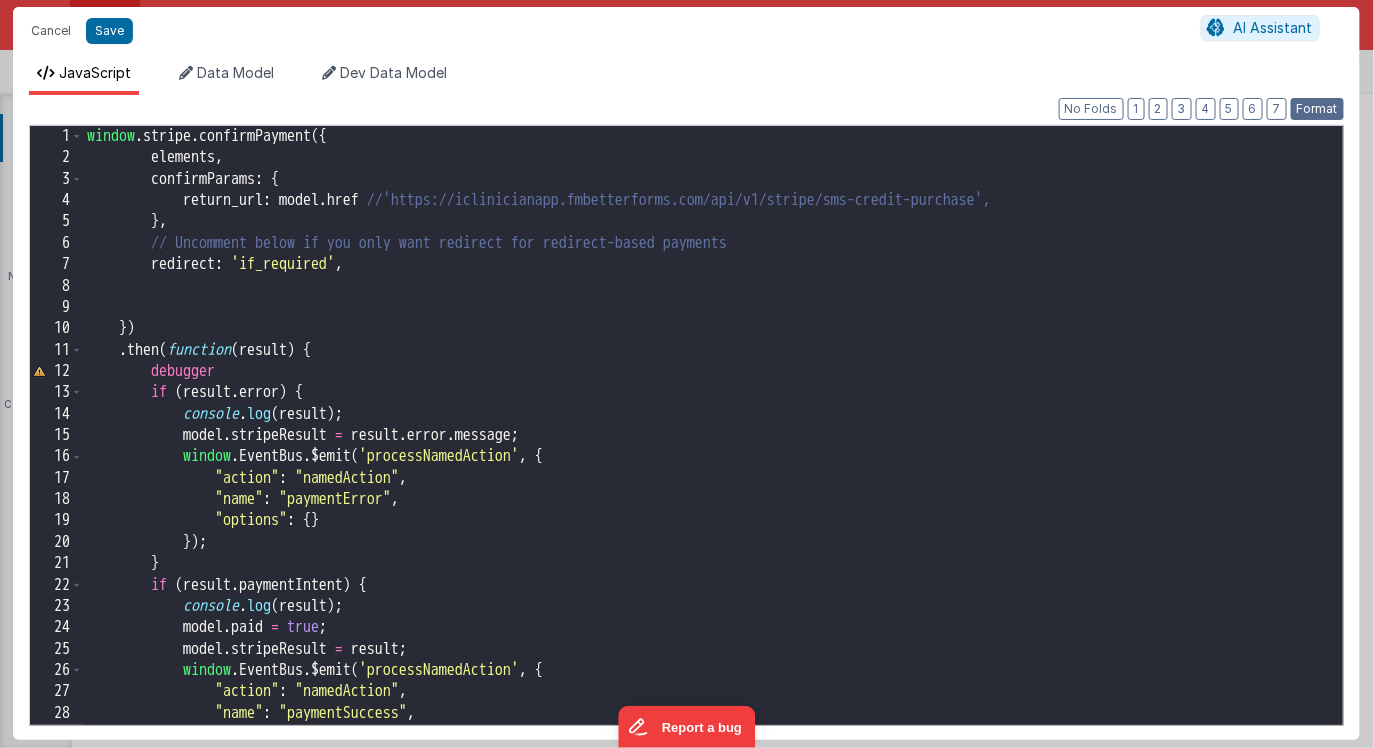 click on "Format" at bounding box center [1317, 109] 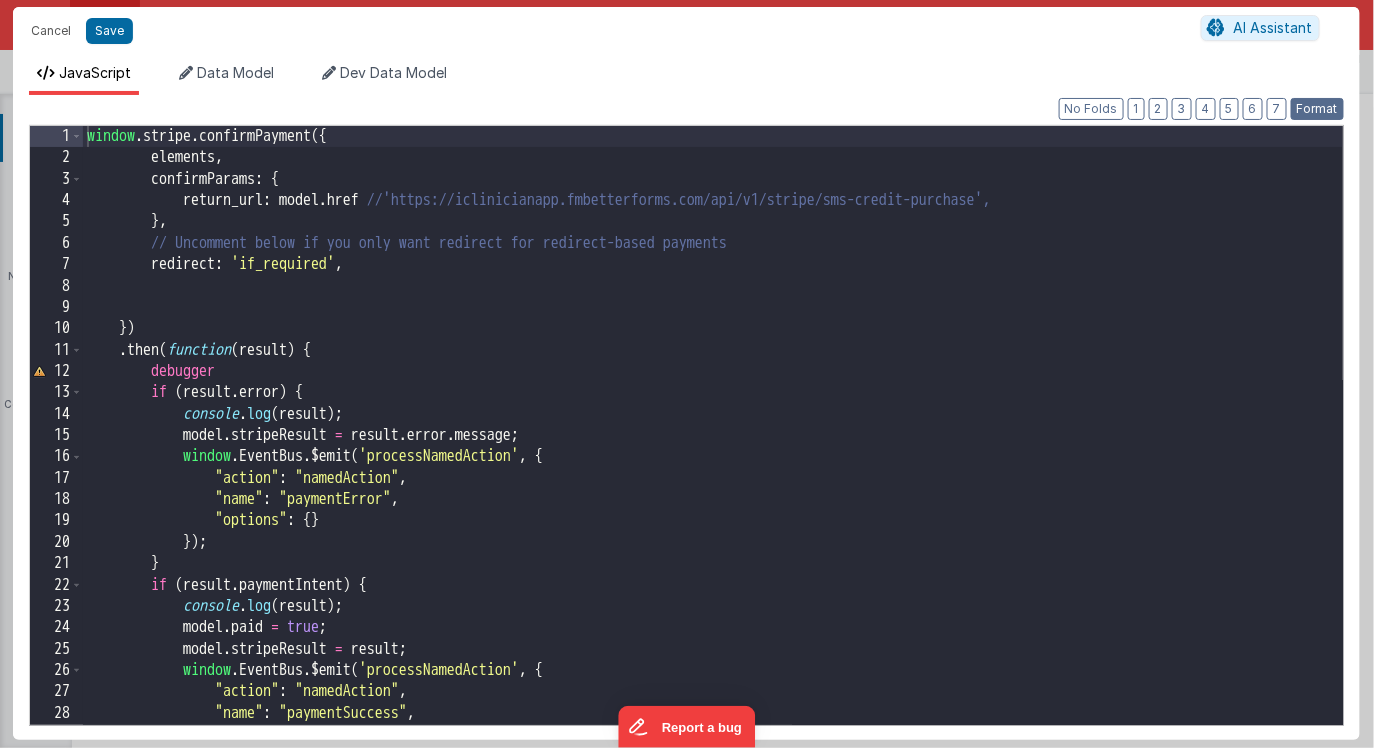 type 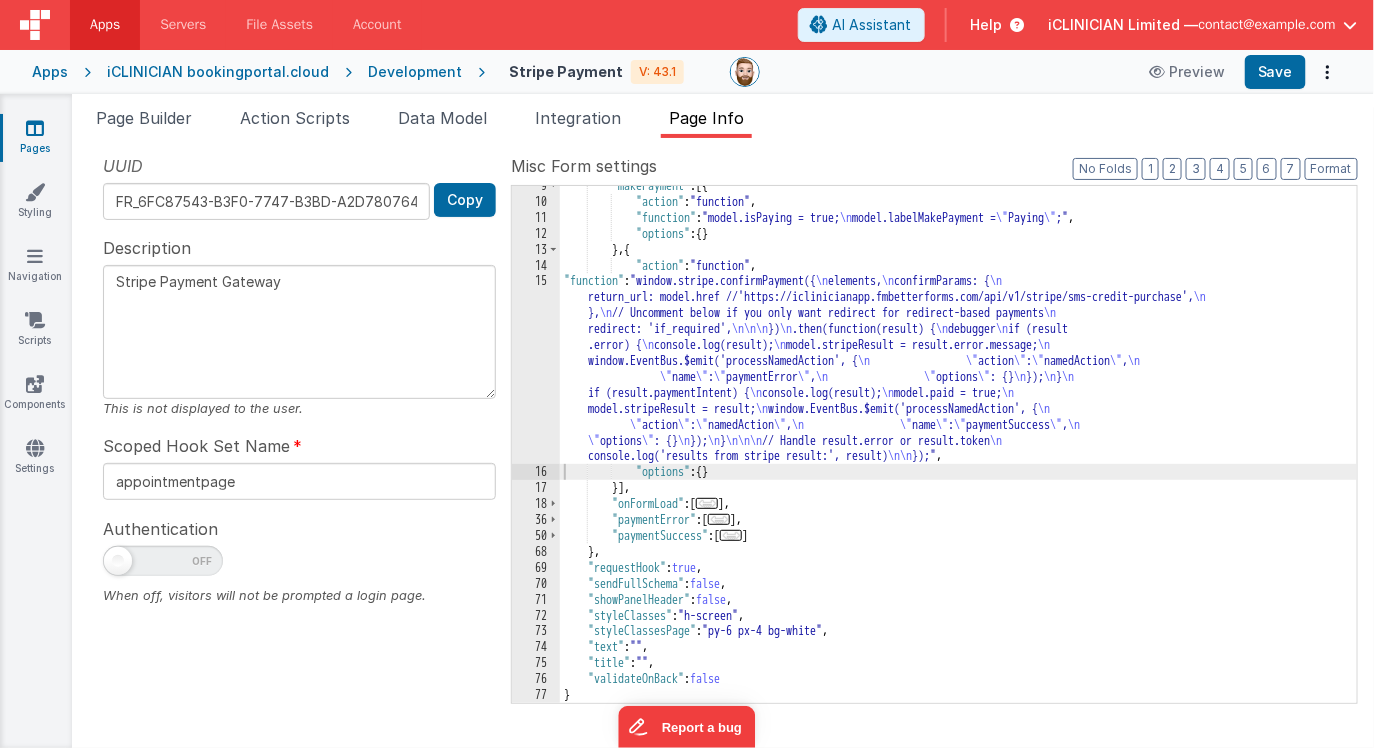 scroll, scrollTop: 135, scrollLeft: 0, axis: vertical 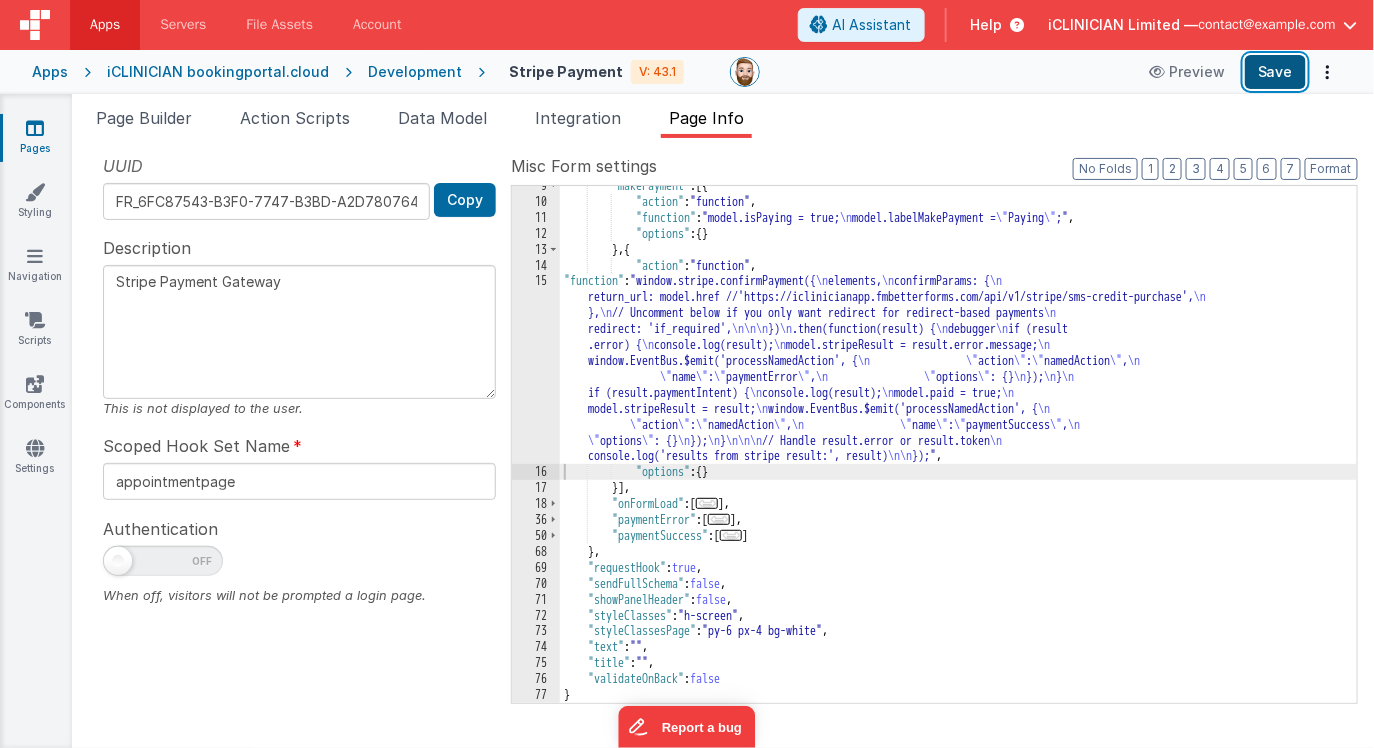 click on "Save" at bounding box center [1275, 72] 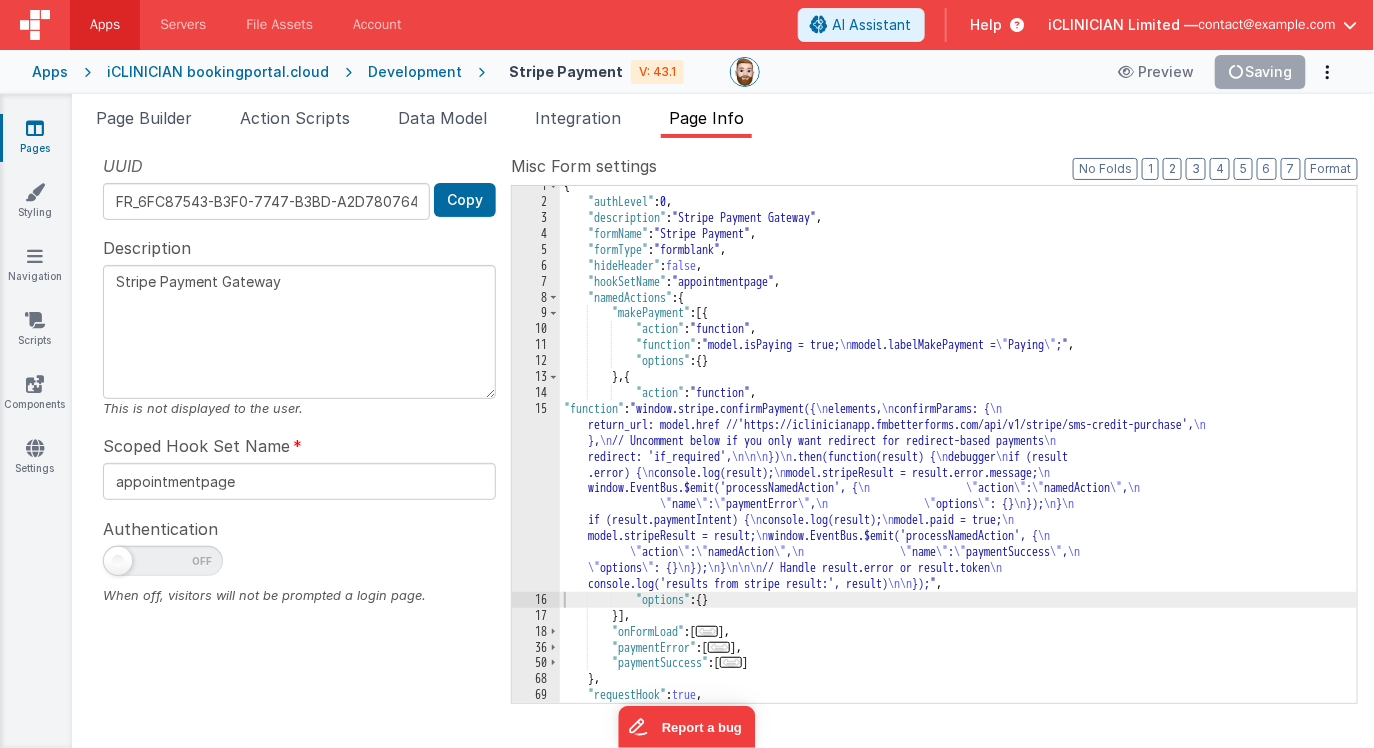 scroll, scrollTop: 0, scrollLeft: 0, axis: both 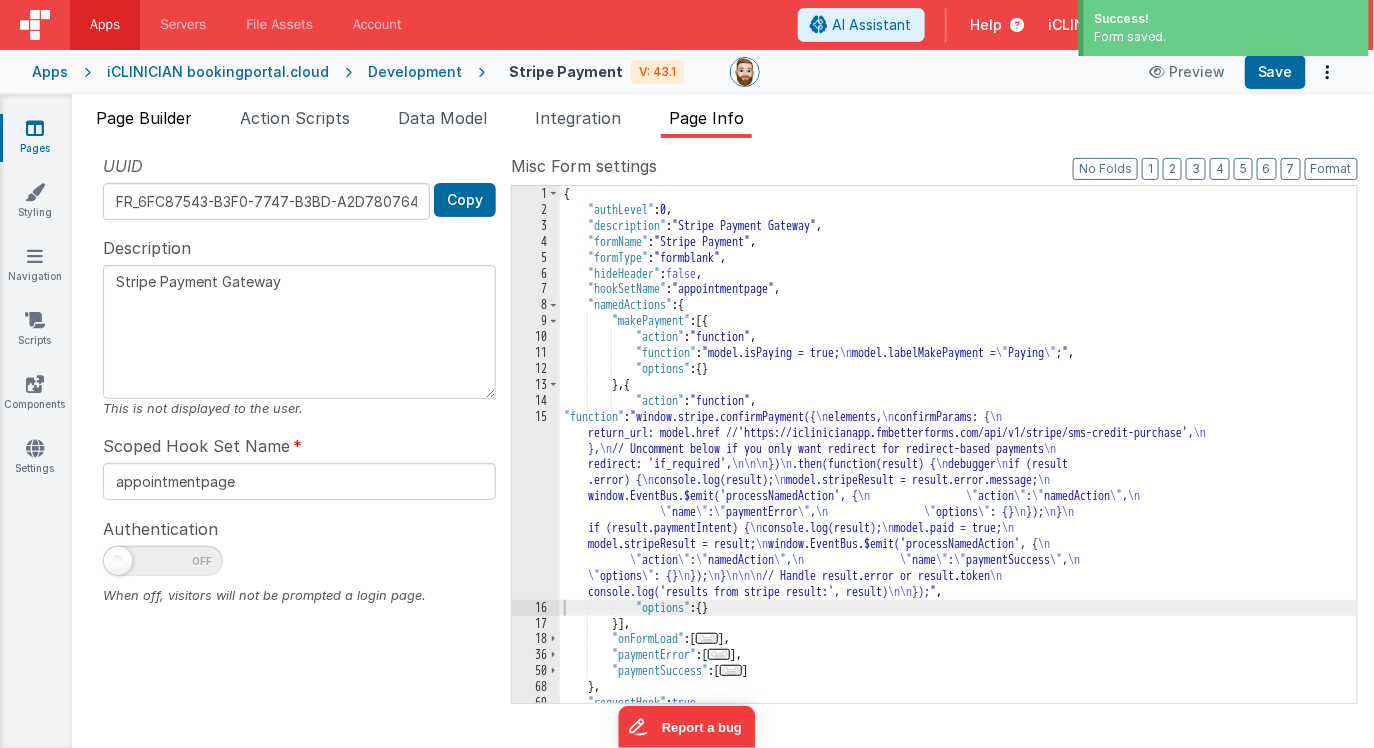 click on "Page Builder" at bounding box center [144, 118] 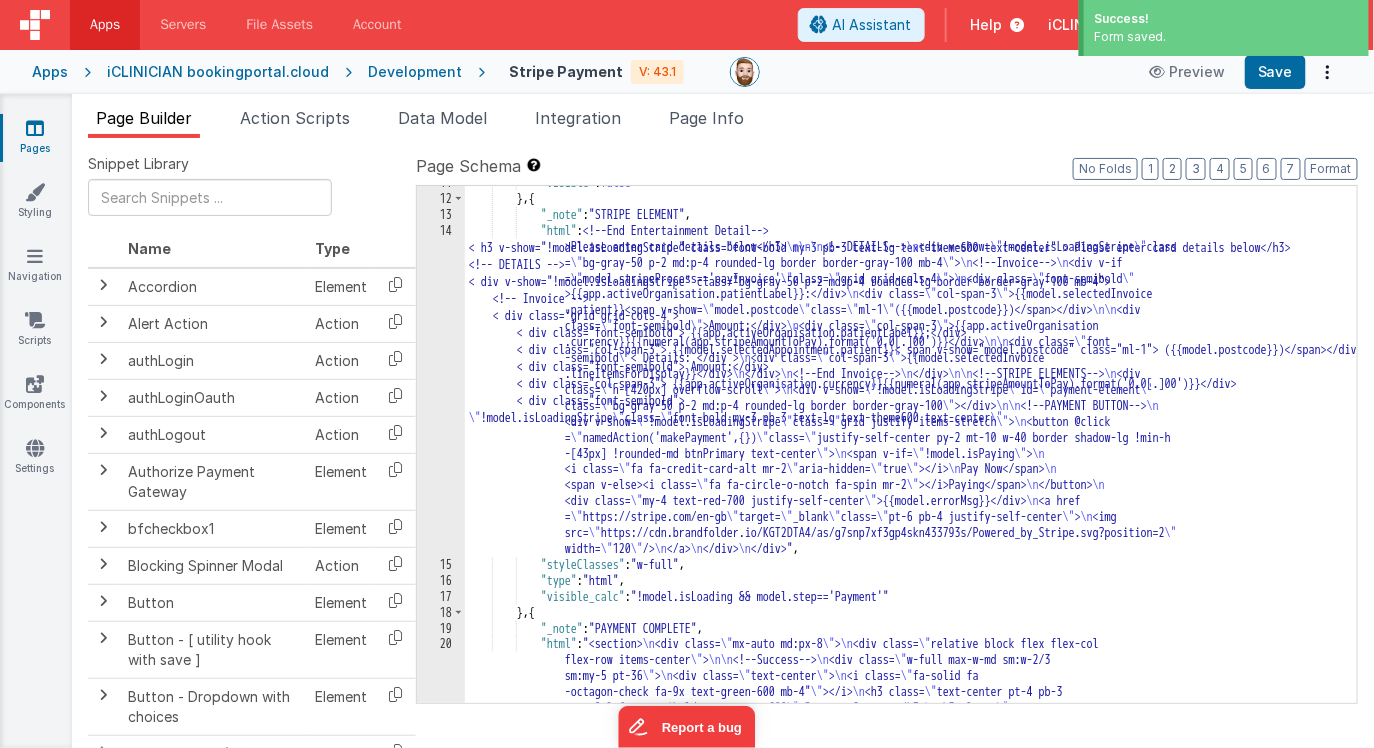 scroll, scrollTop: 175, scrollLeft: 0, axis: vertical 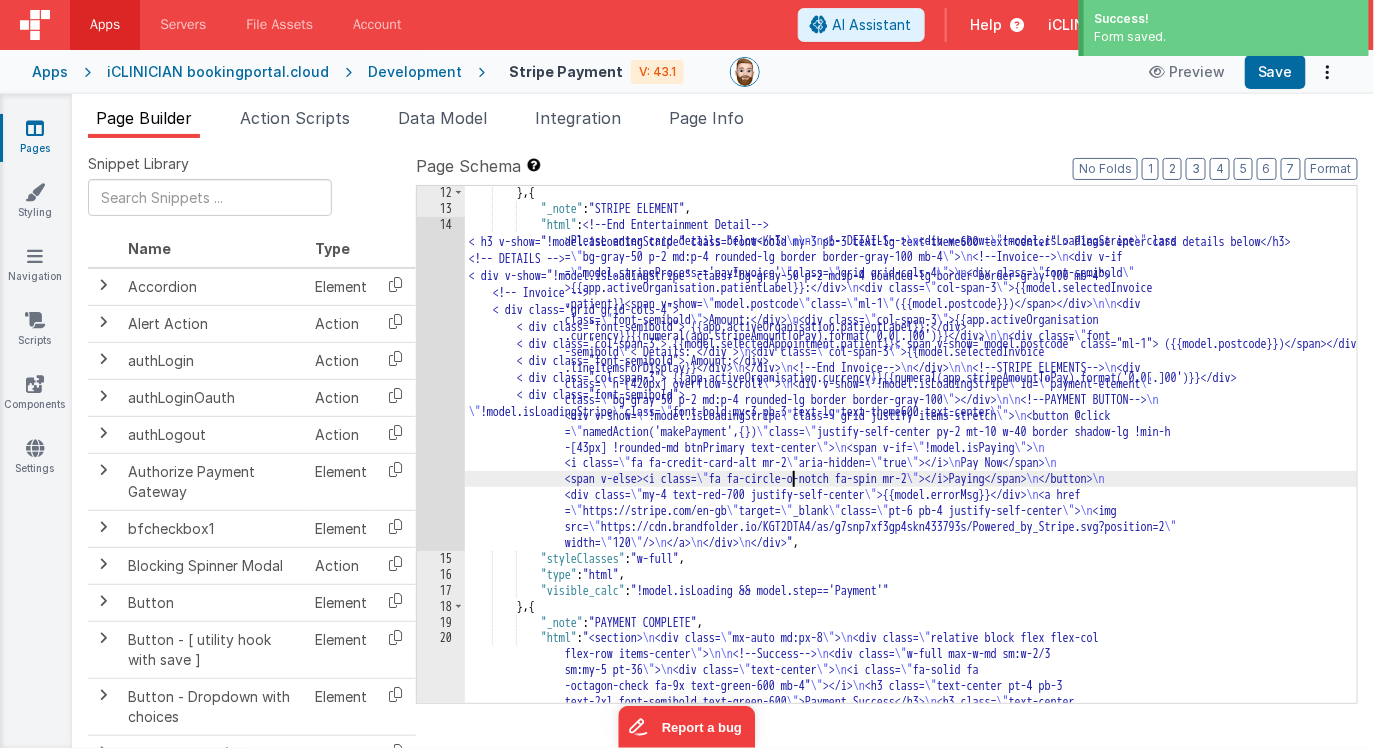 click on ""_note" :  "STRIPE ELEMENT" ,                "html" :  "<h3 v-show= \" !model.isLoadingStripe \"  class= \" font-bold my-3 pb-3 text-lg text-theme600 text-center \"                  >Please enter card details below</h3>
<!--DETAILS--> <div v-show= \" !model.isLoadingStripe \"  class                  = \" bg-gray-50 p-2 md:p-4 rounded-lg border border-gray-100 mb-4 \" >
<!--Invoice--> <div v-if                  = \" model.stripeProcess=='payInvoice' \"  class= \" grid grid-cols-4 \" >
<div class= \" font-semibold \"                  >{{app.activeOrganisation.patientLabel}}:</div>
<div class= \" col-span-3 \" >{{model.selectedInvoice                  .patient}}<span v-show= \" model.postcode \"  class= \" ml-1 \" >({{model.postcode}})</span></div>
<div                   class= \" font-semibold \" >Amount:</div>
</div>           <div   class = "col-span-3" > {{model.selectedInvoice </div> <" at bounding box center [911, 523] 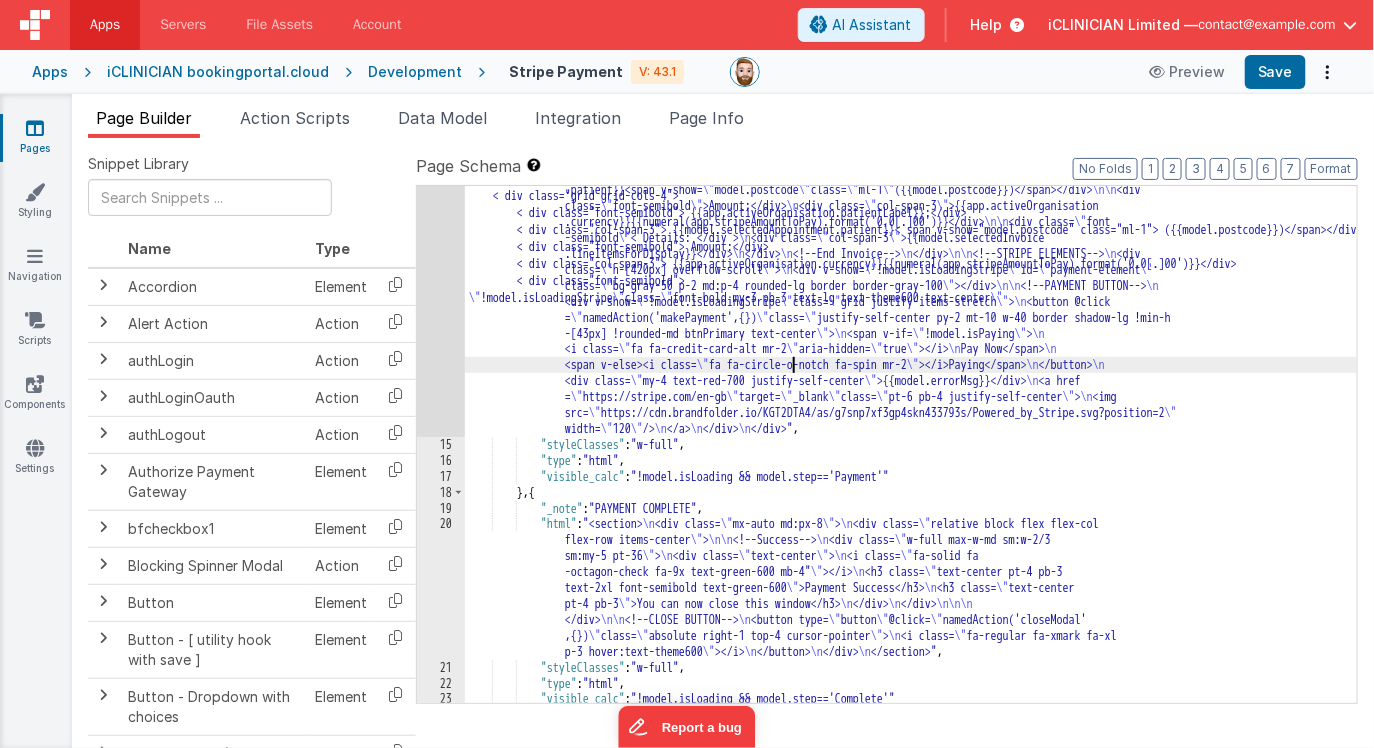 scroll, scrollTop: 288, scrollLeft: 0, axis: vertical 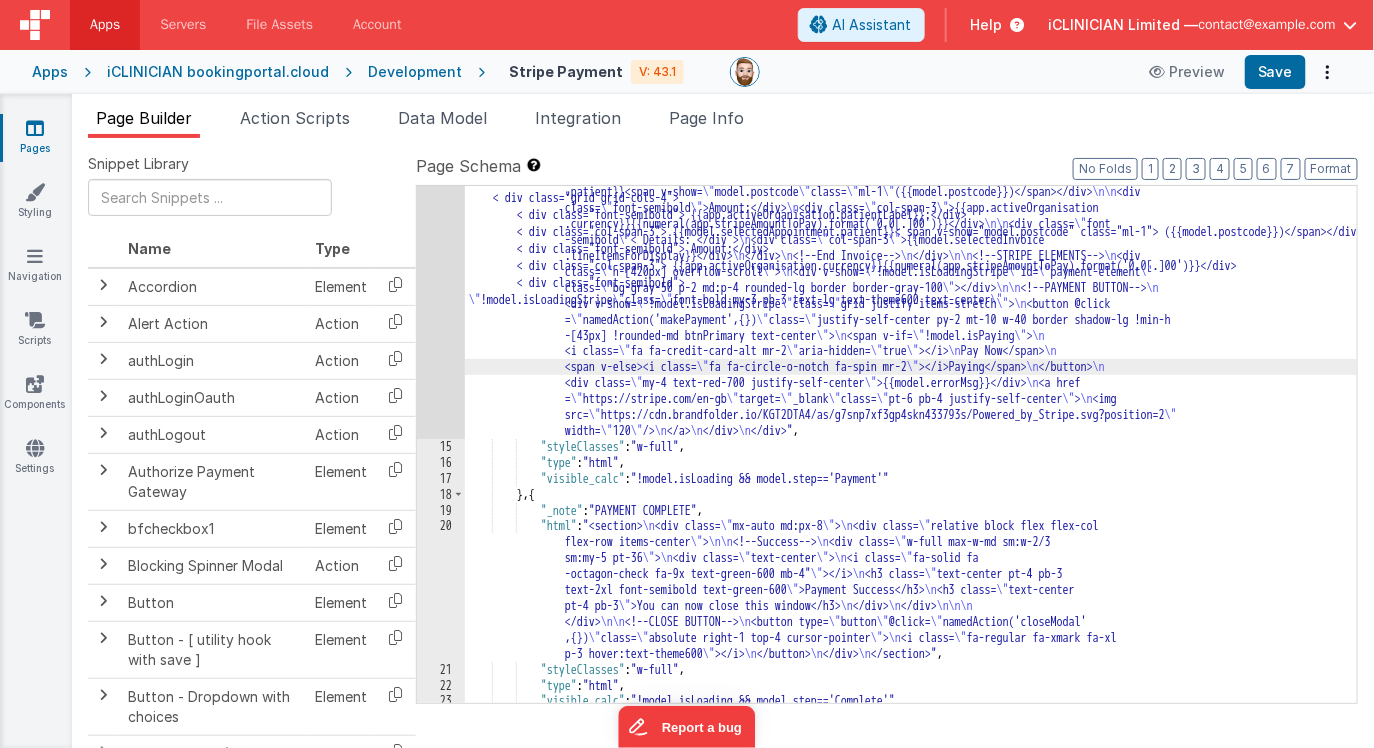 click on "14" at bounding box center (441, 272) 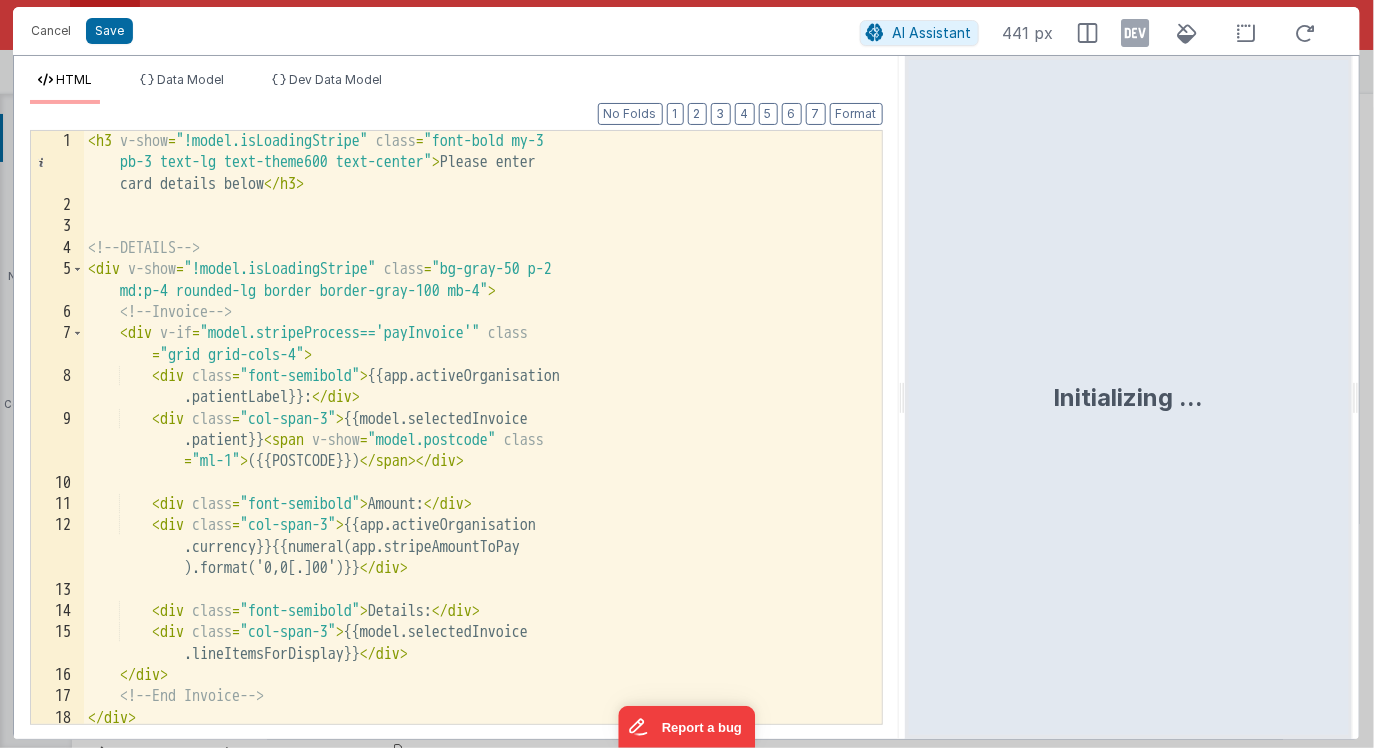 drag, startPoint x: 682, startPoint y: 398, endPoint x: 909, endPoint y: 404, distance: 227.07928 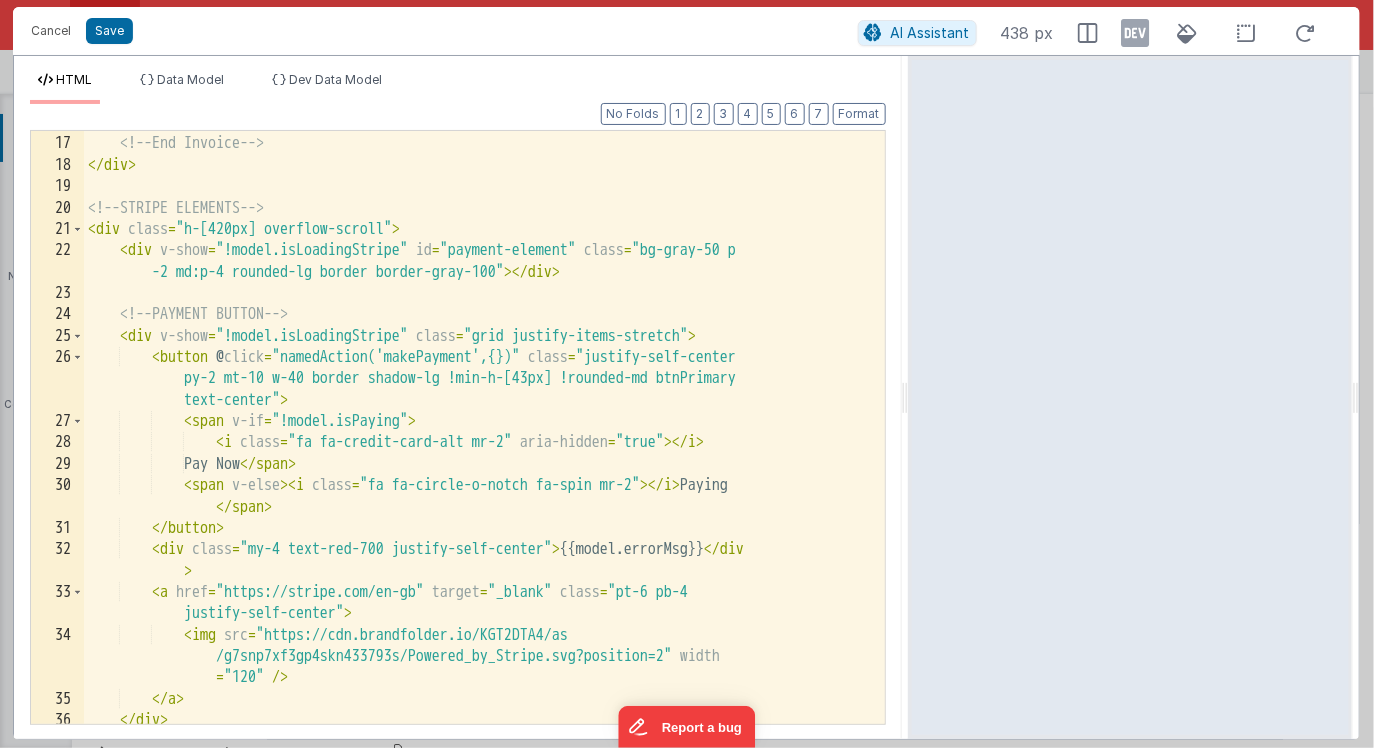 scroll, scrollTop: 0, scrollLeft: 0, axis: both 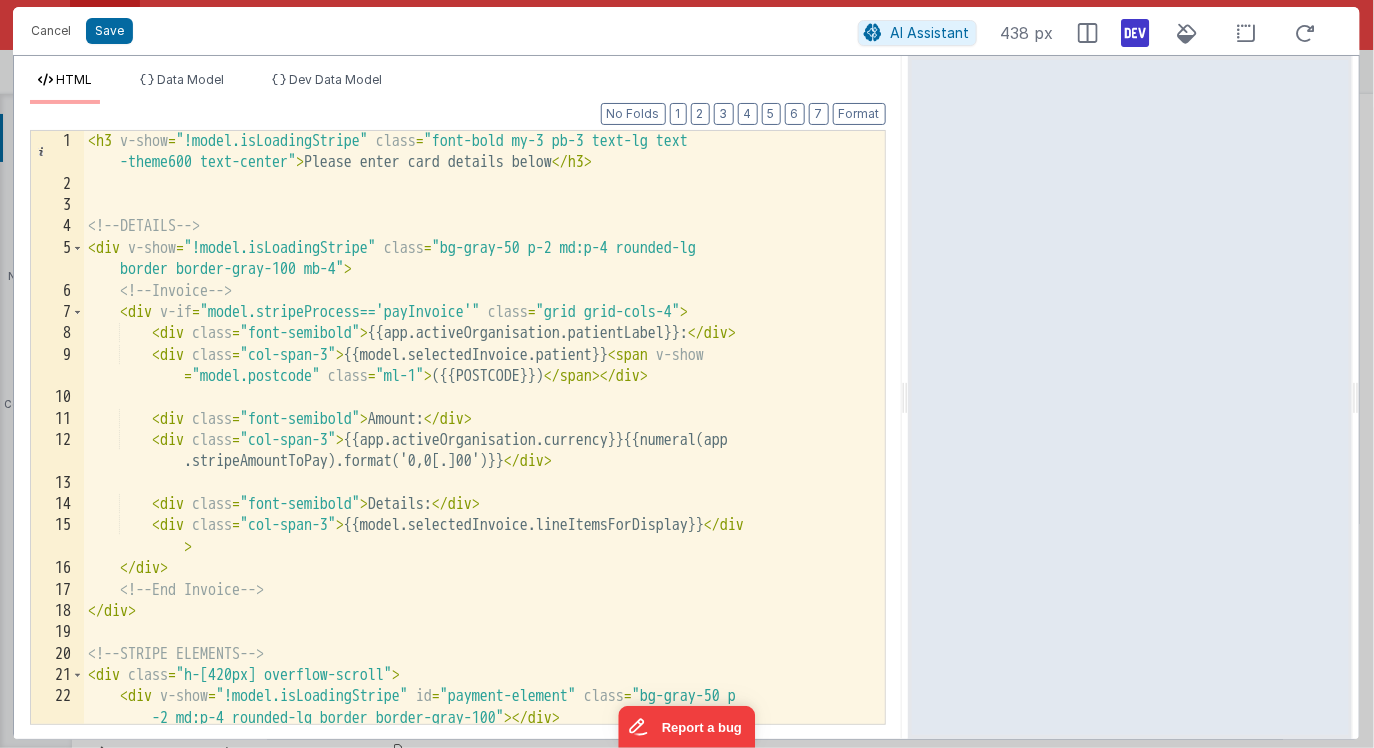 click at bounding box center (1136, 33) 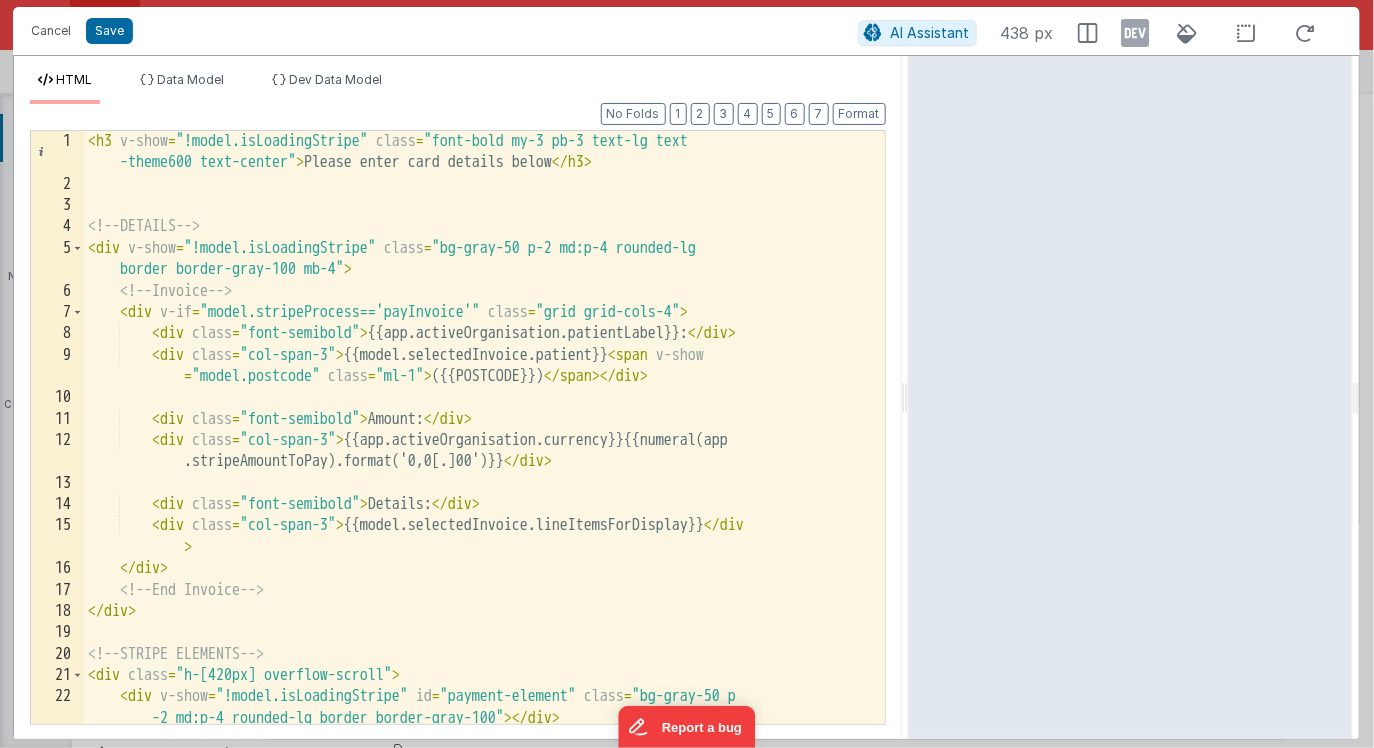 click at bounding box center [1136, 33] 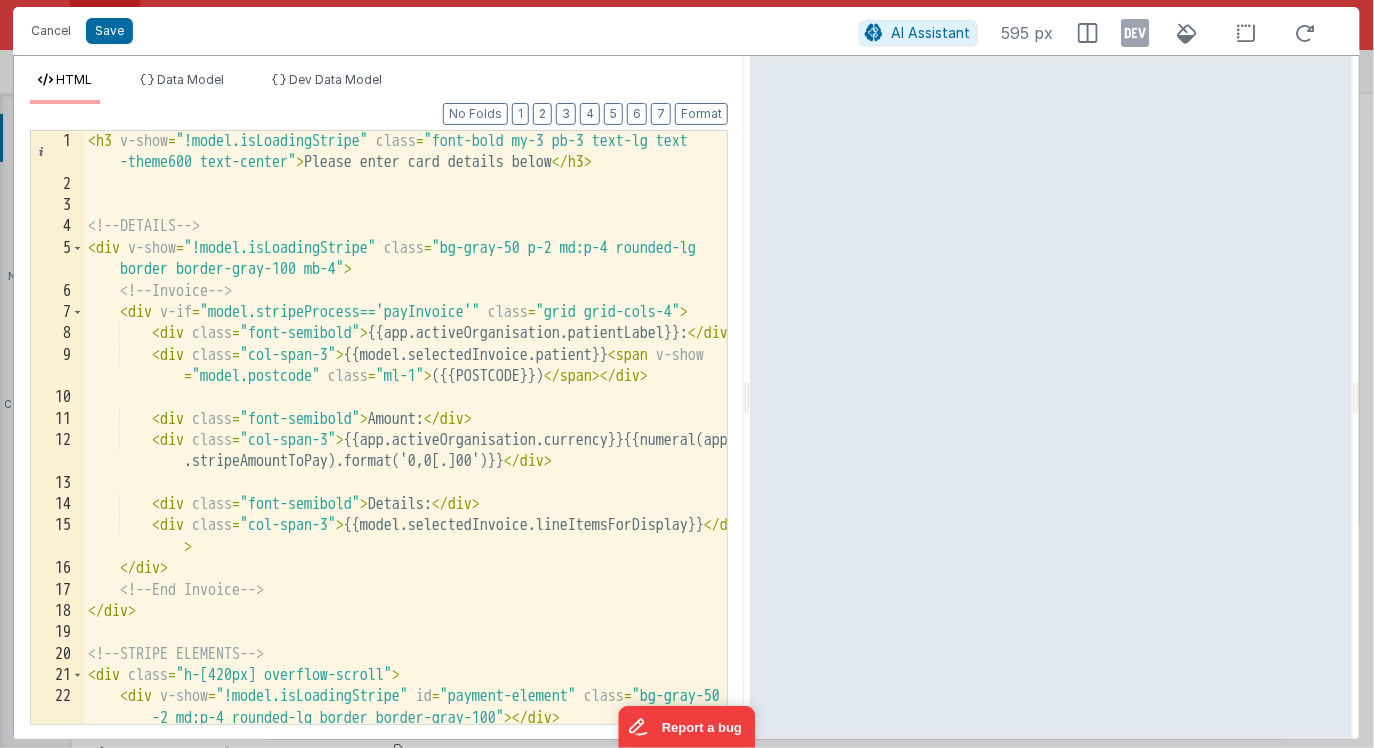 drag, startPoint x: 907, startPoint y: 400, endPoint x: 750, endPoint y: 401, distance: 157.00319 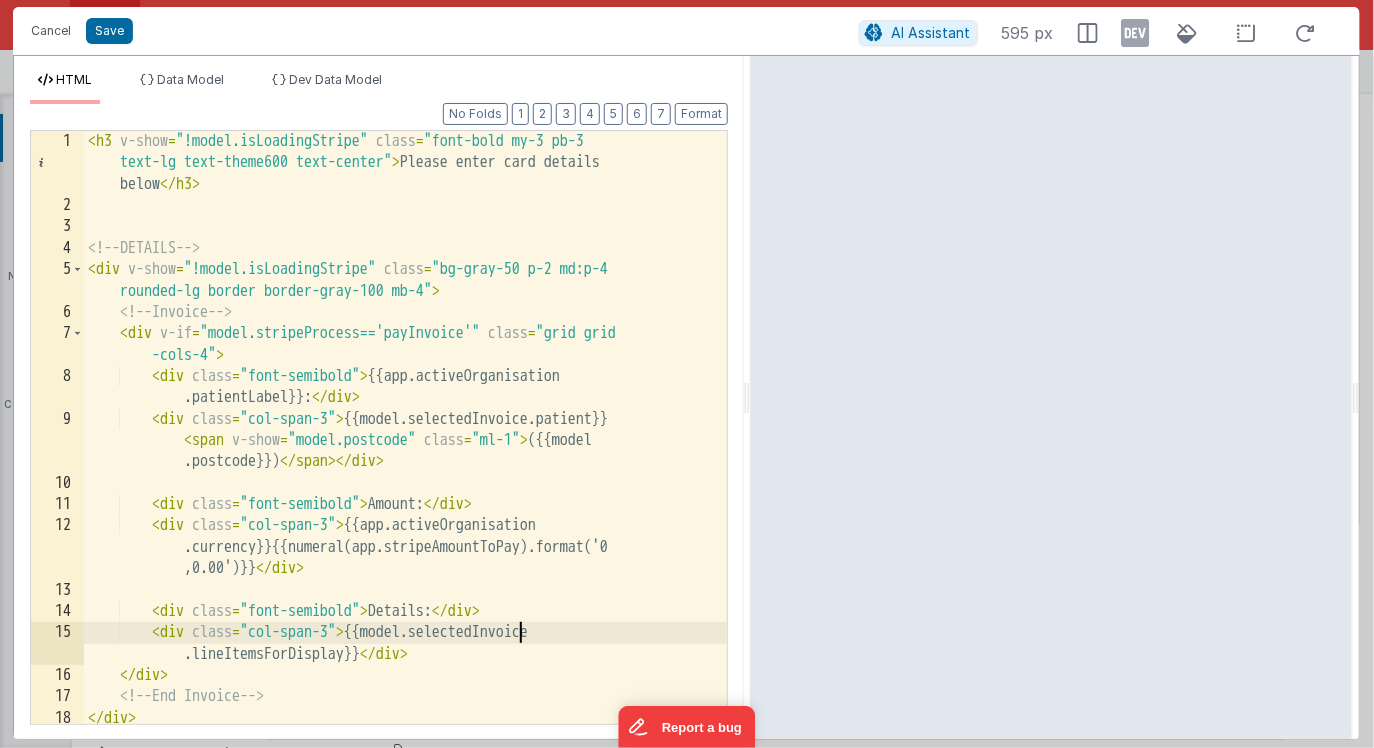 click on "< h3   v-show = "!model.isLoadingStripe"   class = "font-bold my-3 pb-3       text-lg text-theme600 text-center" > Please enter card details       below </ h3 > <!-- DETAILS --> < div   v-show = "!model.isLoadingStripe"   class = "bg-gray-50 p-2 md:p-4       rounded-lg border border-gray-100 mb-4" >      <!-- Invoice -->      < div   v-if = "model.stripeProcess=='payInvoice'"   class = "grid grid          -cols-4" >           < div   class = "font-semibold" > {{app.activeOrganisation              .patientLabel}}: </ div >           < div   class = "col-span-3" > {{model.selectedInvoice.patient}}              < span   v-show = "model.postcode"   class = "ml-1" > ({{model              .postcode}}) </ span > </ div >           < div   class = "font-semibold" > Amount: </ div >           < div   class = "col-span-3" > {{app.activeOrganisation              .currency}}{{numeral(app.stripeAmountToPay).format('0              ,0[.]00')}} >" at bounding box center [405, 470] 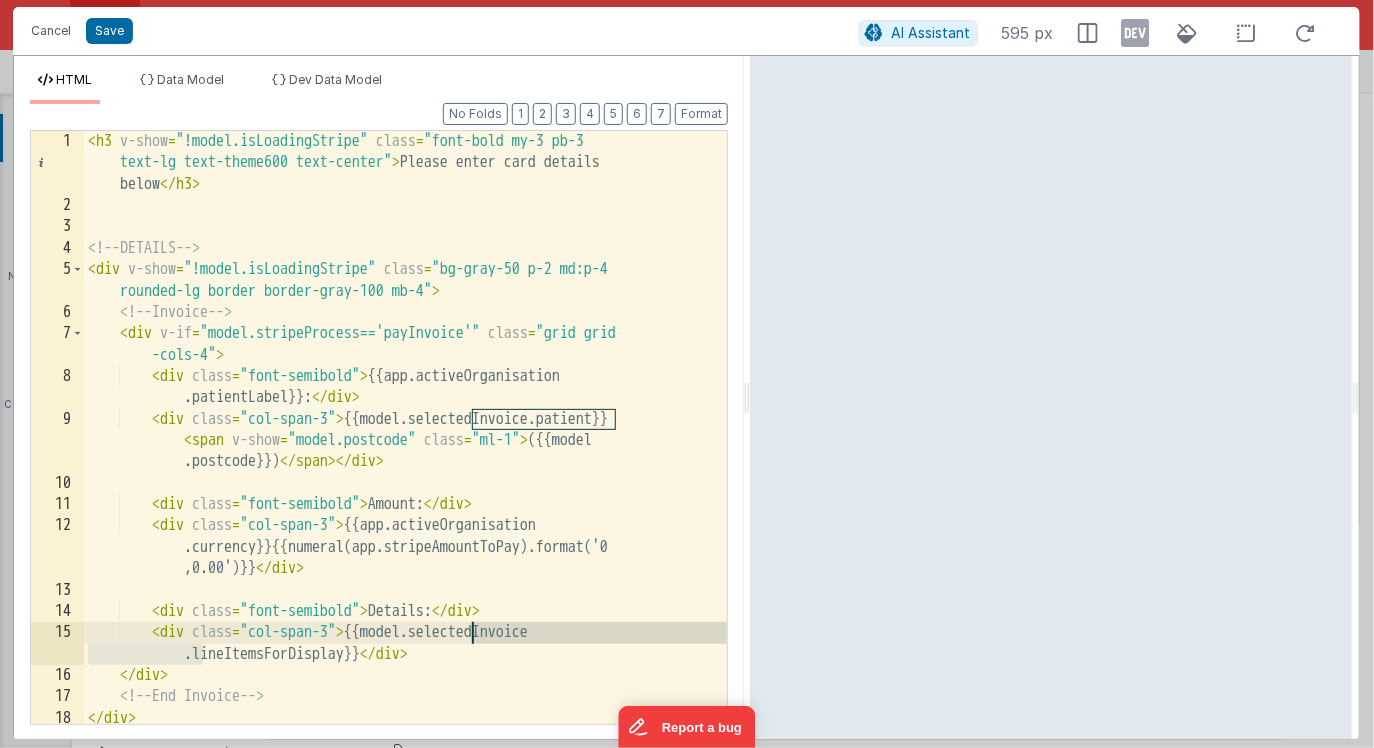 click on "< h3   v-show = "!model.isLoadingStripe"   class = "font-bold my-3 pb-3       text-lg text-theme600 text-center" > Please enter card details       below </ h3 > <!-- DETAILS --> < div   v-show = "!model.isLoadingStripe"   class = "bg-gray-50 p-2 md:p-4       rounded-lg border border-gray-100 mb-4" >      <!-- Invoice -->      < div   v-if = "model.stripeProcess=='payInvoice'"   class = "grid grid          -cols-4" >           < div   class = "font-semibold" > {{app.activeOrganisation              .patientLabel}}: </ div >           < div   class = "col-span-3" > {{model.selectedInvoice.patient}}              < span   v-show = "model.postcode"   class = "ml-1" > ({{model              .postcode}}) </ span > </ div >           < div   class = "font-semibold" > Amount: </ div >           < div   class = "col-span-3" > {{app.activeOrganisation              .currency}}{{numeral(app.stripeAmountToPay).format('0              ,0[.]00')}} >" at bounding box center [405, 470] 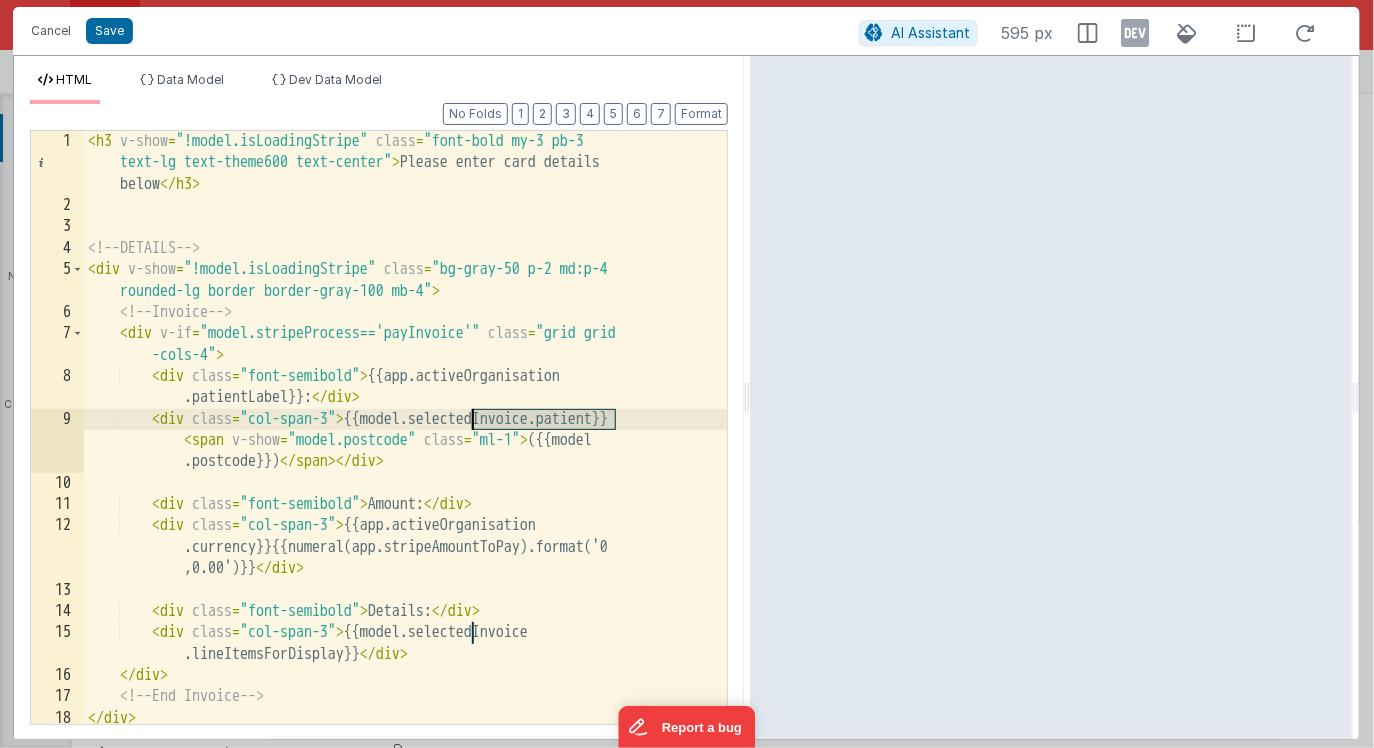 click on "< h3   v-show = "!model.isLoadingStripe"   class = "font-bold my-3 pb-3       text-lg text-theme600 text-center" > Please enter card details       below </ h3 > <!-- DETAILS --> < div   v-show = "!model.isLoadingStripe"   class = "bg-gray-50 p-2 md:p-4       rounded-lg border border-gray-100 mb-4" >      <!-- Invoice -->      < div   v-if = "model.stripeProcess=='payInvoice'"   class = "grid grid          -cols-4" >           < div   class = "font-semibold" > {{app.activeOrganisation              .patientLabel}}: </ div >           < div   class = "col-span-3" > {{model.selectedInvoice.patient}}              < span   v-show = "model.postcode"   class = "ml-1" > ({{model              .postcode}}) </ span > </ div >           < div   class = "font-semibold" > Amount: </ div >           < div   class = "col-span-3" > {{app.activeOrganisation              .currency}}{{numeral(app.stripeAmountToPay).format('0              ,0[.]00')}} >" at bounding box center (405, 470) 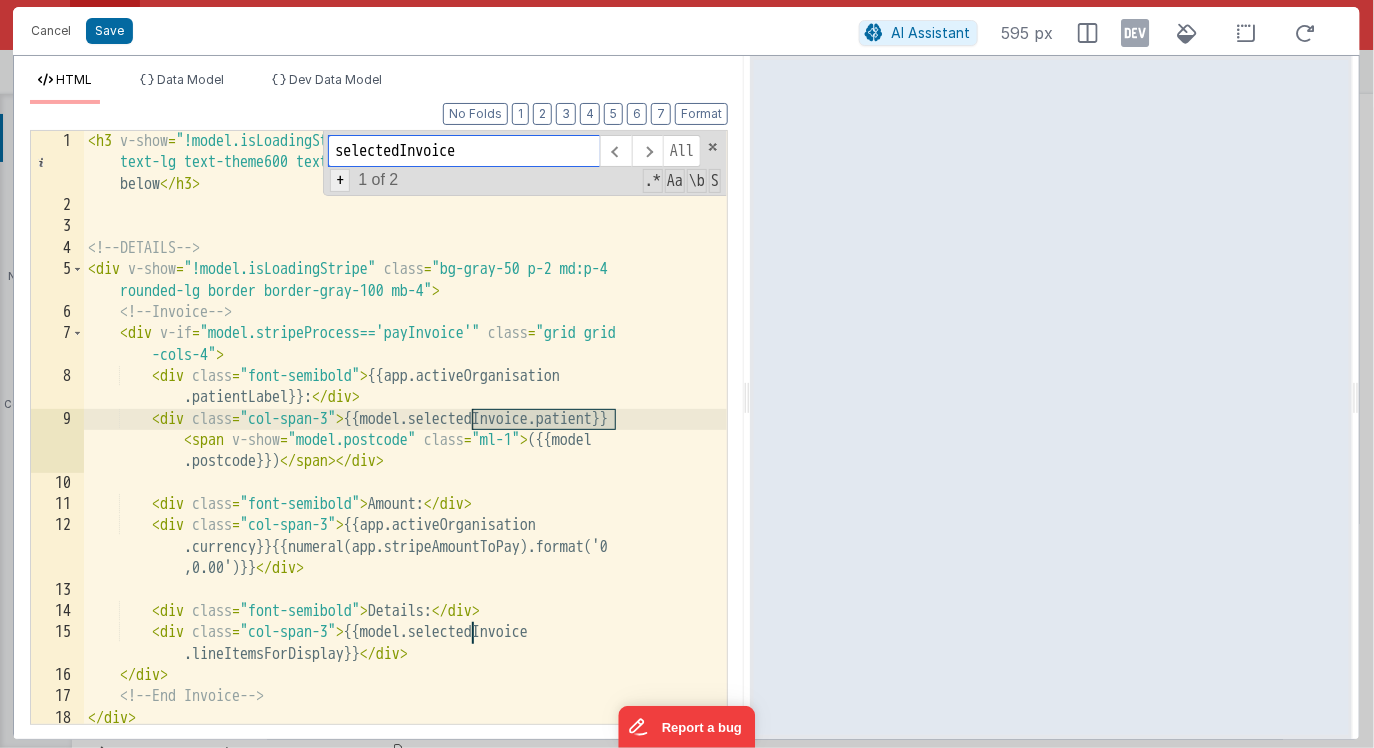 click on "+" at bounding box center (340, 180) 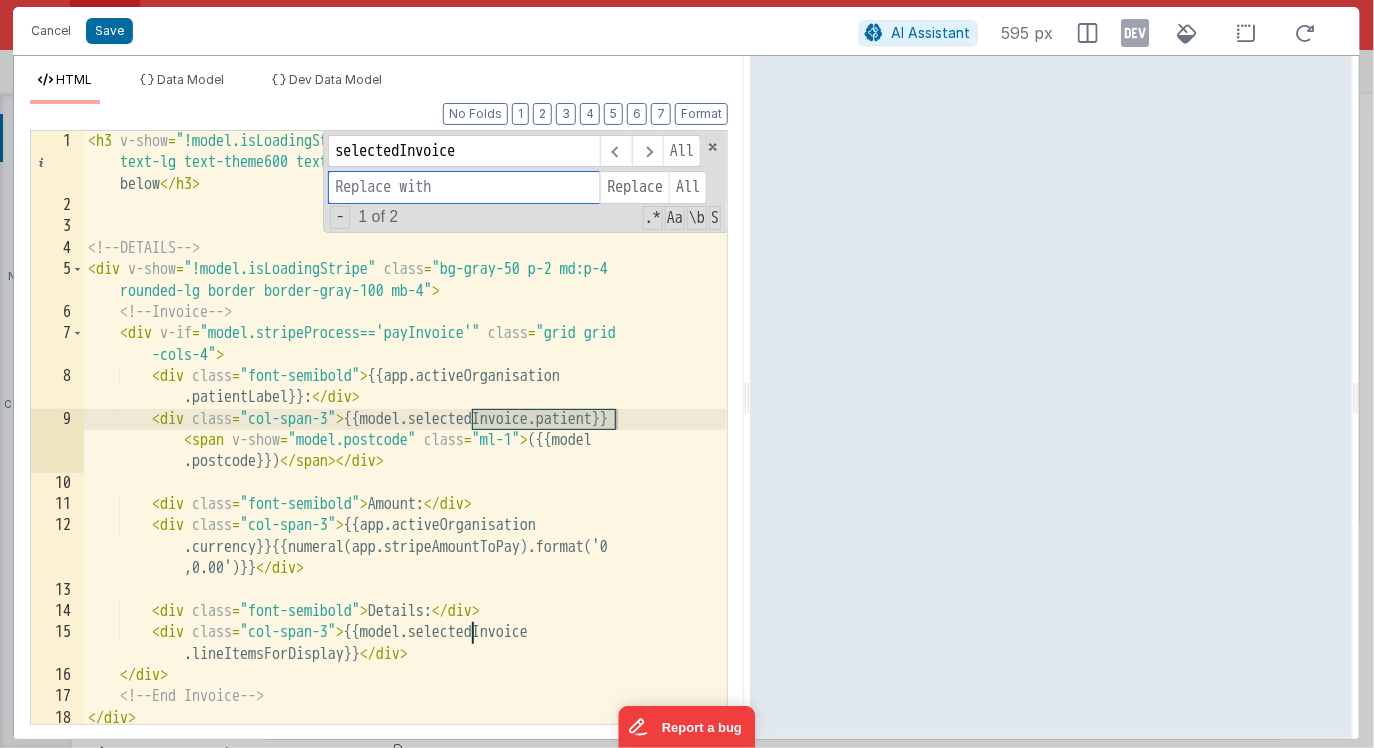 click at bounding box center (464, 187) 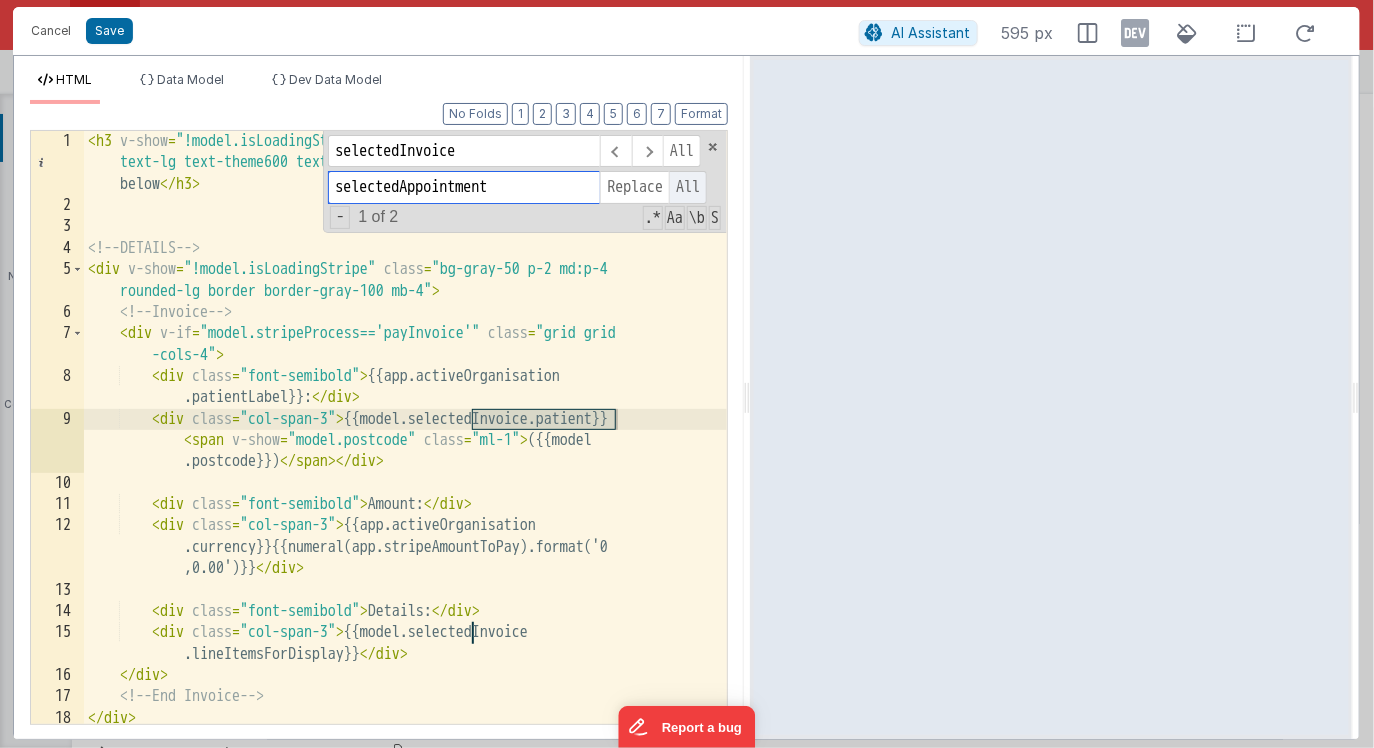 type on "selectedAppointment" 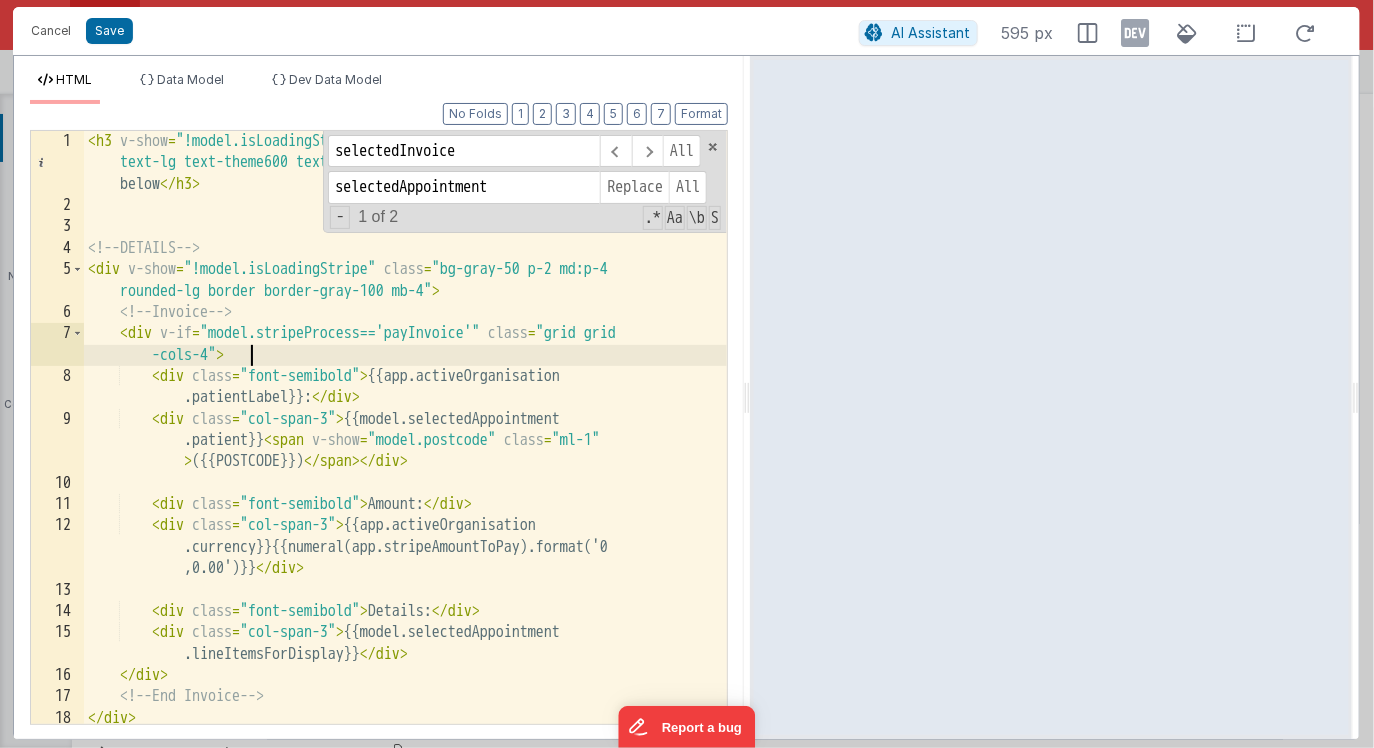 click on "Please enter card details       below        {{app.activeOrganisation              .patientLabel}}:  {{model.selectedAppointment              .patient}} ({{model.postcode}})  Amount: {{app.activeOrganisation              .currency}}{{numeral(app.stripeAmountToPay).format('0              </ div >" at bounding box center [405, 470] 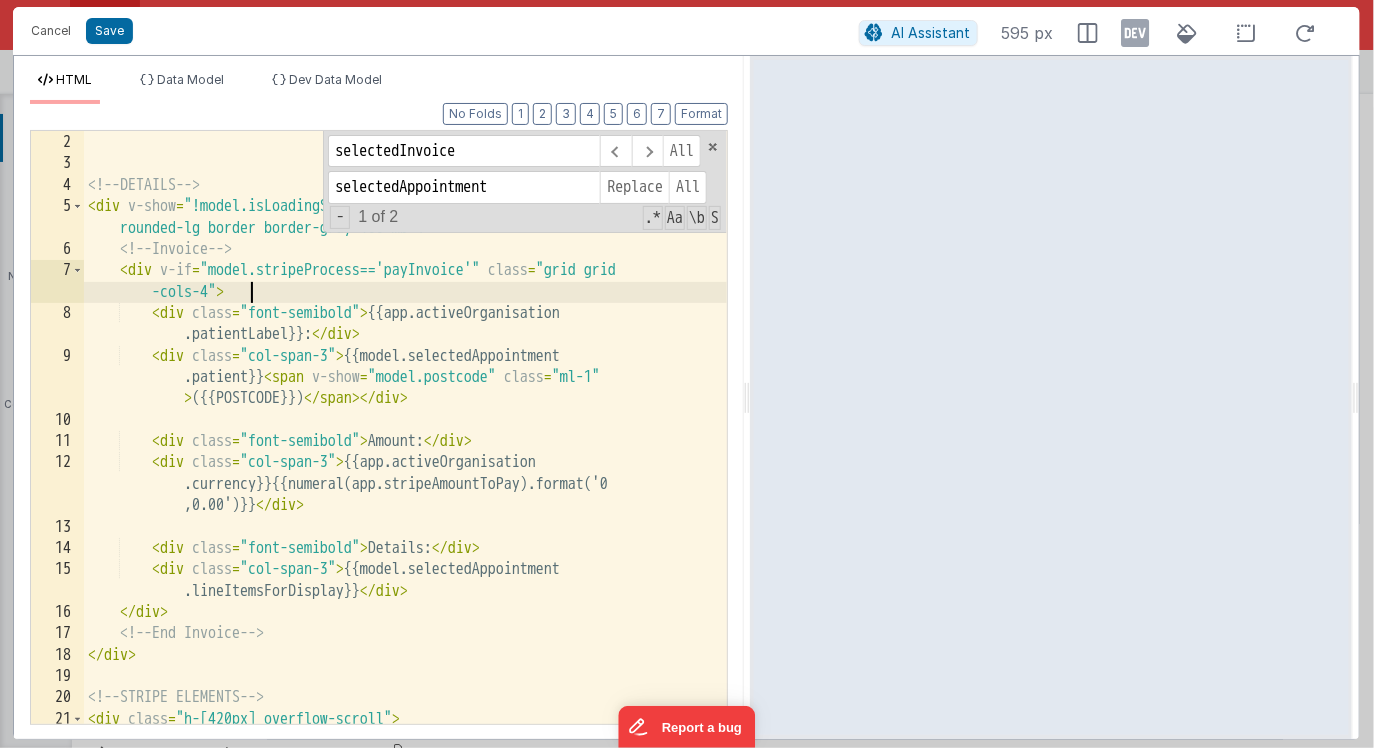 scroll, scrollTop: 60, scrollLeft: 0, axis: vertical 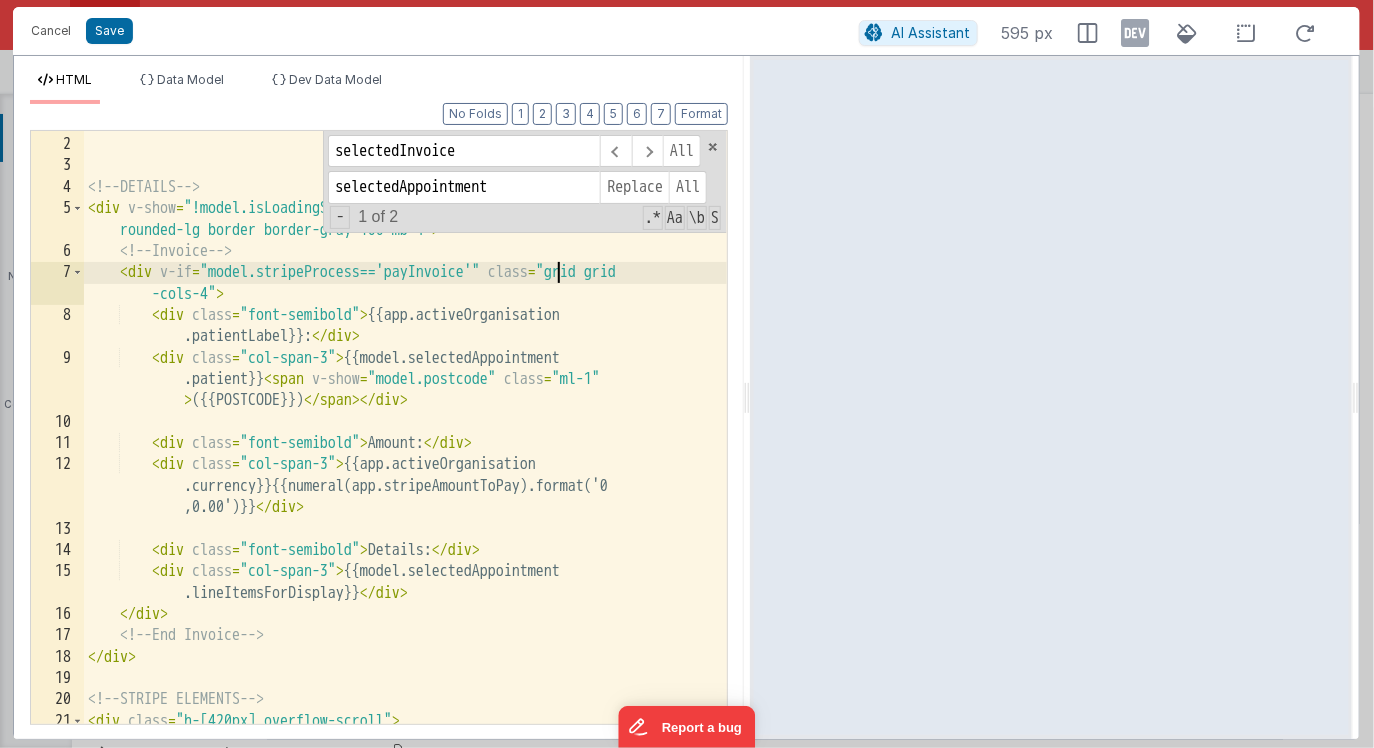 click on "Please enter card details       below        {{app.activeOrganisation              .patientLabel}}:  {{model.selectedAppointment              .patient}} ({{model.postcode}})  Amount: {{app.activeOrganisation              .currency}}{{numeral(app.stripeAmountToPay).format('0              </ div >" at bounding box center [405, 409] 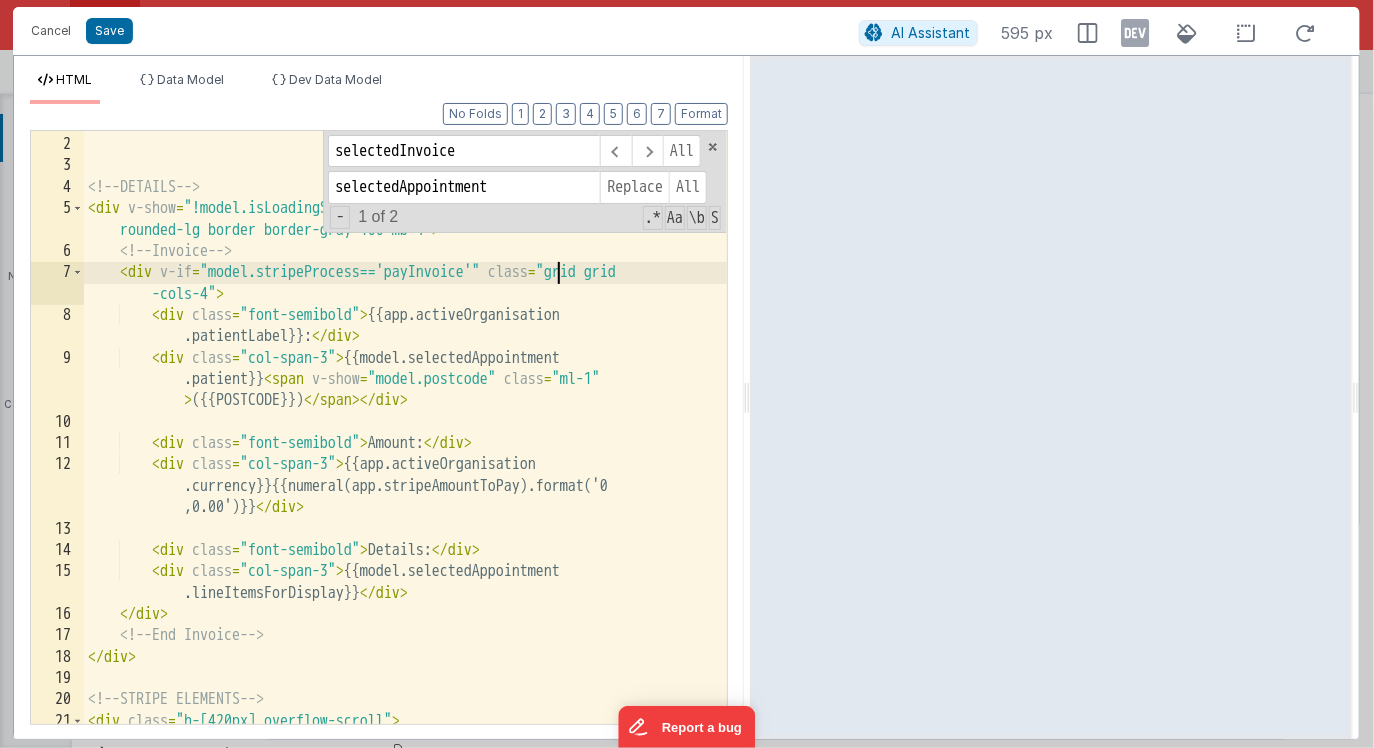 click on "Please enter card details       below        {{app.activeOrganisation              .patientLabel}}:  {{model.selectedAppointment              .patient}} ({{model.postcode}})  Amount: {{app.activeOrganisation              .currency}}{{numeral(app.stripeAmountToPay).format('0              </ div >" at bounding box center (405, 409) 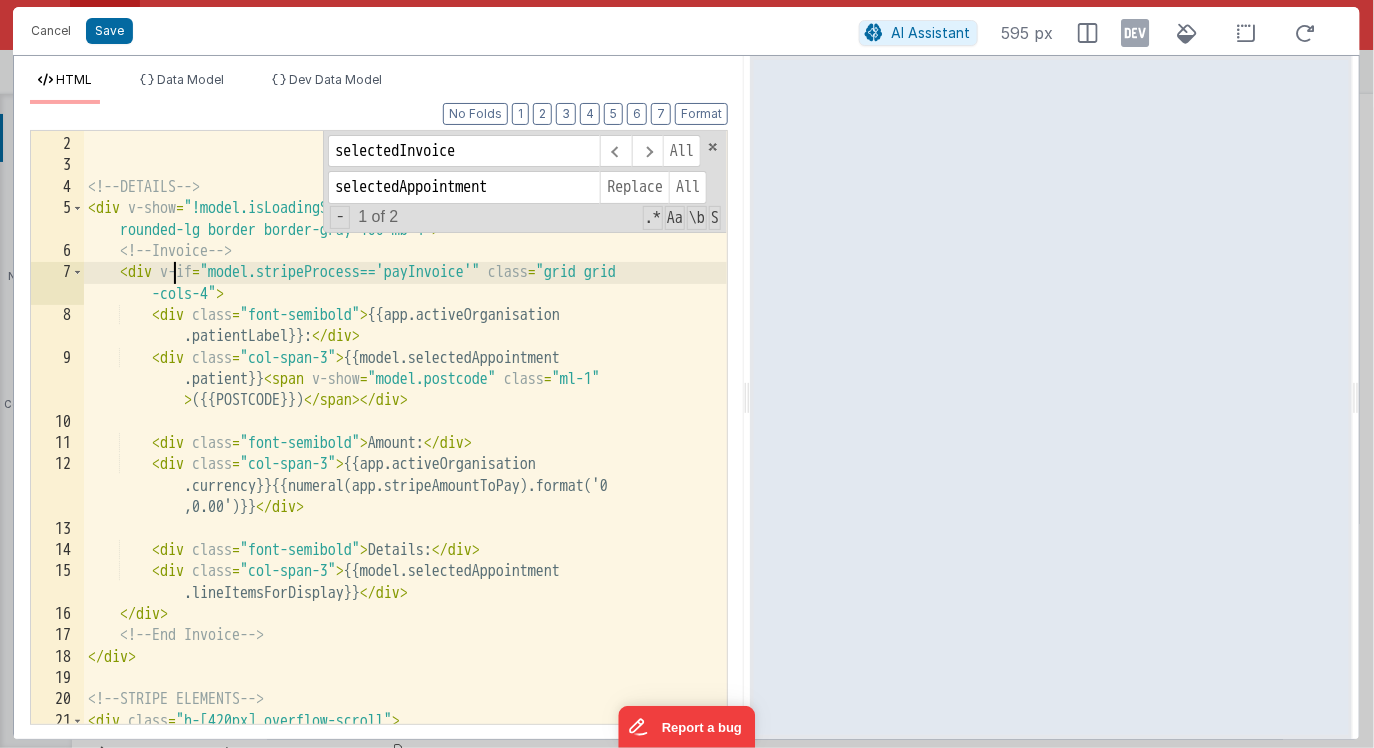 click on "Please enter card details       below        {{app.activeOrganisation              .patientLabel}}:  {{model.selectedAppointment              .patient}} ({{model.postcode}})  Amount: {{app.activeOrganisation              .currency}}{{numeral(app.stripeAmountToPay).format('0              </ div >" at bounding box center [405, 409] 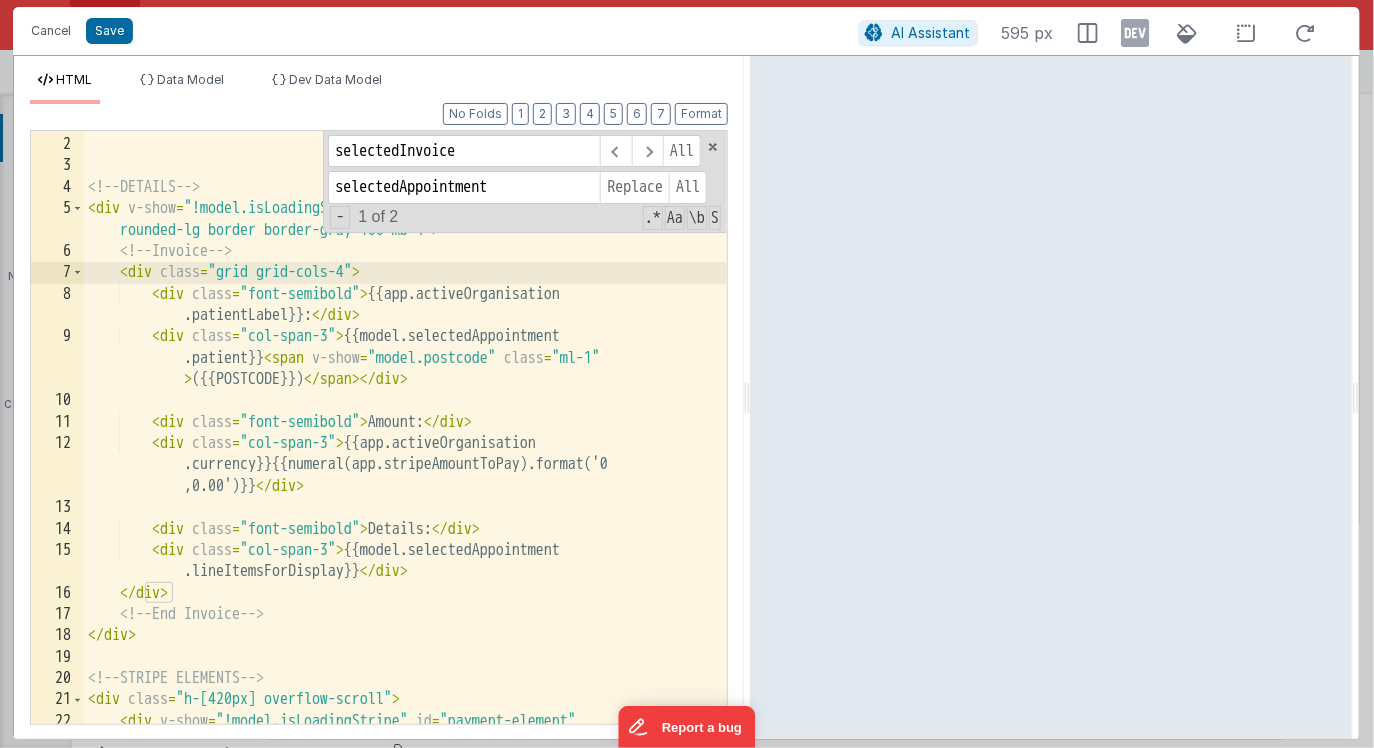 click on "< div   class = "font-semibold" > </ div" at bounding box center (405, 430) 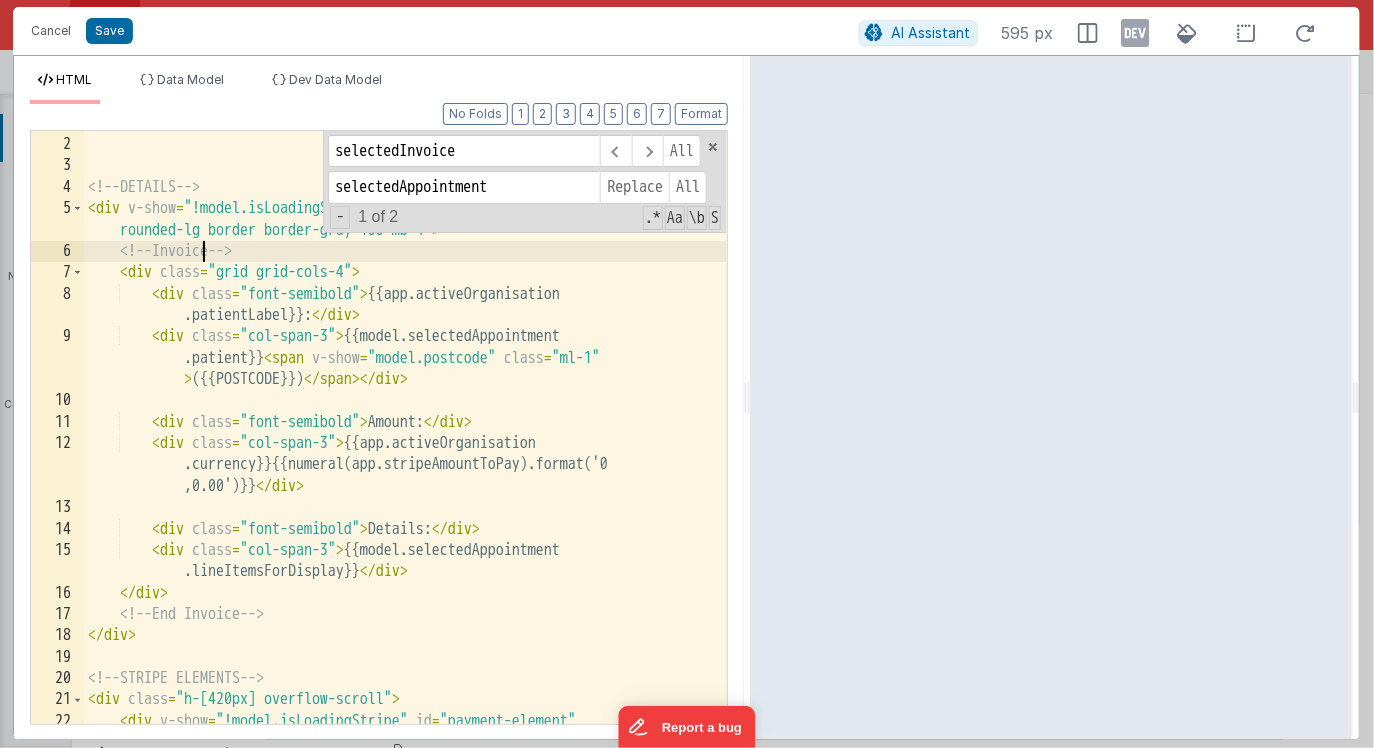 click on "< div   class = "font-semibold" > </ div" at bounding box center (405, 430) 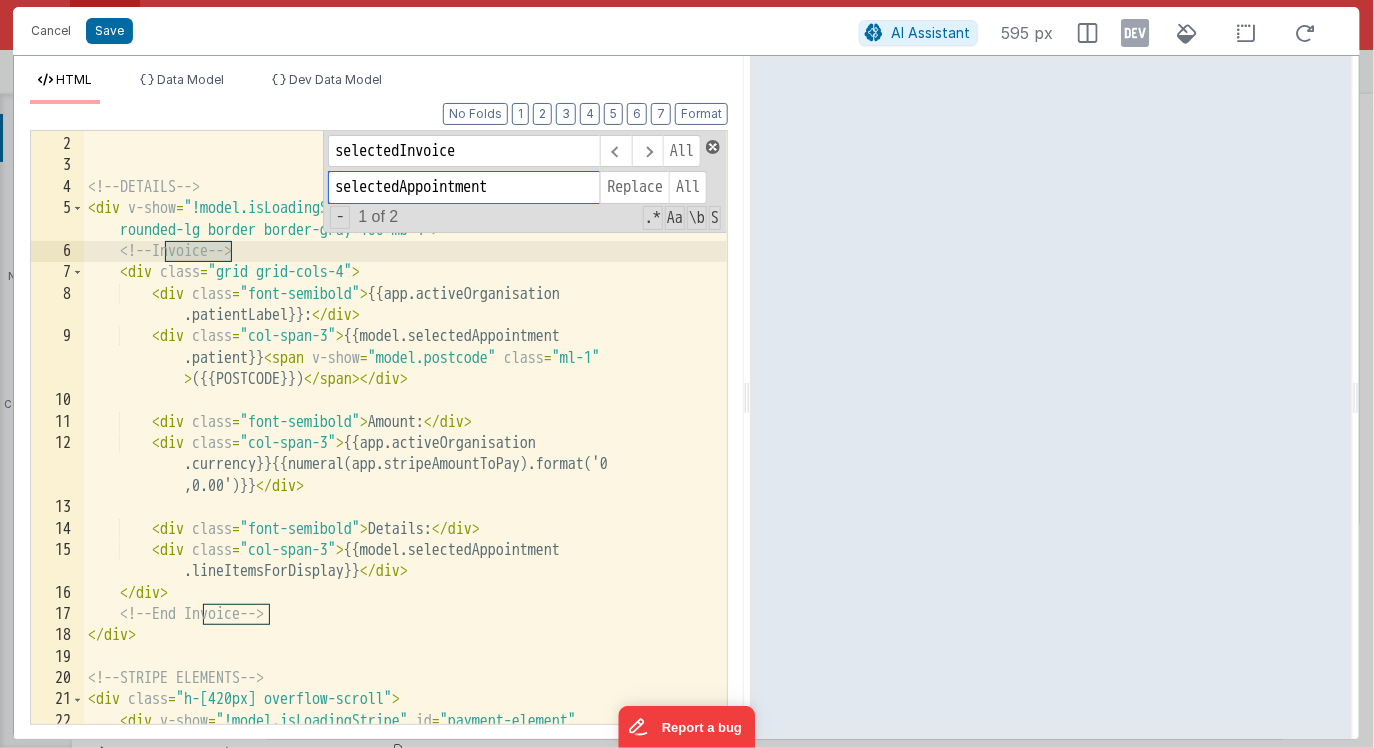click at bounding box center [713, 147] 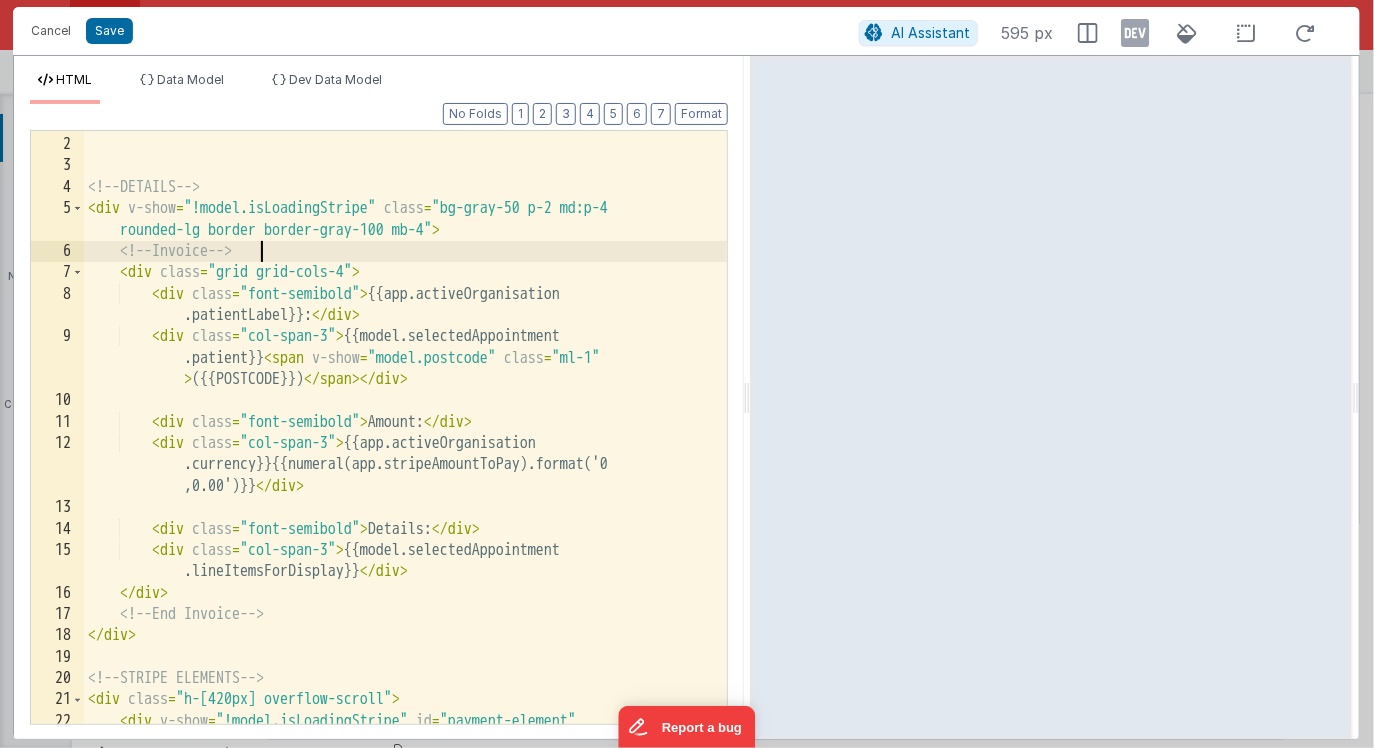 click on "< div   class = "font-semibold" > </ div" at bounding box center (405, 430) 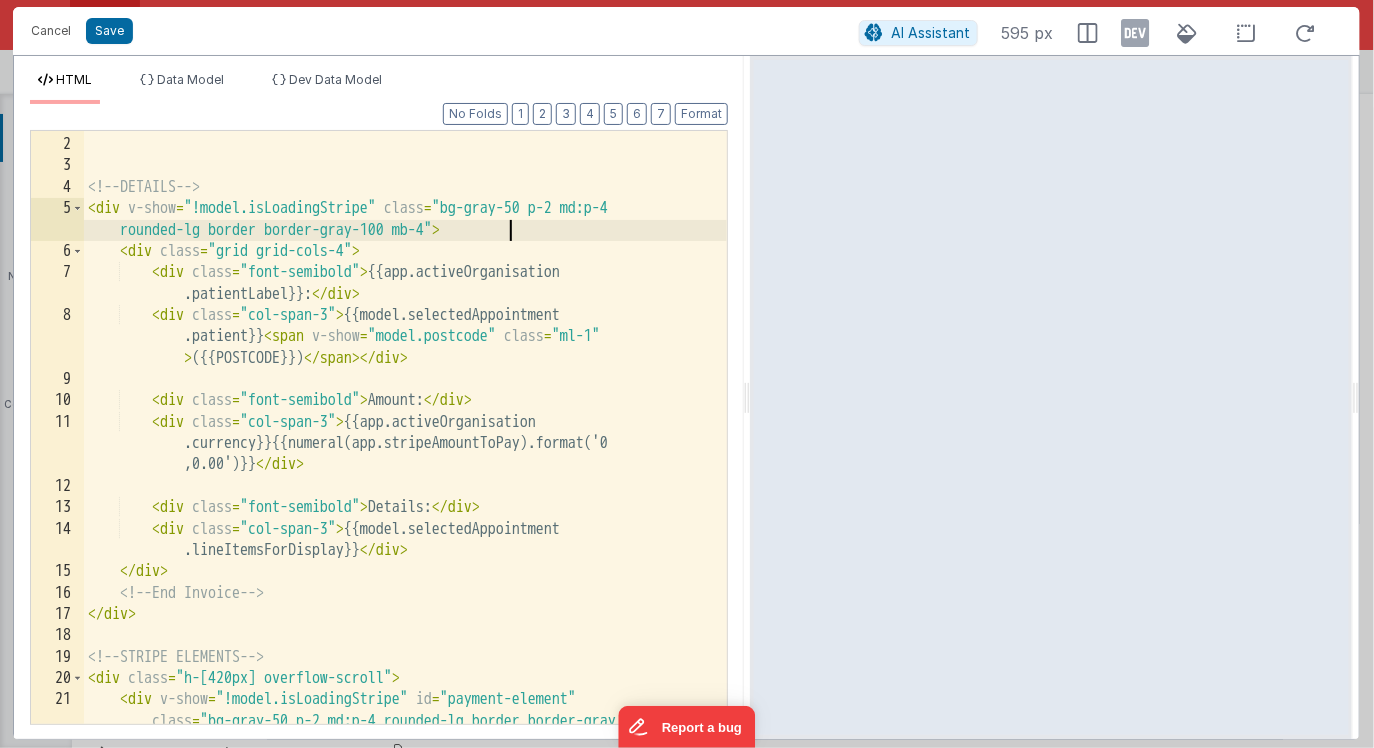 click on "< h3   v-show = "!model.isLoadingStripe"   class = "font-bold my-3 pb-3       text-lg text-theme600 text-center" > Please enter card details       below </ h3 > <!-- DETAILS --> < div   v-show = "!model.isLoadingStripe"   class = "bg-gray-50 p-2 md:p-4       rounded-lg border border-gray-100 mb-4" >      < div   class = "grid grid-cols-4" >           < div   class = "font-semibold" > Date: </ div >           < div   class = "col-span-3" > {{model.selectedAppointment              .dateStart}} </ div >           < div   class = "font-semibold" > Amount: </ div >           < div   class = "col-span-3" > {{model.company              .currency}}{{numeral(app.stripeAmountToPay).format('0              ,0[.]00')}} </ div >           < div   class = "font-semibold" > Details: </ div >           < div   class = "col-span-3" > {{model.selectedAppointment              .lineItemsForDisplay}} </ div >      </ div > </ div > <!-- STRIPE ELEMENTS --> < div   class =" at bounding box center (405, 430) 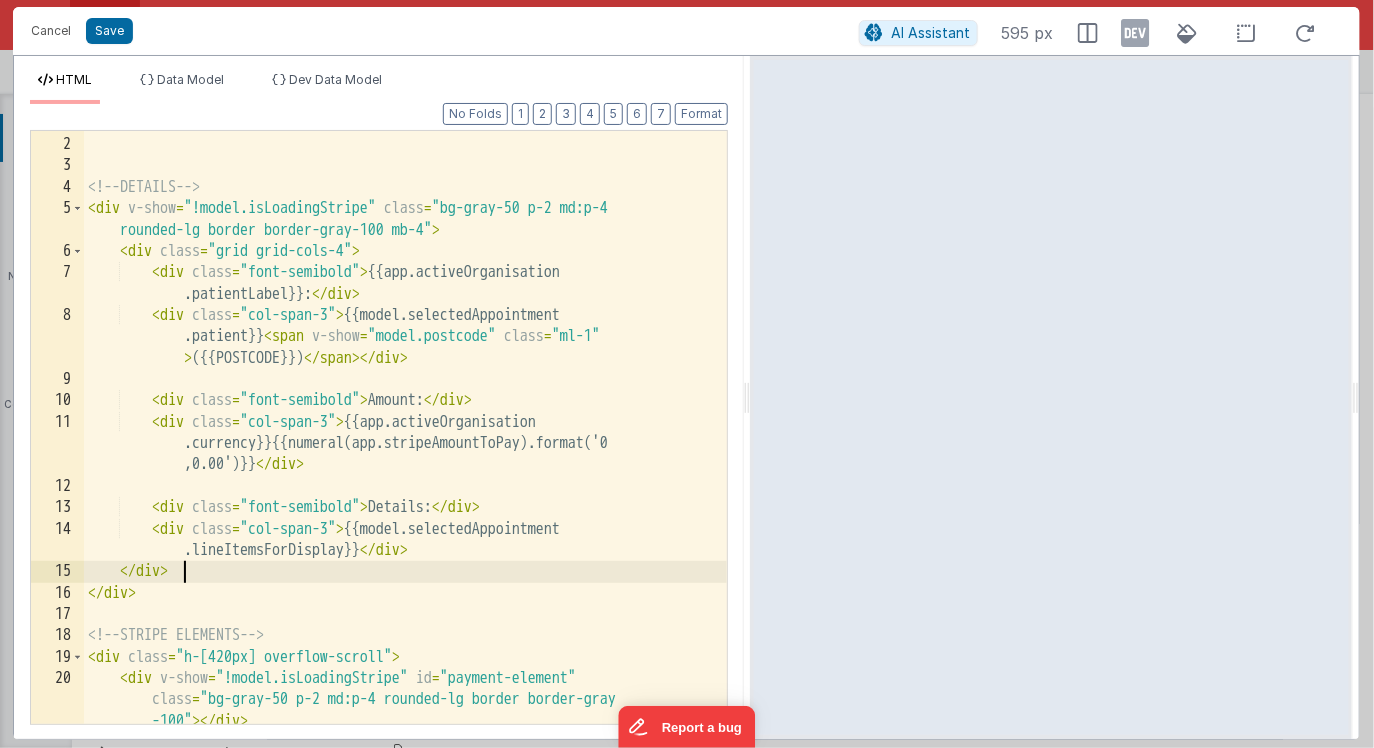 click on "< h3   v-show = "!model.isLoadingStripe"   class = "font-bold my-3 pb-3       text-lg text-theme600 text-center" > Please enter card details       below </ h3 > <!-- DETAILS --> < div   v-show = "!model.isLoadingStripe"   class = "bg-gray-50 p-2 md:p-4       rounded-lg border border-gray-100 mb-4" >      < div   class = "grid grid-cols-4" >           < div   class = "font-semibold" > Date: </ div >           < div   class = "col-span-3" > {{model.selectedAppointment              .dateStart}} </ div >           < div   class = "font-semibold" > Amount: </ div >           < div   class = "col-span-3" > {{model.company              .currency}}{{numeral(app.stripeAmountToPay).format('0              ,0[.]00')}} </ div >           < div   class = "font-semibold" > Details: </ div >           < div   class = "col-span-3" > {{model.selectedAppointment              .lineItemsForDisplay}} </ div >      </ div > </ div > <!-- STRIPE ELEMENTS --> < div   class =" at bounding box center (405, 430) 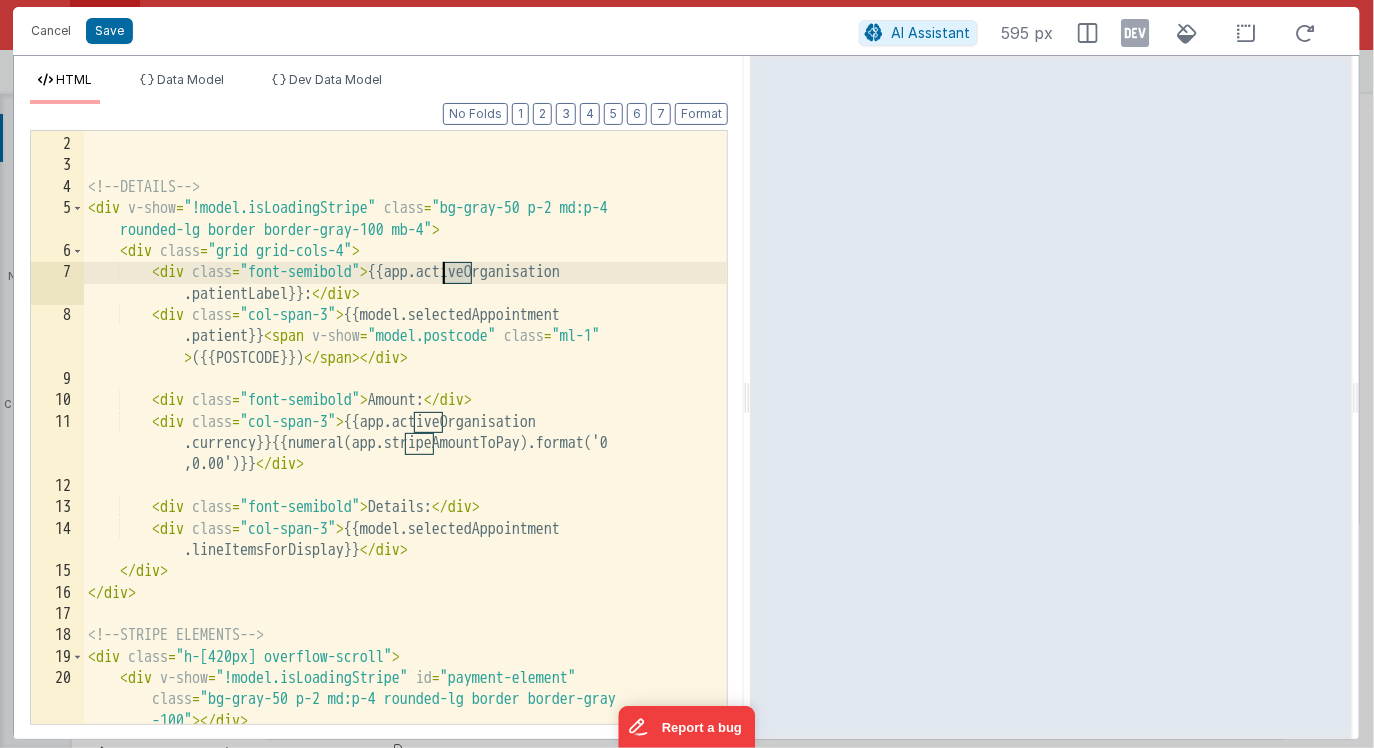 click on "< h3   v-show = "!model.isLoadingStripe"   class = "font-bold my-3 pb-3       text-lg text-theme600 text-center" > Please enter card details       below </ h3 > <!-- DETAILS --> < div   v-show = "!model.isLoadingStripe"   class = "bg-gray-50 p-2 md:p-4       rounded-lg border border-gray-100 mb-4" >      < div   class = "grid grid-cols-4" >           < div   class = "font-semibold" > Date: </ div >           < div   class = "col-span-3" > {{model.selectedAppointment              .dateStart}} </ div >           < div   class = "font-semibold" > Amount: </ div >           < div   class = "col-span-3" > {{model.company              .currency}}{{numeral(app.stripeAmountToPay).format('0              ,0[.]00')}} </ div >           < div   class = "font-semibold" > Details: </ div >           < div   class = "col-span-3" > {{model.selectedAppointment              .lineItemsForDisplay}} </ div >      </ div > </ div > <!-- STRIPE ELEMENTS --> < div   class =" at bounding box center [405, 430] 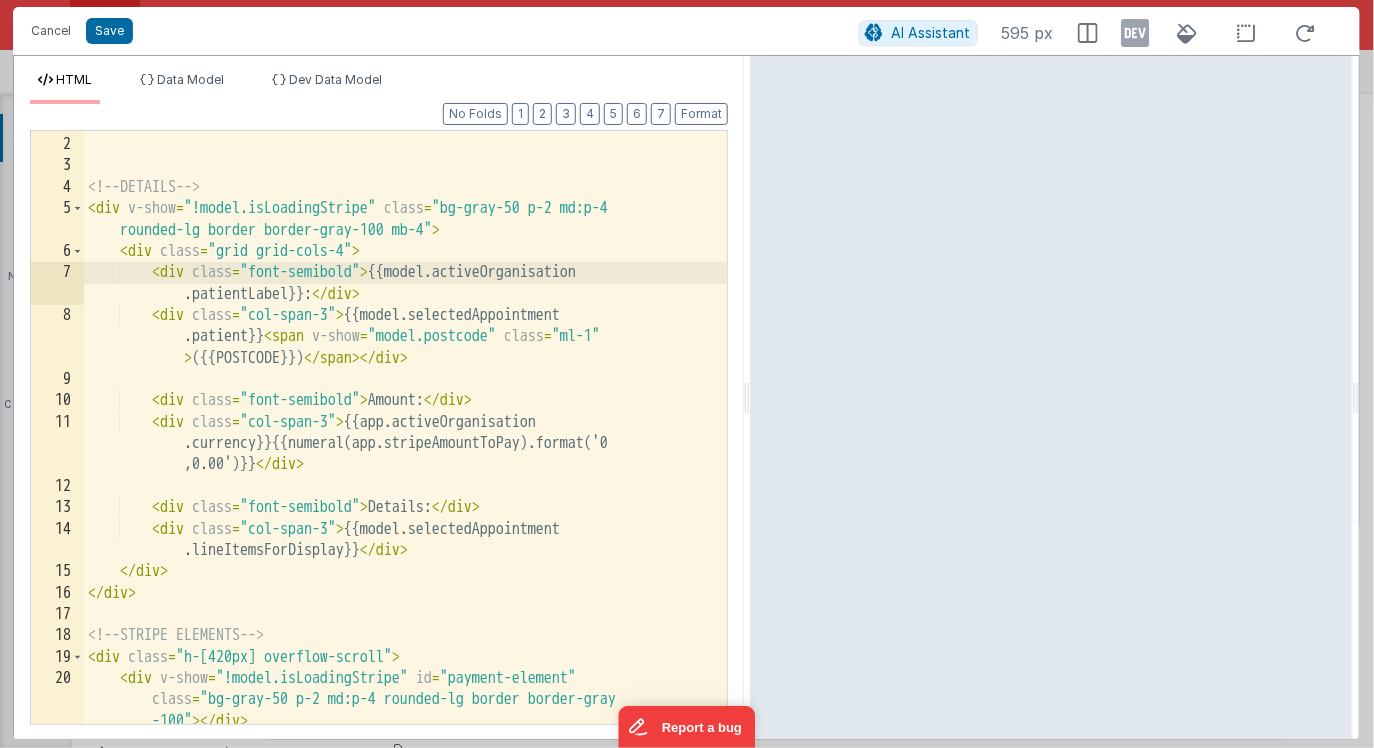 click on "{{model.activeOrganisation              .patientLabel}}:  {{model.selectedAppointment              .patient}} ({{model.postcode}})  Amount: {{app.activeOrganisation              .currency}}{{numeral(app.stripeAmountToPay).format('0              ,0[.]00')}}  Details:" at bounding box center (405, 430) 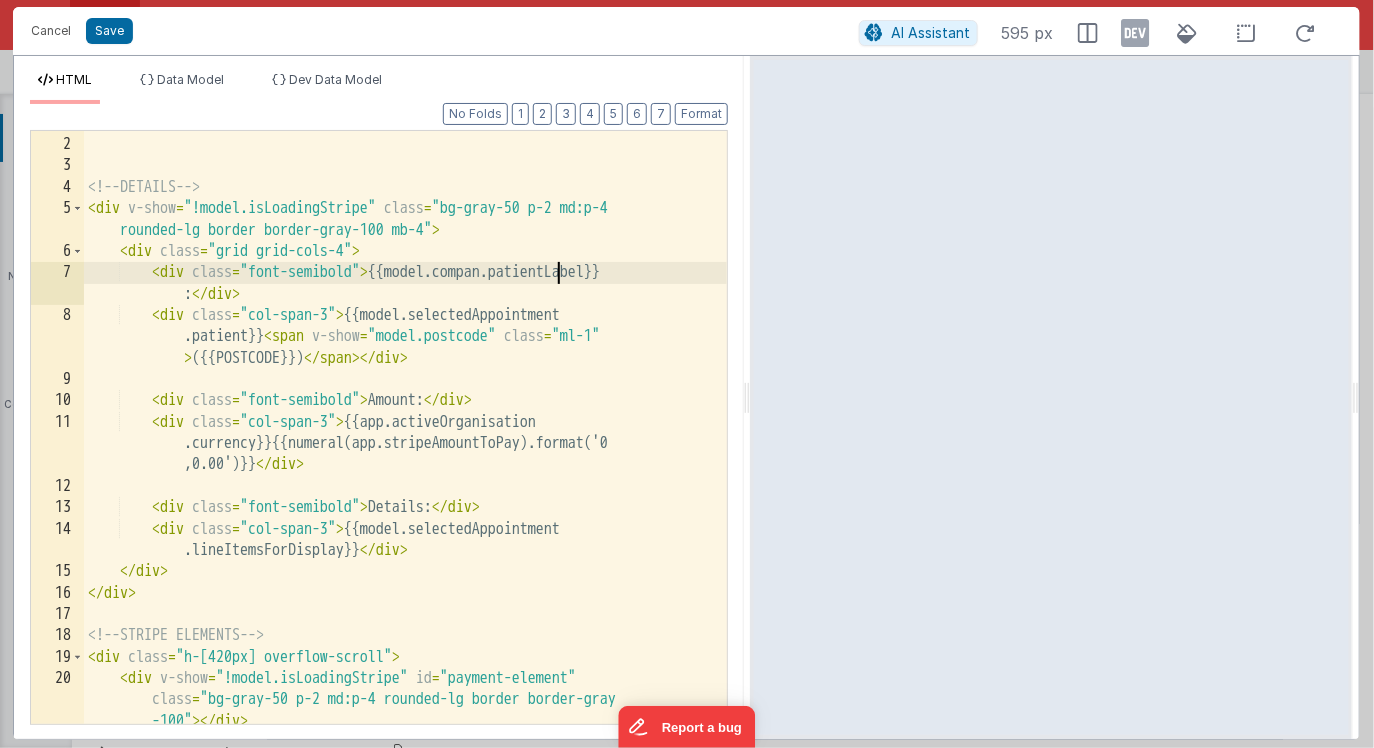 type 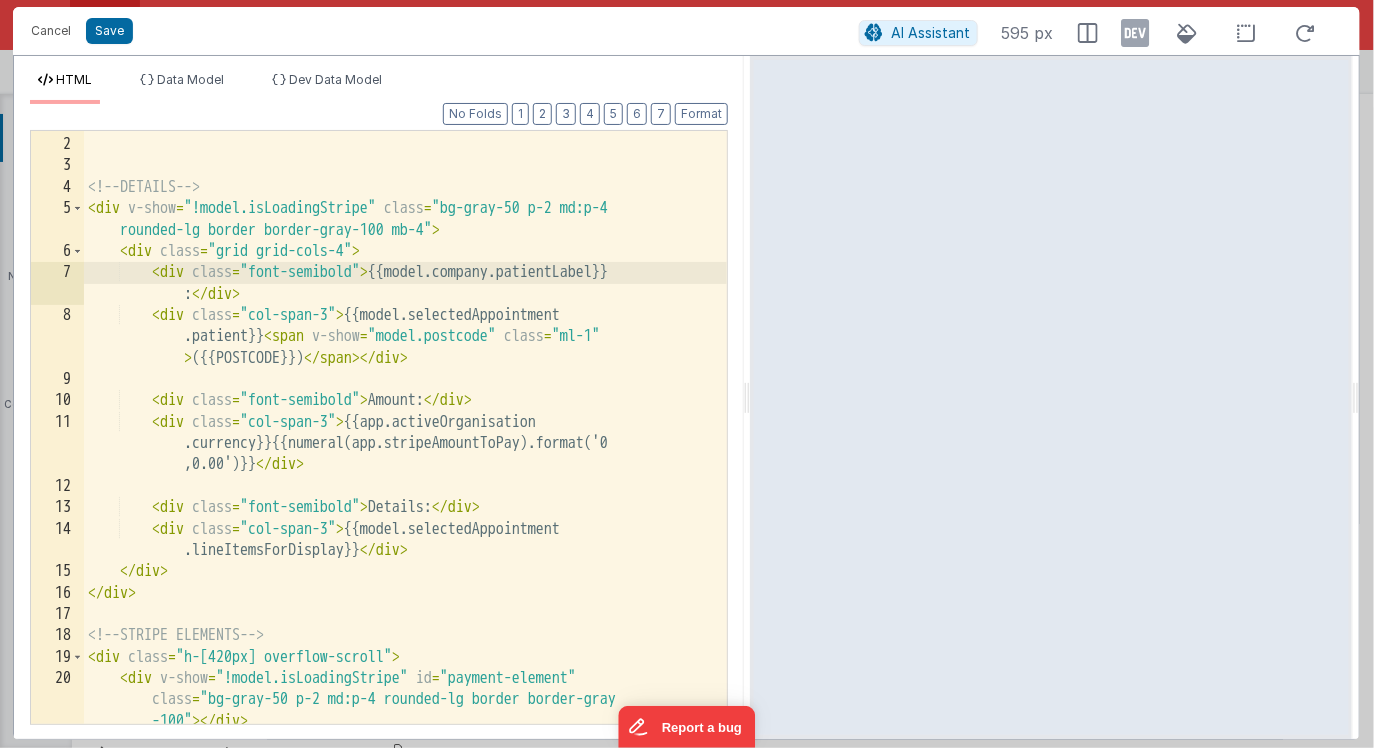 click on "< h3   v-show = "!model.isLoadingStripe"   class = "font-bold my-3 pb-3       text-lg text-theme600 text-center" > Please enter card details       below </ h3 > <!-- DETAILS --> < div   v-show = "!model.isLoadingStripe"   class = "bg-gray-50 p-2 md:p-4       rounded-lg border border-gray-100 mb-4" >      < div   class = "grid grid-cols-4" >           < div   class = "font-semibold" > {{model.company.patientLabel}}              : </ div >           < div   class = "col-span-3" > {{model.selectedAppointment              .patient}} < span   v-show = "model.postcode"   class = "ml-1"              > ({{model.postcode}}) </ span > </ div >           < div   class = "font-semibold" > Amount: </ div >           < div   class = "col-span-3" > {{model.company              .currency}}{{numeral(app.stripeAmountToPay).format('0              ,0[.]00')}} </ div >           < div   class = "font-semibold" > Details: </ div >           < div   class = "col-span-3" > {{model.selectedAppointment </ div > <" at bounding box center [405, 430] 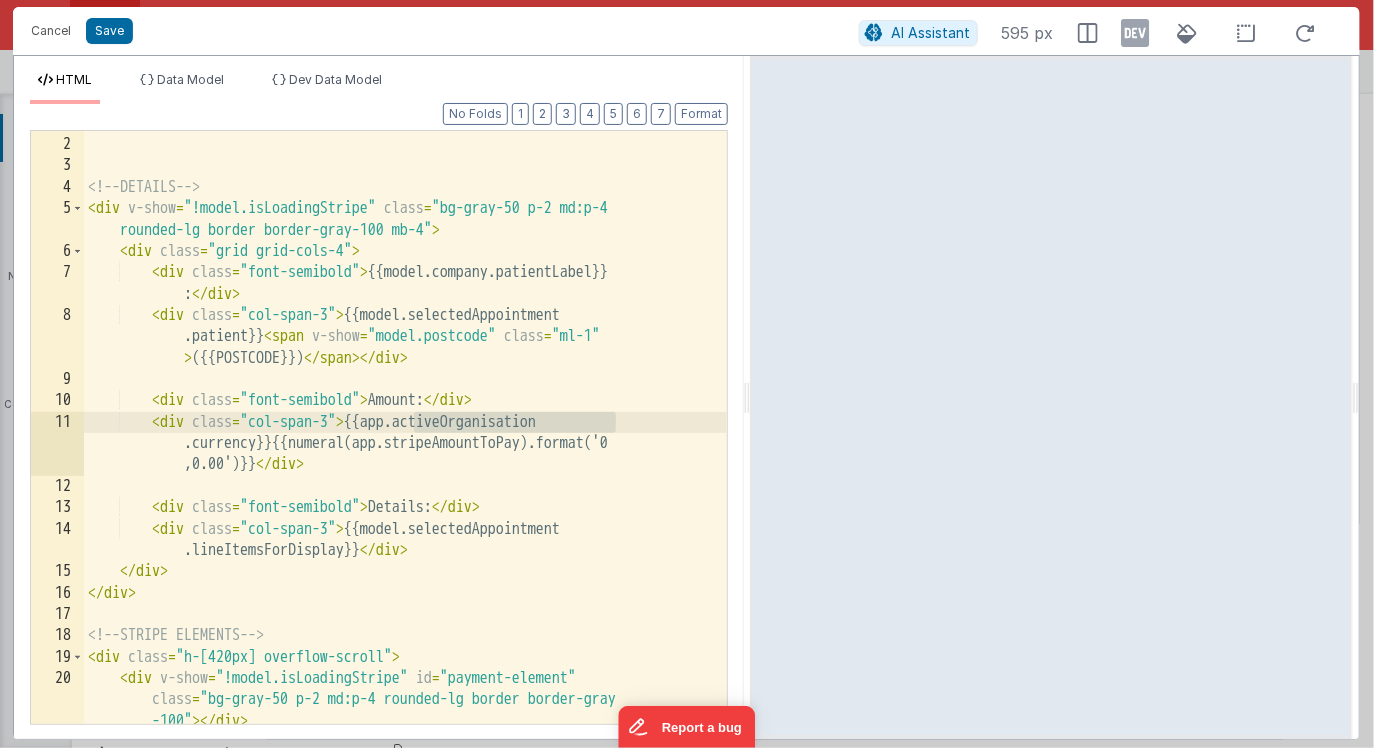 drag, startPoint x: 416, startPoint y: 425, endPoint x: 631, endPoint y: 422, distance: 215.02094 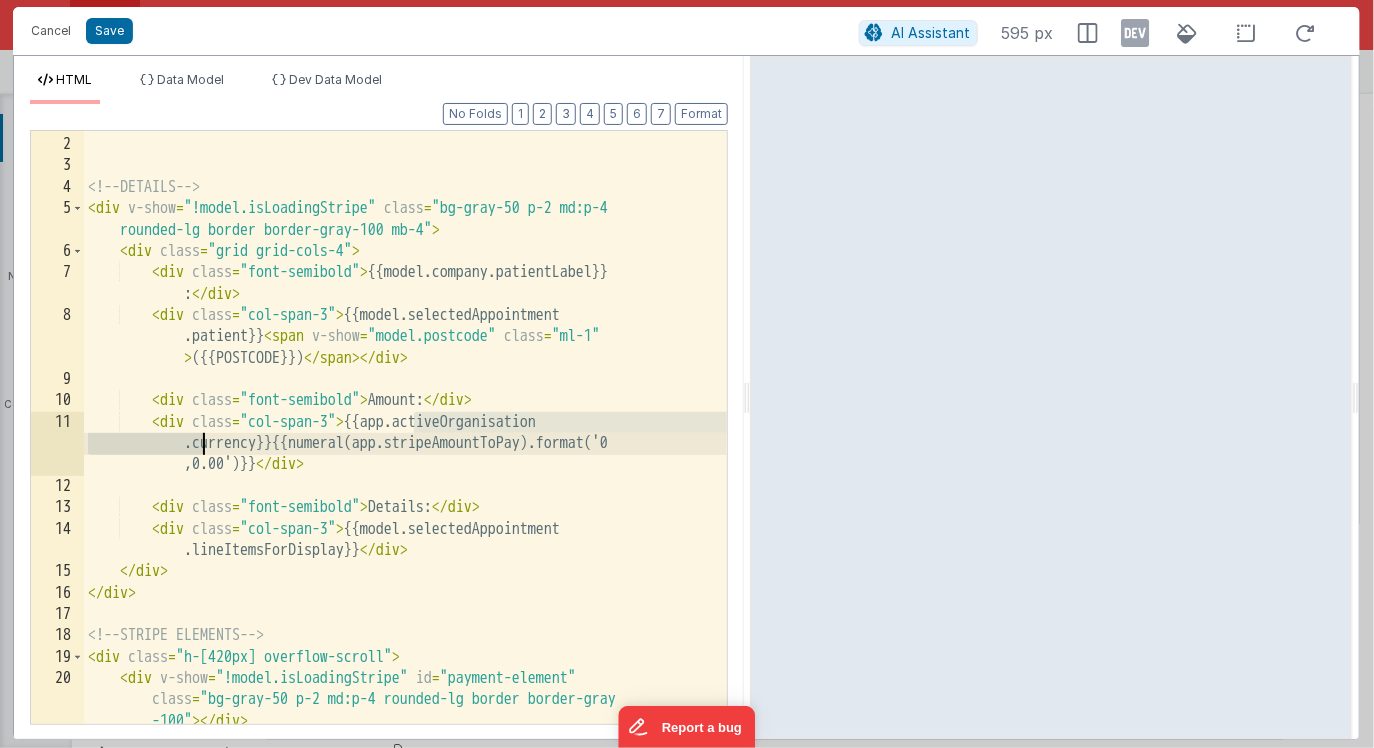 type on "app.activeOrganisation" 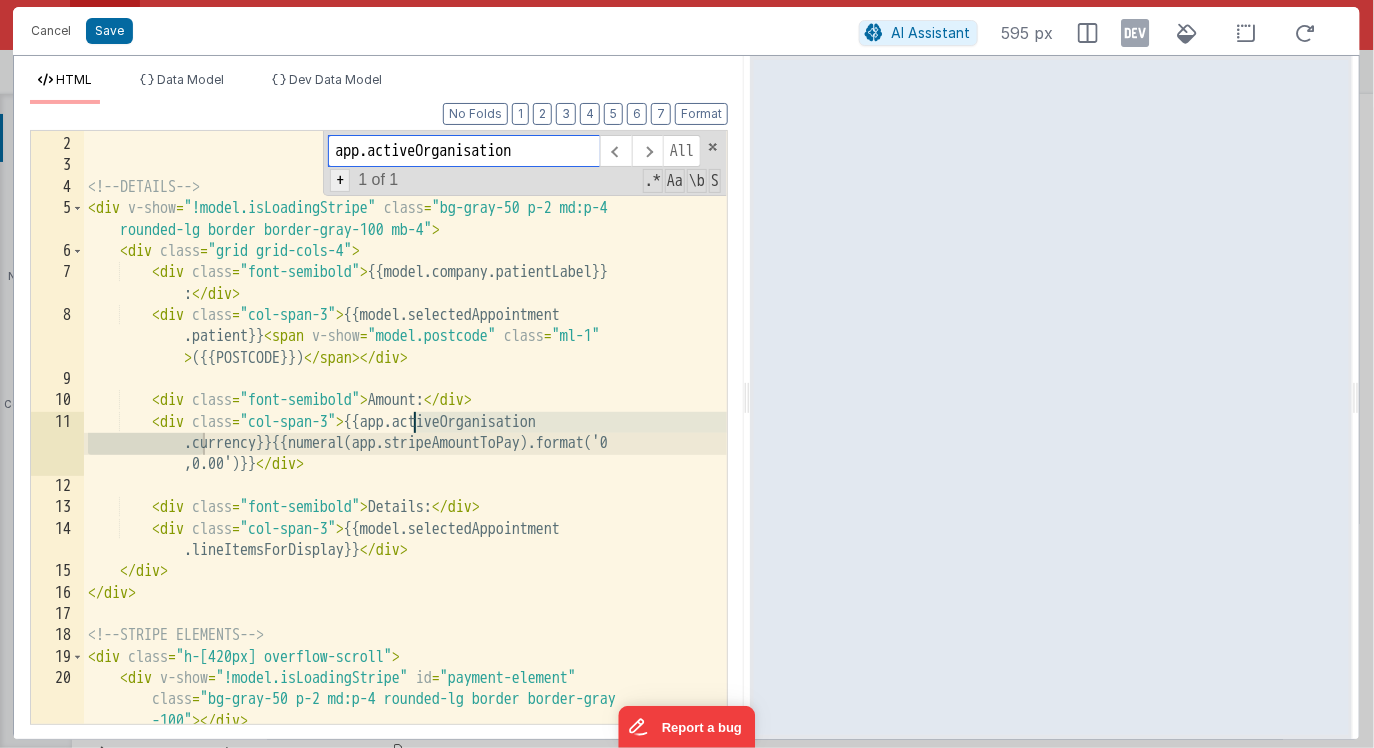 click on "+" at bounding box center (340, 180) 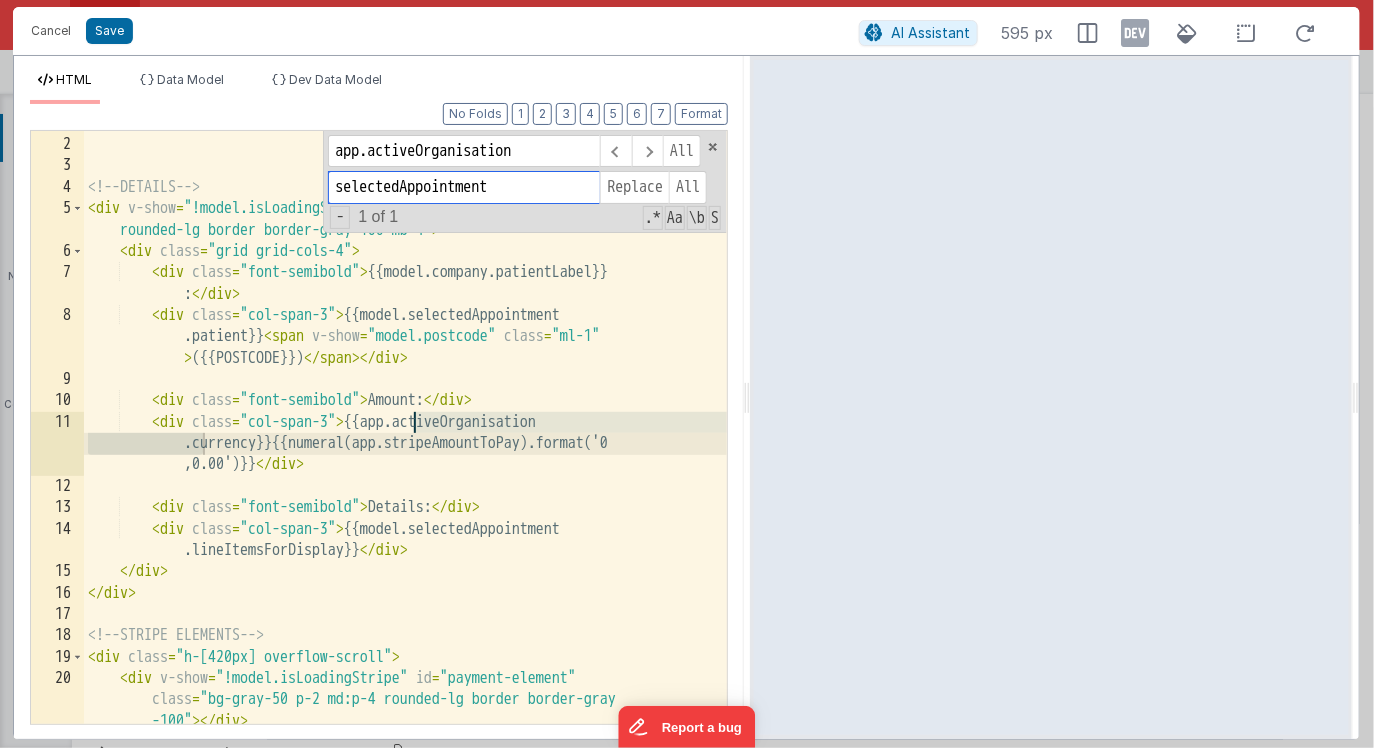 click on "selectedAppointment" at bounding box center (464, 187) 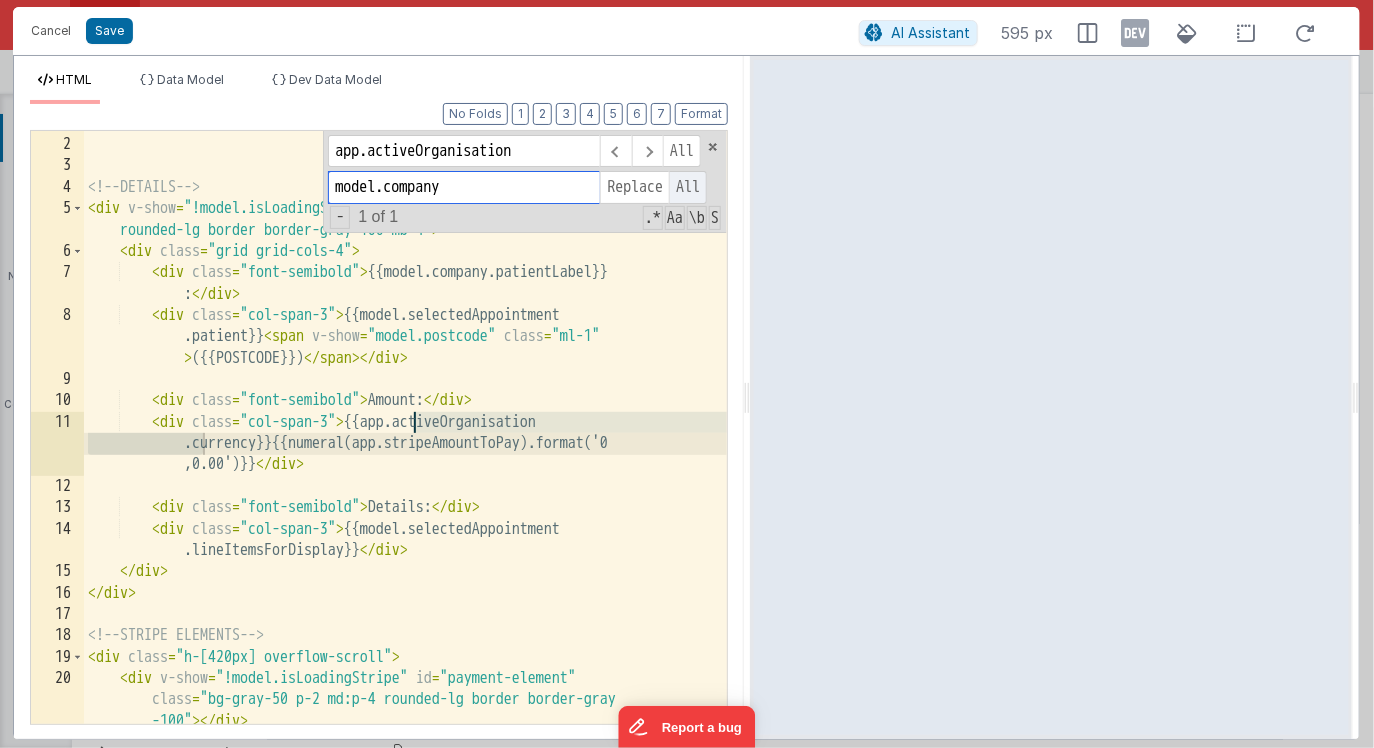 type on "model.company" 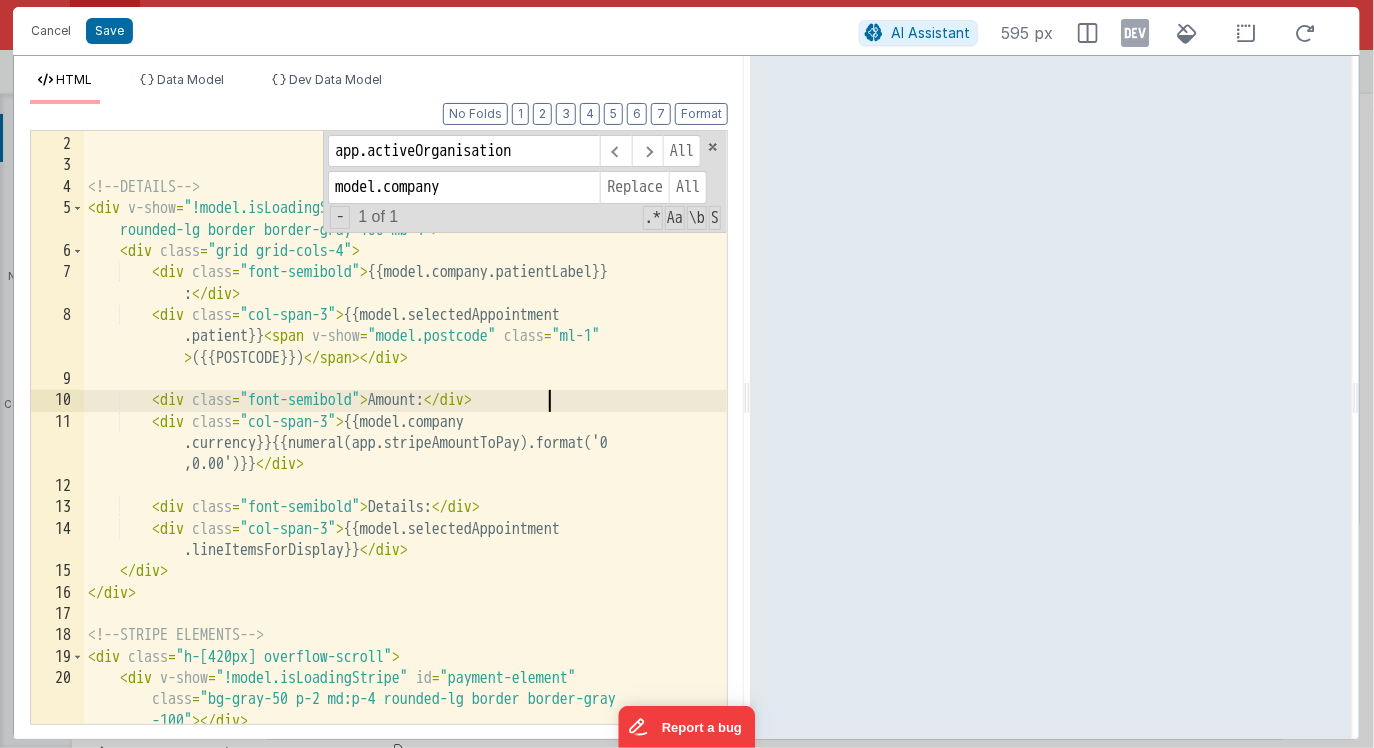 click on "< h3   v-show = "!model.isLoadingStripe"   class = "font-bold my-3 pb-3       text-lg text-theme600 text-center" > Please enter card details       below </ h3 > <!-- DETAILS --> < div   v-show = "!model.isLoadingStripe"   class = "bg-gray-50 p-2 md:p-4       rounded-lg border border-gray-100 mb-4" >      < div   class = "grid grid-cols-4" >           < div   class = "font-semibold" > {{model.company.patientLabel}}              : </ div >           < div   class = "col-span-3" > {{model.selectedAppointment              .patient}} < span   v-show = "model.postcode"   class = "ml-1"              > ({{model.postcode}}) </ span > </ div >           < div   class = "font-semibold" > Amount: </ div >           < div   class = "col-span-3" > {{model.company              .currency}}{{numeral(app.stripeAmountToPay).format('0              ,0[.]00')}} </ div >           < div   class = "font-semibold" > Details: </ div >           < div   class = "col-span-3" > {{model.selectedAppointment </ div > <" at bounding box center (405, 430) 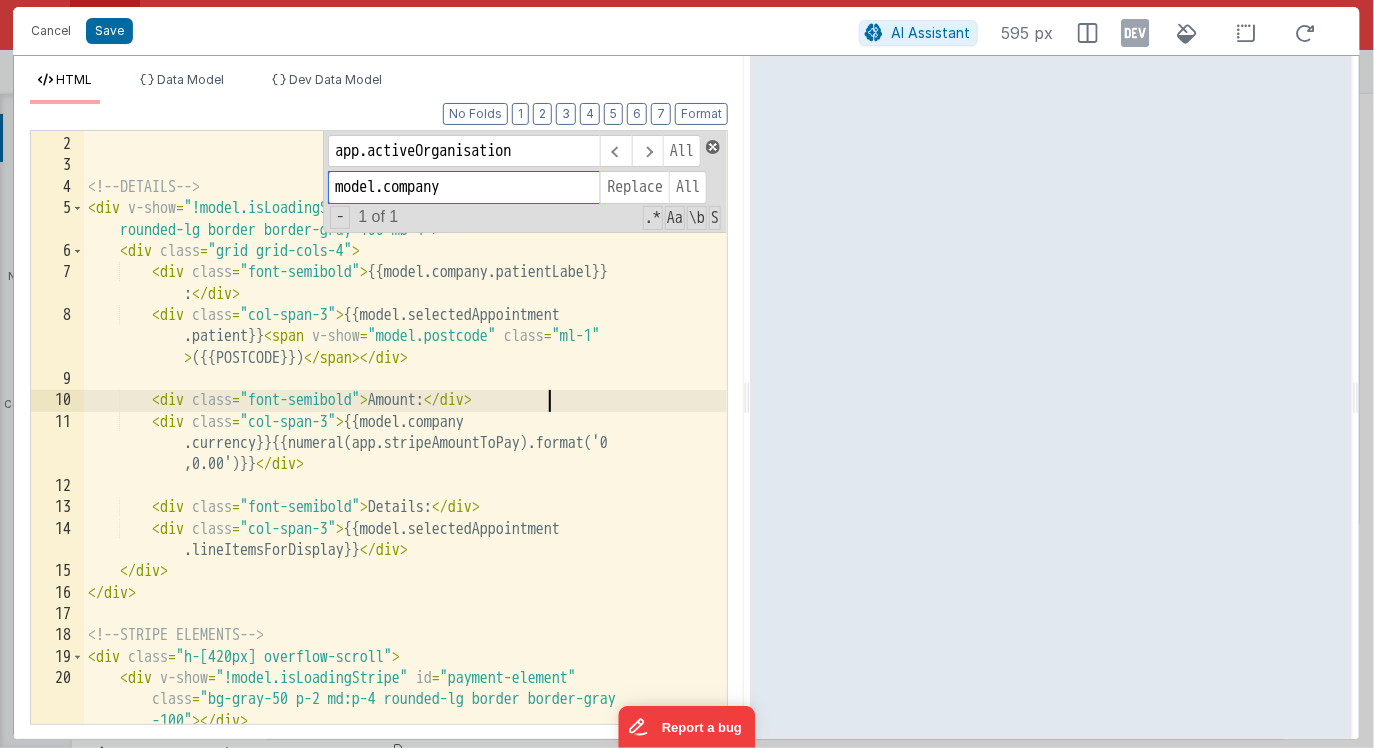 click at bounding box center [713, 147] 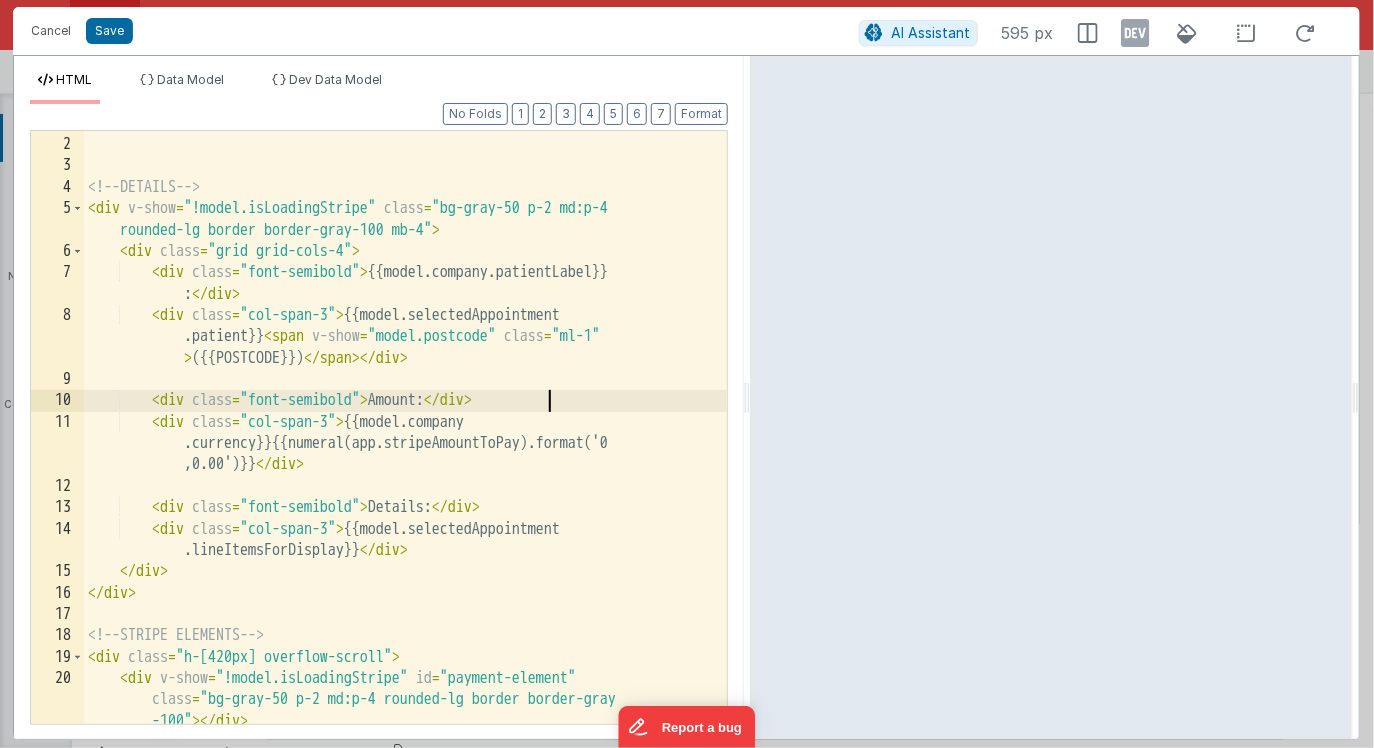 click on "< h3   v-show = "!model.isLoadingStripe"   class = "font-bold my-3 pb-3       text-lg text-theme600 text-center" > Please enter card details       below </ h3 > <!-- DETAILS --> < div   v-show = "!model.isLoadingStripe"   class = "bg-gray-50 p-2 md:p-4       rounded-lg border border-gray-100 mb-4" >      < div   class = "grid grid-cols-4" >           < div   class = "font-semibold" > {{model.company.patientLabel}}              : </ div >           < div   class = "col-span-3" > {{model.selectedAppointment              .patient}} < span   v-show = "model.postcode"   class = "ml-1"              > ({{model.postcode}}) </ span > </ div >           < div   class = "font-semibold" > Amount: </ div >           < div   class = "col-span-3" > {{model.company              .currency}}{{numeral(app.stripeAmountToPay).format('0              ,0[.]00')}} </ div >           < div   class = "font-semibold" > Details: </ div >           < div   class = "col-span-3" > {{model.selectedAppointment </ div > <" at bounding box center (405, 430) 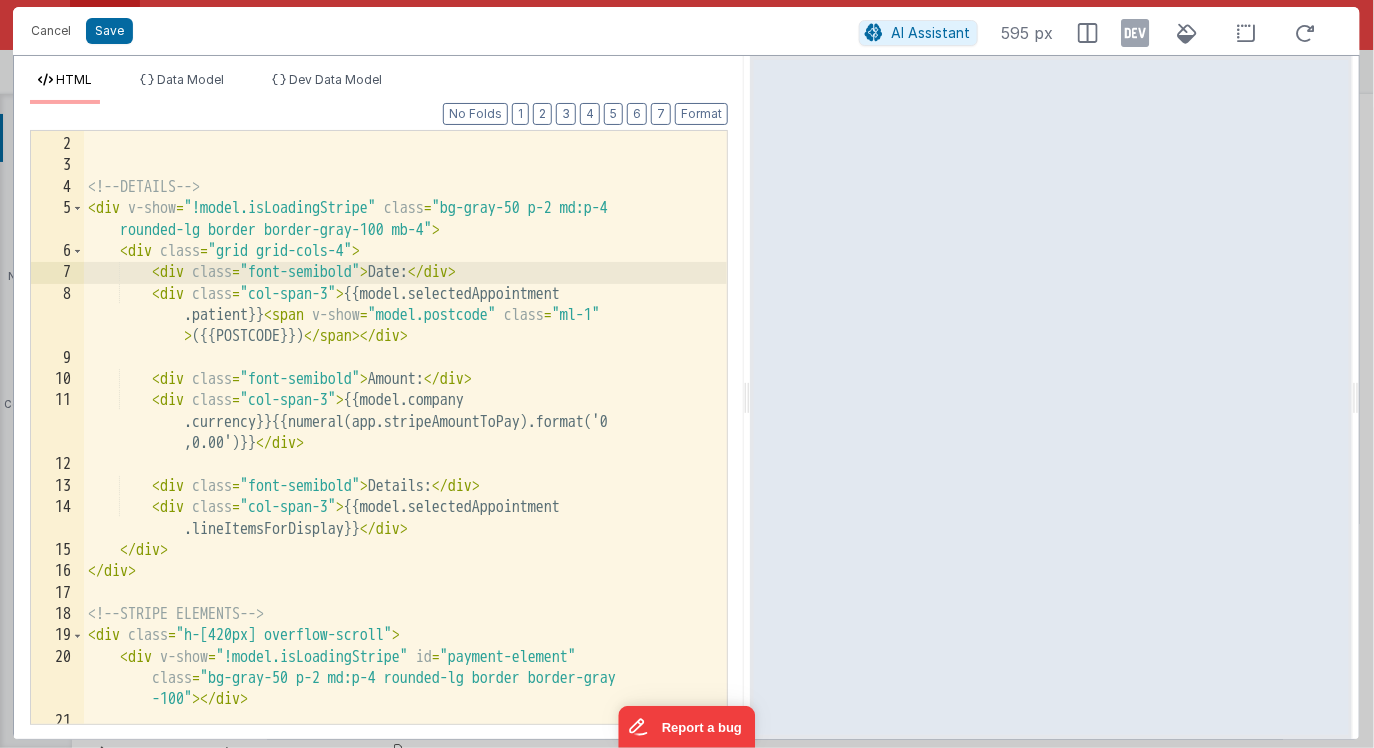 click on "< h3   v-show = "!model.isLoadingStripe"   class = "font-bold my-3 pb-3       text-lg text-theme600 text-center" > Please enter card details       below </ h3 > <!-- DETAILS --> < div   v-show = "!model.isLoadingStripe"   class = "bg-gray-50 p-2 md:p-4       rounded-lg border border-gray-100 mb-4" >      < div   class = "grid grid-cols-4" >           < div   class = "font-semibold" > Date: </ div >           < div   class = "col-span-3" > {{model.selectedAppointment              .patient}} < span   v-show = "model.postcode"   class = "ml-1"              > ({{model.postcode}}) </ span > </ div >           < div   class = "font-semibold" > Amount: </ div >           < div   class = "col-span-3" > {{model.company              .currency}}{{numeral(app.stripeAmountToPay).format('0              ,0[.]00')}} </ div >           < div   class = "font-semibold" > Details: </ div >           < div   class = "col-span-3" > {{model.selectedAppointment </ div > <" at bounding box center (405, 409) 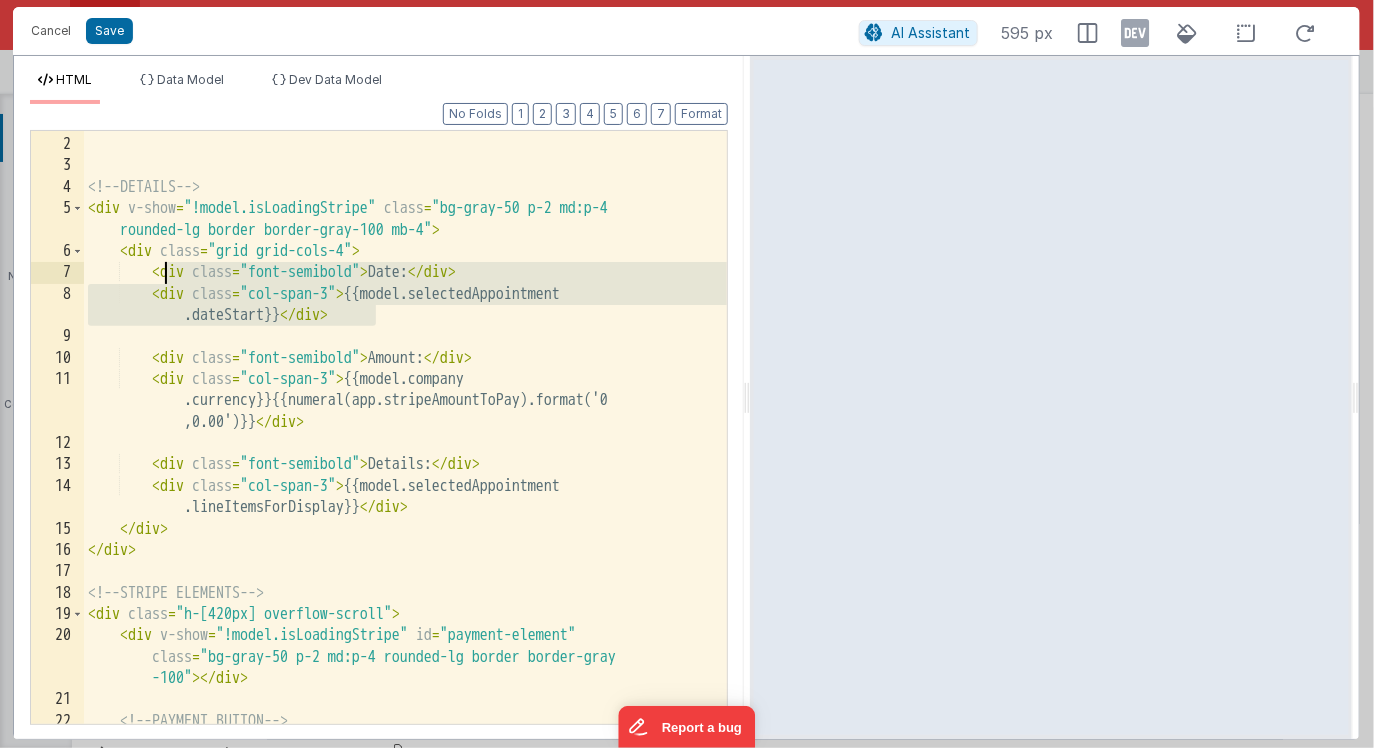drag, startPoint x: 389, startPoint y: 316, endPoint x: 168, endPoint y: 276, distance: 224.59074 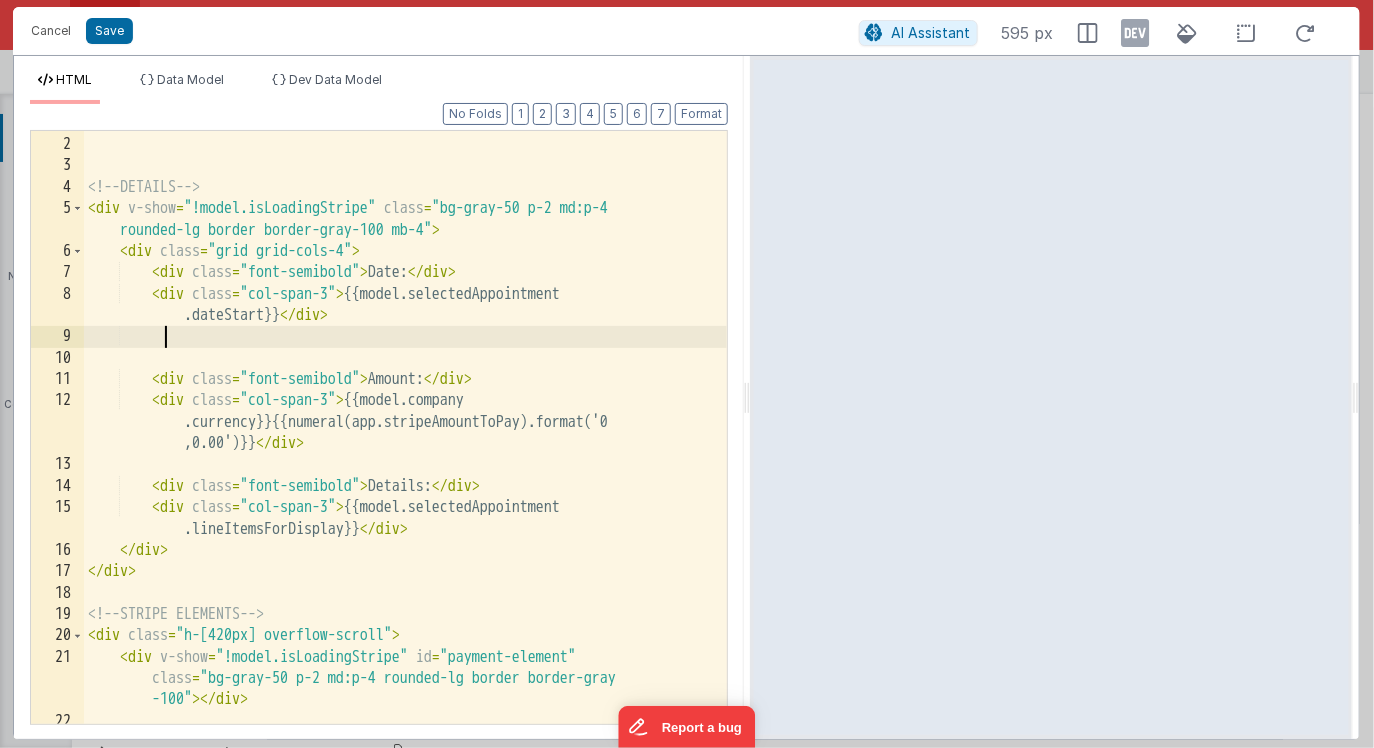 paste 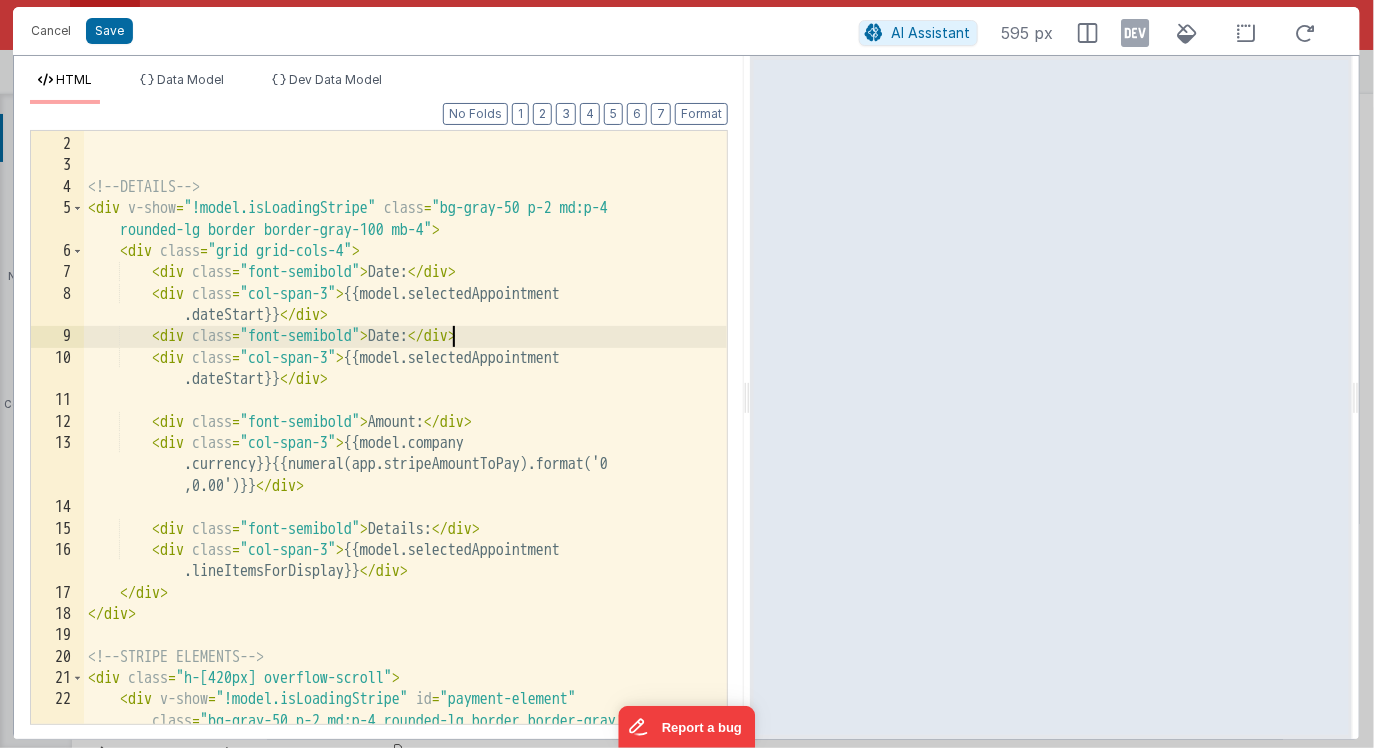 click on "< h3   v-show = "!model.isLoadingStripe"   class = "font-bold my-3 pb-3       text-lg text-theme600 text-center" > Please enter card details       below </ h3 > <!-- DETAILS --> < div   v-show = "!model.isLoadingStripe"   class = "bg-gray-50 p-2 md:p-4       rounded-lg border border-gray-100 mb-4" >      < div   class = "grid grid-cols-4" >           < div   class = "font-semibold" > Date: </ div >           < div   class = "col-span-3" > {{model.selectedAppointment              .patient}} < span   v-show = "model.postcode"   class = "ml-1"              > ({{model.postcode}}) </ span > </ div >           < div   class = "font-semibold" > Amount: </ div >           < div   class = "col-span-3" > {{model.company              .currency}}{{numeral(app.stripeAmountToPay).format('0              ,0[.]00')}} </ div >           < div   class = "font-semibold" > Details: </ div >           < div   class = "col-span-3" > {{model.selectedAppointment </ div > <" at bounding box center [405, 430] 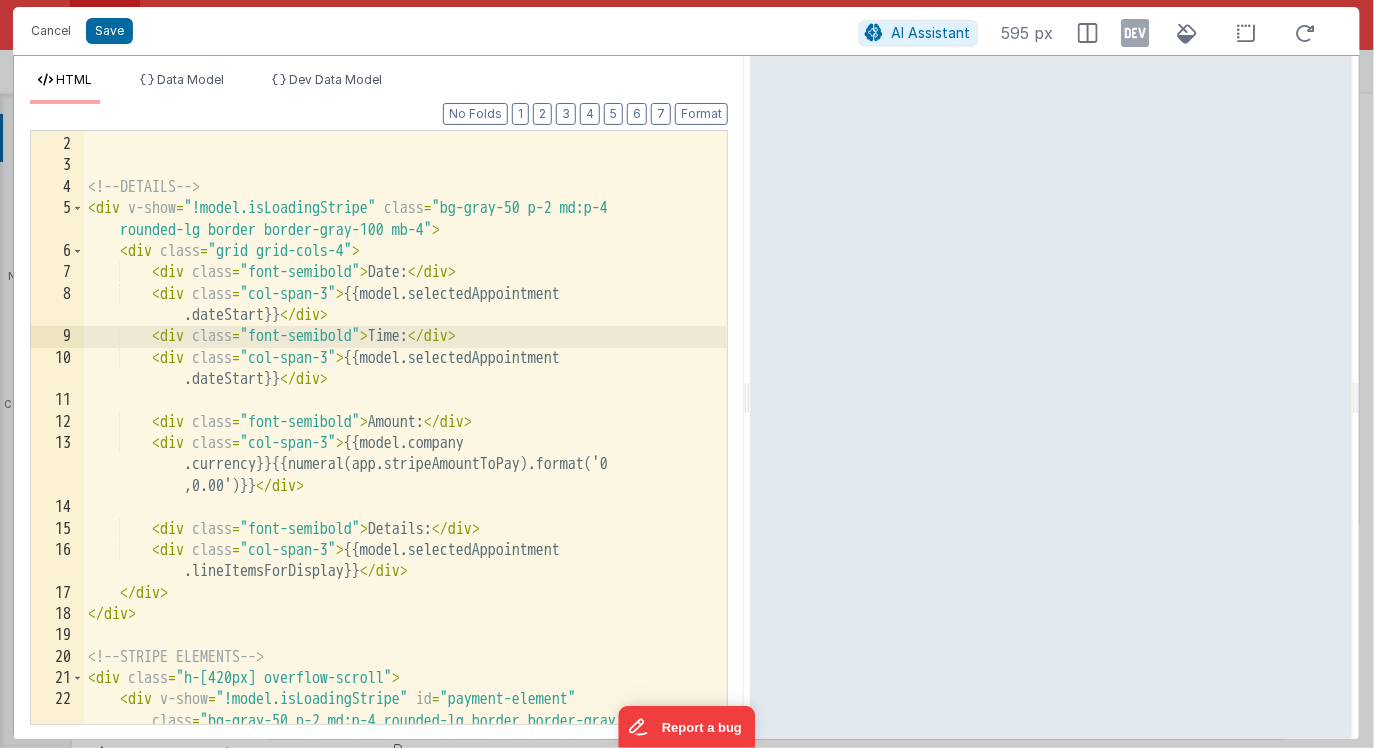 click on "< h3   v-show = "!model.isLoadingStripe"   class = "font-bold my-3 pb-3       text-lg text-theme600 text-center" > Please enter card details       below </ h3 > <!-- DETAILS --> < div   v-show = "!model.isLoadingStripe"   class = "bg-gray-50 p-2 md:p-4       rounded-lg border border-gray-100 mb-4" >      < div   class = "grid grid-cols-4" >           < div   class = "font-semibold" > Date: </ div >           < div   class = "col-span-3" > {{model.selectedAppointment              .dateStart}} </ div >           < div   class = "font-semibold" > Time: </ div >           < div   class = "col-span-3" > {{model.selectedAppointment              .timeStart}} </ div >           < div   class = "font-semibold" > Date: </ div >           < div   class = "col-span-3" > {{model.selectedAppointment              .dateStart}} </ div >           < div   class = "font-semibold" > Amount: </ div >           < div   class = "col-span-3" > {{model.company              .currency}}{{numeral(app.stripeAmountToPay).format('0              ,0[.]00')}} </ div >           < div   class = "font-semibold" > Details: </ div >           <" at bounding box center (405, 430) 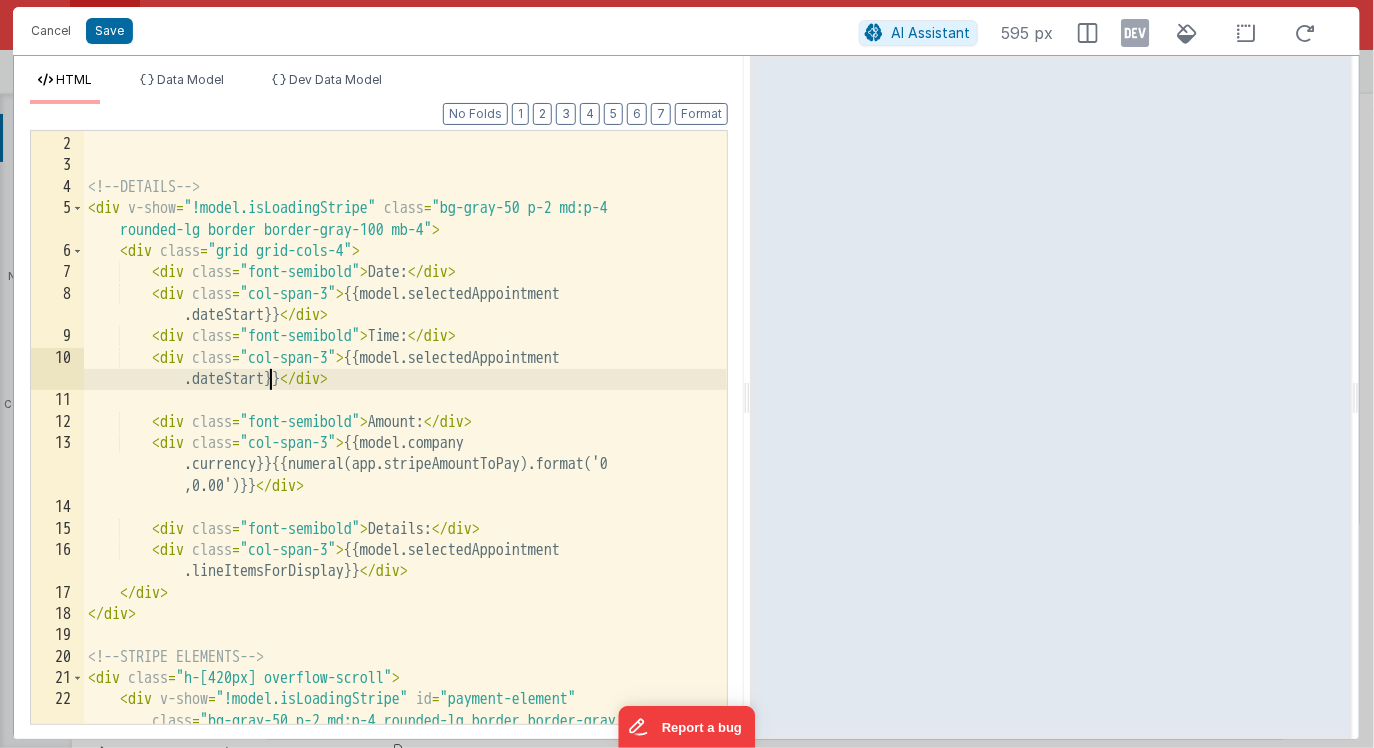 click on "< h3   v-show = "!model.isLoadingStripe"   class = "font-bold my-3 pb-3       text-lg text-theme600 text-center" > Please enter card details       below </ h3 > <!-- DETAILS --> < div   v-show = "!model.isLoadingStripe"   class = "bg-gray-50 p-2 md:p-4       rounded-lg border border-gray-100 mb-4" >      < div   class = "grid grid-cols-4" >           < div   class = "font-semibold" > Date: </ div >           < div   class = "col-span-3" > {{model.selectedAppointment              .dateStart}} </ div >           < div   class = "font-semibold" > Time: </ div >           < div   class = "col-span-3" > {{model.selectedAppointment              .timeStart}} </ div >           < div   class = "font-semibold" > Date: </ div >           < div   class = "col-span-3" > {{model.selectedAppointment              .dateStart}} </ div >           < div   class = "font-semibold" > Amount: </ div >           < div   class = "col-span-3" > {{model.company              .currency}}{{numeral(app.stripeAmountToPay).format('0              ,0[.]00')}} </ div >           < div   class = "font-semibold" > Details: </ div >           <" at bounding box center (405, 430) 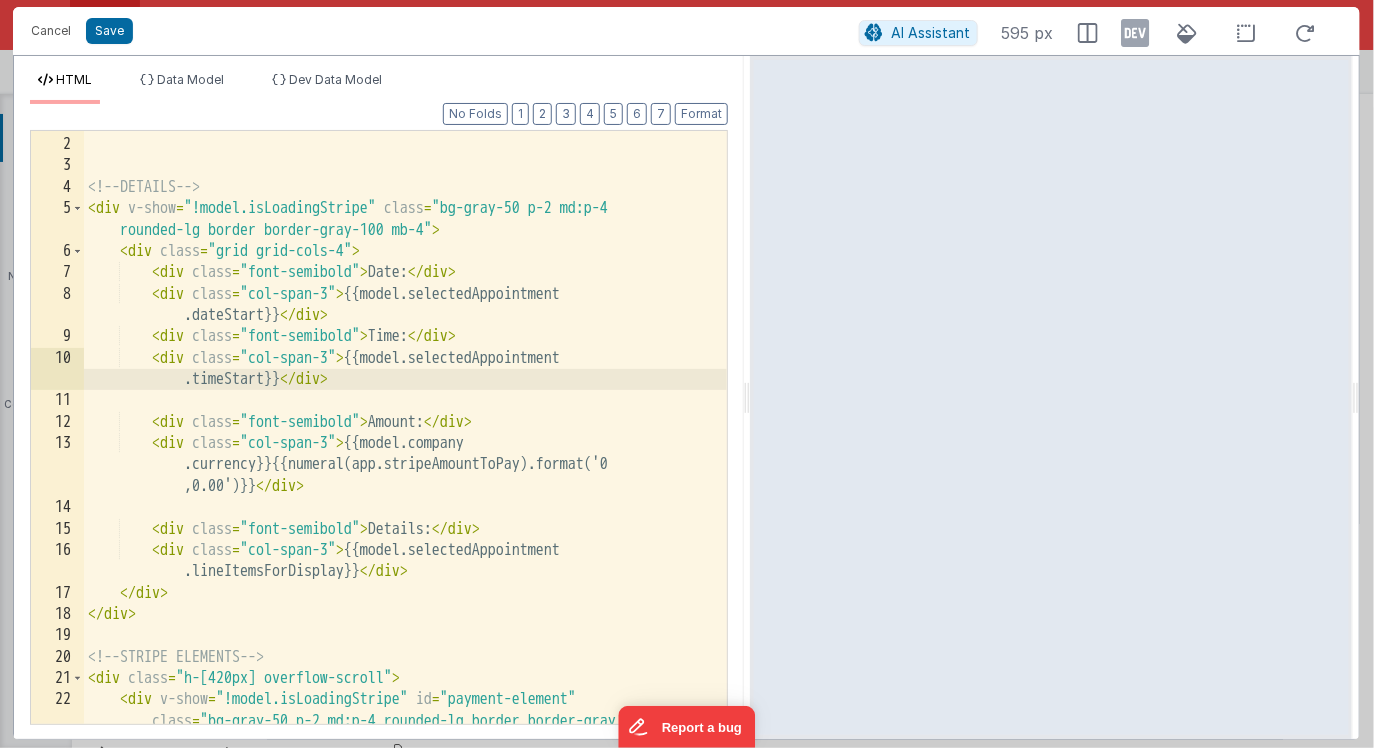 click on "<h3   v-show = "!model.isLoadingStripe"   class = "font-bold my-3 pb-3       text-lg text-theme600 text-center" > Please enter card details       below </h3><-- DETAILS --> <div   v-show = "!model.isLoadingStripe"   class = "bg-gray-50 p-2 md:p-4       rounded-lg border border-gray-100 mb-4" >      <div   class = "grid grid-cols-4" >           <div   class = "font-semibold" > Date: </div>           <div   class = "col-span-3" > {{model.selectedAppointment              .dateStart}} </div>           <div   class = "font-semibold" > Time: </div>           <div   class = "col-span-3" > {{model.selectedAppointment              .timeStart}} </div>           <div   class = "font-semibold" > Amount: </div>           <div   class = "col-span-3" > {{model.company              .currency}}{{numeral(app.stripeAmountToPay).format('0              ,0[.]00')}} </div>           <div   class = "font-semibold" > Details: </div>           <div   class = "col-span-3" > {{model.selectedAppointment.p}} </div>      </div>   </div>" at bounding box center (405, 430) 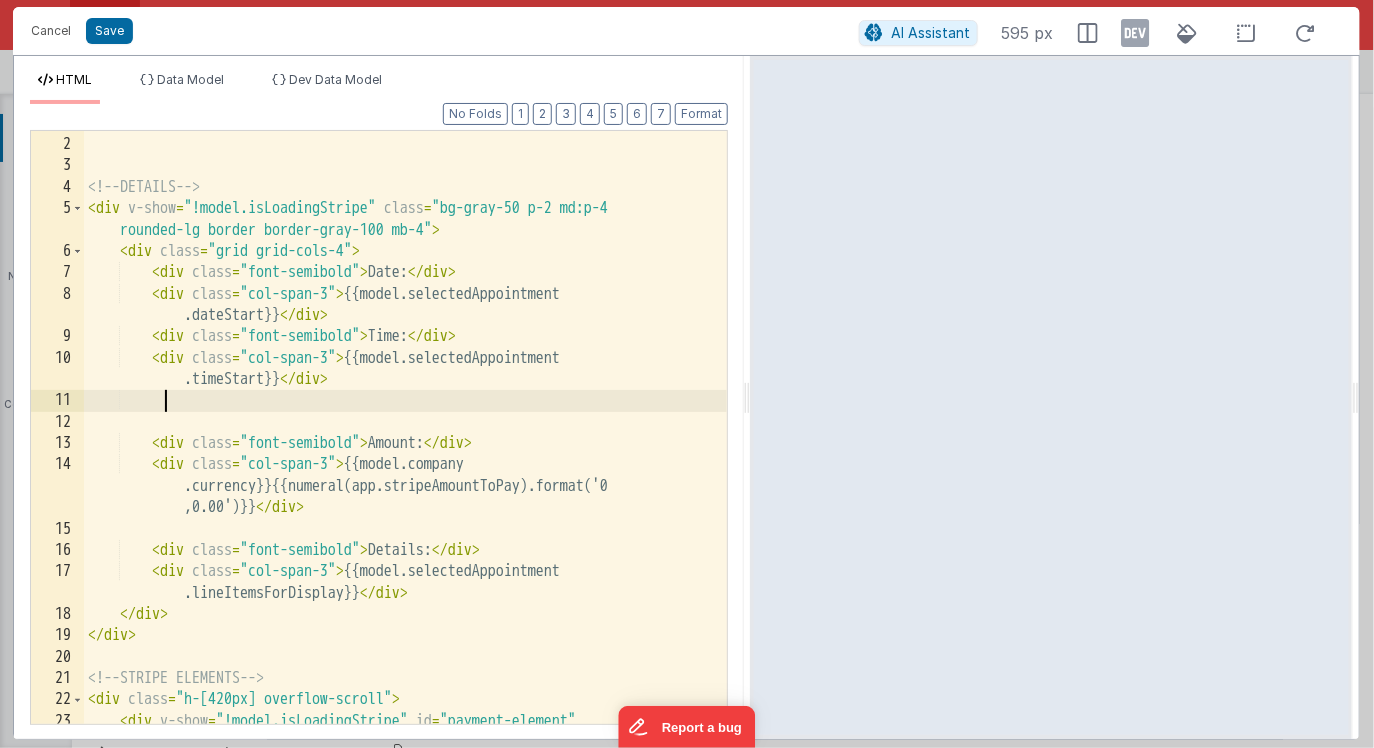 paste 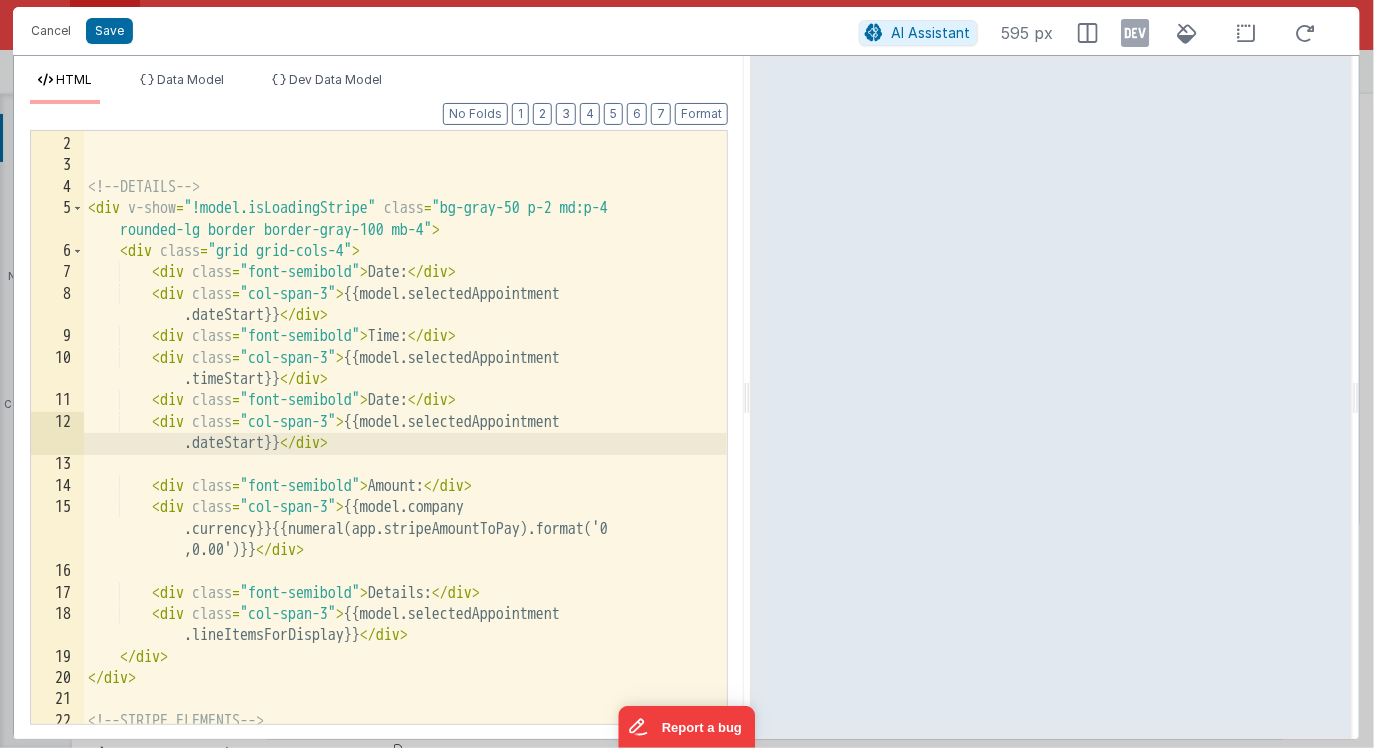 click on "< h3   v-show = "!model.isLoadingStripe"   class = "font-bold my-3 pb-3       text-lg text-theme600 text-center" > Please enter card details       below </ h3 > <!-- DETAILS --> < div   v-show = "!model.isLoadingStripe"   class = "bg-gray-50 p-2 md:p-4       rounded-lg border border-gray-100 mb-4" >      <!-- Invoice -->      < div   class = "grid grid-cols-4" >           < div   class = "font-semibold" > {{app.activeOrganisation              .patientLabel}}: </ div >           < div   class = "col-span-3" > {{model.selectedAppointment              .patient}} < span   v-show = "model.postcode"   class = "ml-1"              > ({{model.postcode}}) </ span > </ div >           < div   class = "font-semibold" > Amount: </ div >           < div   class = "col-span-3" > {{app.activeOrganisation              .currency}}{{numeral(app.stripeAmountToPay).format('0              ,0[.]00')}} </ div >           < div   class = "font-semibold" > </ div" at bounding box center [405, 409] 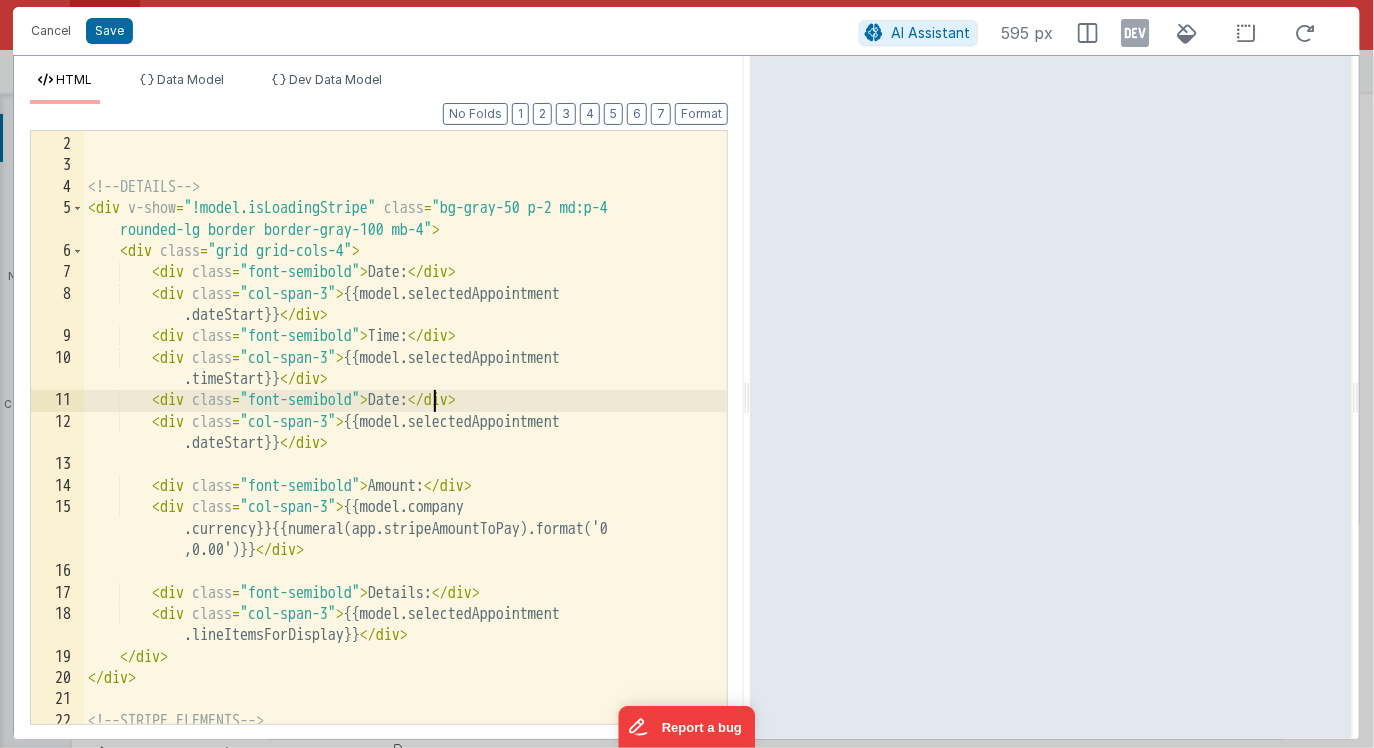 click on "< h3   v-show = "!model.isLoadingStripe"   class = "font-bold my-3 pb-3       text-lg text-theme600 text-center" > Please enter card details       below </ h3 > <!-- DETAILS --> < div   v-show = "!model.isLoadingStripe"   class = "bg-gray-50 p-2 md:p-4       rounded-lg border border-gray-100 mb-4" >      <!-- Invoice -->      < div   class = "grid grid-cols-4" >           < div   class = "font-semibold" > {{app.activeOrganisation              .patientLabel}}: </ div >           < div   class = "col-span-3" > {{model.selectedAppointment              .patient}} < span   v-show = "model.postcode"   class = "ml-1"              > ({{model.postcode}}) </ span > </ div >           < div   class = "font-semibold" > Amount: </ div >           < div   class = "col-span-3" > {{app.activeOrganisation              .currency}}{{numeral(app.stripeAmountToPay).format('0              ,0[.]00')}} </ div >           < div   class = "font-semibold" > </ div" at bounding box center (405, 409) 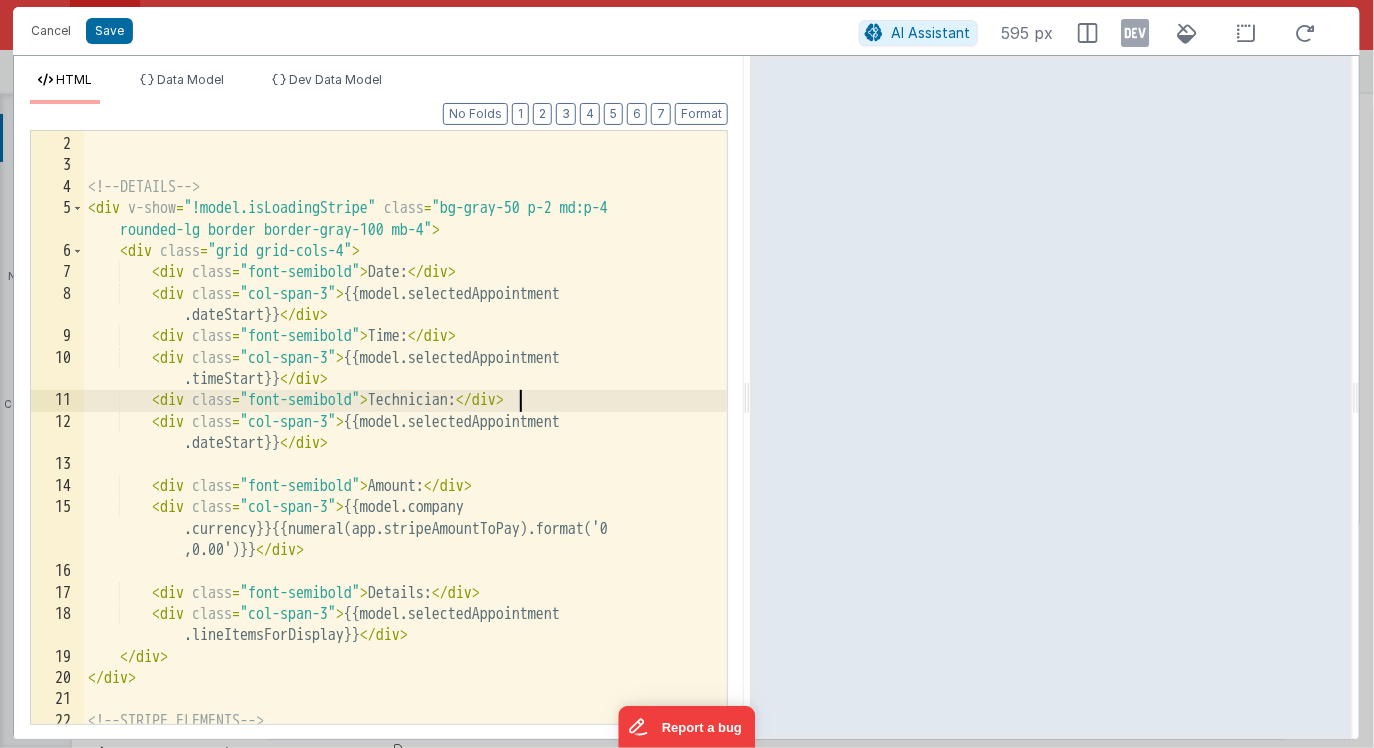 click on "Please enter card details       below        Date:  {{model.selectedAppointment              .dateStart}}  Time:  {{model.selectedAppointment              .timeStart}}  Technician:  {{model.selectedAppointment              .dateStart}}  Amount: {{model.company ,0[.]00')}}" at bounding box center (405, 409) 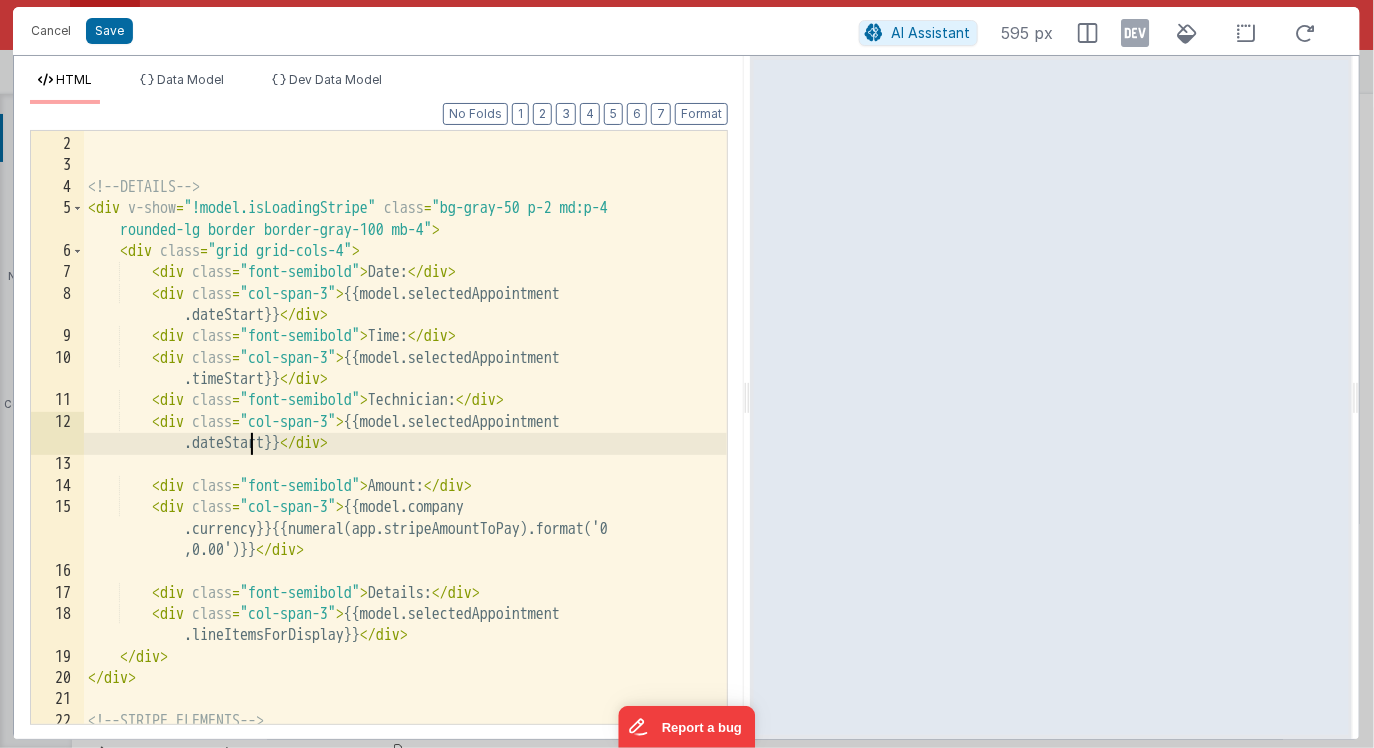 click on "Please enter card details       below        Date:  {{model.selectedAppointment              .dateStart}}  Time:  {{model.selectedAppointment              .timeStart}}  Technician:  {{model.selectedAppointment              .dateStart}}  Amount: {{model.company ,0[.]00')}}" at bounding box center (405, 409) 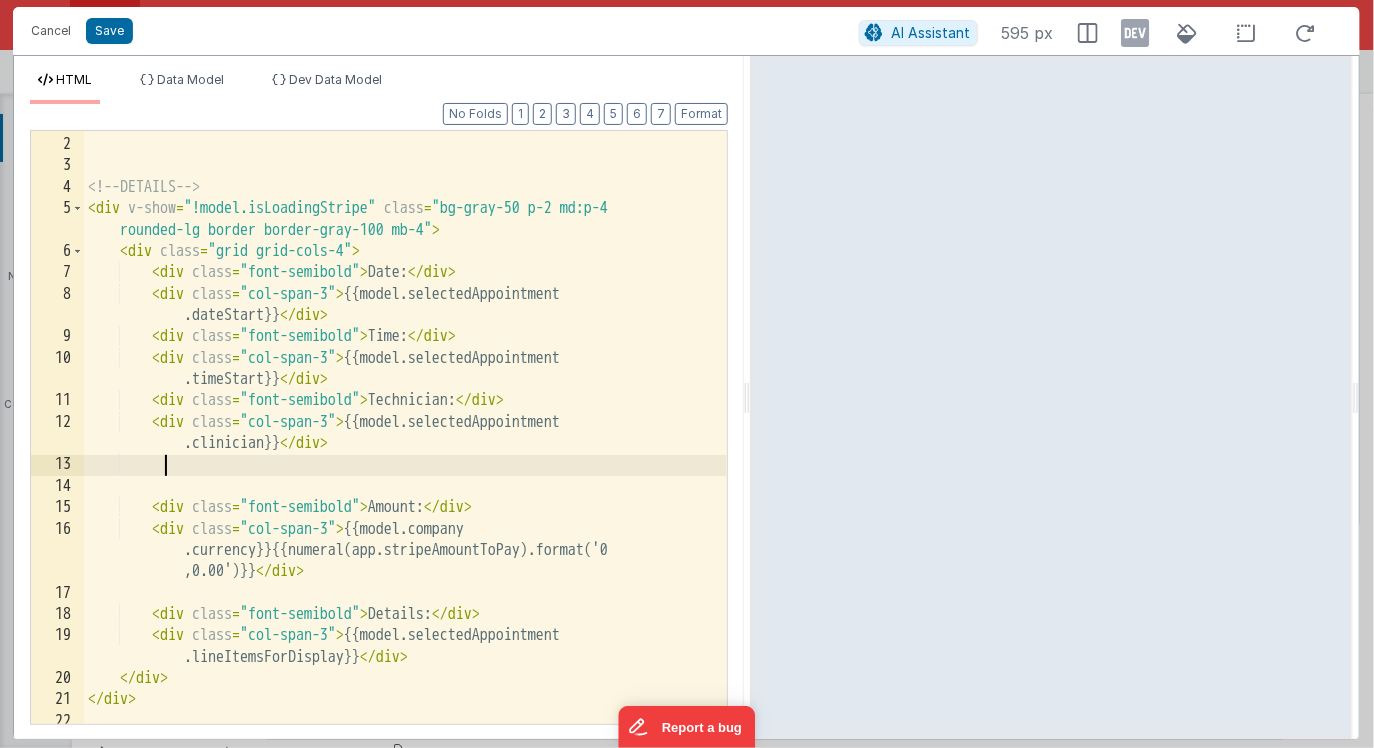 paste 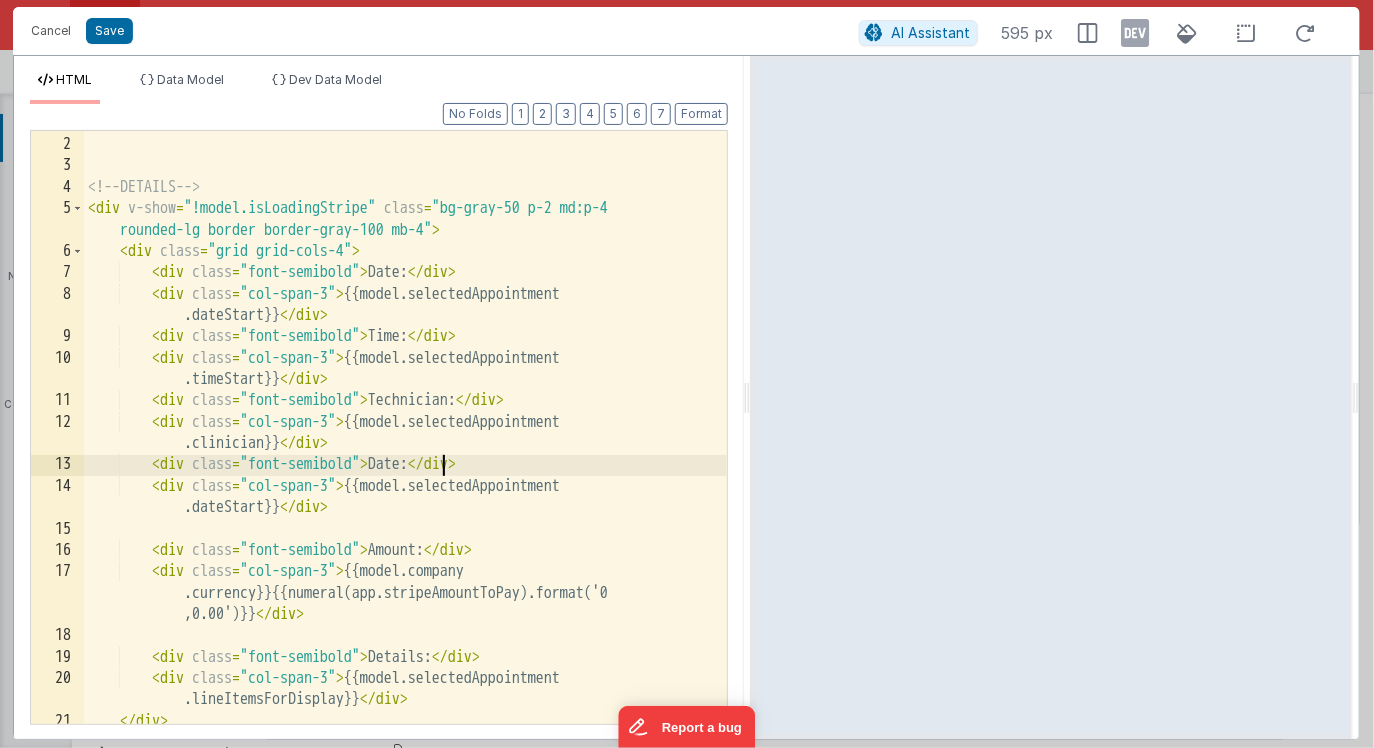 click on "< h3   v-show = "!model.isLoadingStripe"   class = "font-bold my-3 pb-3       text-lg text-theme600 text-center" > Please enter card details       below </ h3 > <!-- DETAILS --> < div   v-show = "!model.isLoadingStripe"   class = "bg-gray-50 p-2 md:p-4       rounded-lg border border-gray-100 mb-4" >      < div   class = "grid grid-cols-4" >           < div   class = "font-semibold" > Date: </ div >           < div   class = "col-span-3" > {{model.selectedAppointment              .dateStart}} </ div >           < div   class = "font-semibold" > Time: </ div >           < div   class = "col-span-3" > {{model.selectedAppointment              .timeStart}} </ div >           < div   class = "font-semibold" > Technician: </ div >           < div   class = "col-span-3" > {{model.selectedAppointment              .clinician}} </ div >           < div   class = "font-semibold" > Date: </ div >           < div   class = "col-span-3" > {{model.selectedAppointment </ div > <" at bounding box center (405, 409) 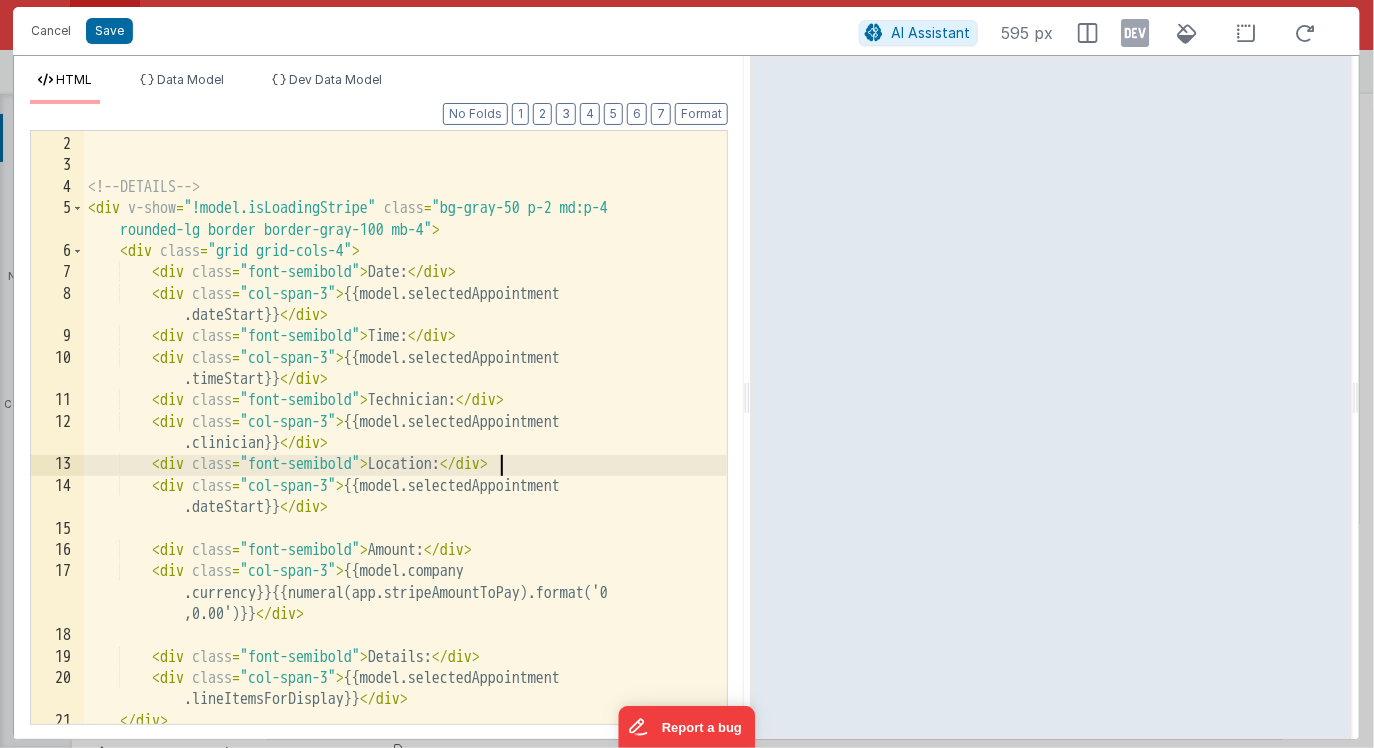 click on "< h3   v-show = "!model.isLoadingStripe"   class = "font-bold my-3 pb-3       text-lg text-theme600 text-center" > Please enter card details       below </ h3 > <!-- DETAILS --> < div   v-show = "!model.isLoadingStripe"   class = "bg-gray-50 p-2 md:p-4       rounded-lg border border-gray-100 mb-4" >      < div   class = "grid grid-cols-4" >           < div   class = "font-semibold" > Date: </ div >           < div   class = "col-span-3" > {{model.selectedAppointment              .dateStart}} </ div >           < div   class = "font-semibold" > Time: </ div >           < div   class = "col-span-3" > {{model.selectedAppointment              .timeStart}} </ div >           < div   class = "font-semibold" > Technician: </ div >           < div   class = "col-span-3" > {{model.selectedAppointment              .clinician}} </ div >           < div   class = "font-semibold" > Location: </ div >           < div   class = "col-span-3" > {{model.selectedAppointment" at bounding box center [405, 409] 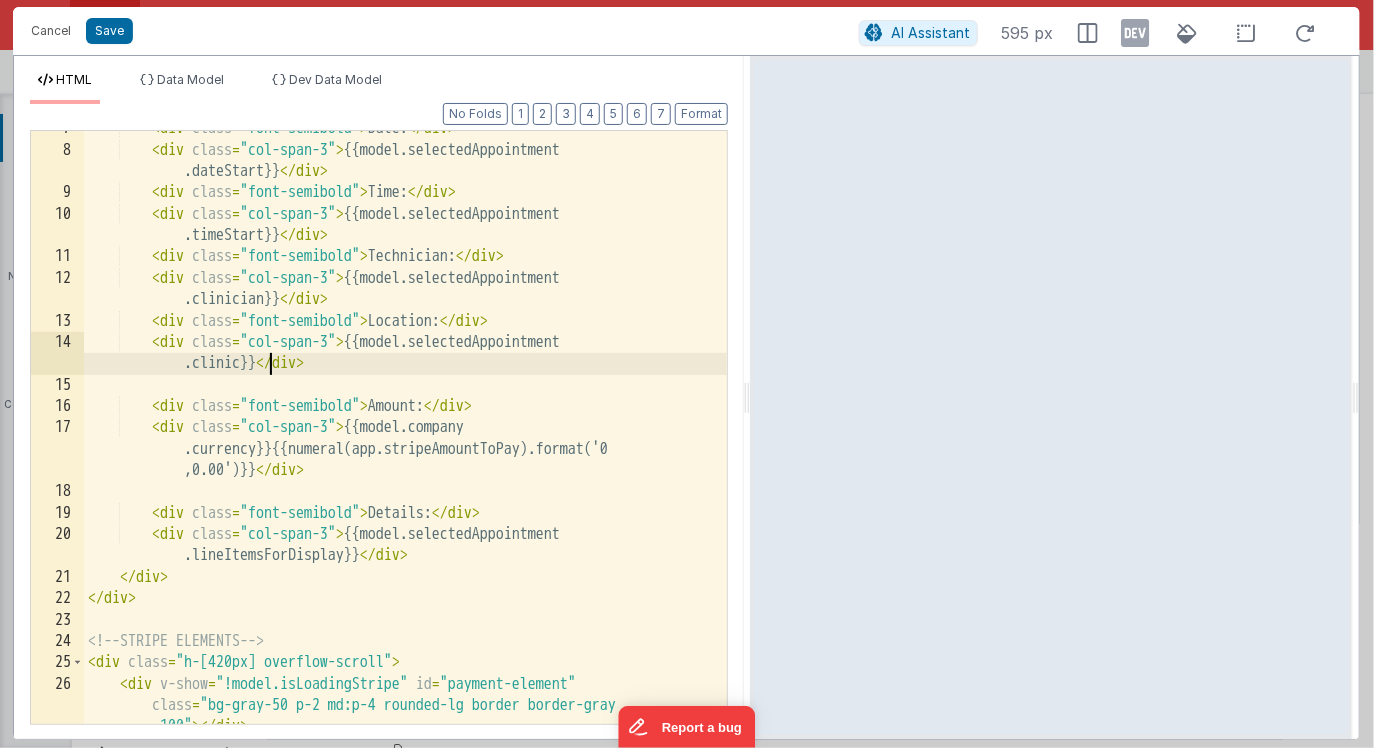 scroll, scrollTop: 205, scrollLeft: 0, axis: vertical 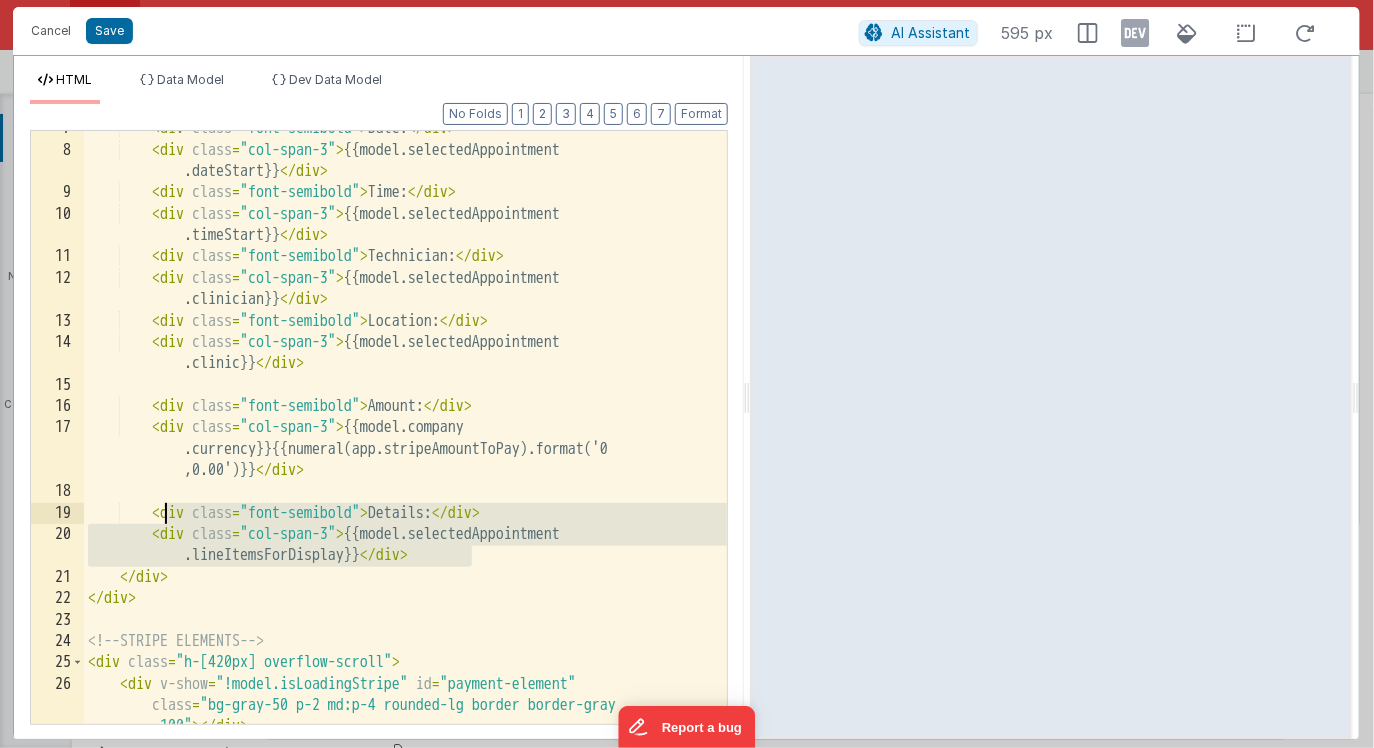 drag, startPoint x: 484, startPoint y: 555, endPoint x: 169, endPoint y: 514, distance: 317.65704 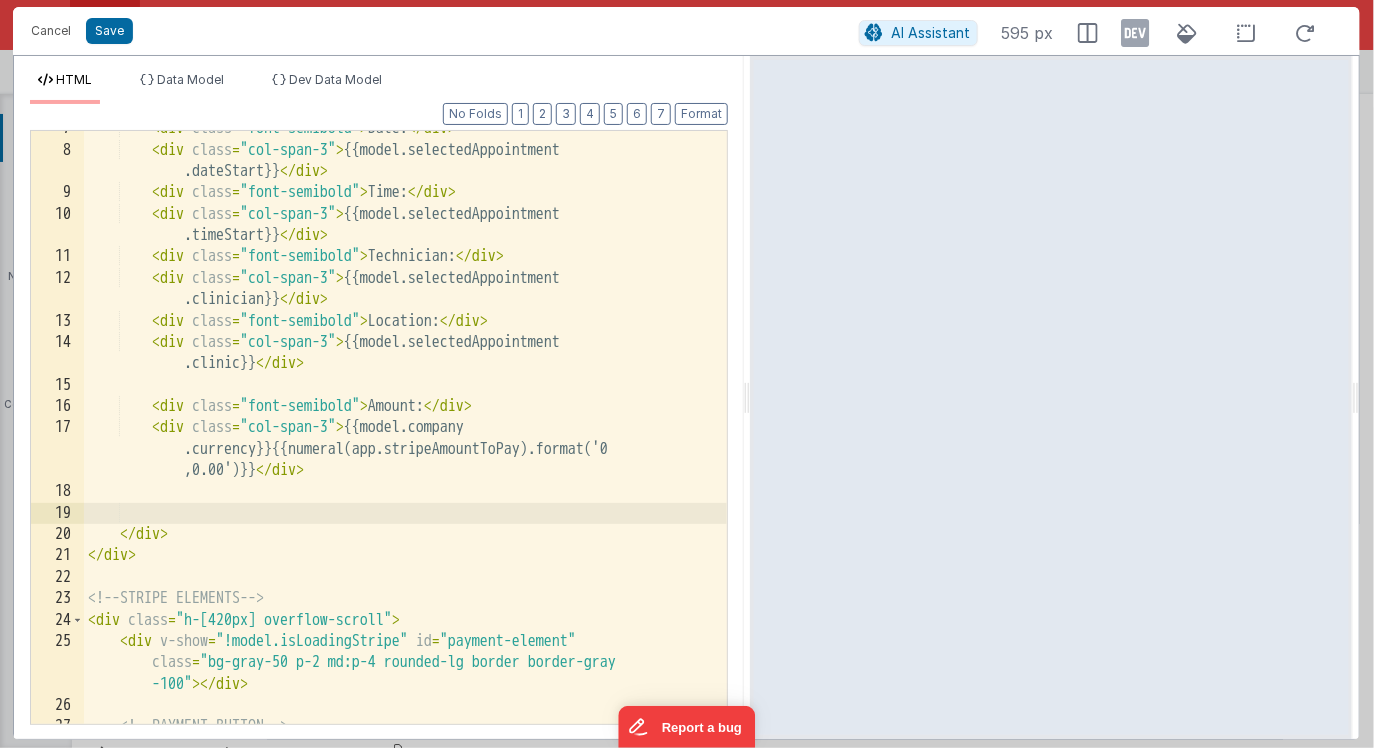 click on "Date:  {{model.selectedAppointment              .dateStart}}  Time:  {{model.selectedAppointment              .timeStart}}  Technician:  {{model.selectedAppointment              .clinician}}  Location:  {{model.selectedAppointment              .clinic}}  Amount: {{model.company              .currency}}{{numeral(app.stripeAmountToPay).format('0              ,0[.]00')}}" at bounding box center [405, 436] 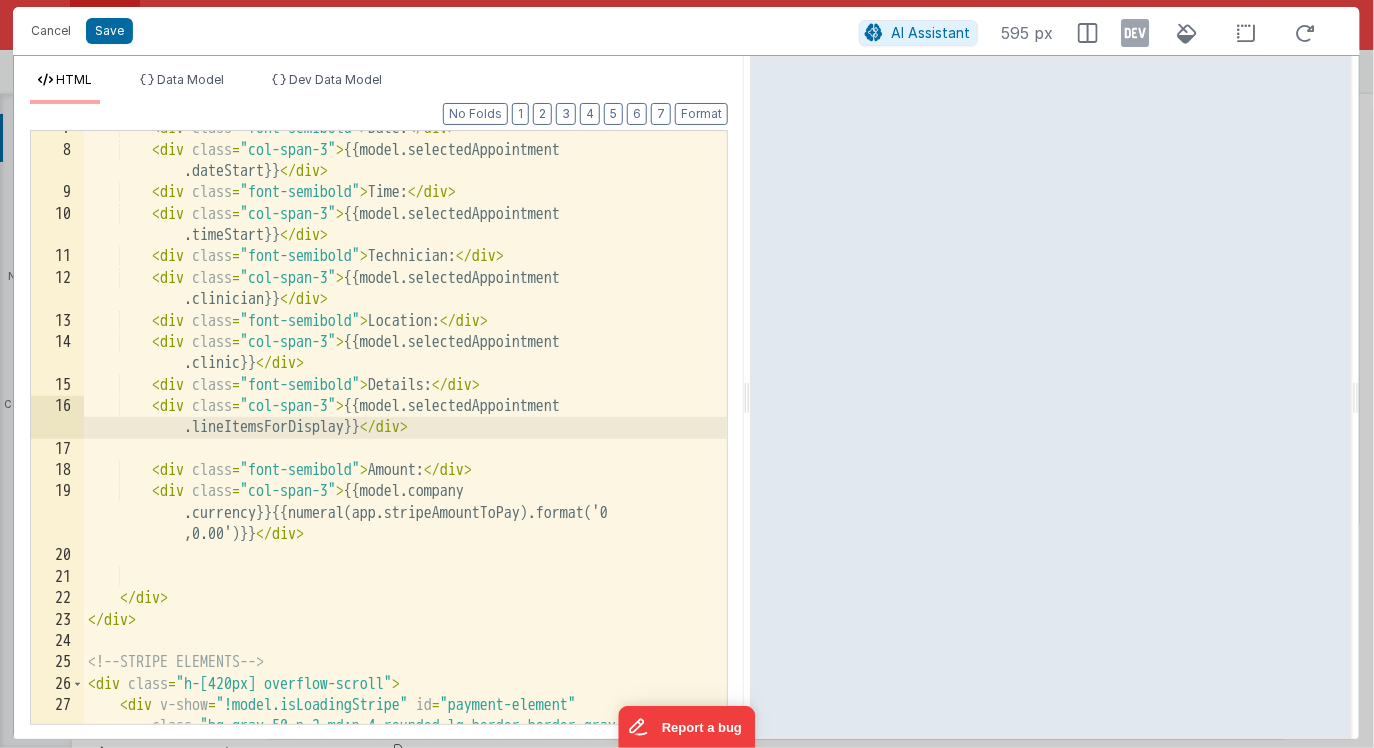click on "< div   class = "font-semibold" > Date: </ div >           < div   class = "col-span-3" > {{model.selectedAppointment              .dateStart}} </ div >           < div   class = "font-semibold" > Time: </ div >           < div   class = "col-span-3" > {{model.selectedAppointment              .timeStart}} </ div >           < div   class = "font-semibold" > Technician: </ div >           < div   class = "col-span-3" > {{model.selectedAppointment              .clinician}} </ div >           < div   class = "font-semibold" > Location: </ div >           < div   class = "col-span-3" > {{model.selectedAppointment              .clinic}} </ div >           < div   class = "font-semibold" > Details: </ div >           < div   class = "col-span-3" > {{model.selectedAppointment              .lineItemsForDisplay}} </ div >           < div   class = "font-semibold" > Amount: </ div >           < div   class = "col-span-3" > {{model.company ,0[.]00')}}" at bounding box center (405, 457) 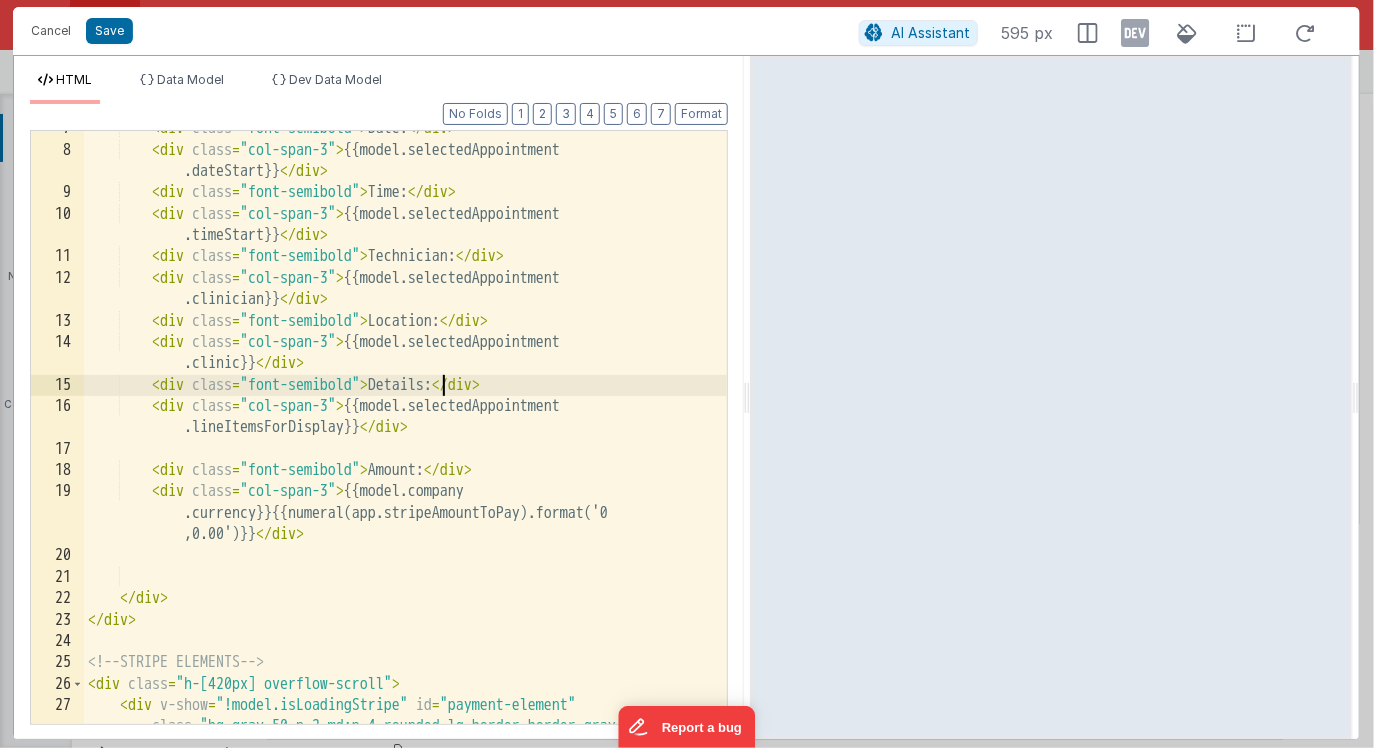 click on "< div   class = "font-semibold" > Date: </ div >           < div   class = "col-span-3" > {{model.selectedAppointment              .dateStart}} </ div >           < div   class = "font-semibold" > Time: </ div >           < div   class = "col-span-3" > {{model.selectedAppointment              .timeStart}} </ div >           < div   class = "font-semibold" > Technician: </ div >           < div   class = "col-span-3" > {{model.selectedAppointment              .clinician}} </ div >           < div   class = "font-semibold" > Location: </ div >           < div   class = "col-span-3" > {{model.selectedAppointment              .clinic}} </ div >           < div   class = "font-semibold" > Details: </ div >           < div   class = "col-span-3" > {{model.selectedAppointment              .lineItemsForDisplay}} </ div >           < div   class = "font-semibold" > Amount: </ div >           < div   class = "col-span-3" > {{model.company ,0[.]00')}}" at bounding box center (405, 457) 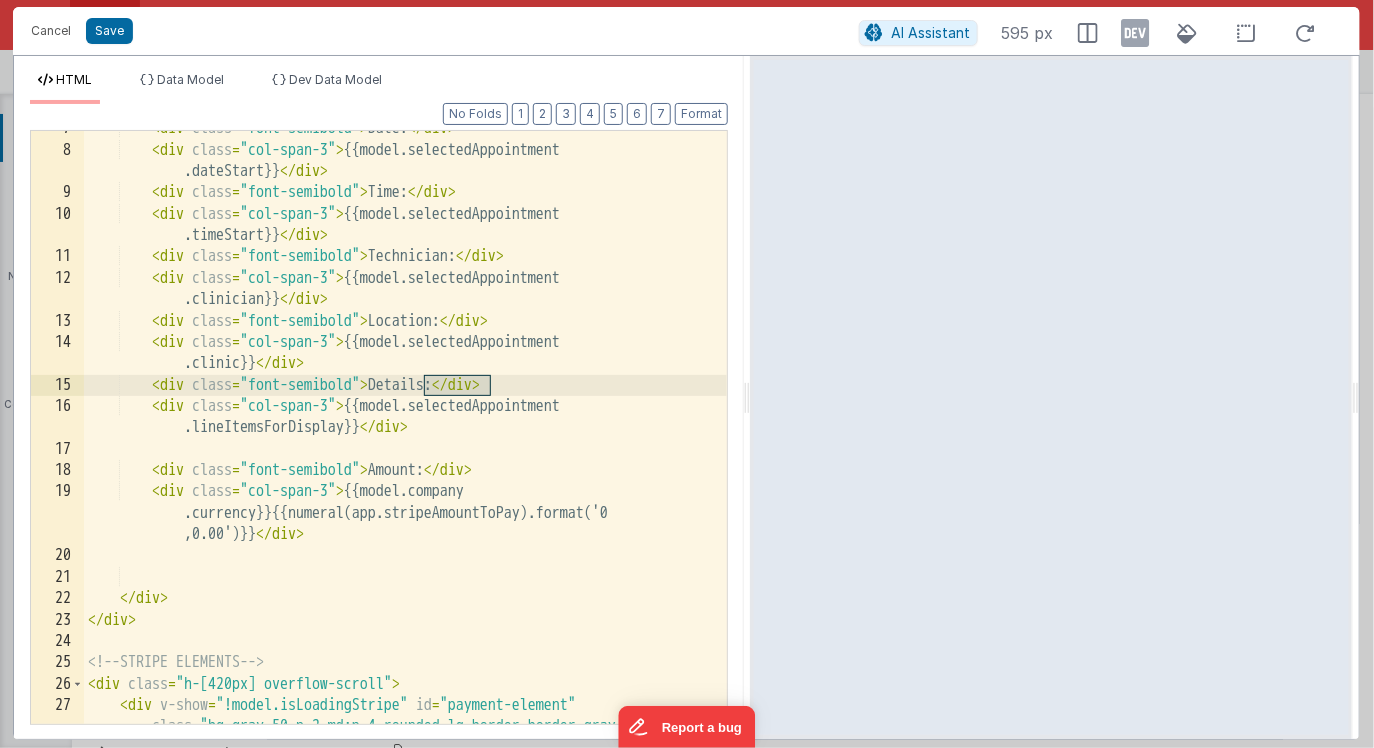 click on "< div   class = "font-semibold" > Date: </ div >           < div   class = "col-span-3" > {{model.selectedAppointment              .dateStart}} </ div >           < div   class = "font-semibold" > Time: </ div >           < div   class = "col-span-3" > {{model.selectedAppointment              .timeStart}} </ div >           < div   class = "font-semibold" > Technician: </ div >           < div   class = "col-span-3" > {{model.selectedAppointment              .clinician}} </ div >           < div   class = "font-semibold" > Location: </ div >           < div   class = "col-span-3" > {{model.selectedAppointment              .clinic}} </ div >           < div   class = "font-semibold" > Details: </ div >           < div   class = "col-span-3" > {{model.selectedAppointment              .lineItemsForDisplay}} </ div >           < div   class = "font-semibold" > Amount: </ div >           < div   class = "col-span-3" > {{model.company ,0[.]00')}}" at bounding box center (405, 457) 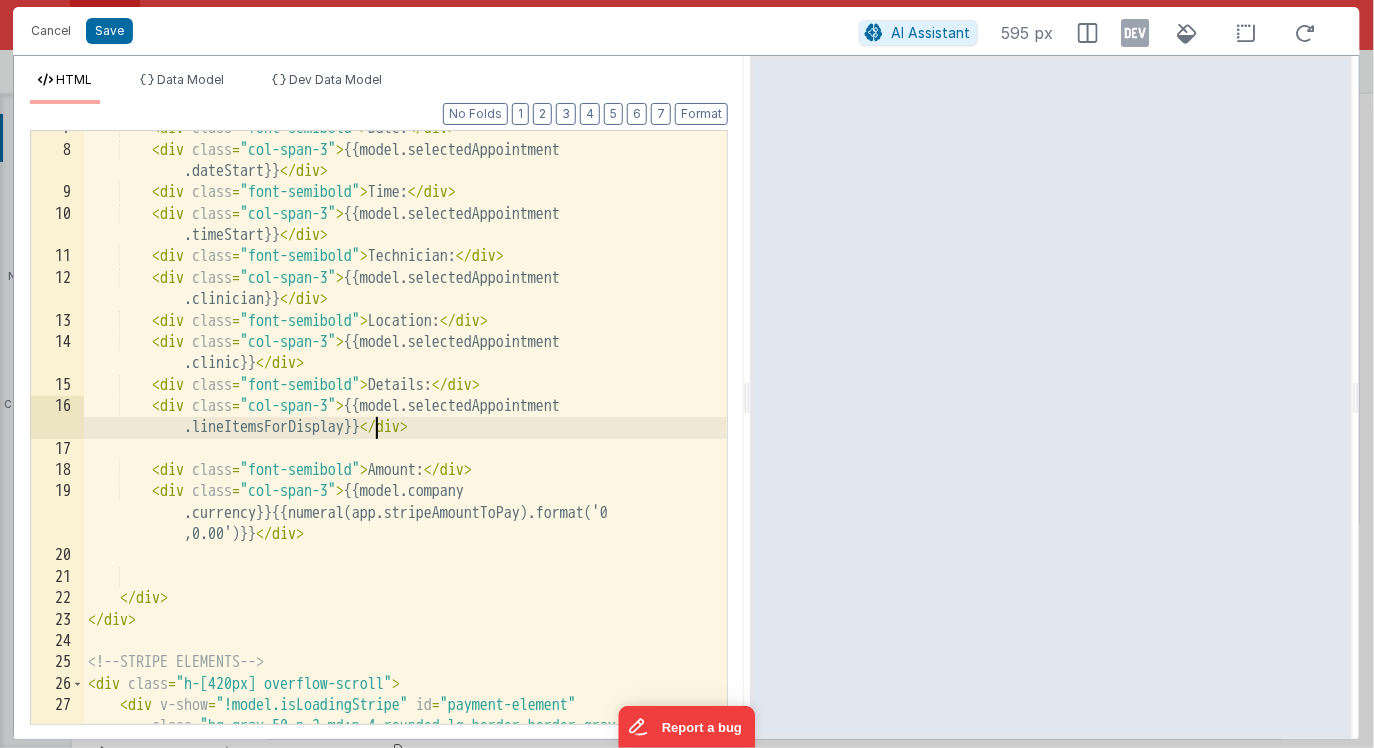 click on "< div   class = "font-semibold" > Date: </ div >           < div   class = "col-span-3" > {{model.selectedAppointment              .dateStart}} </ div >           < div   class = "font-semibold" > Time: </ div >           < div   class = "col-span-3" > {{model.selectedAppointment              .timeStart}} </ div >           < div   class = "font-semibold" > Technician: </ div >           < div   class = "col-span-3" > {{model.selectedAppointment              .clinician}} </ div >           < div   class = "font-semibold" > Location: </ div >           < div   class = "col-span-3" > {{model.selectedAppointment              .clinic}} </ div >           < div   class = "font-semibold" > Details: </ div >           < div   class = "col-span-3" > {{model.selectedAppointment              .lineItemsForDisplay}} </ div >           < div   class = "font-semibold" > Amount: </ div >           < div   class = "col-span-3" > {{model.company ,0[.]00')}}" at bounding box center (405, 457) 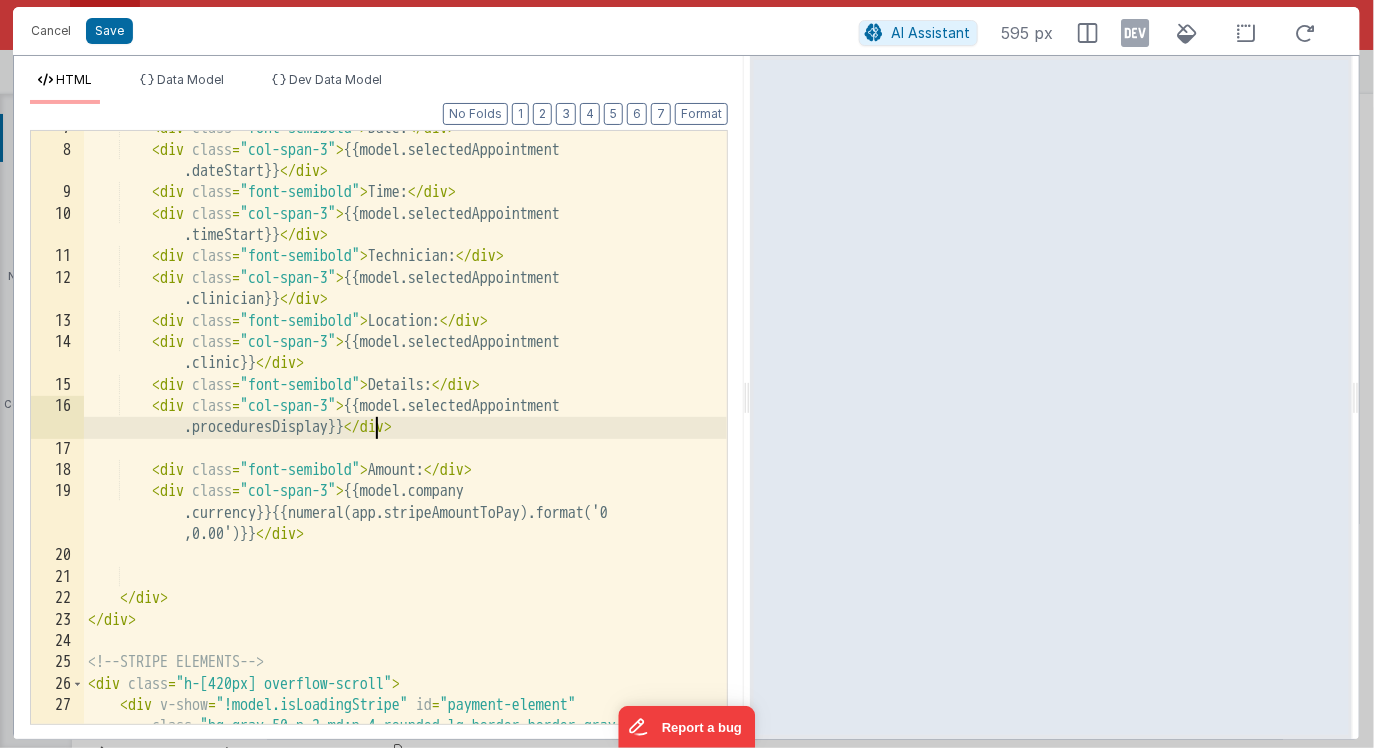 click on "< div   class = "font-semibold" > Date: </ div >           < div   class = "col-span-3" > {{model.selectedAppointment              .dateStart}} </ div >           < div   class = "font-semibold" > Time: </ div >           < div   class = "col-span-3" > {{model.selectedAppointment              .timeStart}} </ div >           < div   class = "font-semibold" > Technician: </ div >           < div   class = "col-span-3" > {{model.selectedAppointment              .clinician}} </ div >           < div   class = "font-semibold" > Location: </ div >           < div   class = "col-span-3" > {{model.selectedAppointment              .clinic}} </ div >           < div   class = "font-semibold" > Details: </ div >           < div   class = "col-span-3" > {{model.selectedAppointment              .proceduresDisplay}} </ div >           < div   class = "font-semibold" > Amount: </ div >           < div   class = "col-span-3" > {{model.company.currency}}{{numeral(app.stripeAmountToPay).format('0,0.00')}}" at bounding box center (405, 457) 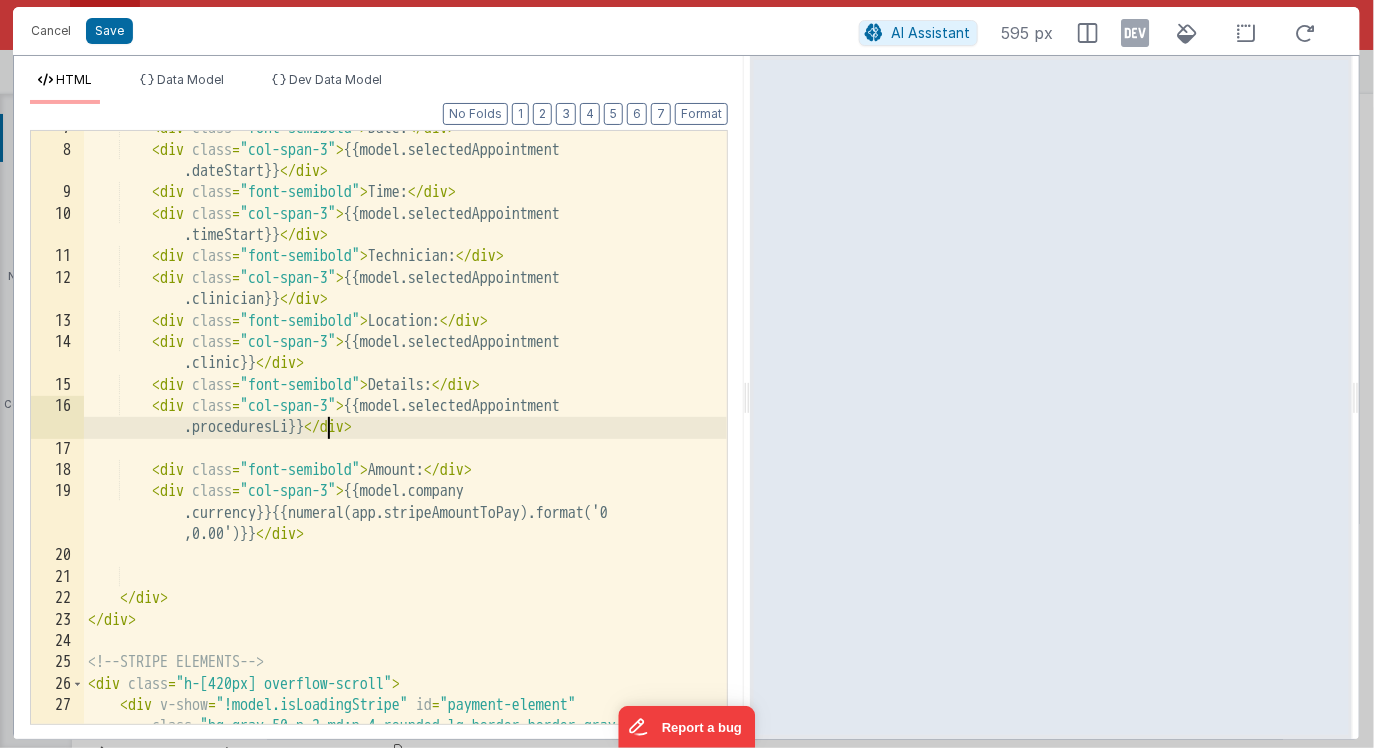 type 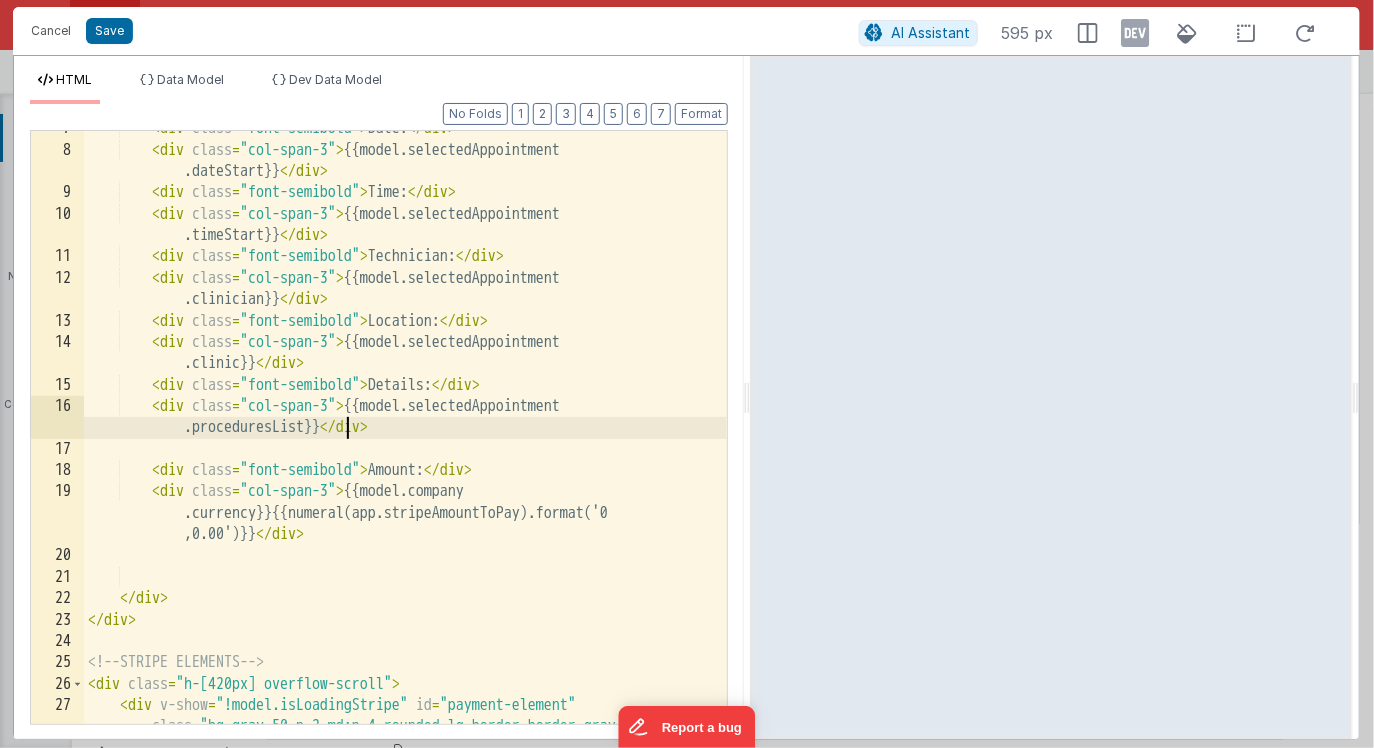 click on "< div   class = "font-semibold" > Date: </ div >           < div   class = "col-span-3" > {{model.selectedAppointment.dateStart}} </ div >           < div   class = "font-semibold" > Time: </ div >           < div   class = "col-span-3" > {{model.selectedAppointment.timeStart}} </ div >           < div   class = "font-semibold" > Technician: </ div >           < div   class = "col-span-3" > {{model.selectedAppointment.clinician}} </ div >           < div   class = "font-semibold" > Location: </ div >           < div   class = "col-span-3" > {{model.selectedAppointment.clinic}} </ div >           < div   class = "font-semibold" > Details: </ div >           < div   class = "col-span-3" > {{model.selectedAppointment.proceduresList}} </ div >           < div   class = "font-semibold" > Amount: </ div >           <" at bounding box center (405, 457) 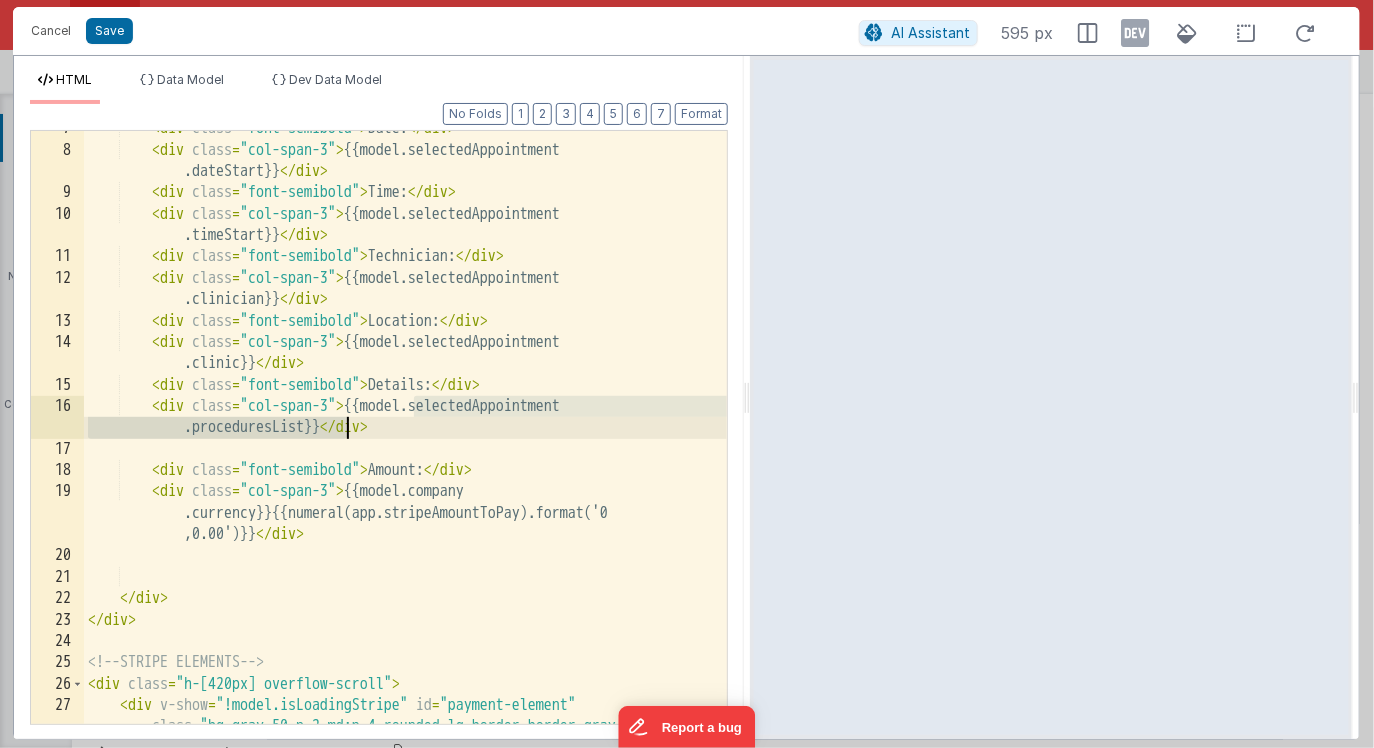 click on "< div   class = "font-semibold" > Date: </ div >           < div   class = "col-span-3" > {{model.selectedAppointment.dateStart}} </ div >           < div   class = "font-semibold" > Time: </ div >           < div   class = "col-span-3" > {{model.selectedAppointment.timeStart}} </ div >           < div   class = "font-semibold" > Technician: </ div >           < div   class = "col-span-3" > {{model.selectedAppointment.clinician}} </ div >           < div   class = "font-semibold" > Location: </ div >           < div   class = "col-span-3" > {{model.selectedAppointment.clinic}} </ div >           < div   class = "font-semibold" > Details: </ div >           < div   class = "col-span-3" > {{model.selectedAppointment.proceduresList}} </ div >           < div   class = "font-semibold" > Amount: </ div >           <" at bounding box center (405, 457) 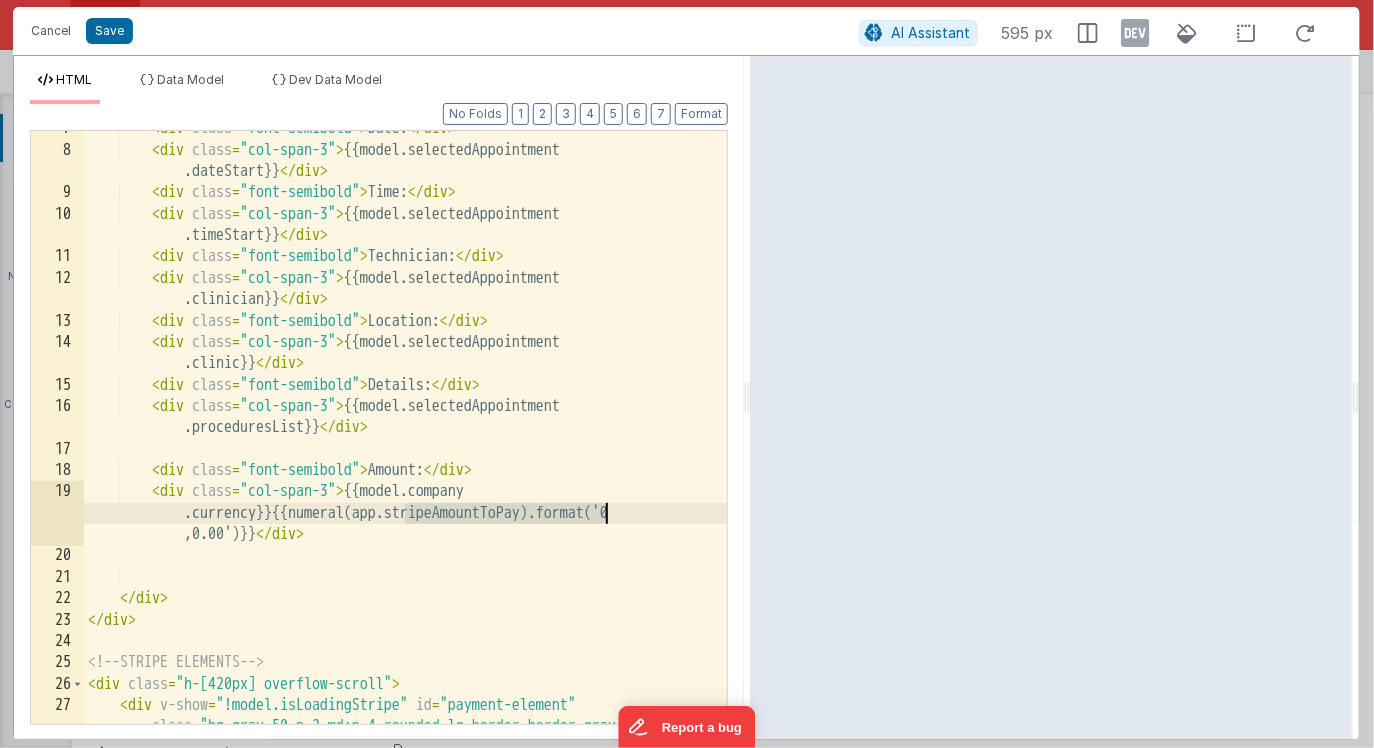 drag, startPoint x: 403, startPoint y: 510, endPoint x: 610, endPoint y: 509, distance: 207.00241 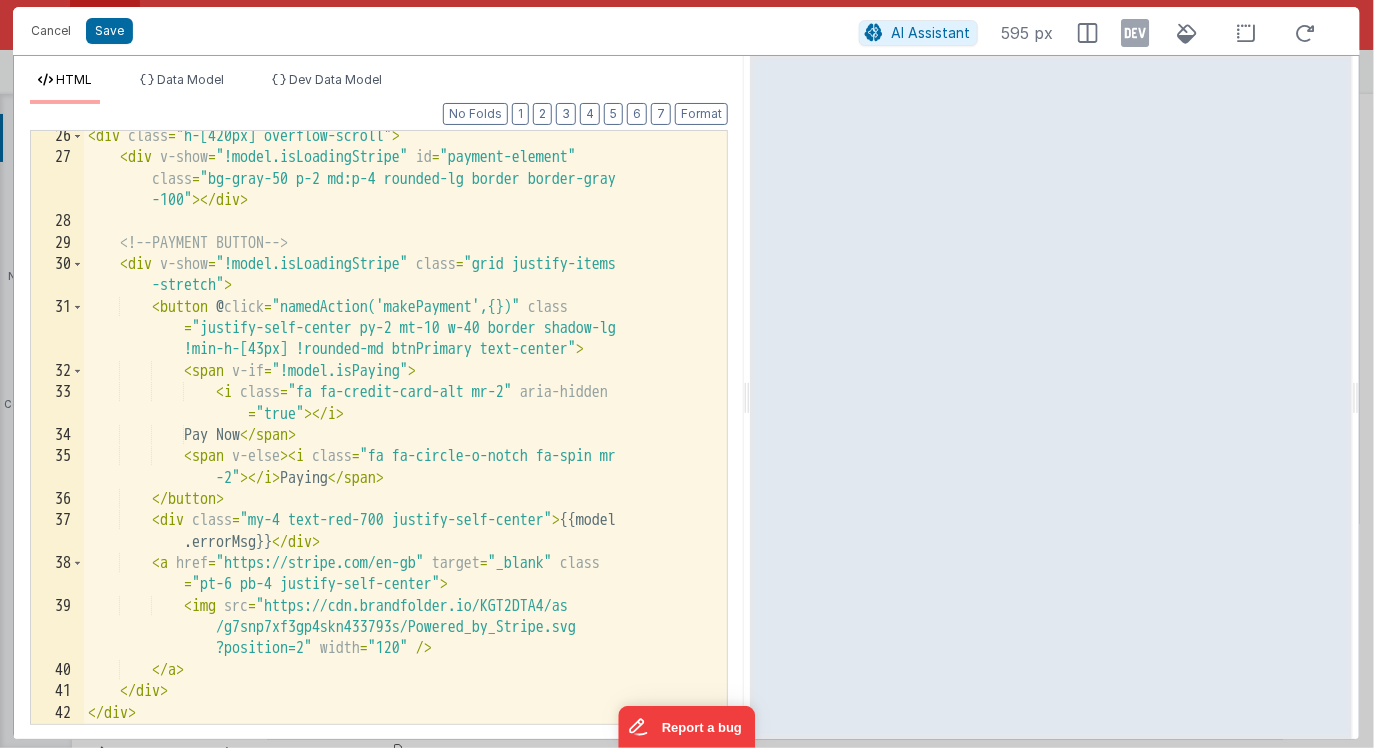 scroll, scrollTop: 752, scrollLeft: 0, axis: vertical 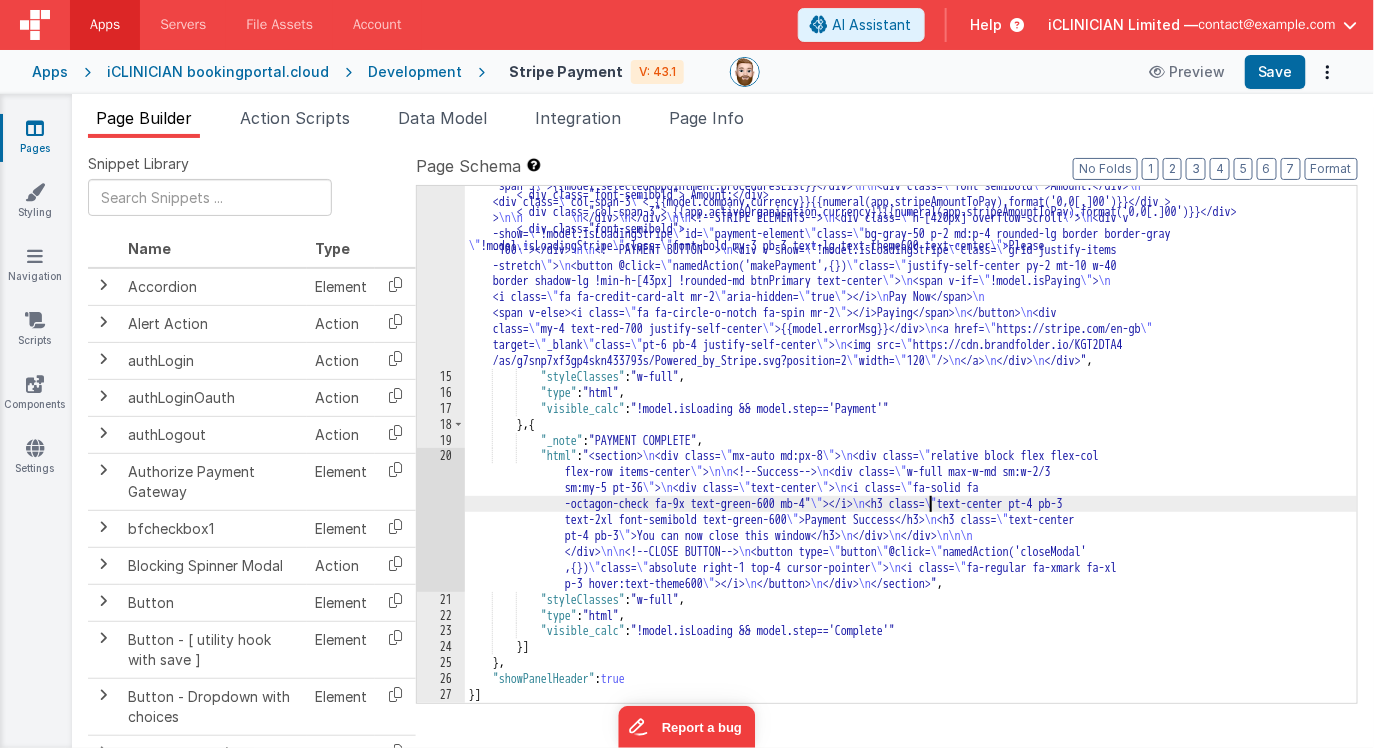 click on ""html" :  "<h3 v-show= \" !model.isLoadingStripe \"  class= \" font-bold my-3 pb-3 text-lg text-theme600 text-center \" >Please       enter card details below</h3> \n\n\n <--DETAILS-- \n <div v-show= \" !model.isLoadingStripe \"  class= \" bg-gray-50 p-2 md:p      -4 rounded-lg border border-gray-100 mb-4 \" > \n     <div class= \" grid grid-cols-4 \" > \n         <div class= \" font      -semibold \" >Date:</div> \n         <div class= \" col-span-3 \" >{{model.selectedAppointment.dateStart}}</div> \n         <div       class= \" font-semibold \" >Time:</div> \n         <div class= \" col-span-3 \" >{{model.selectedAppointment.timeStart}}</div> \n               <div class= \" font-semibold \" >Technician:</div> \n         <div class= \" col-span-3 \" >{{model.selectedAppointment      .clinician}}</div> \n         <div class= \" font-semibold \" >Location:</div> \n         <div class= \" col-span-3 \" >{{model      .selectedAppointment.clinic}}</div> \n         <div class= \" \"" at bounding box center (911, 476) 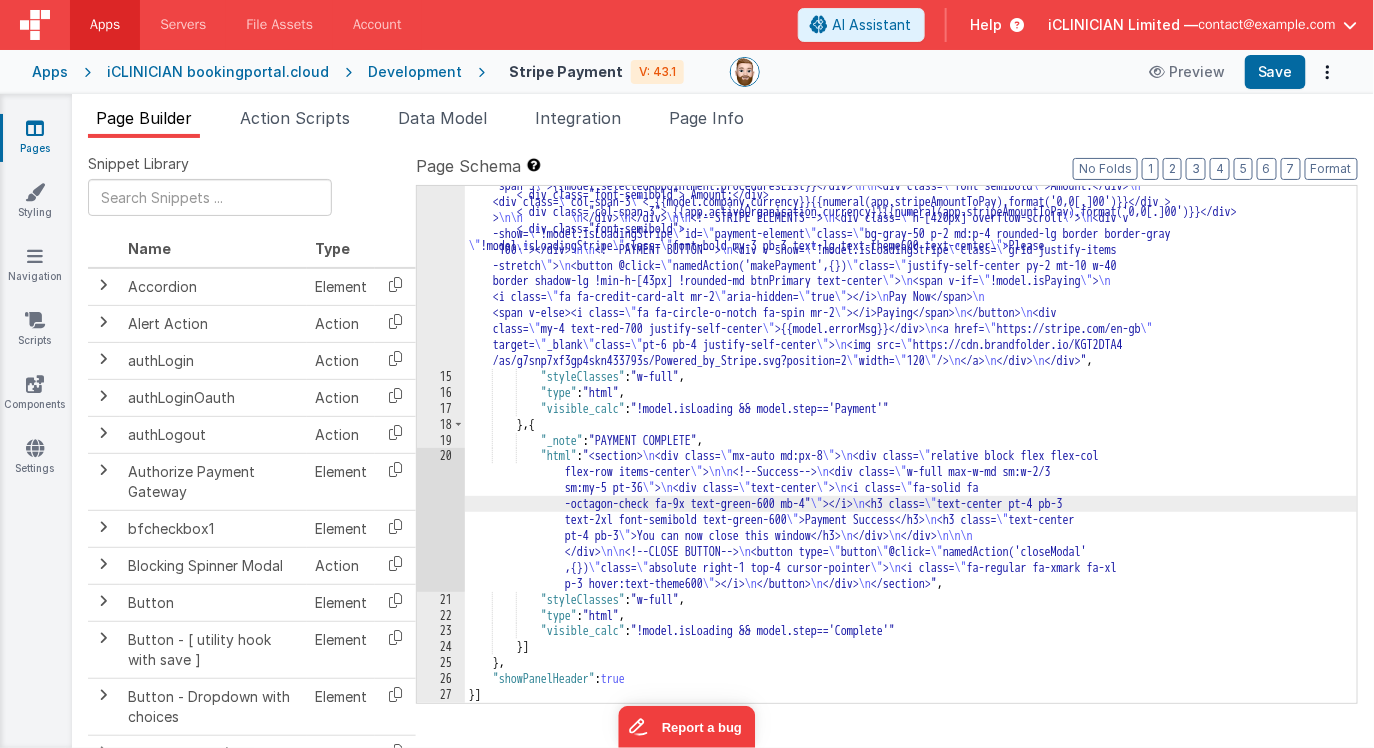click on "20" at bounding box center [441, 519] 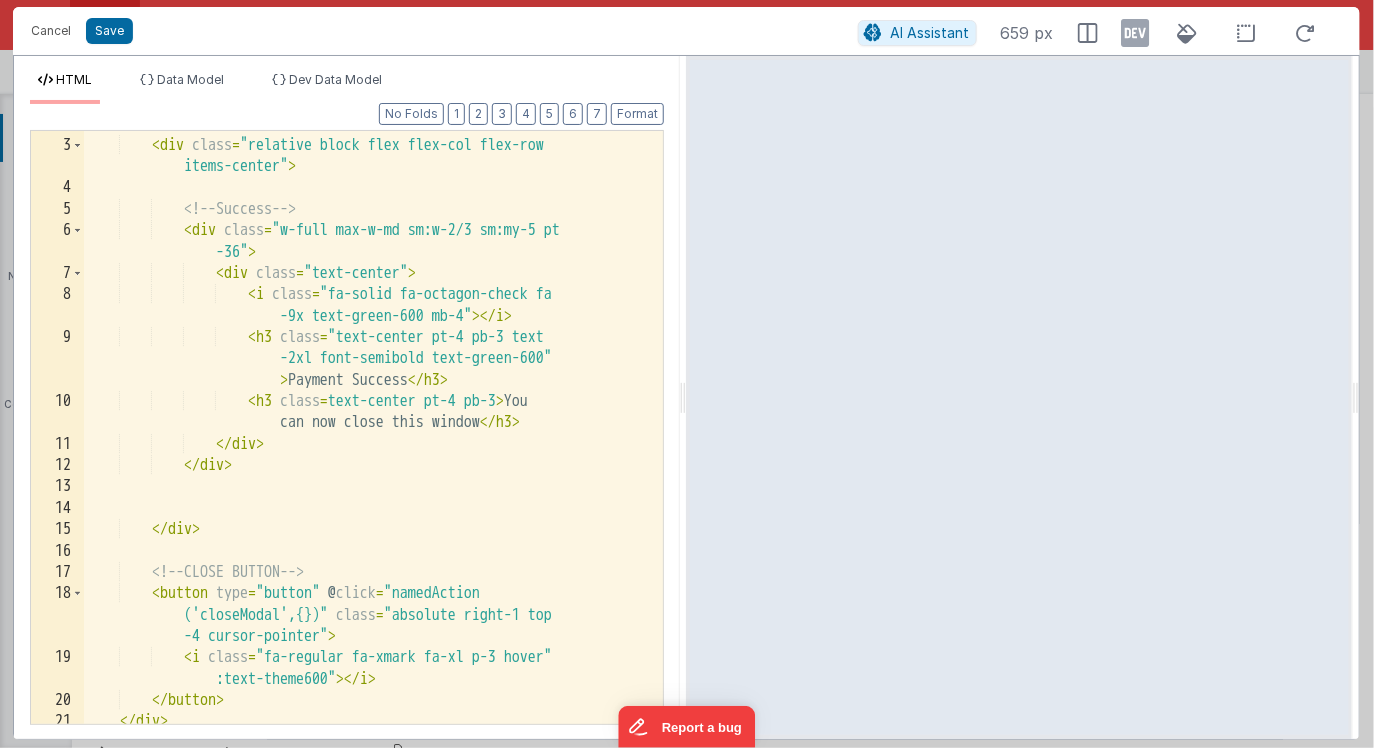 scroll, scrollTop: 68, scrollLeft: 0, axis: vertical 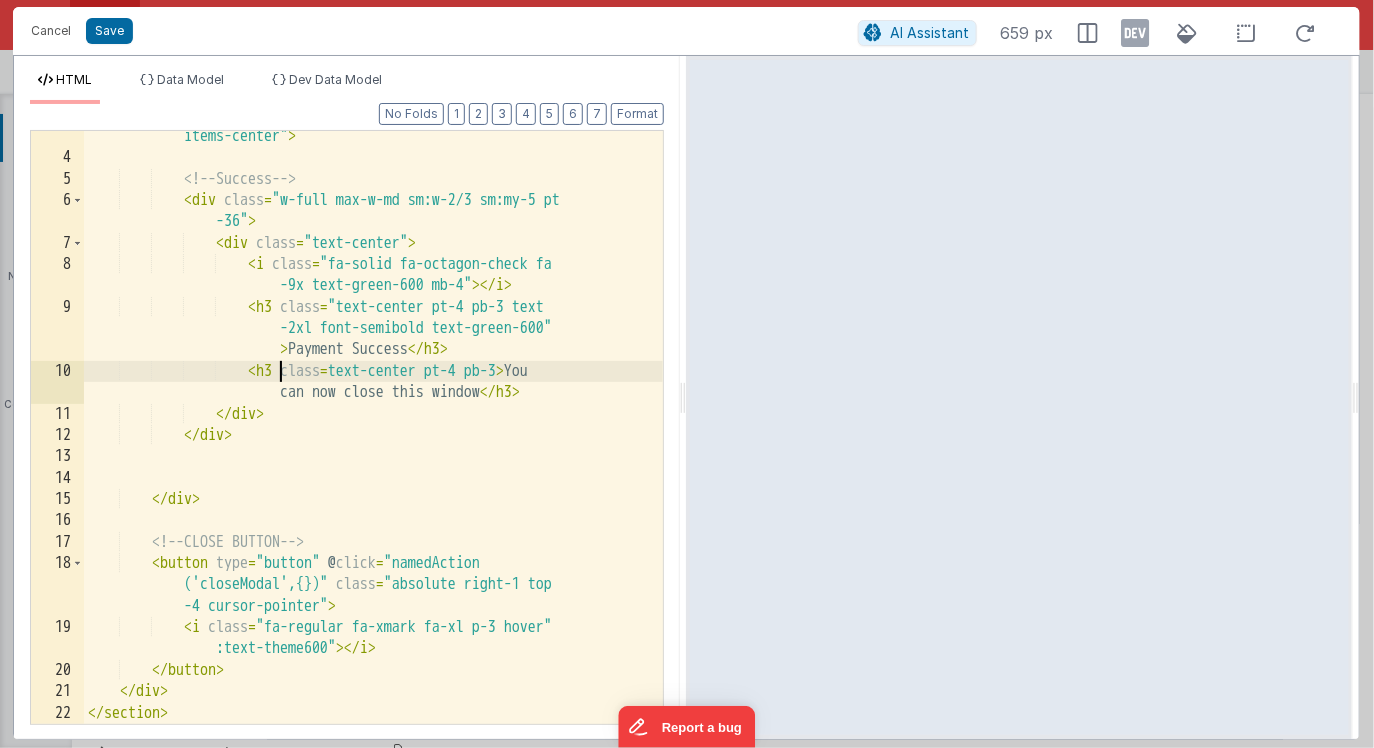 click on "< div   class = "relative block flex flex-col flex-row               items-center" >                <!-- Success -->                < div   class = "w-full max-w-md sm:w-2/3 sm:my-5 pt                  -36" >                     < div   class = "text-center" >                          < i   class = "fa-solid fa-octagon-check fa                          -9x text-green-600 mb-4" > </ i >                          < h3   class = "text-center pt-4 pb-3 text                          -2xl font-semibold text-green-600"                          > Payment Success </ h3 >                          < h3   class = "text-center pt-4 pb-3" > You                           can now close this window </ h3 >                     </ div >                </ div >           </ div >           <!-- CLOSE BUTTON -->           < button   type = "button"   @ click = "namedAction" at bounding box center (374, 432) 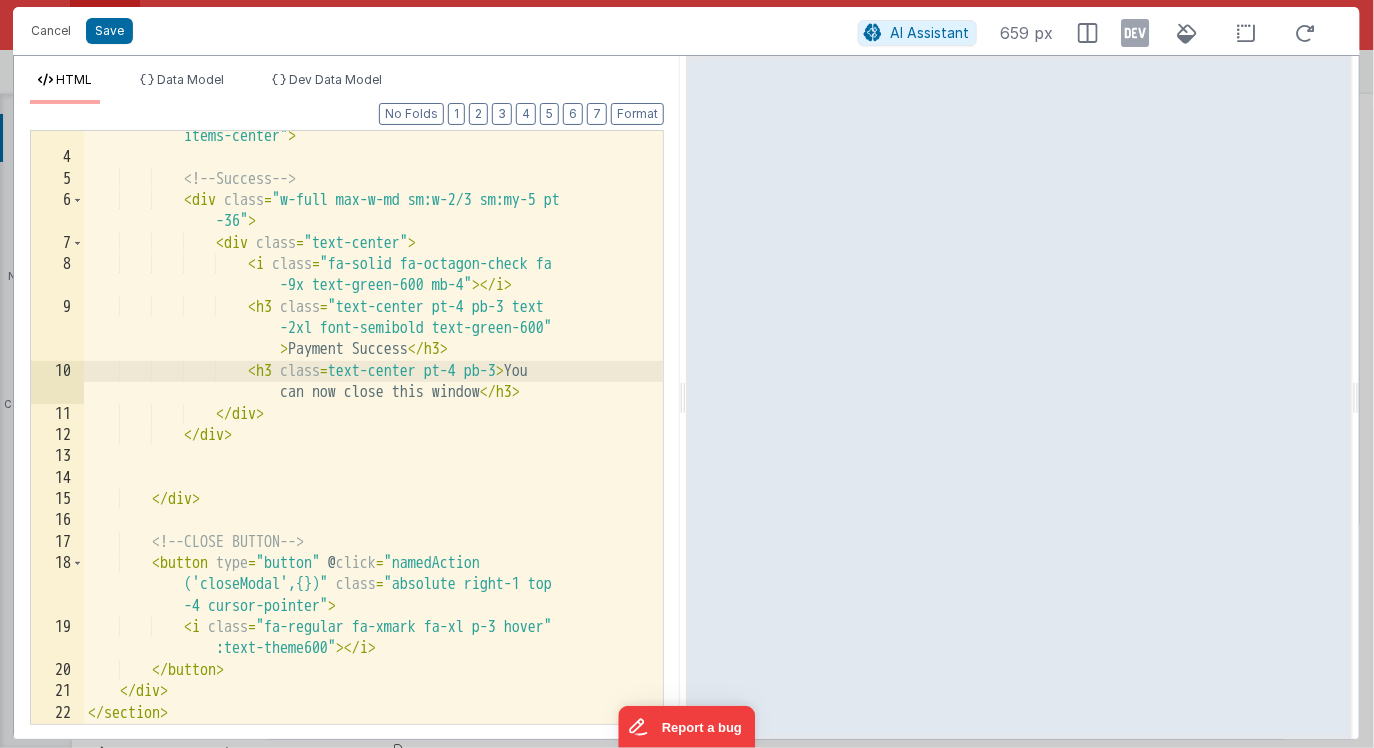 click on "< div   class = "relative block flex flex-col flex-row               items-center" >                <!-- Success -->                < div   class = "w-full max-w-md sm:w-2/3 sm:my-5 pt                  -36" >                     < div   class = "text-center" >                          < i   class = "fa-solid fa-octagon-check fa                          -9x text-green-600 mb-4" > </ i >                          < h3   class = "text-center pt-4 pb-3 text                          -2xl font-semibold text-green-600"                          > Payment Success </ h3 >                          < h3   class = "text-center pt-4 pb-3" > You                           can now close this window </ h3 >                     </ div >                </ div >           </ div >           <!-- CLOSE BUTTON -->           < button   type = "button"   @ click = "namedAction" at bounding box center (374, 432) 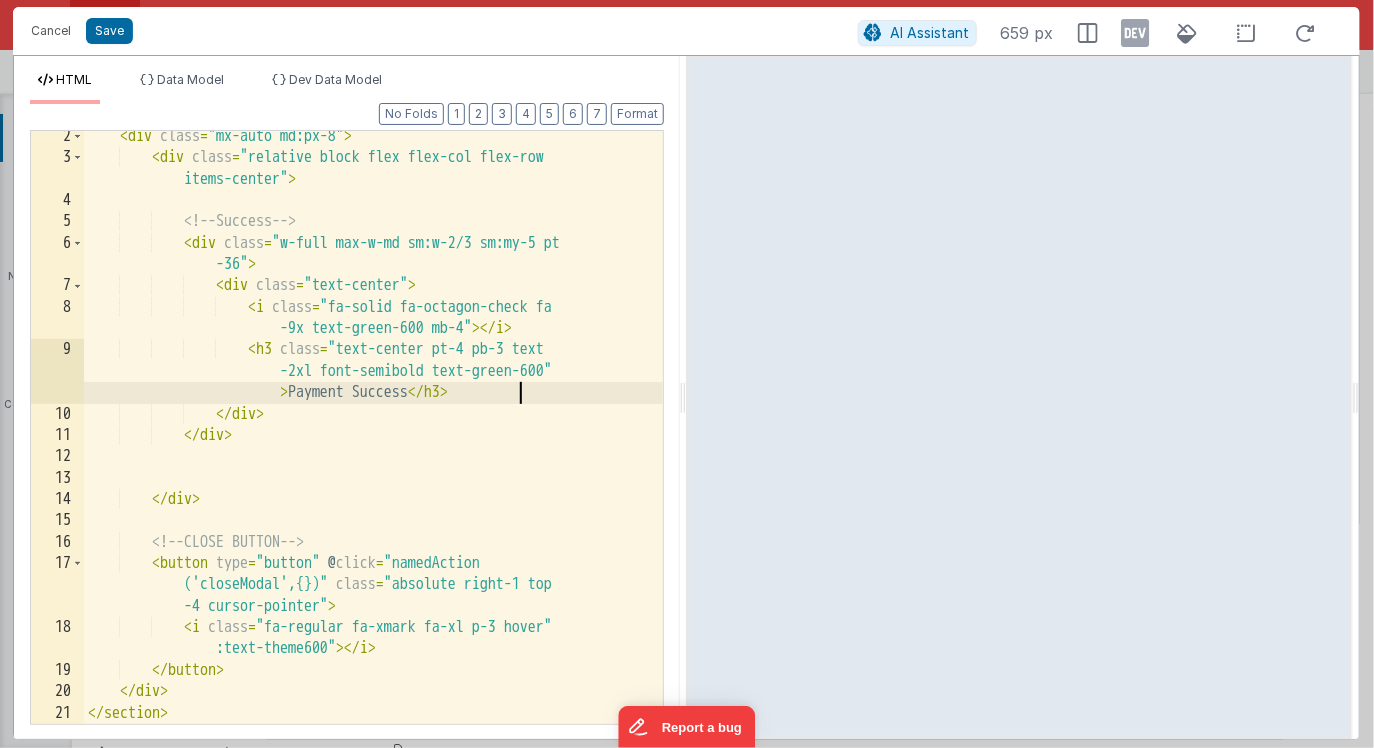 scroll, scrollTop: 25, scrollLeft: 0, axis: vertical 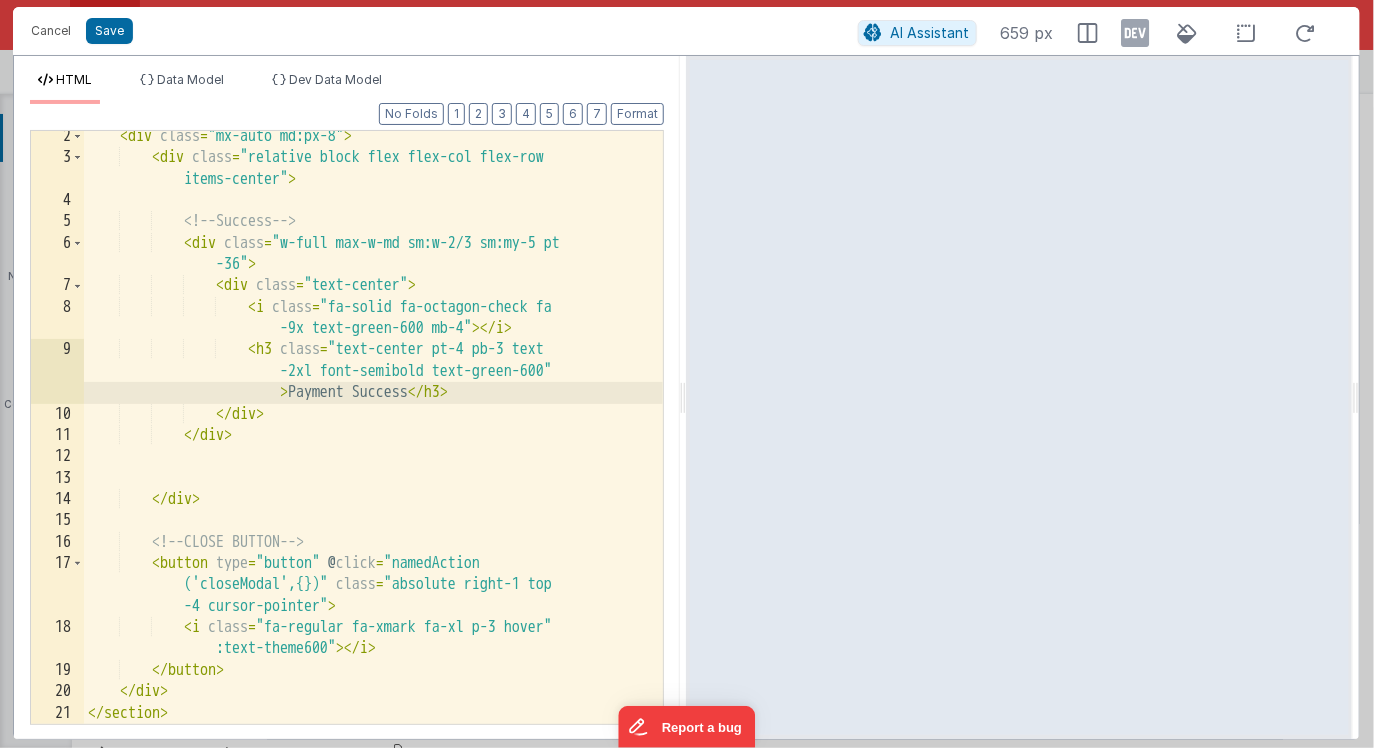 click on "Payment Success  CLOSE BUTTON" at bounding box center [374, 444] 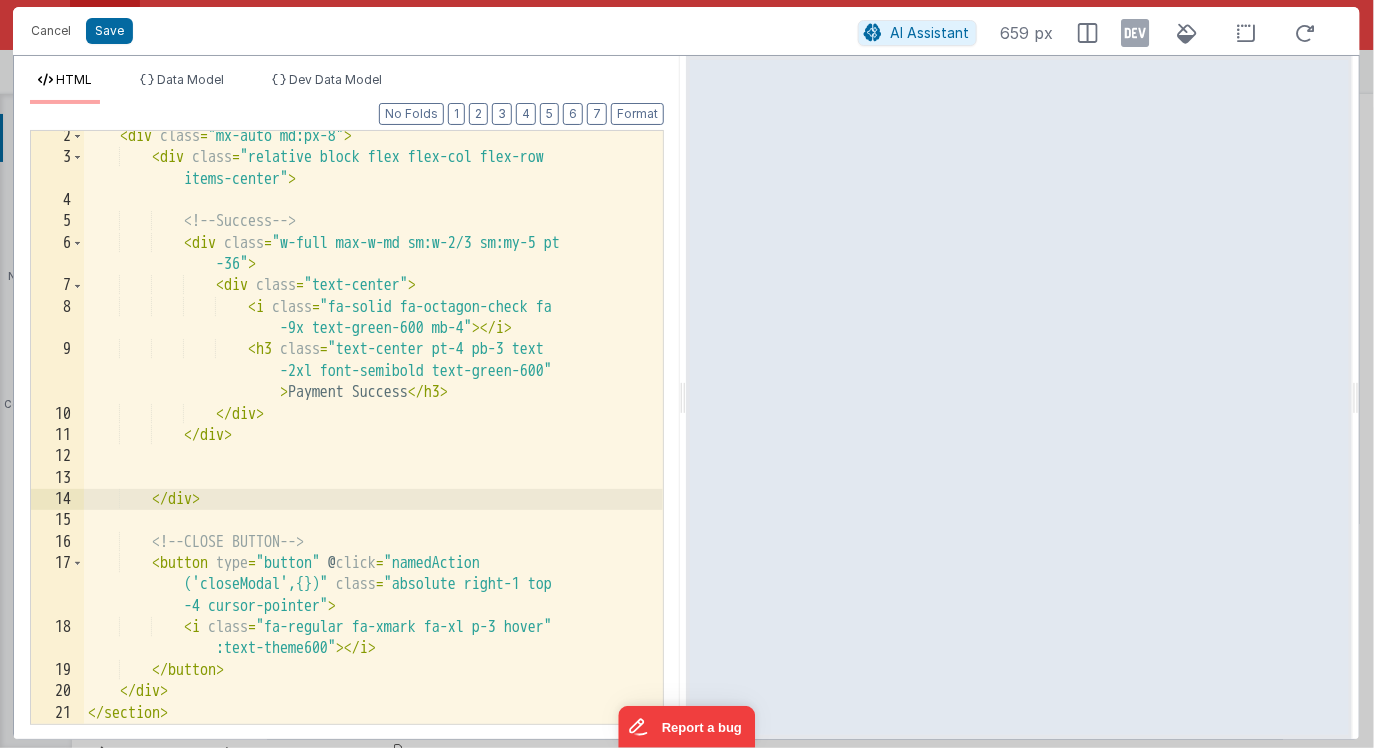 click on "Payment Success  CLOSE BUTTON" at bounding box center [374, 444] 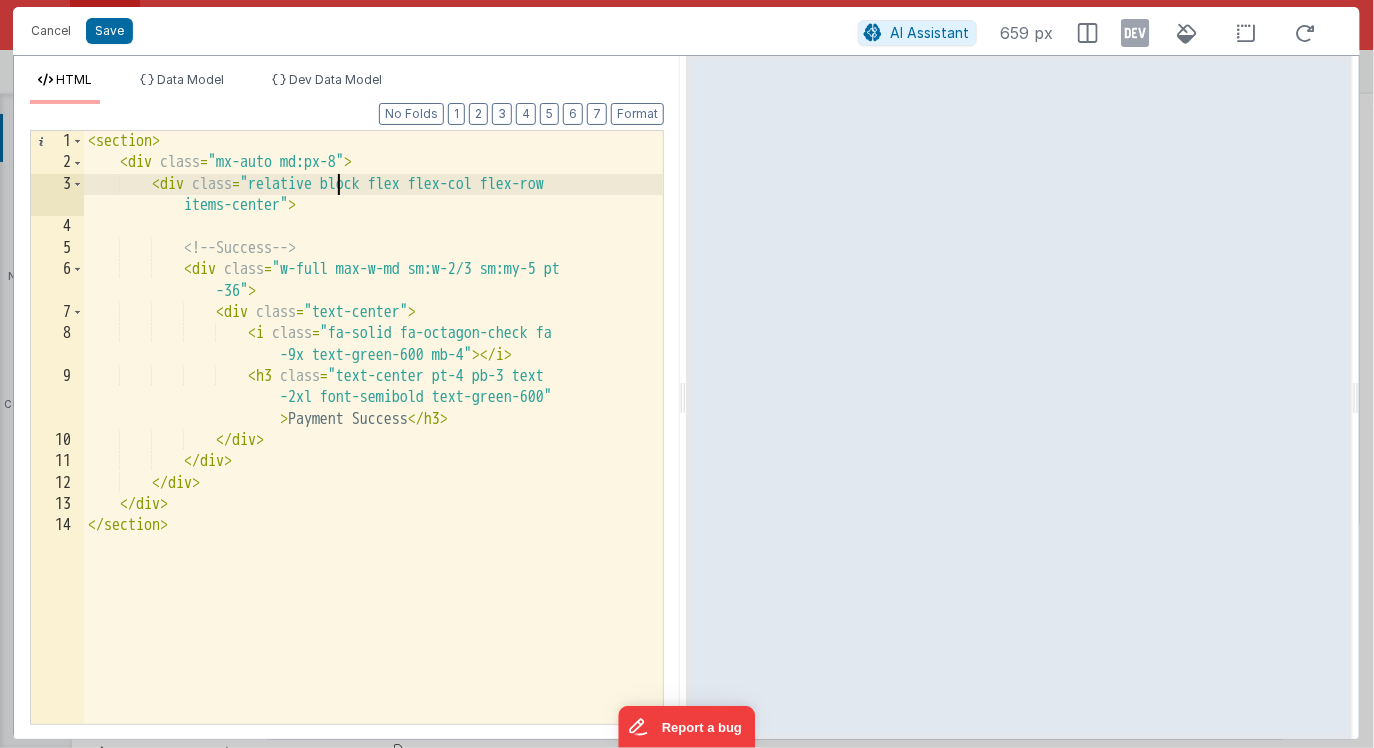 click on "< section >      < div   class = "mx-auto md:px-8" >           < div   class = "relative block flex flex-col flex-row               items-center" >                <!-- Success -->                < div   class = "w-full max-w-md sm:w-2/3 sm:my-5 pt                  -36" >                     < div   class = "text-center" >                          < i   class = "fa-solid fa-octagon-check fa                          -9x text-green-600 mb-4" > </i>                          < h3   class = "text-center pt-4 pb-3 text                          -2xl font-semibold text-green-600"                          > Payment Success </ h3 >                     </ div >                </ div >           </ div >      </ div > </ section >" at bounding box center (374, 449) 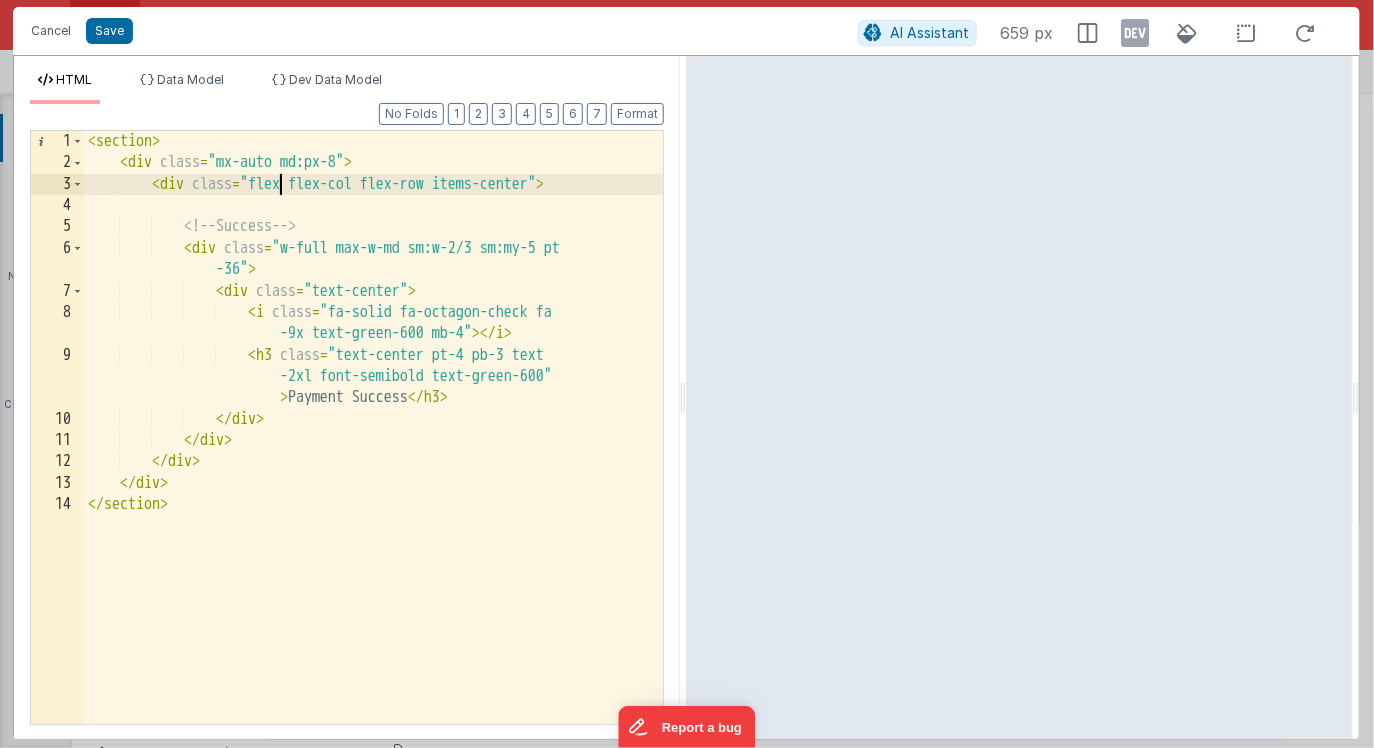 click on "< section >      < div   class = "mx-auto md:px-8" >           < div   class = "flex flex-col flex-row items-center" >                <!-- Success -->                < div   class = "w-full max-w-md sm:w-2/3 sm:my-5 pt                  -36" >                     < div   class = "text-center" >                          < i   class = "fa-solid fa-octagon-check fa                          -9x text-green-600 mb-4" > </ i >                          < h3   class = "text-center pt-4 pb-3 text                          -2xl font-semibold text-green-600"                          > Payment Success </ h3 >                     </ div >                </ div >           </ div >      </ div > </ section >" at bounding box center [374, 449] 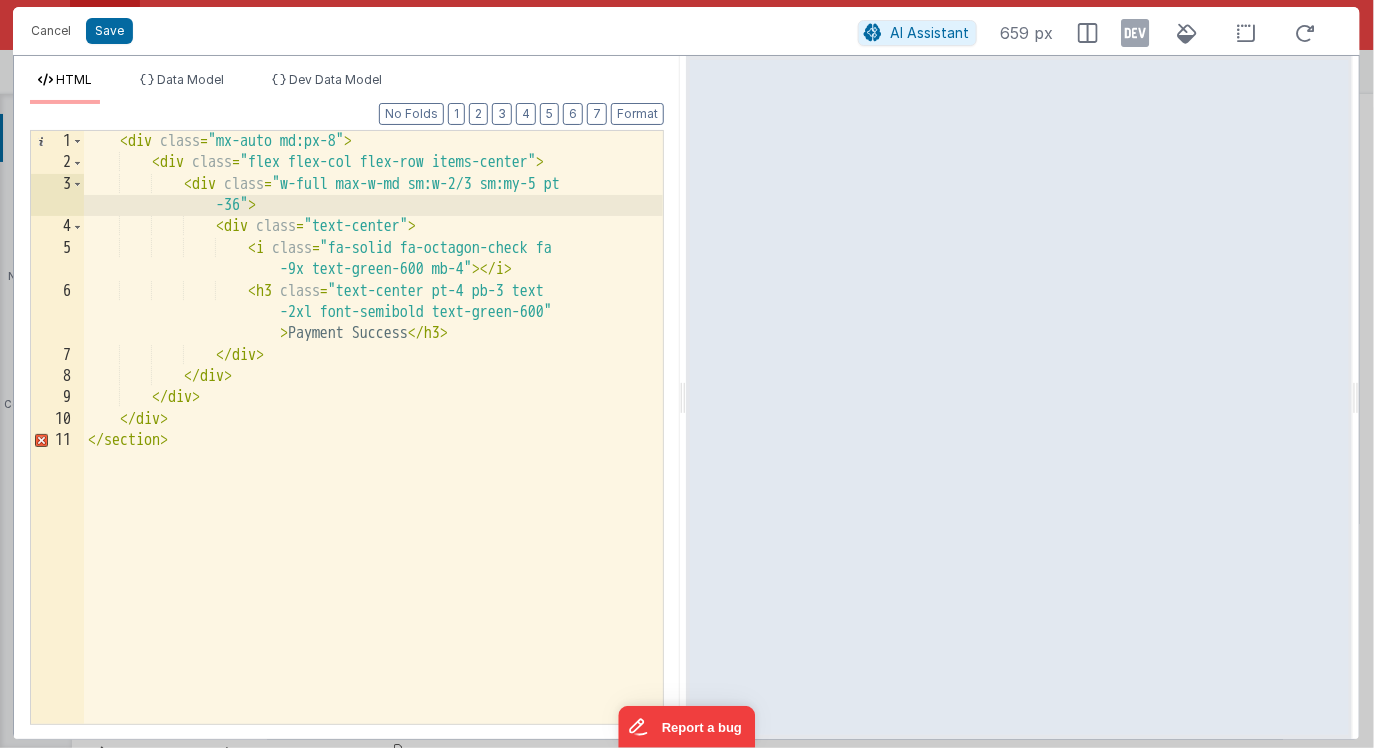 click on "< div   class = "mx-auto md:px-8" >           < div   class = "flex flex-col flex-row items-center" >                < div   class = "w-full max-w-md sm:w-2/3 sm:my-5 pt                  -36" >                     < div   class = "text-center" >                          < i   class = "fa-solid fa-octagon-check fa                          -9x text-green-600 mb-4" > </ i >                          < h3   class = "text-center pt-4 pb-3 text                          -2xl font-semibold text-green-600"                          > Payment Success </ h3 >                     </ div >                </ div >           </ div >      </ div > </ section >" at bounding box center [374, 449] 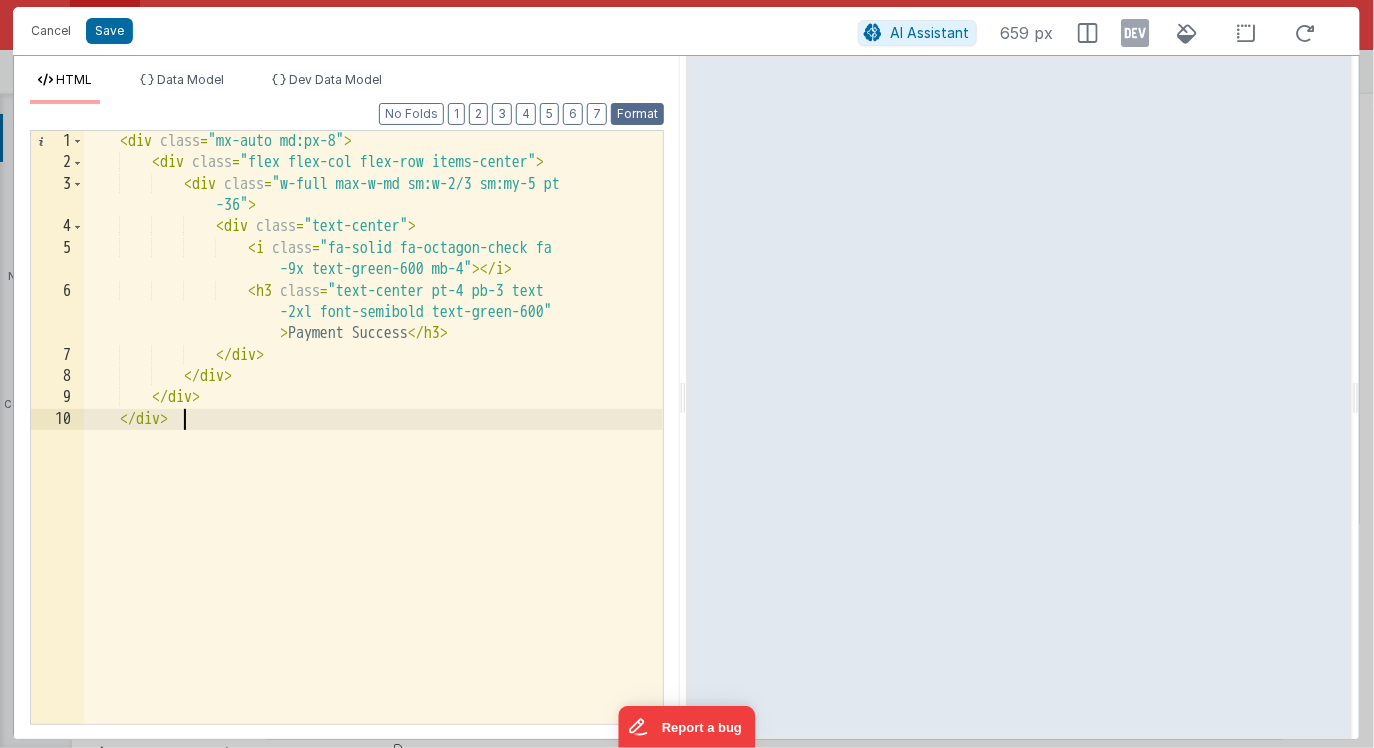 click on "Format" at bounding box center [637, 114] 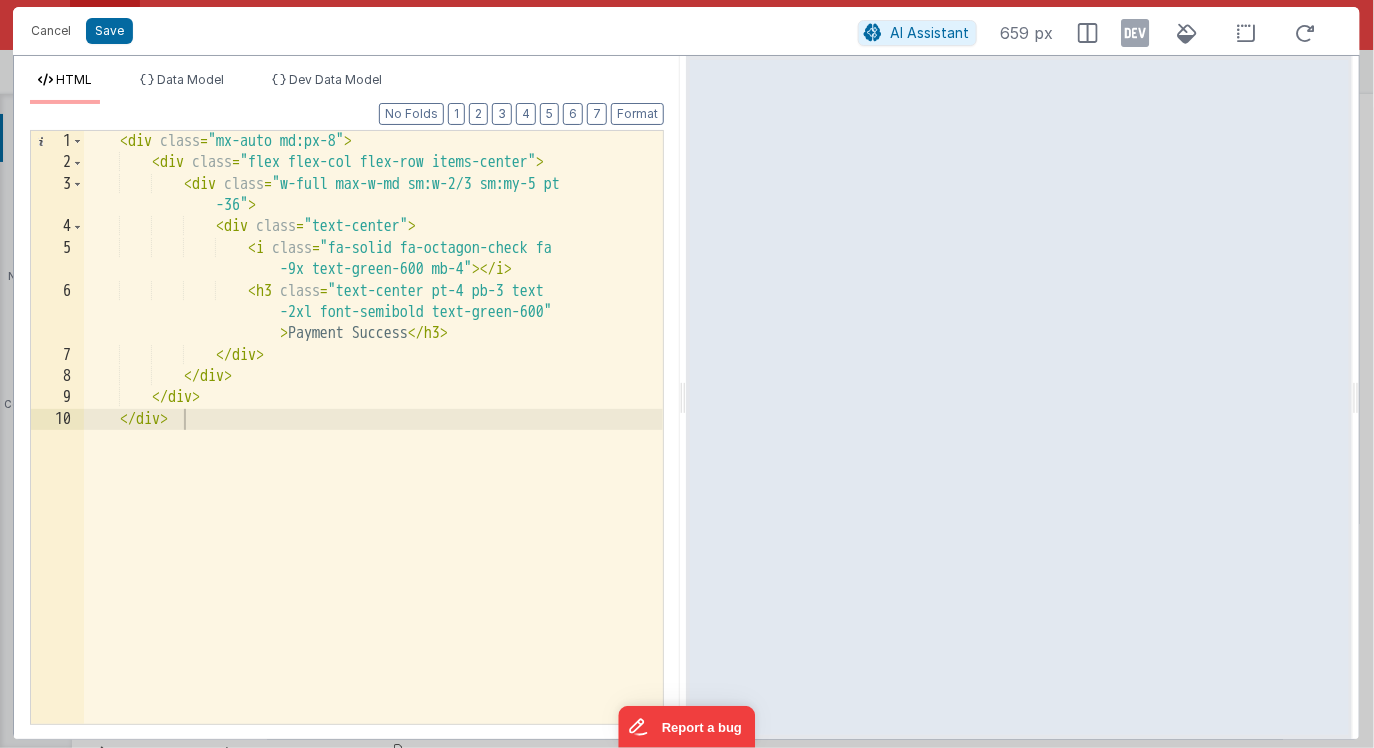 click on "< div   class = "mx-auto md:px-8" >           < div   class = "flex flex-col flex-row items-center" >                < div   class = "w-full max-w-md sm:w-2/3 sm:my-5 pt                  -36" >                     < div   class = "text-center" >                          < i   class = "fa-solid fa-octagon-check fa                          -9x text-green-600 mb-4" > </i>                          < h3   class = "text-center pt-4 pb-3 text                          -2xl font-semibold text-green-600"                          > Payment Success </ h3 >                     </ div >                </ div >           </ div >      </ div >" at bounding box center (374, 449) 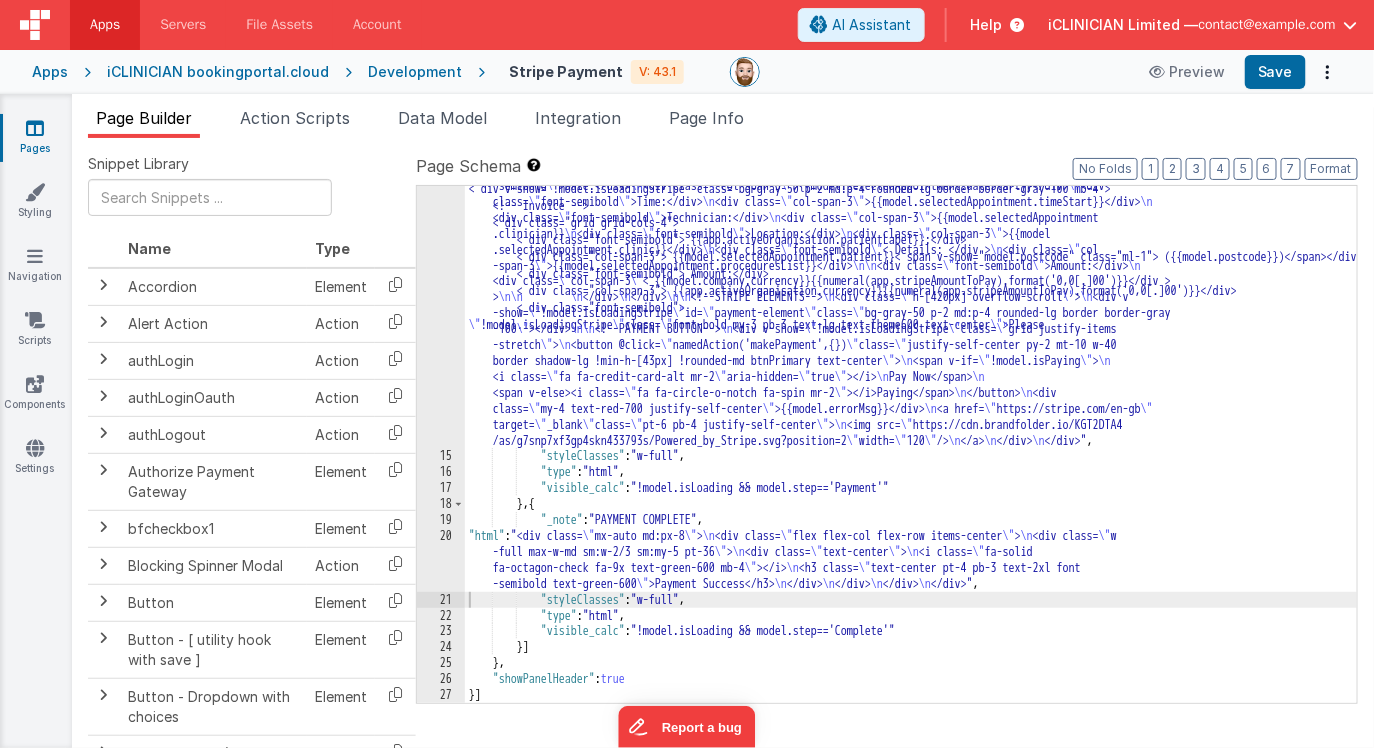 scroll, scrollTop: 262, scrollLeft: 0, axis: vertical 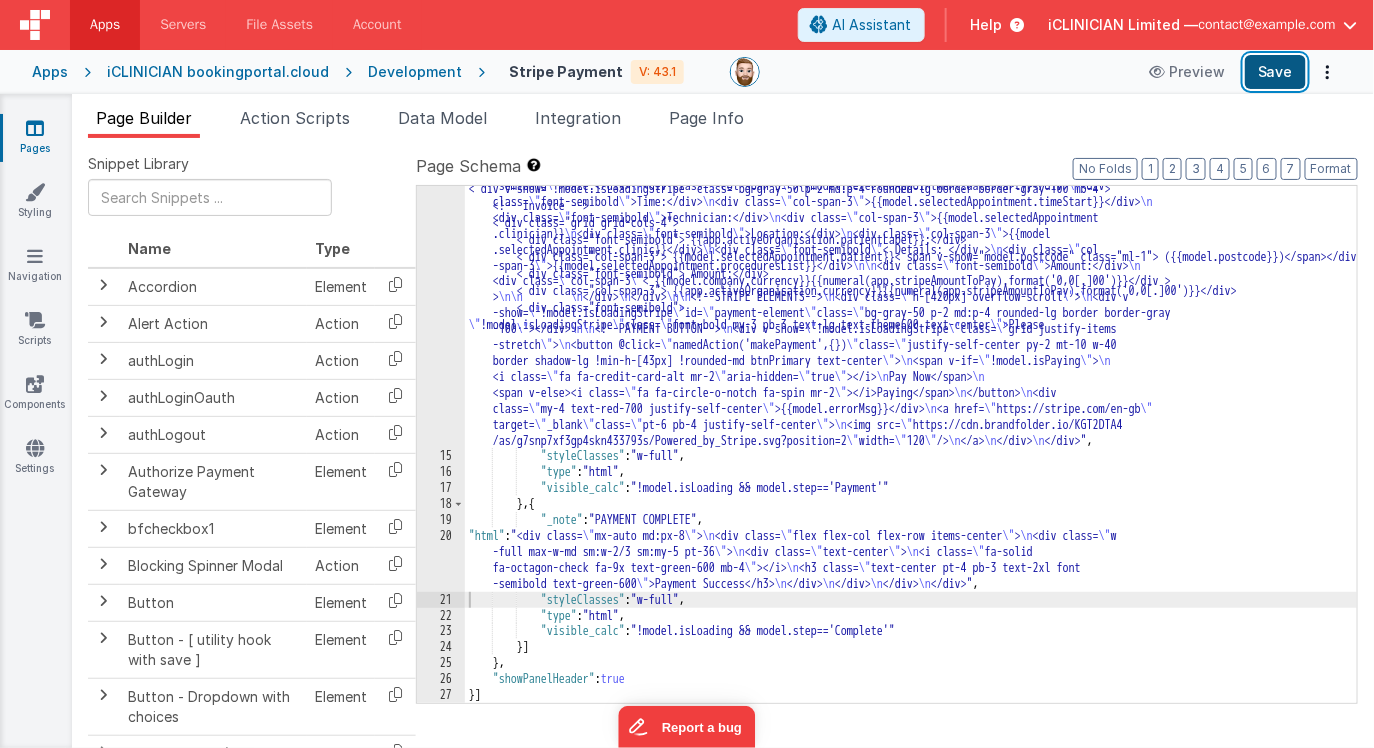 click on "Save" at bounding box center (1275, 72) 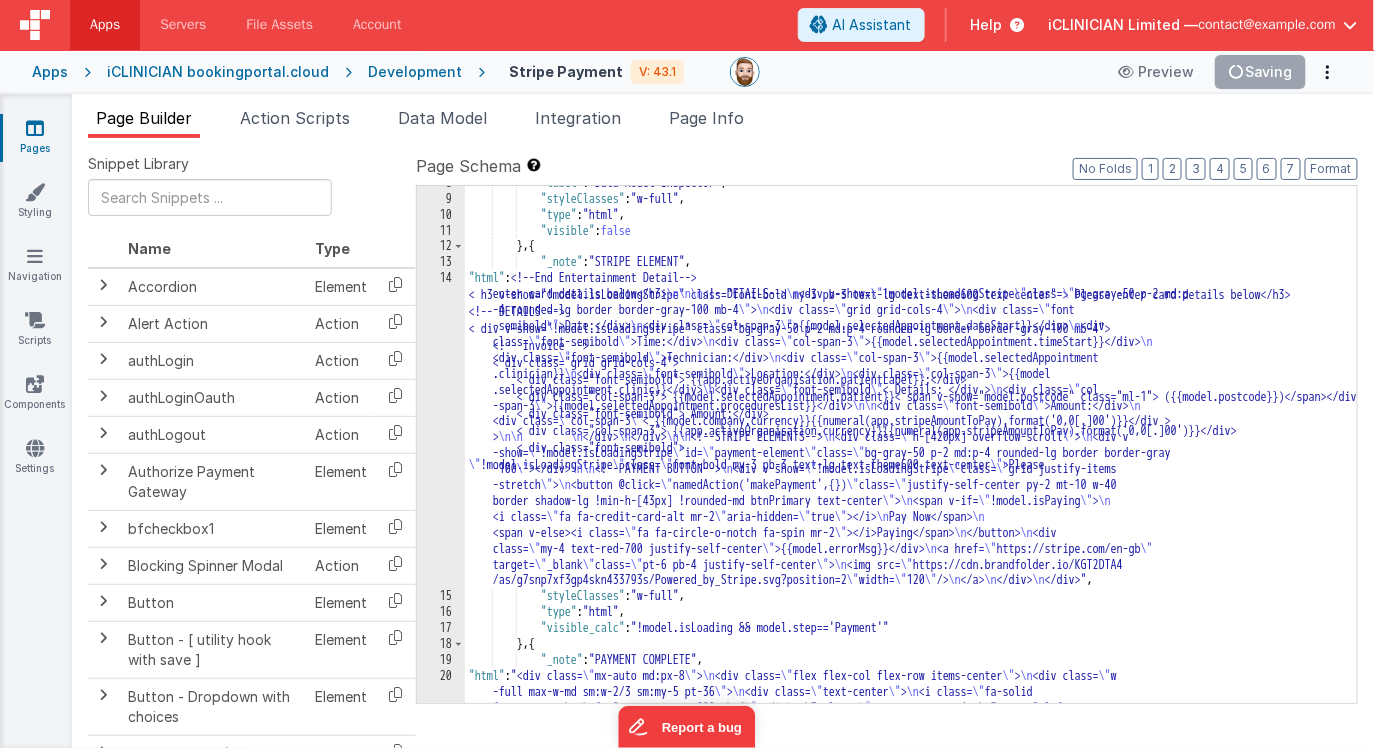 scroll, scrollTop: 0, scrollLeft: 0, axis: both 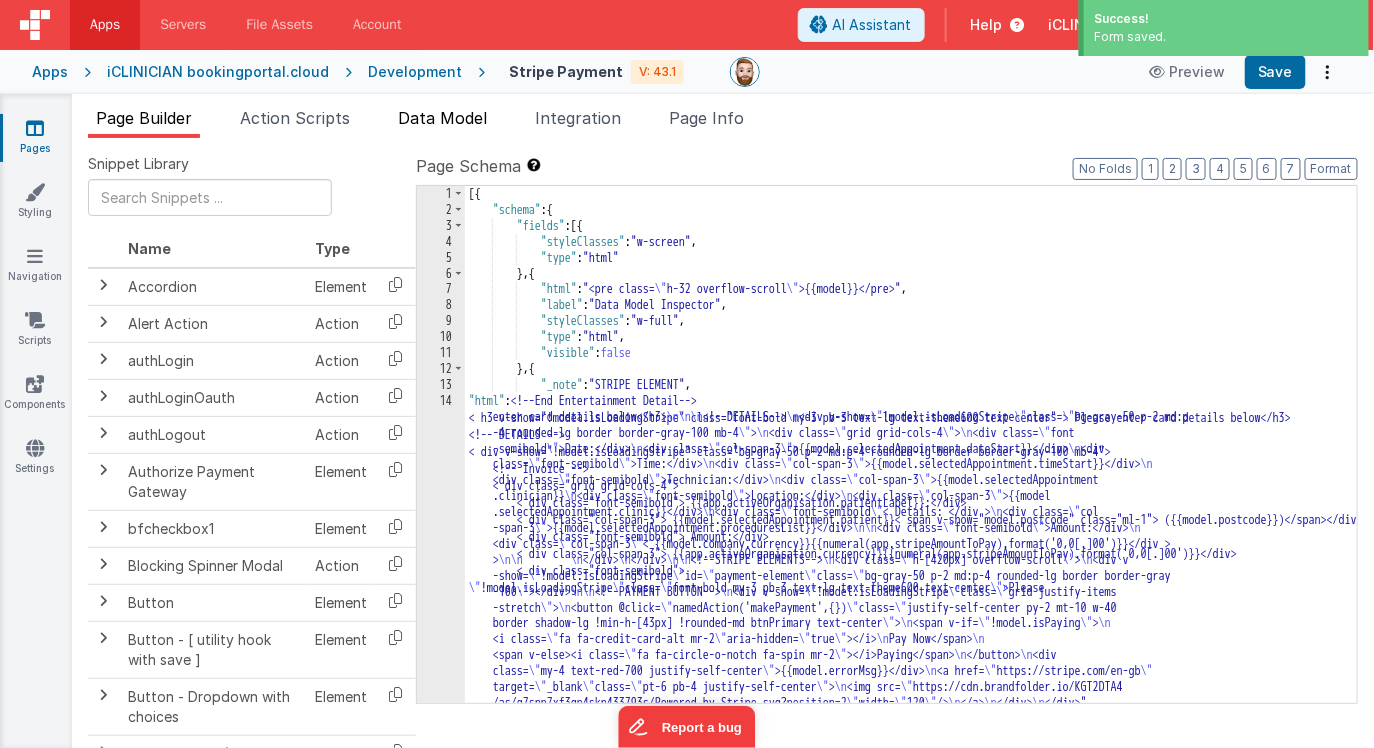 click on "Data Model" at bounding box center [442, 118] 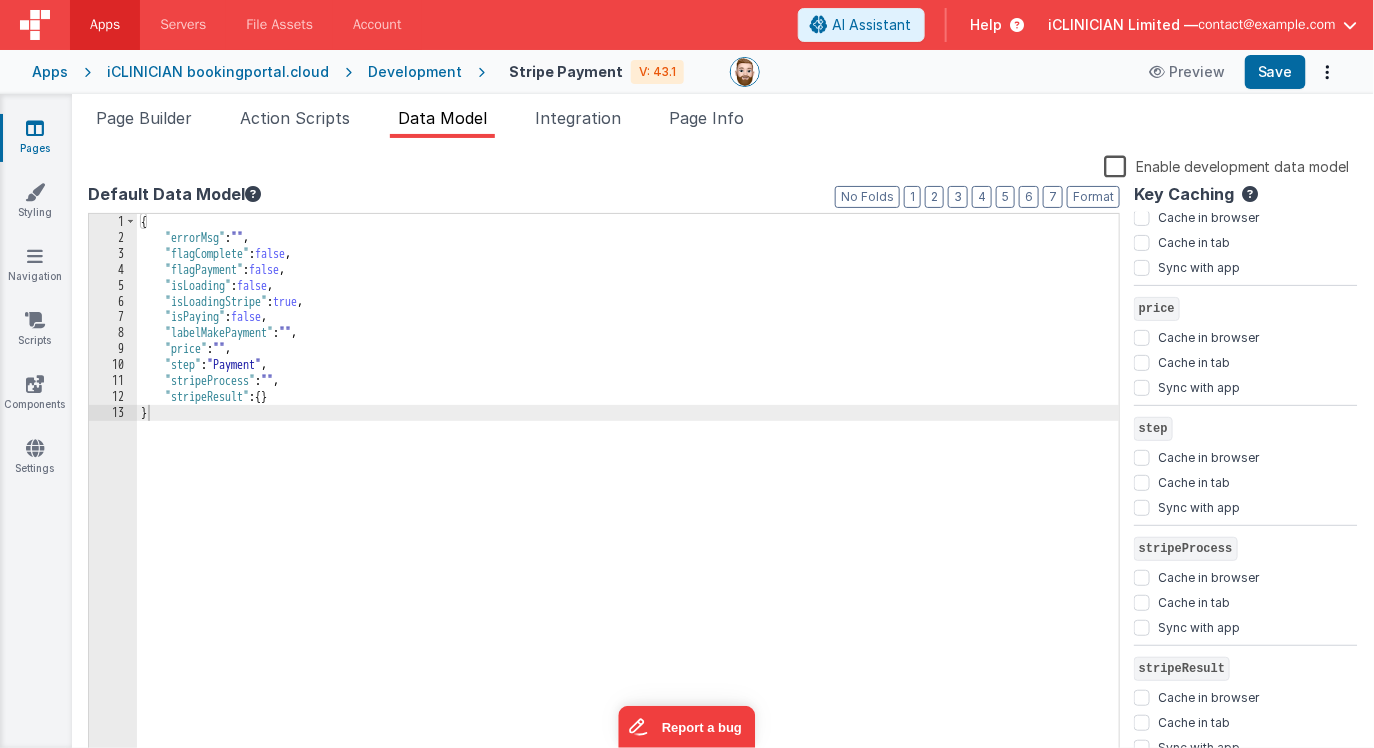 scroll, scrollTop: 0, scrollLeft: 0, axis: both 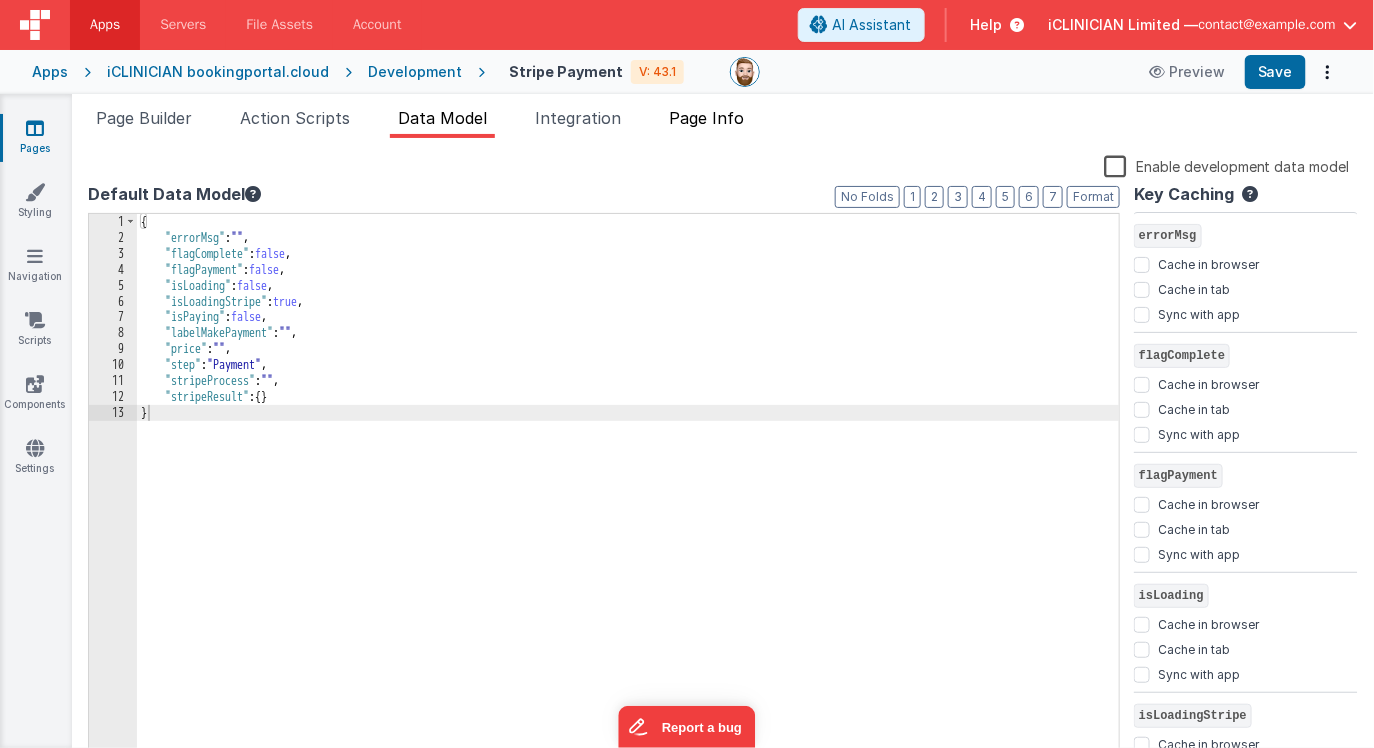 click on "Page Info" at bounding box center [706, 118] 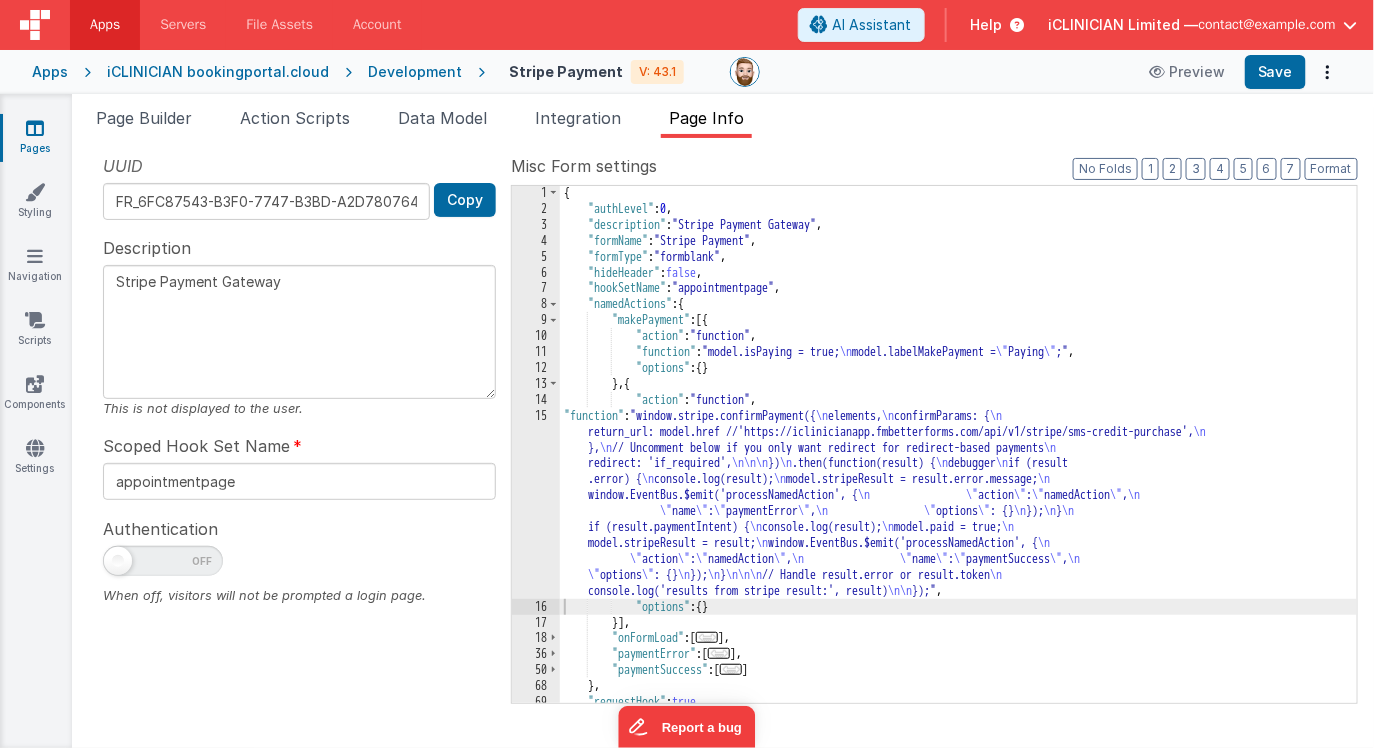 scroll, scrollTop: 135, scrollLeft: 0, axis: vertical 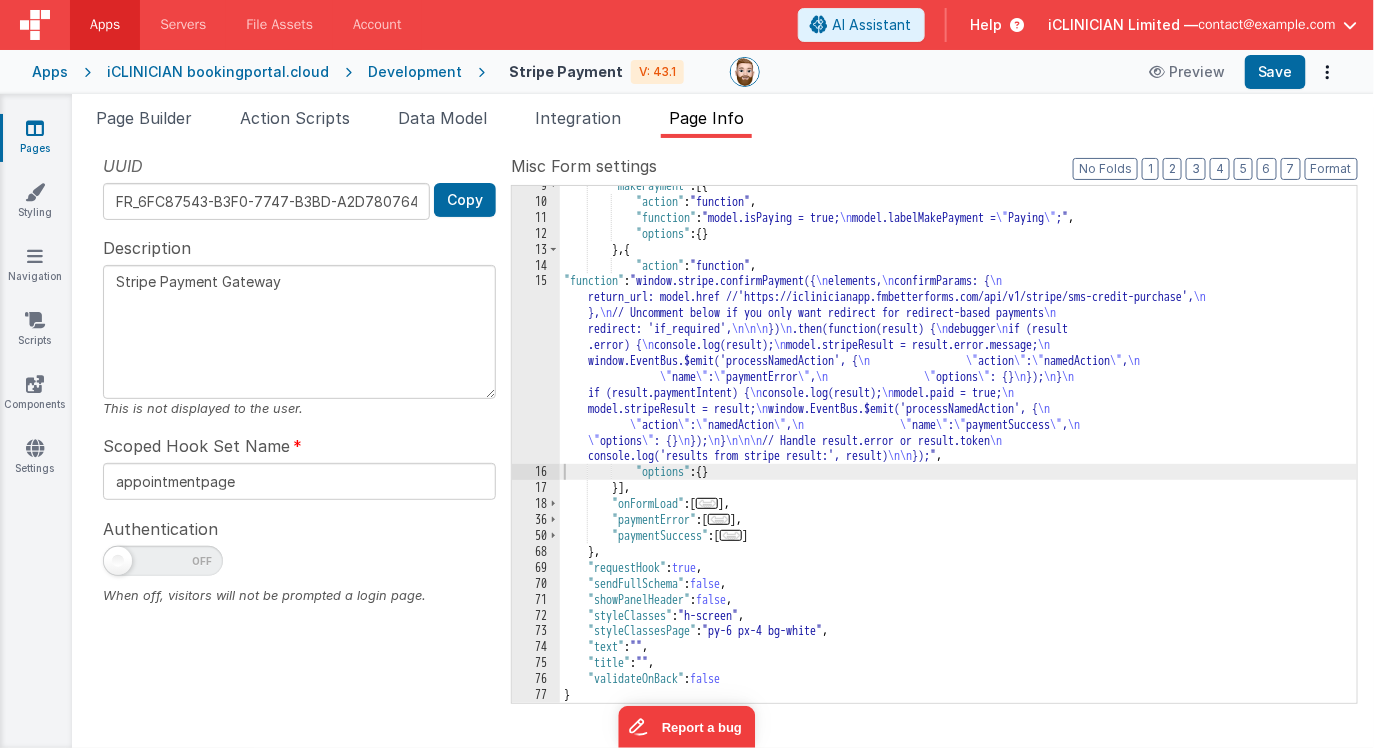 click on "..." at bounding box center (707, 503) 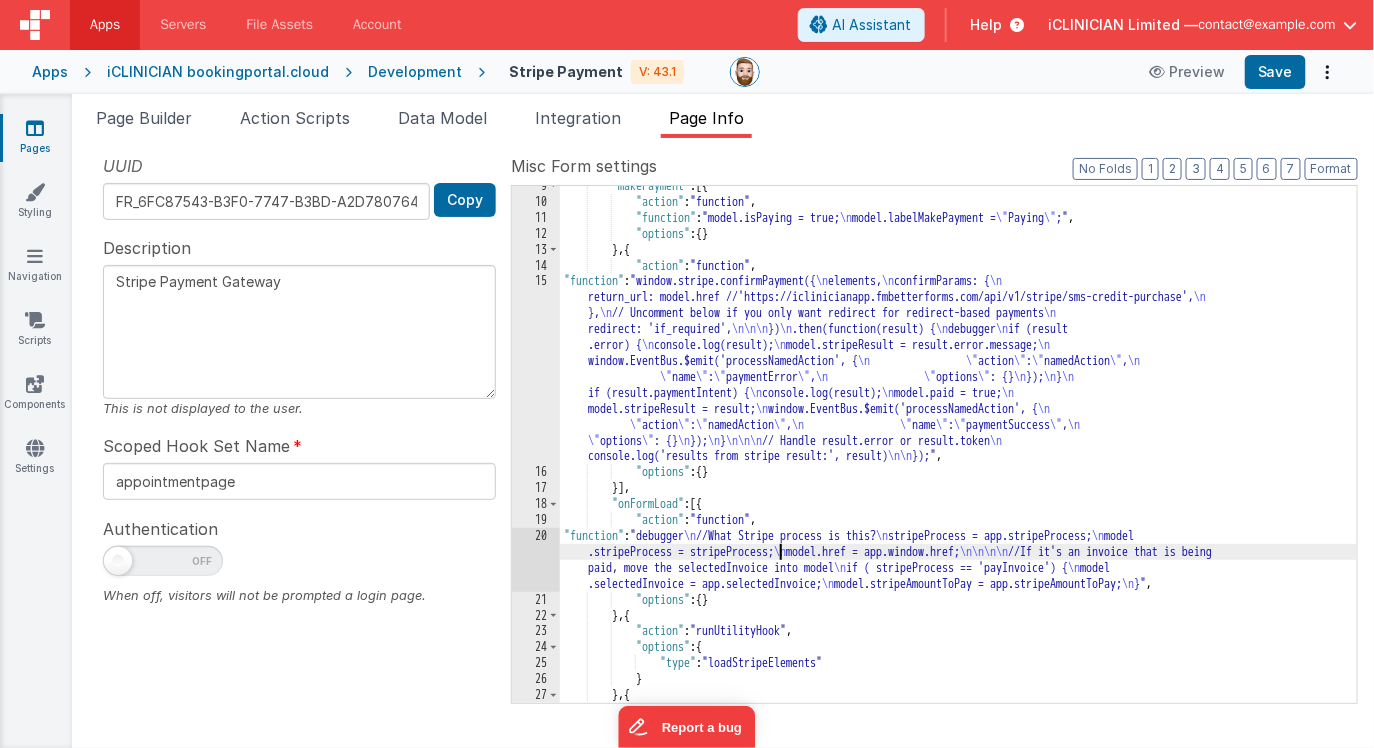 click on ""makePayment" :  [{                "action" :  "function" ,                "function" :  "model.isPaying = true; \n model.labelMakePayment =  \" Paying \" ;" ,                "options" :  { }           } ,  {                "action" :  "function" , "function" :  "window.stripe.confirmPayment({ \n         elements, \n         confirmParams: { \n                   return_url: model.href //'https://iclinicianapp.fmbetterforms.com/api/v1/stripe/sms-credit-purchase', \n               }, \n         // Uncomment below if you only want redirect for redirect-based payments \n               redirect: 'if_required', \n\n\n     }) \n     .then(function(result) { \n         debugger \n         if (result      .error) { \n             console.log(result); \n             model.stripeResult = result.error.message; \n                   window.EventBus.$emit('processNamedAction', { \n                  \" action \" :  \" namedAction \" , \n                        \" name \" :  \" paymentError ," at bounding box center [958, 452] 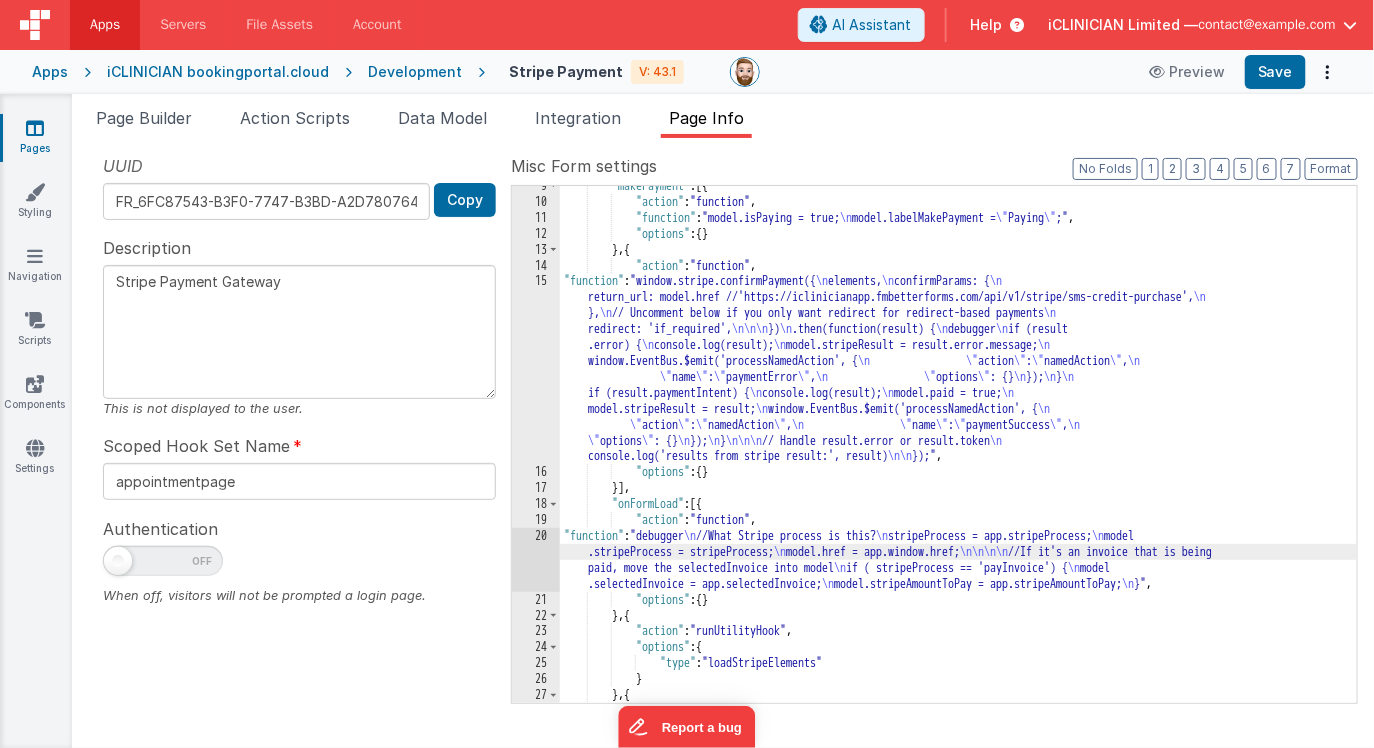 click on "20" at bounding box center [536, 560] 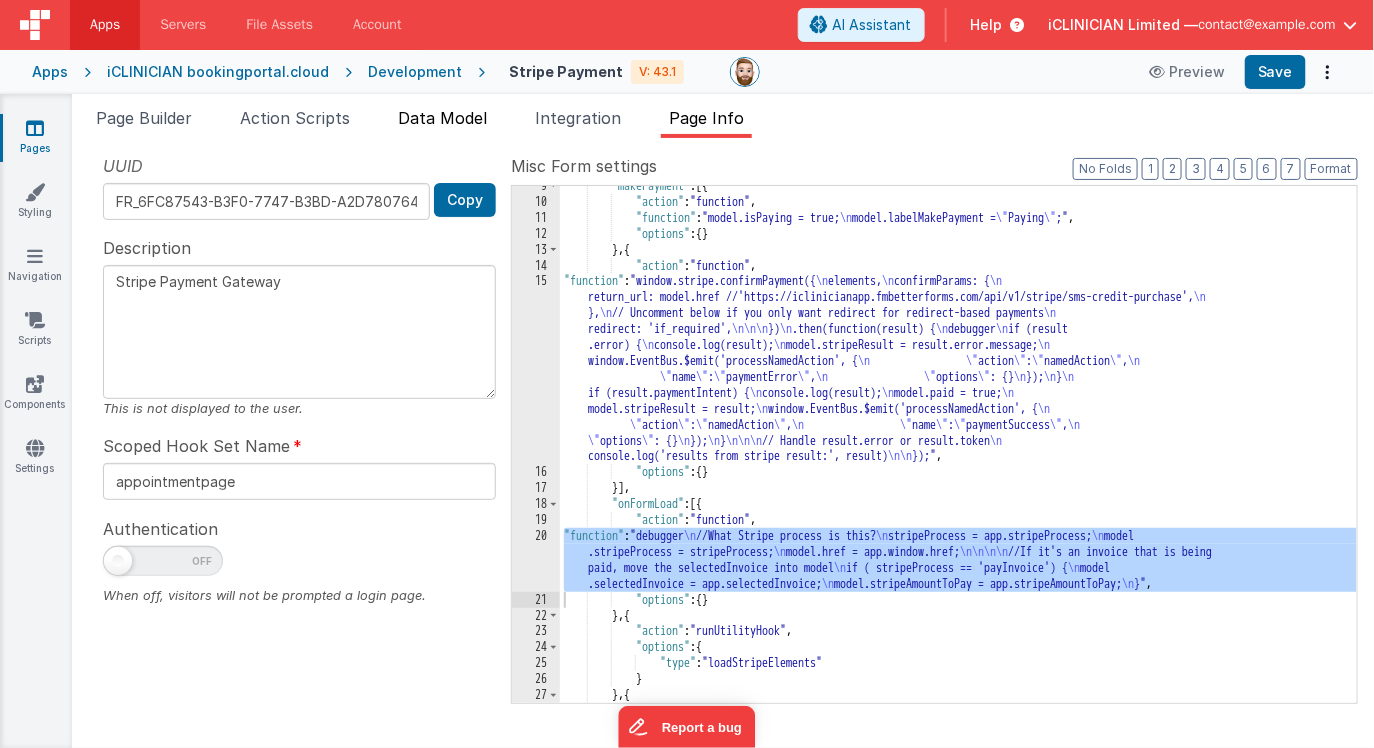 click on "Data Model" at bounding box center (442, 118) 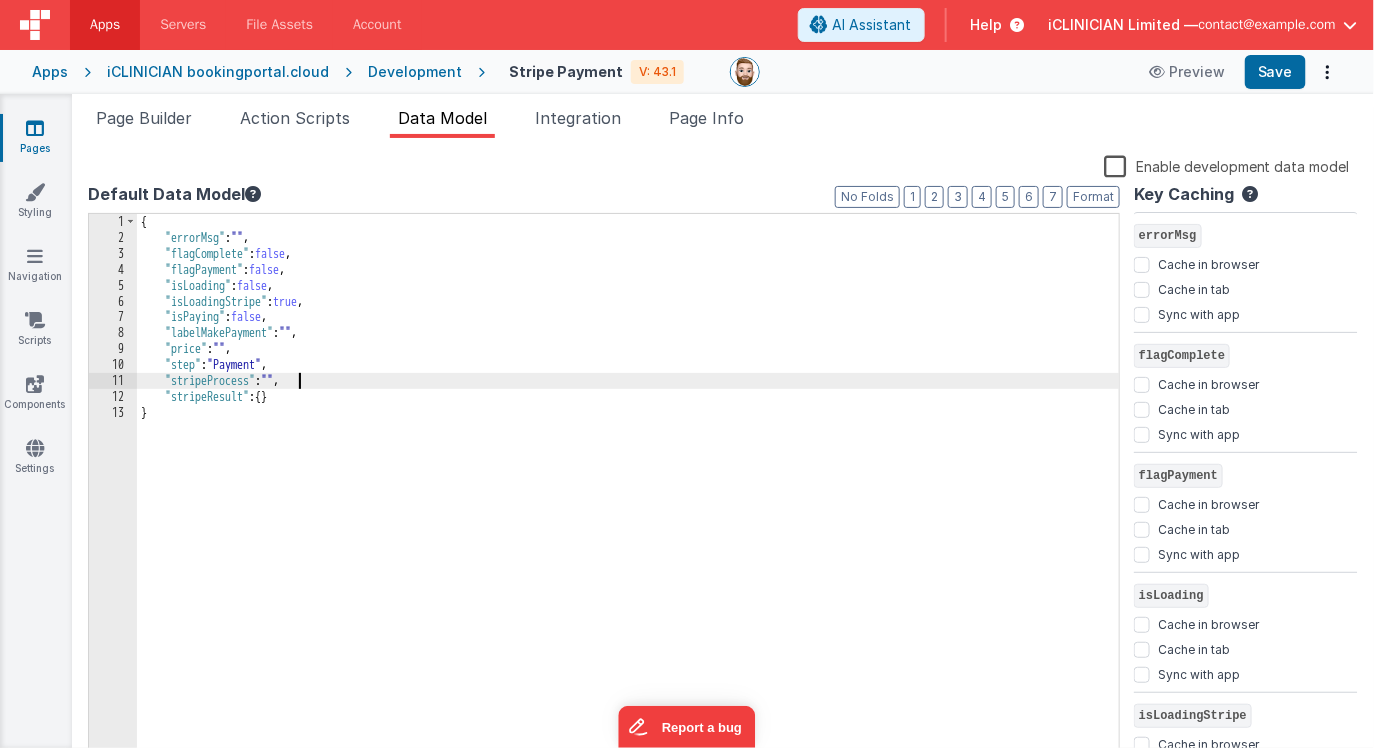 click on "{      "errorMsg" :  "" ,      "flagComplete" :  false ,      "flagPayment" :  false ,      "isLoading" :  false ,      "isLoadingStripe" :  true ,      "isPaying" :  false ,      "labelMakePayment" :  "" ,      "price" :  "" ,      "step" :  "Payment" ,      "stripeProcess" :  "" ,      "stripeResult" :  { } }" at bounding box center [628, 505] 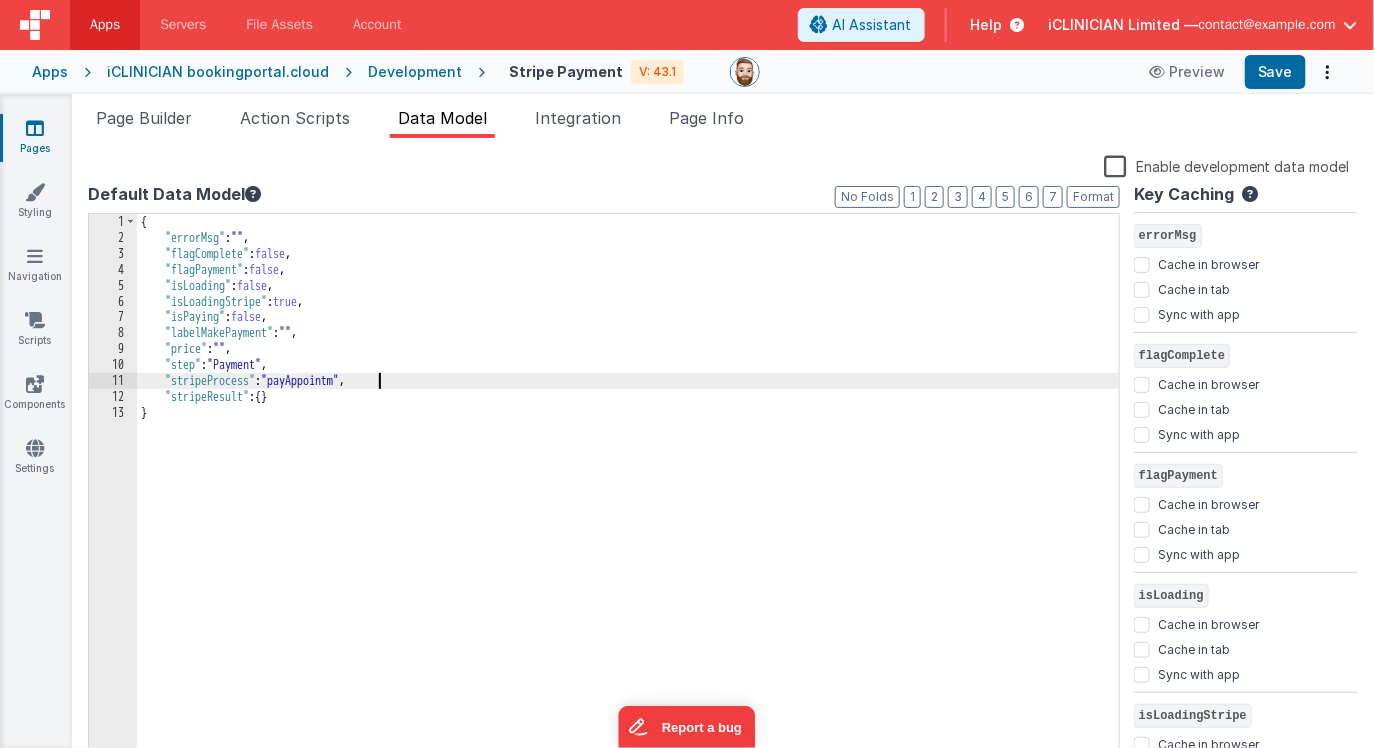 type 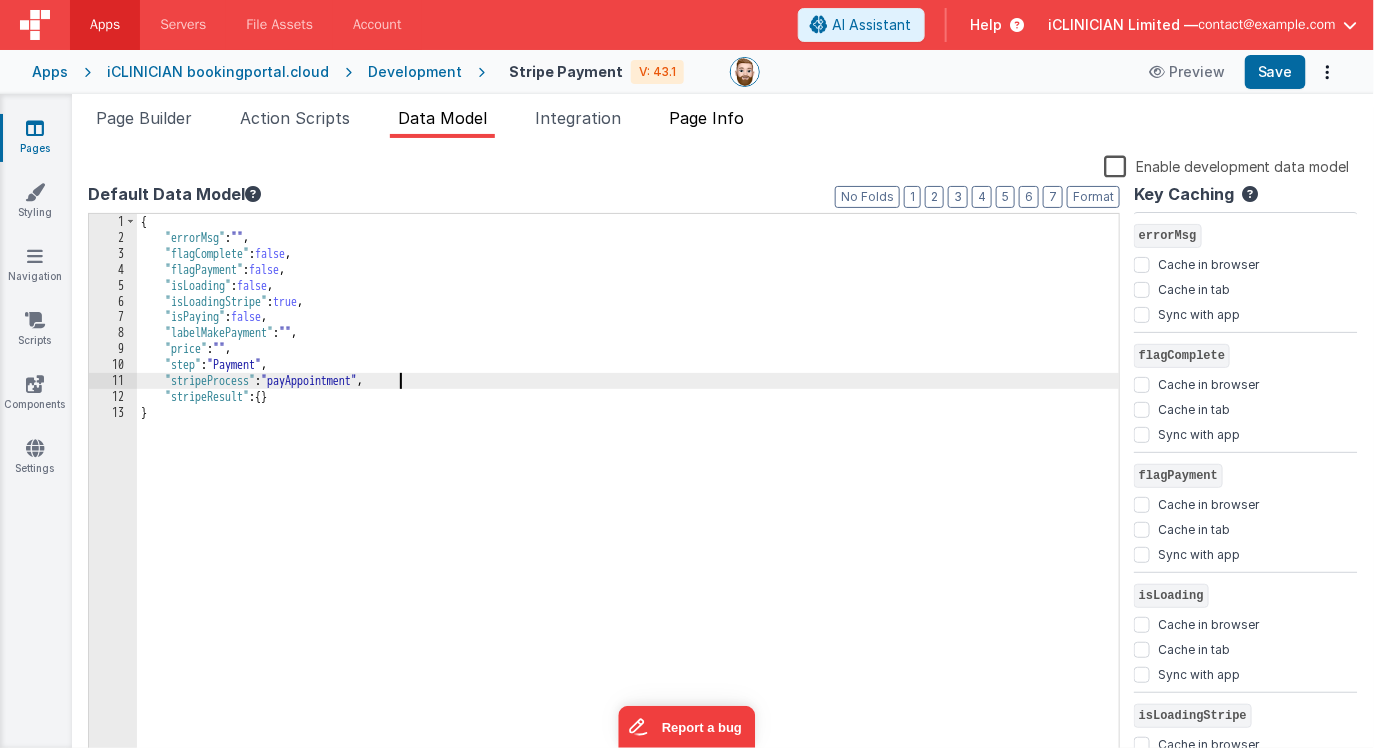 click on "Page Info" at bounding box center (706, 118) 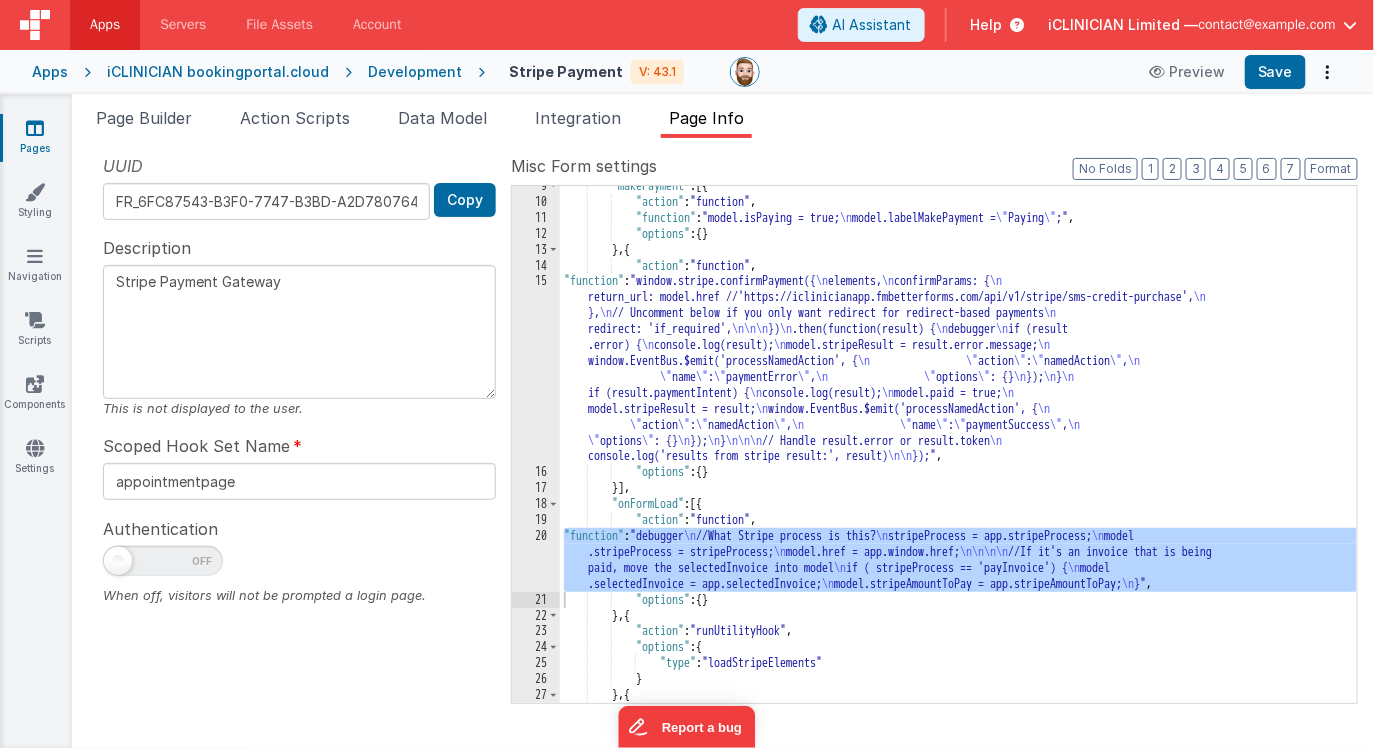 click on "20" at bounding box center (536, 560) 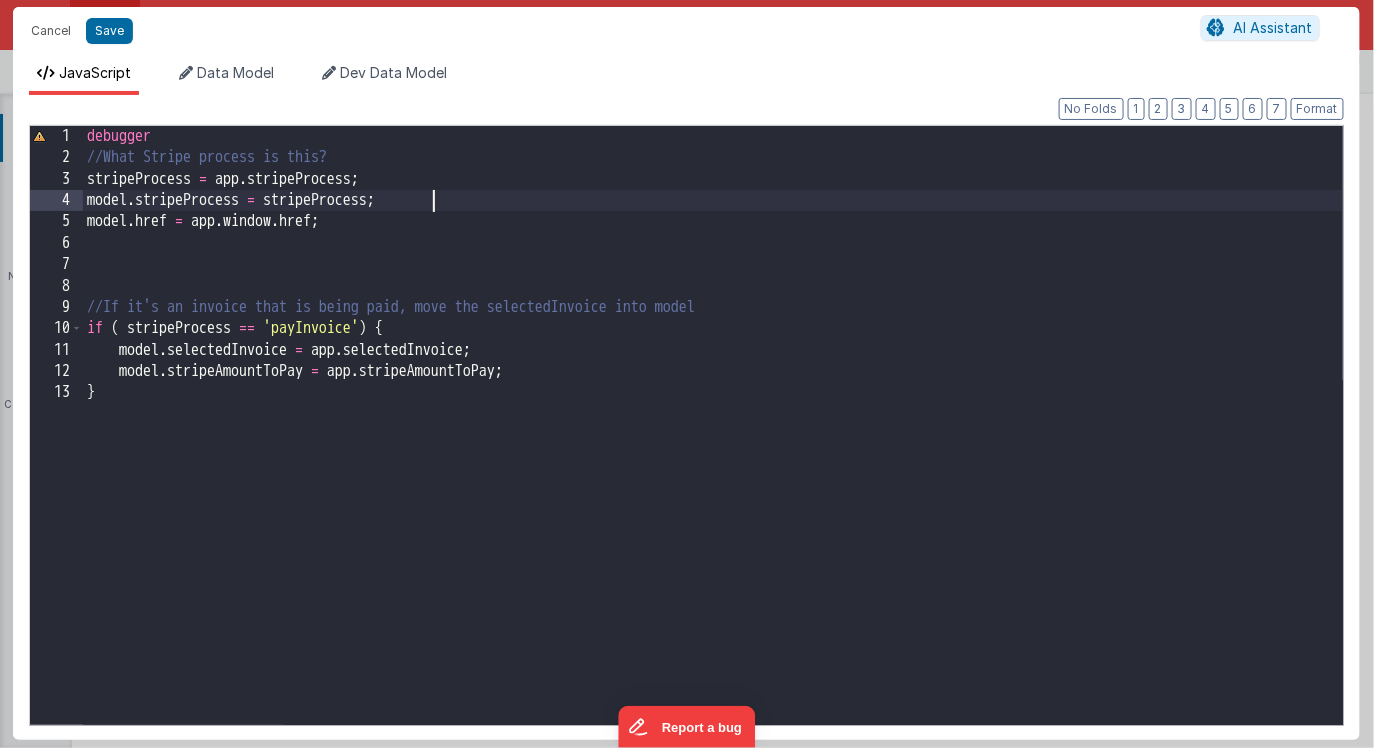 click on "debugger //What Stripe process is this? stripeProcess   =   app . stripeProcess ; model . stripeProcess   =   stripeProcess ; model . href   =   app . window . href ; //If it's an invoice that is being paid, move the selectedInvoice into model if   (   stripeProcess   ==   'payInvoice' )   {      model . selectedInvoice   =   app . selectedInvoice ;      model . stripeAmountToPay   =   app . stripeAmountToPay ; }" at bounding box center [713, 447] 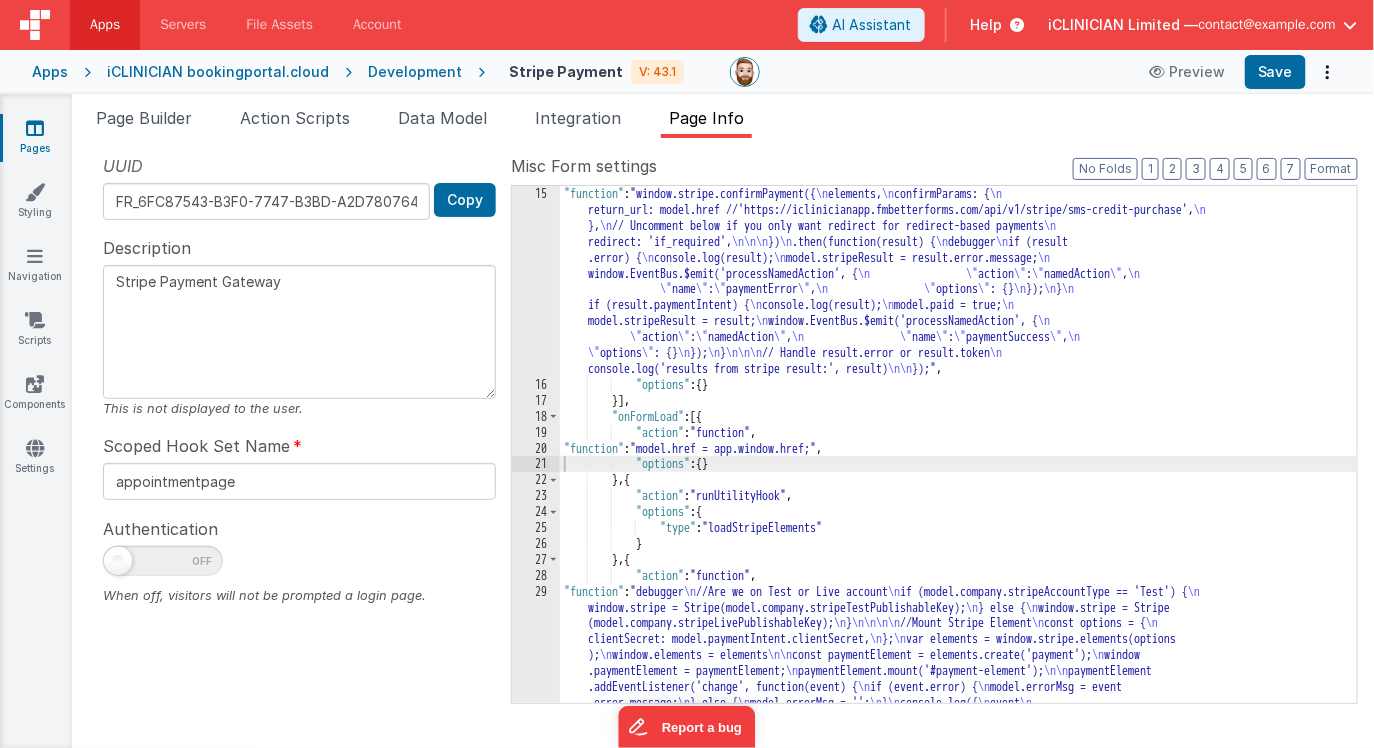 scroll, scrollTop: 222, scrollLeft: 0, axis: vertical 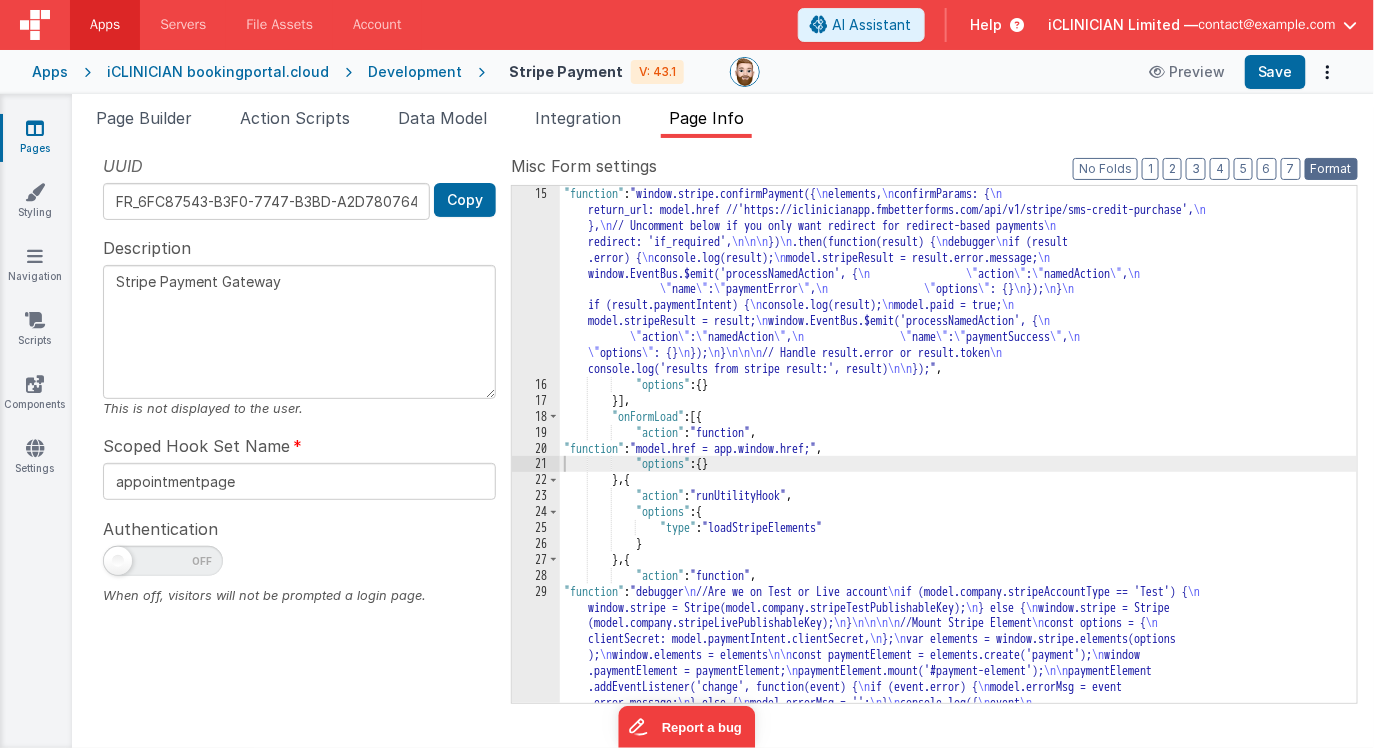 click on "Format" at bounding box center (1331, 169) 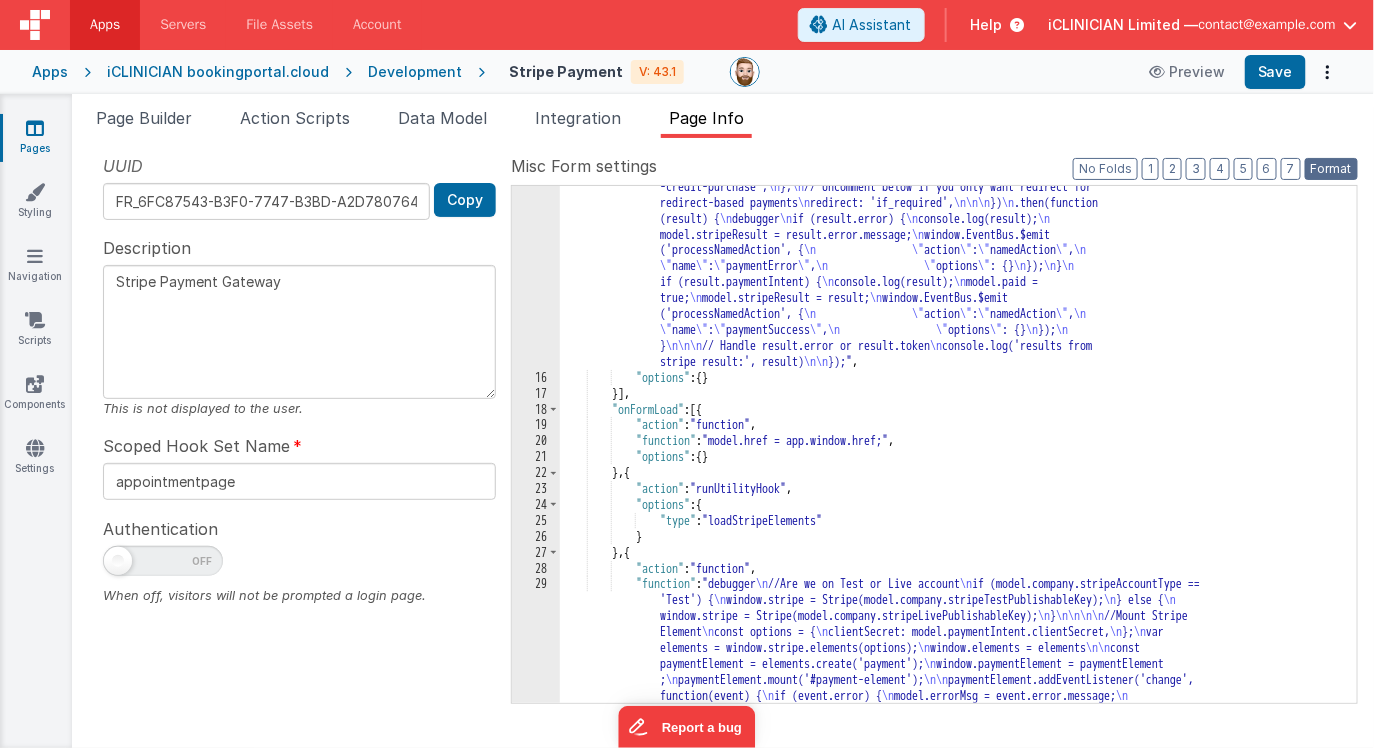 scroll, scrollTop: 261, scrollLeft: 0, axis: vertical 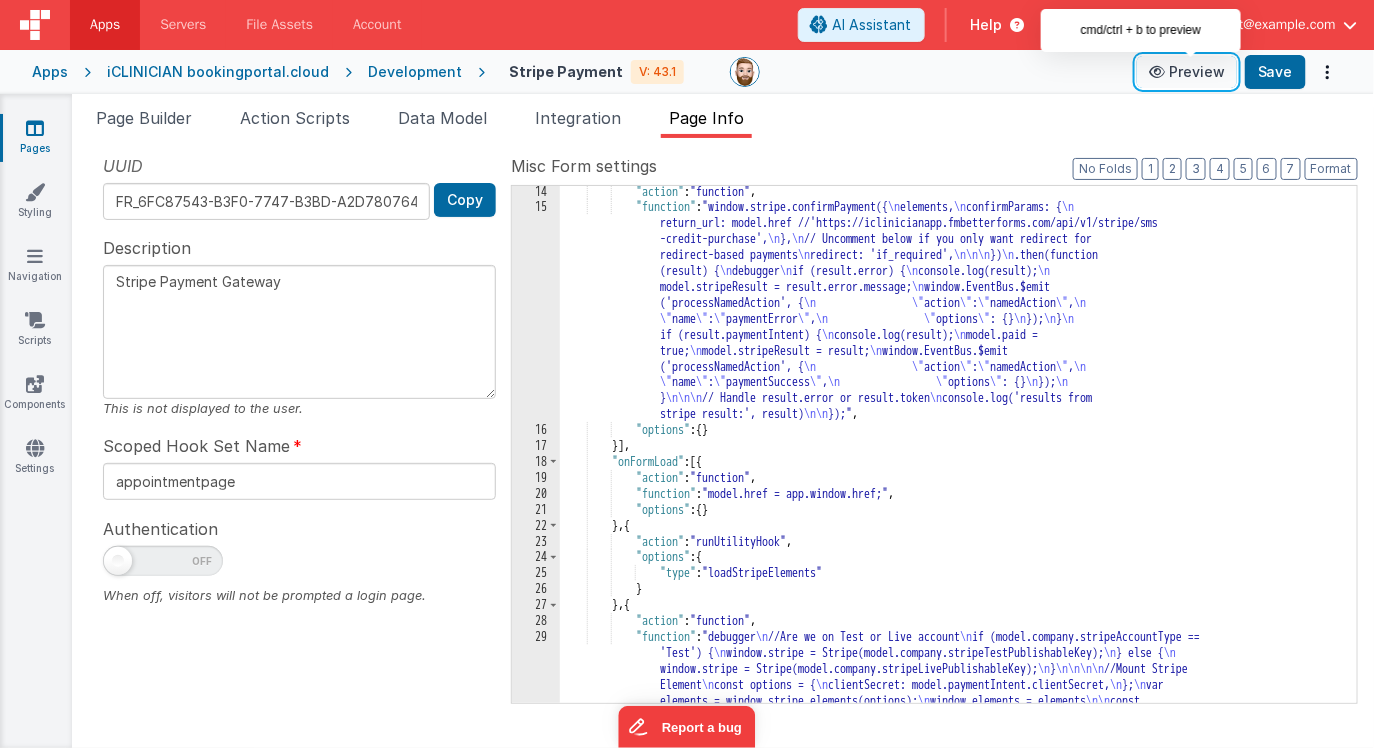 click on "Preview" at bounding box center [1187, 72] 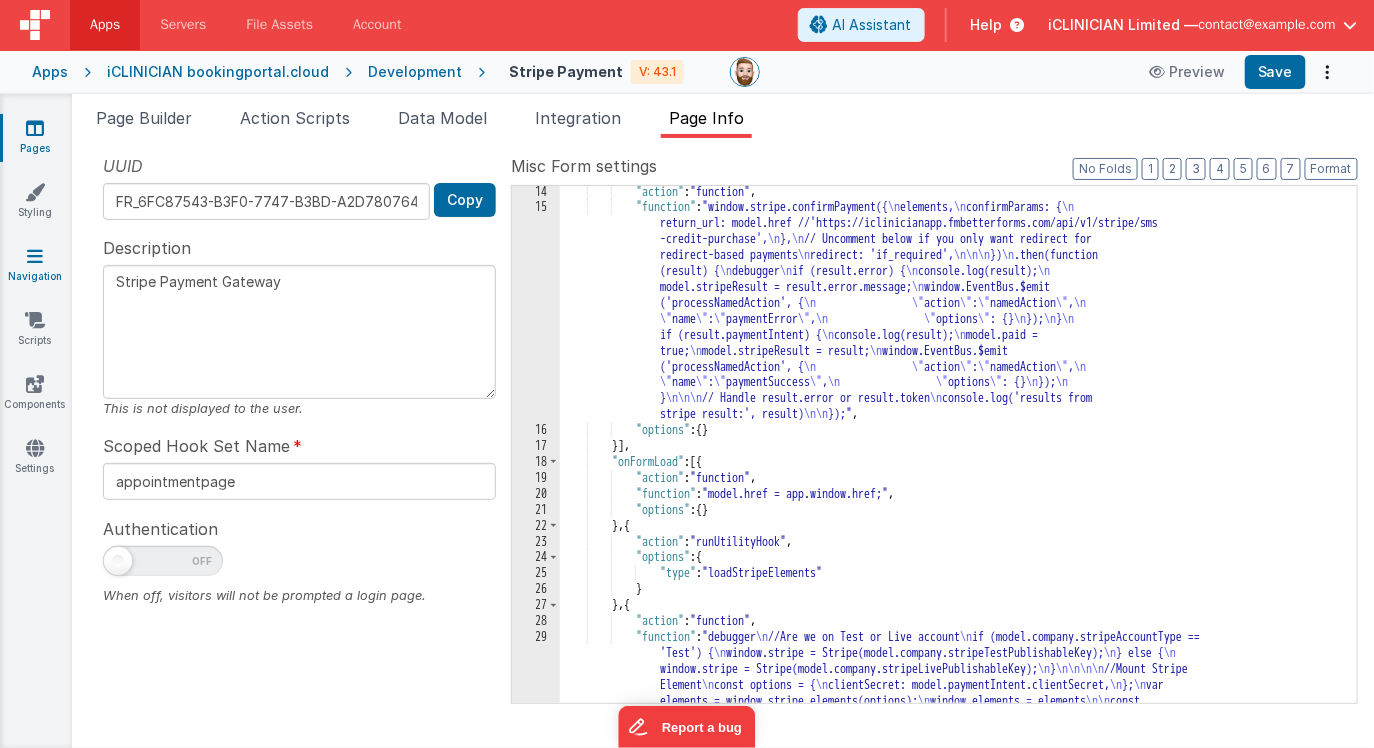 click on "Navigation" at bounding box center (35, 266) 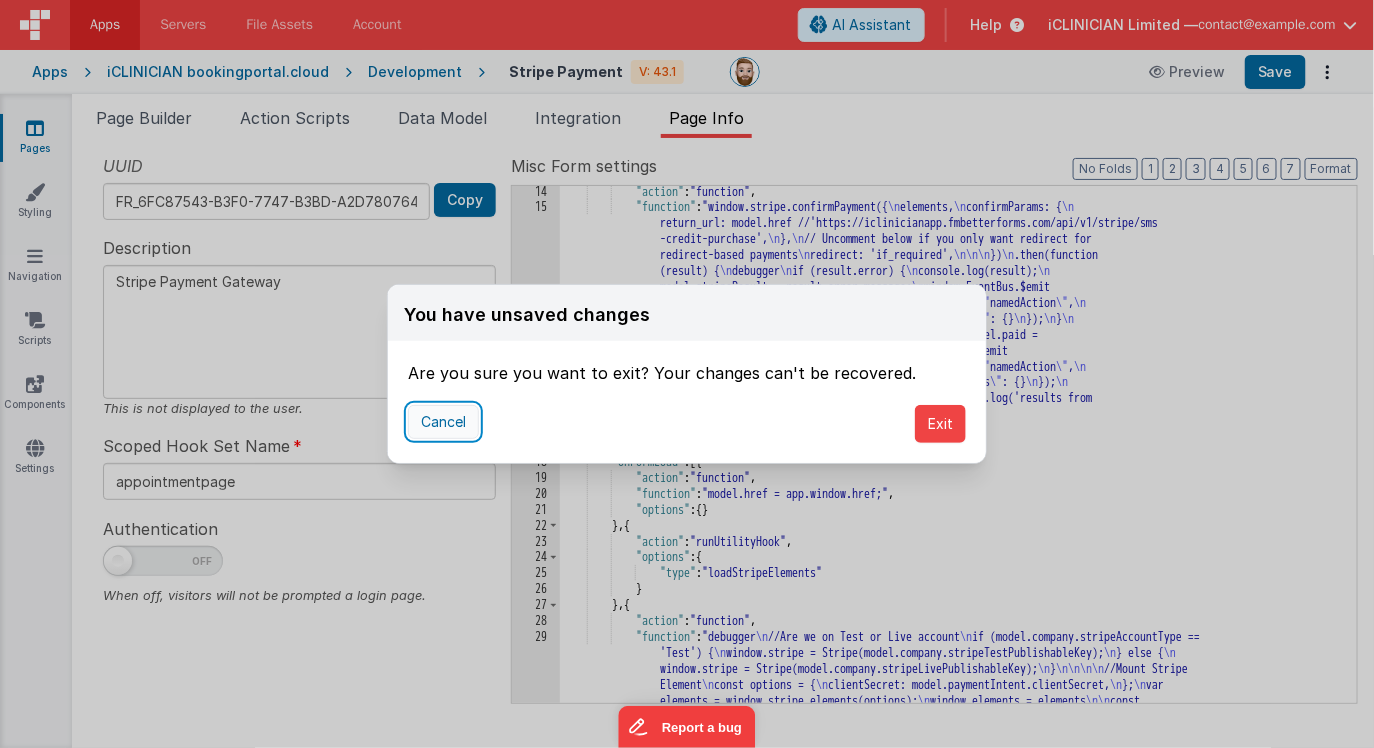 click on "Cancel" at bounding box center (443, 422) 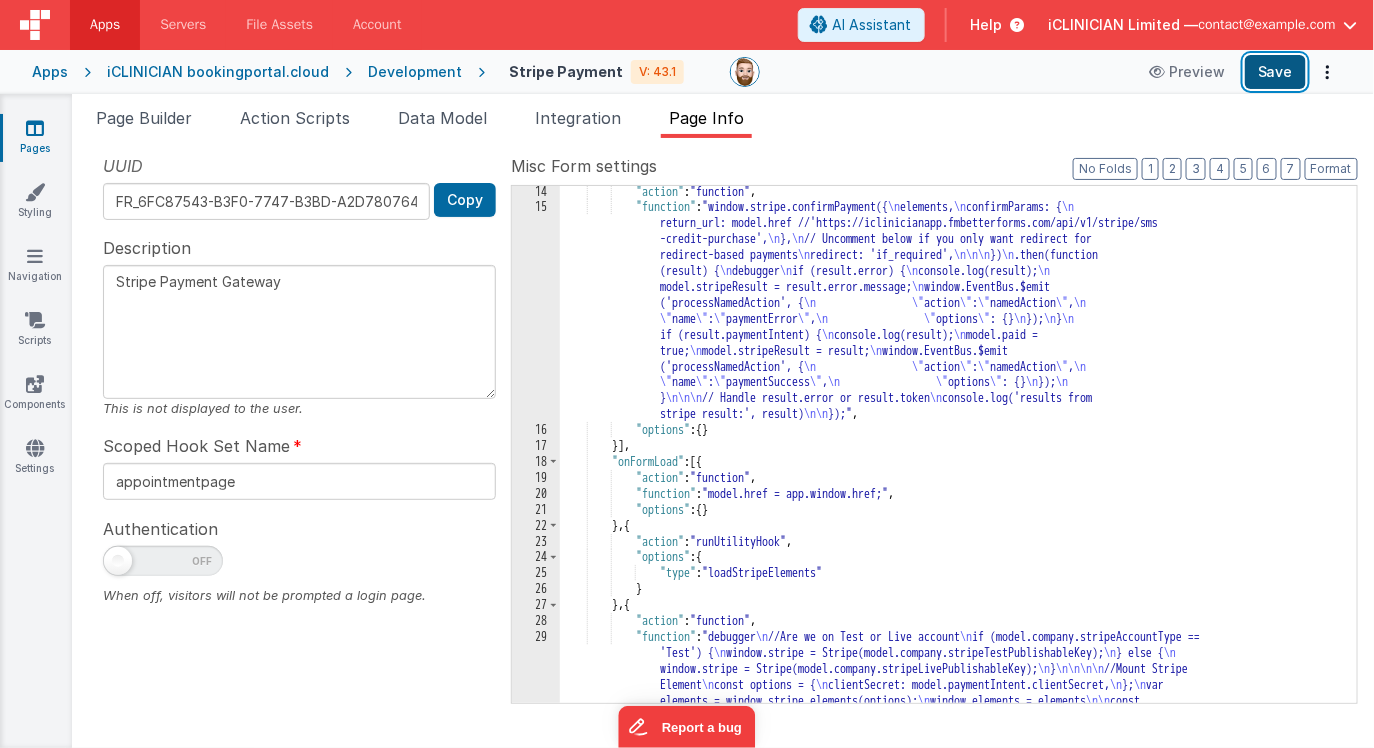 click on "Save" at bounding box center (1275, 72) 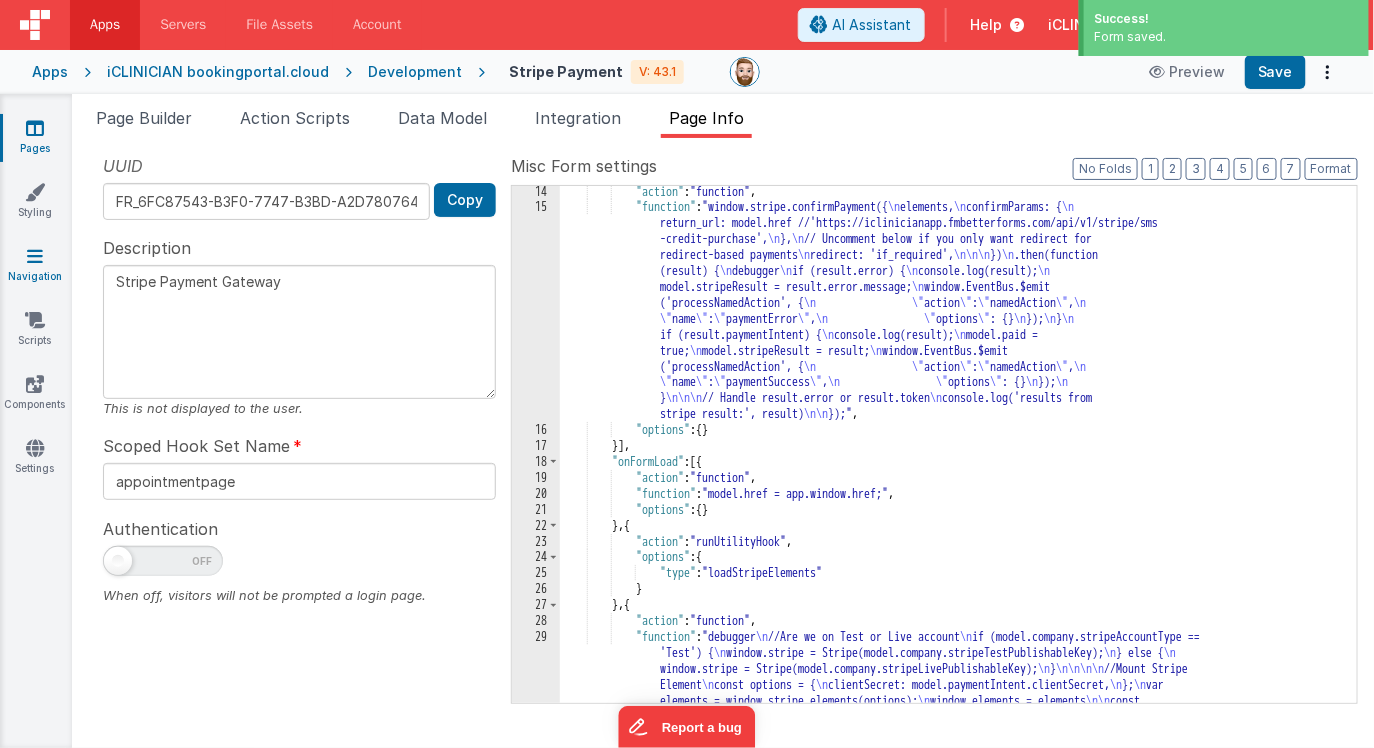 click on "Navigation" at bounding box center (35, 266) 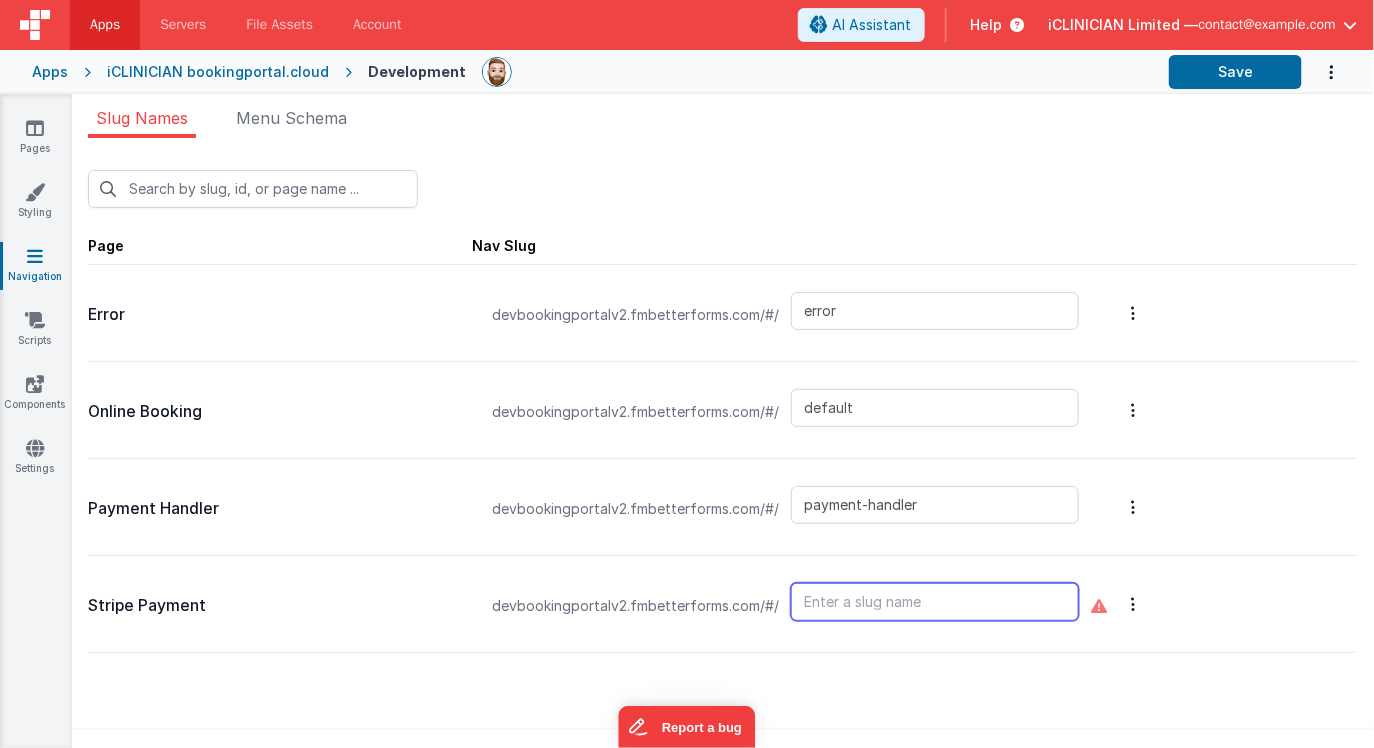 click at bounding box center [935, 602] 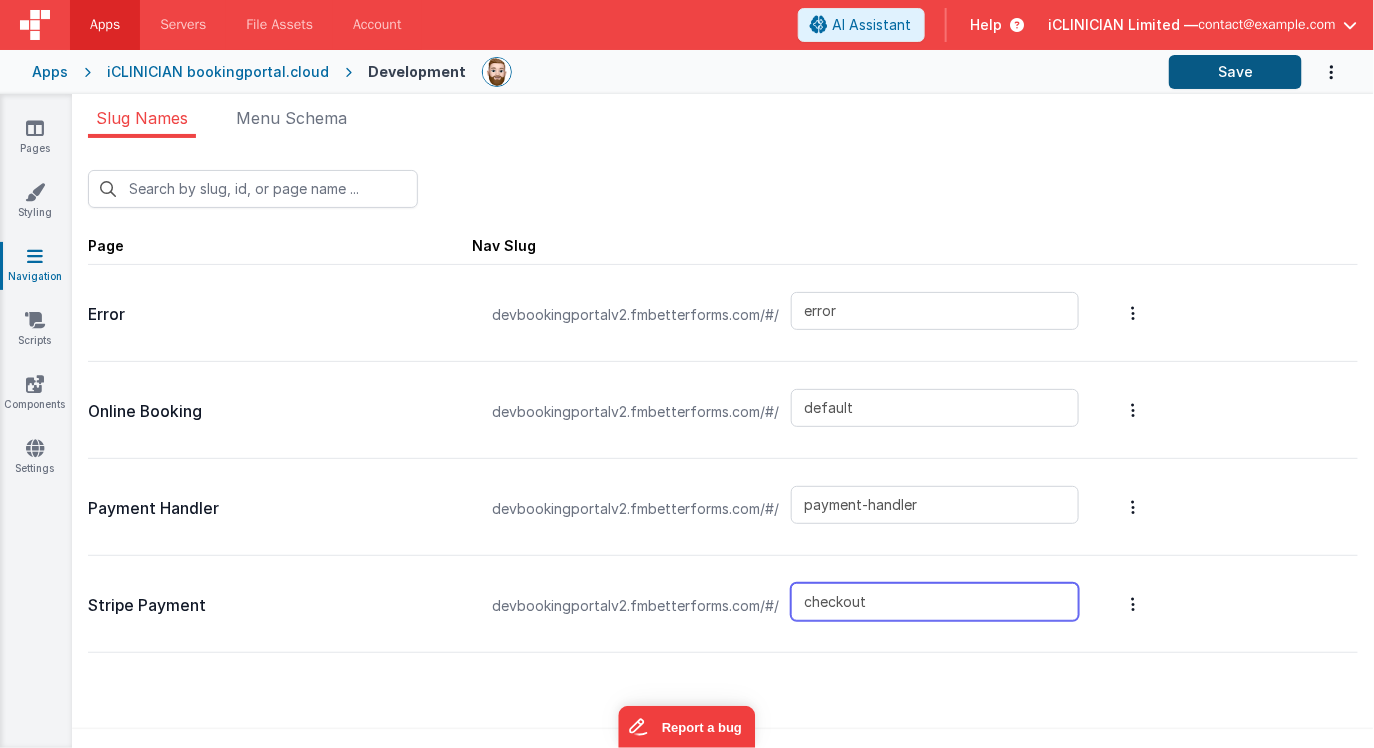 type on "checkout" 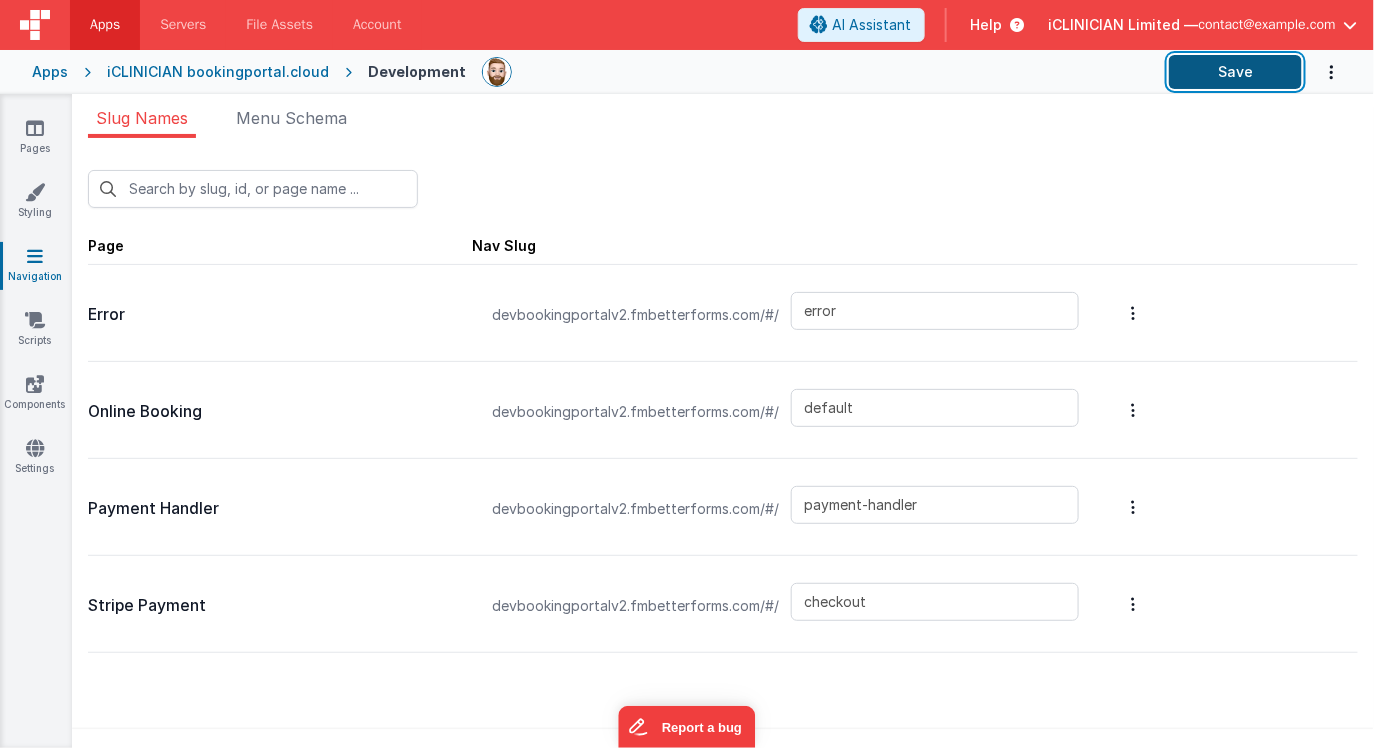 click on "Save" at bounding box center (1235, 72) 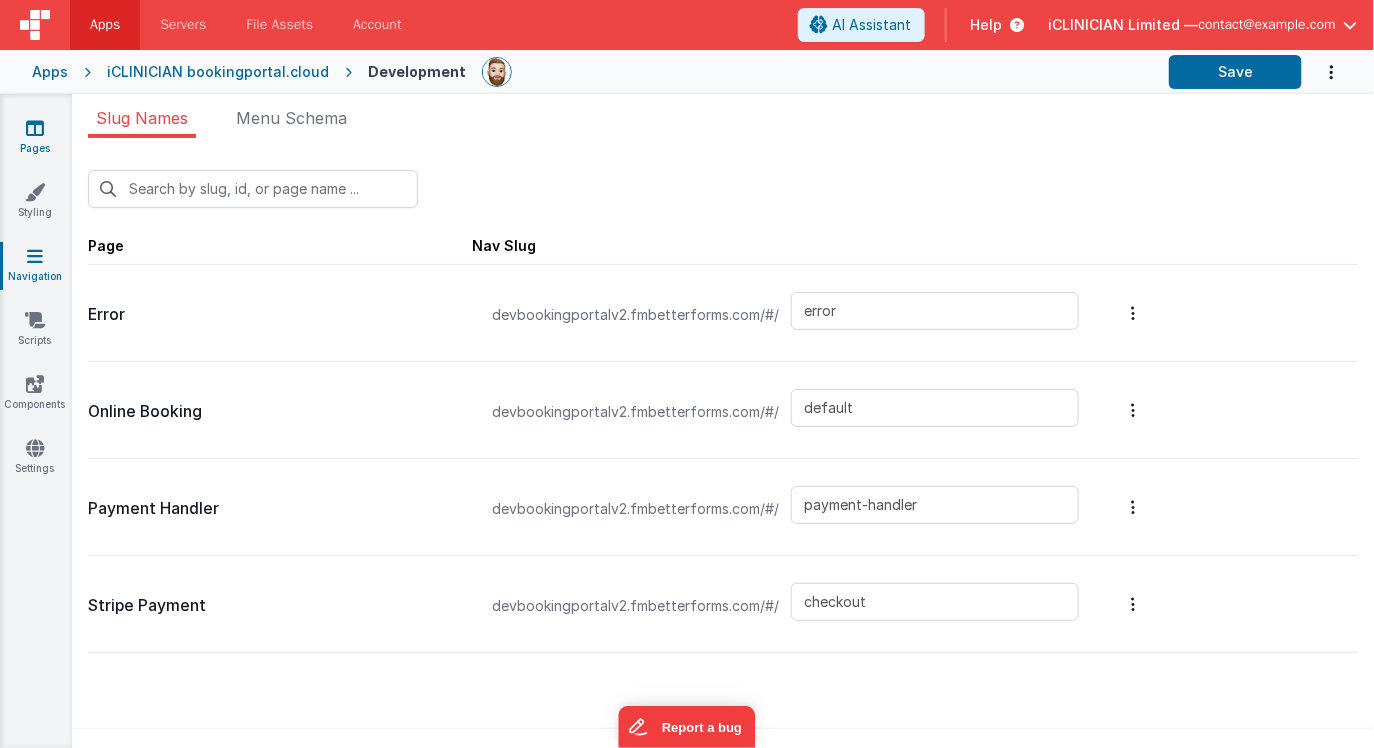 click at bounding box center [35, 128] 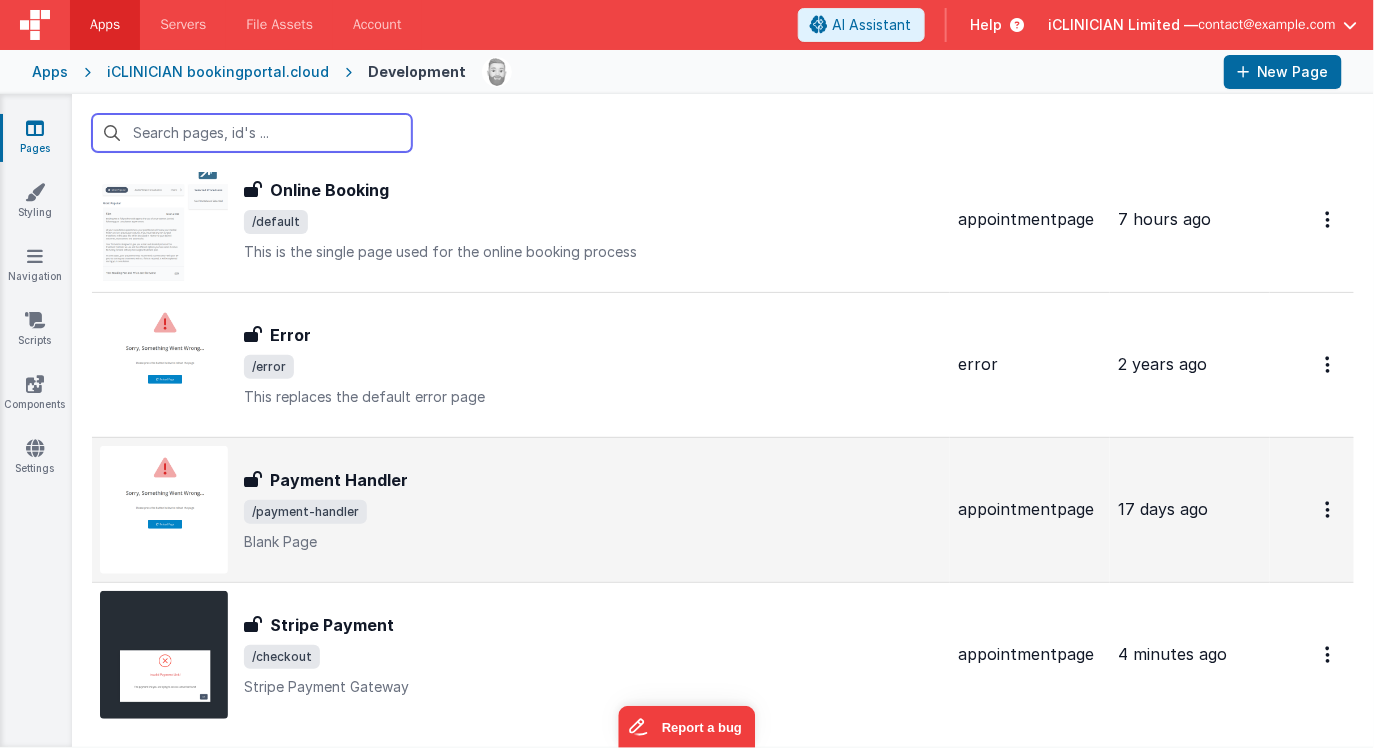 scroll, scrollTop: 2, scrollLeft: 0, axis: vertical 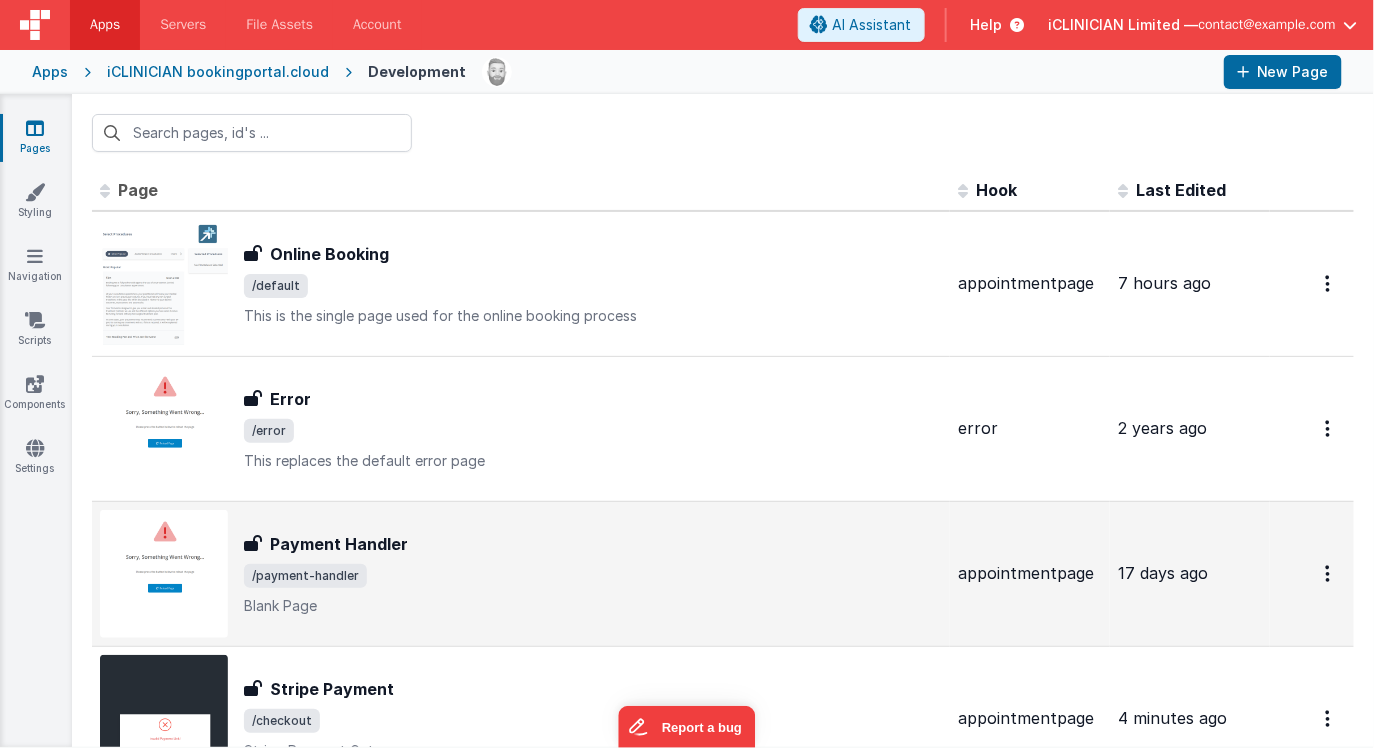click on "Payment Handler
Payment Handler
/payment-handler   Blank Page" at bounding box center (593, 574) 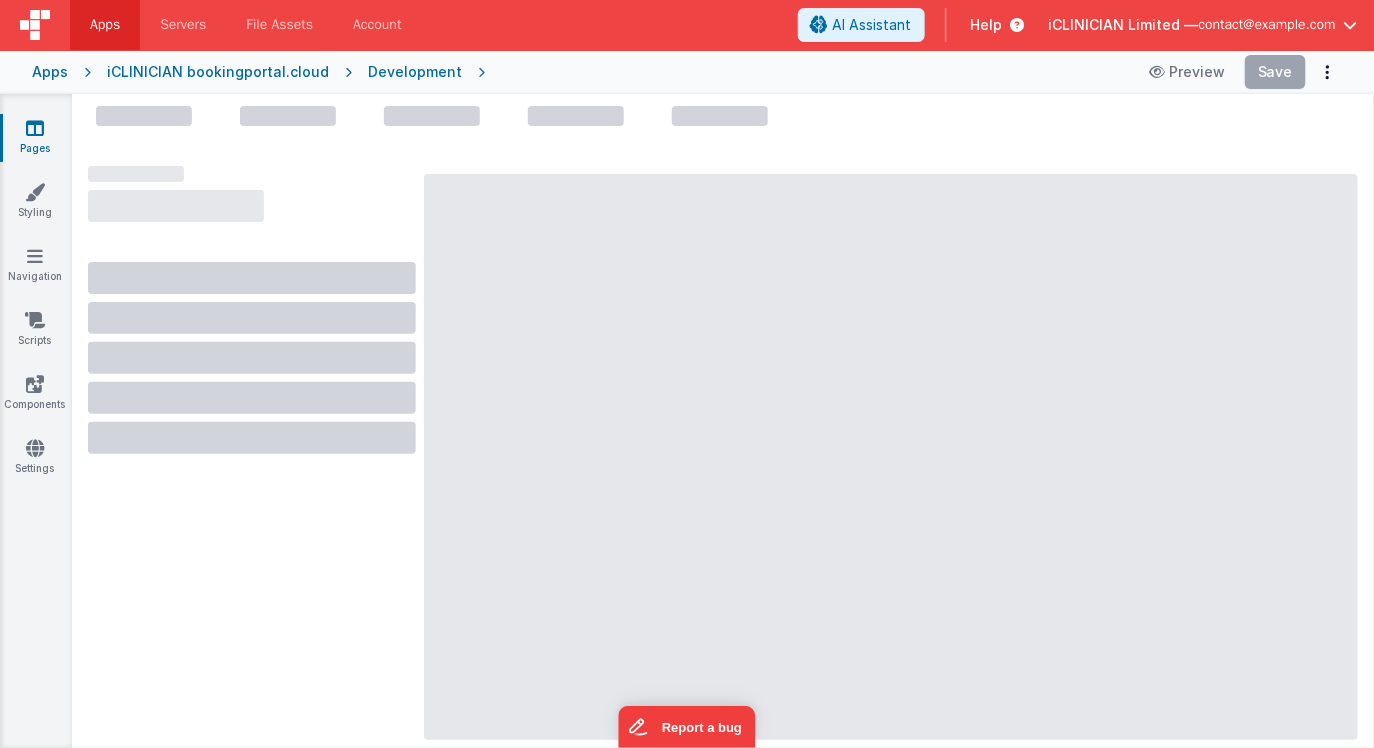 click on "Pages" at bounding box center [35, 138] 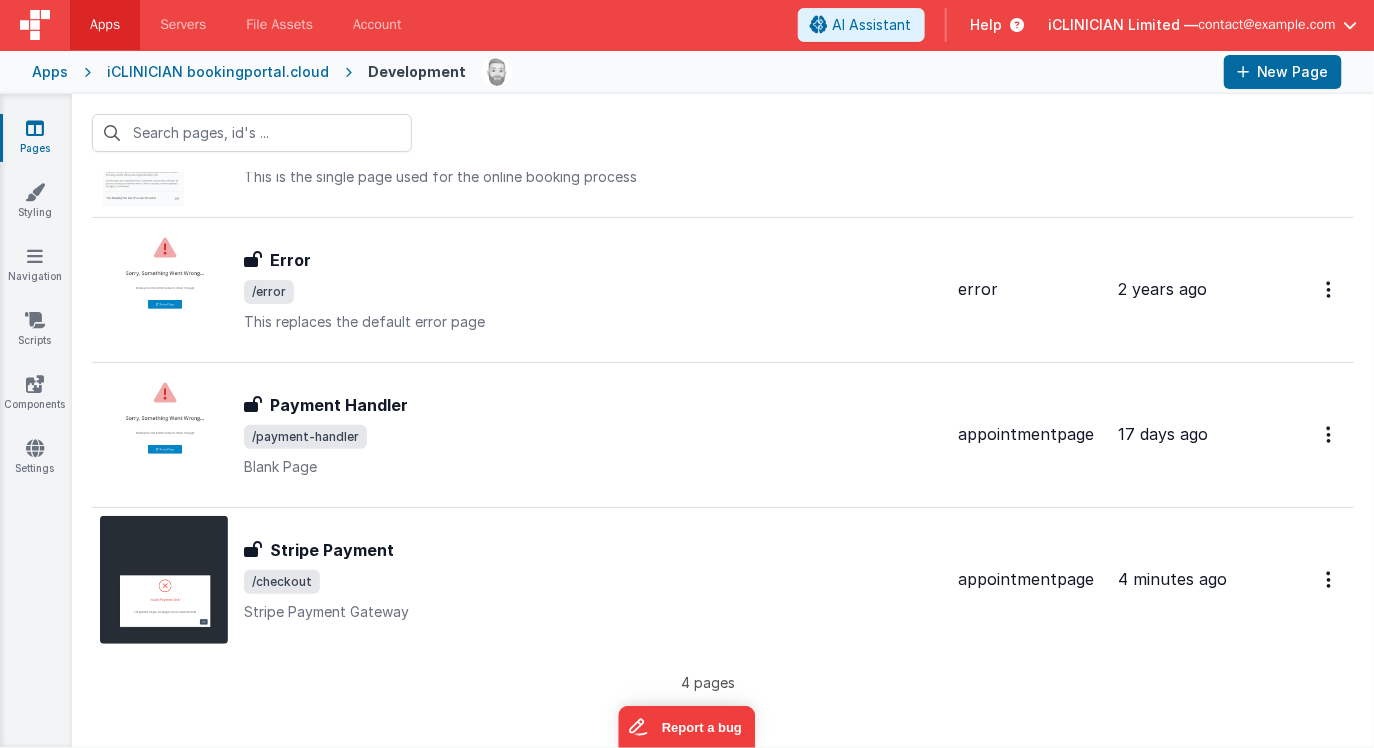 click on "Id Page Description Hook Last Edited FR_C75F4940-8DE5-1C4A-8D0F-DBD1FFA38BDF
Online Booking
Online Booking
/default   This is the single page used for the online booking process  This is the single page used for the online booking process appointmentpage
7 hours ago
FR_817E823E-2519-4949-AB76-4E400779146D
Error
Error
/error   This replaces the default error page  This replaces the default error page error
2 years ago
FR_8816C3BC-CCD5-EF4C-AE66-CB2B199E4F67
Payment Handler
Payment Handler
/payment-handler   Blank Page  Blank Page appointmentpage
17 days ago
FR_6FC87543-B3F0-7747-B3BD-A2D780764911
Stripe Payment
Stripe Payment
/checkout   Stripe Payment Gateway          <<<<" at bounding box center [723, 362] 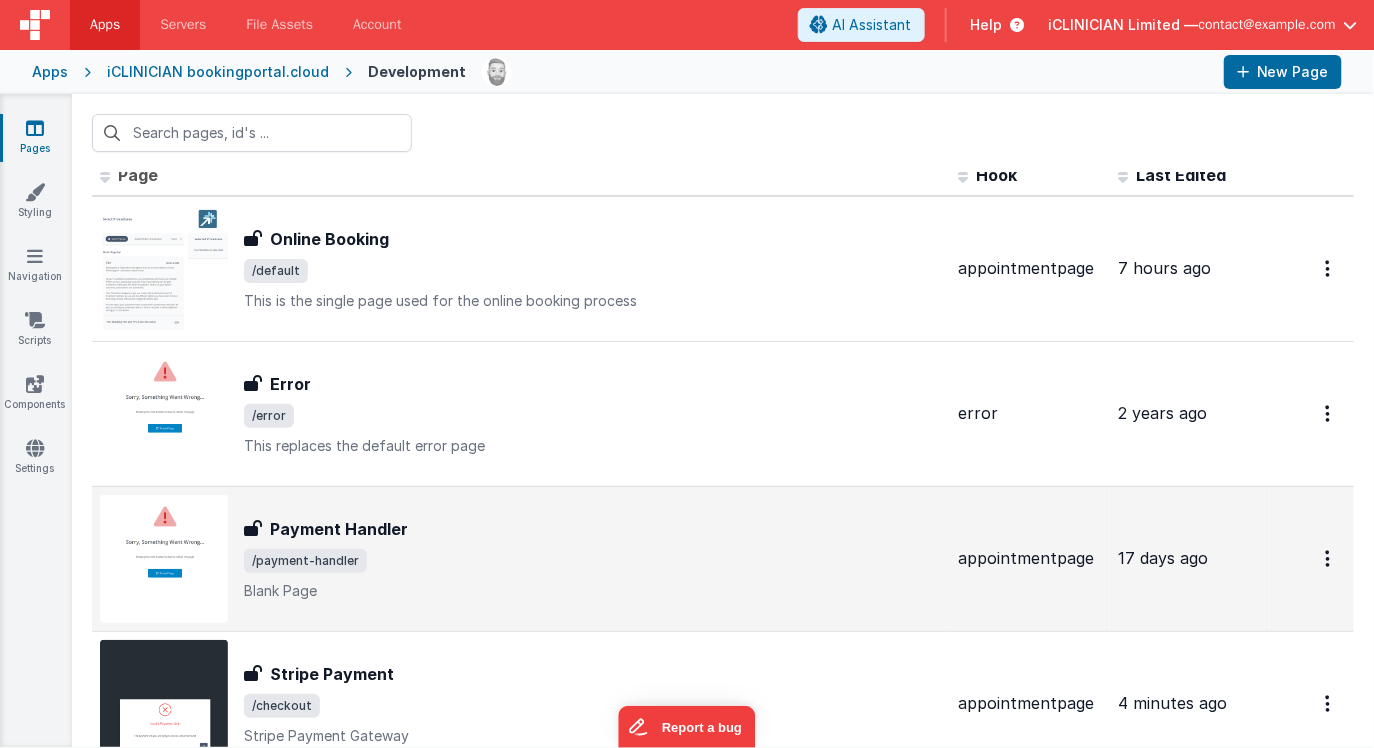 scroll, scrollTop: 0, scrollLeft: 0, axis: both 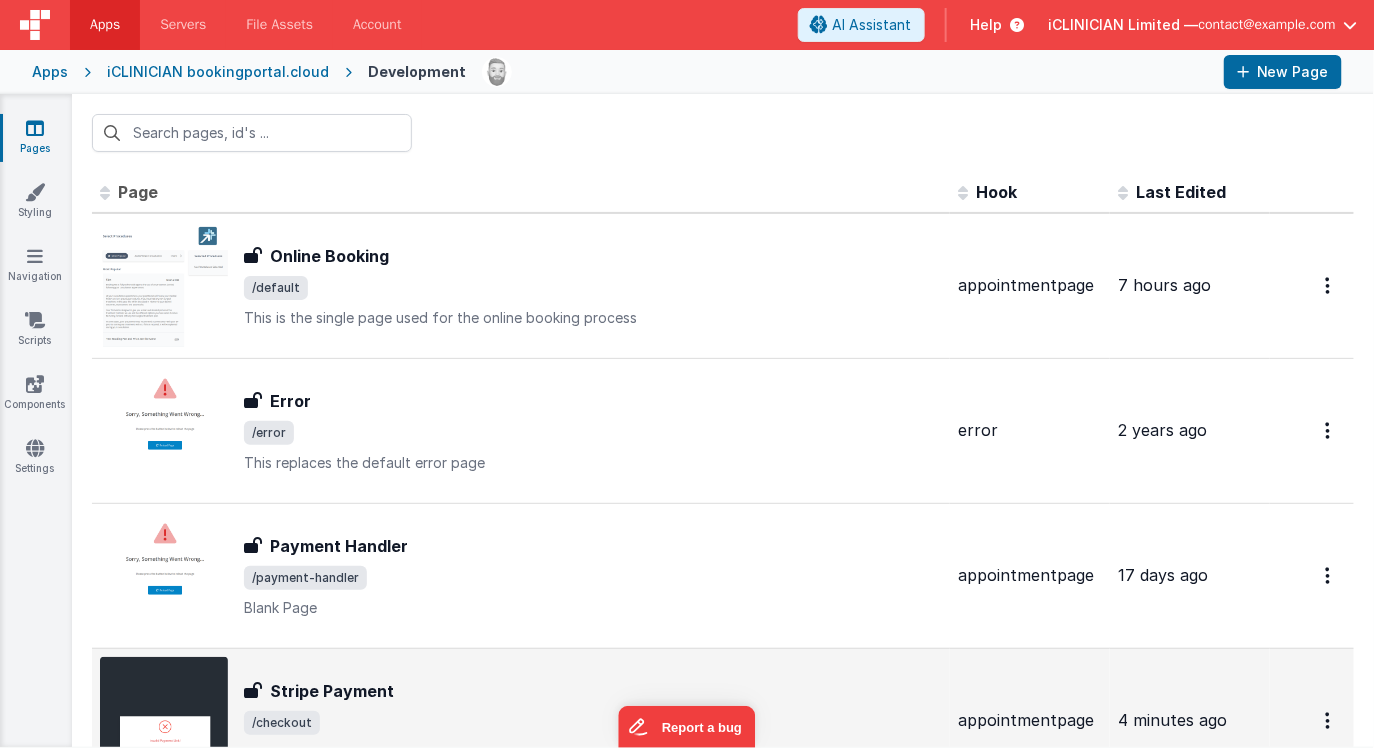 click on "Stripe Payment" at bounding box center [332, 691] 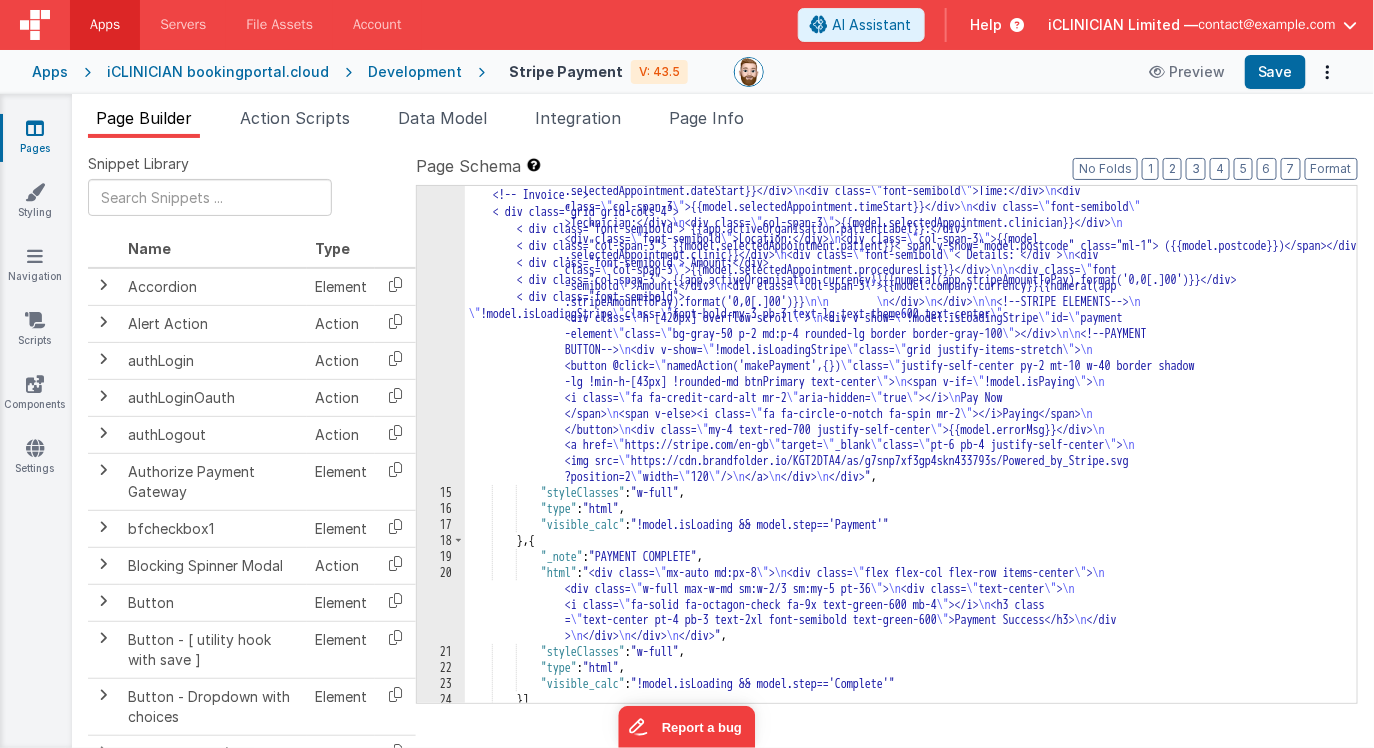 scroll, scrollTop: 0, scrollLeft: 0, axis: both 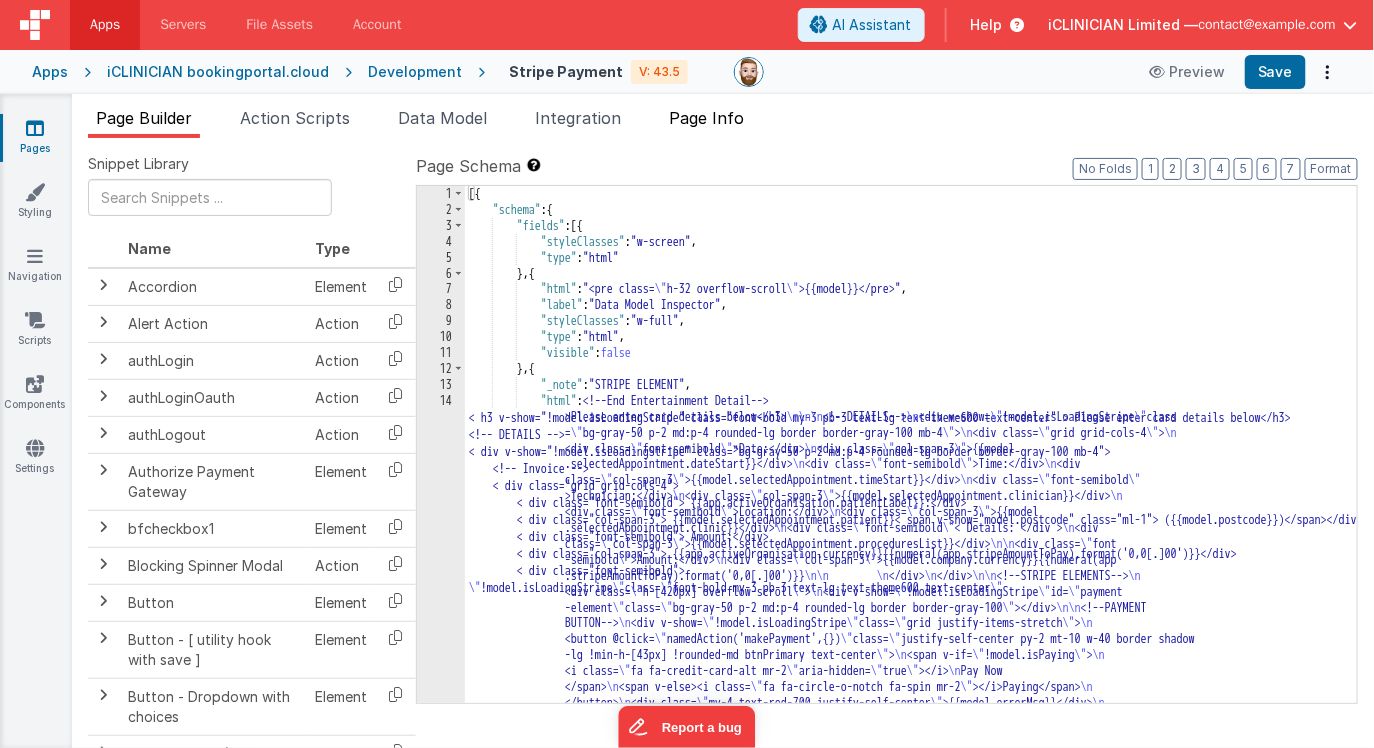 click on "Page Info" at bounding box center [706, 118] 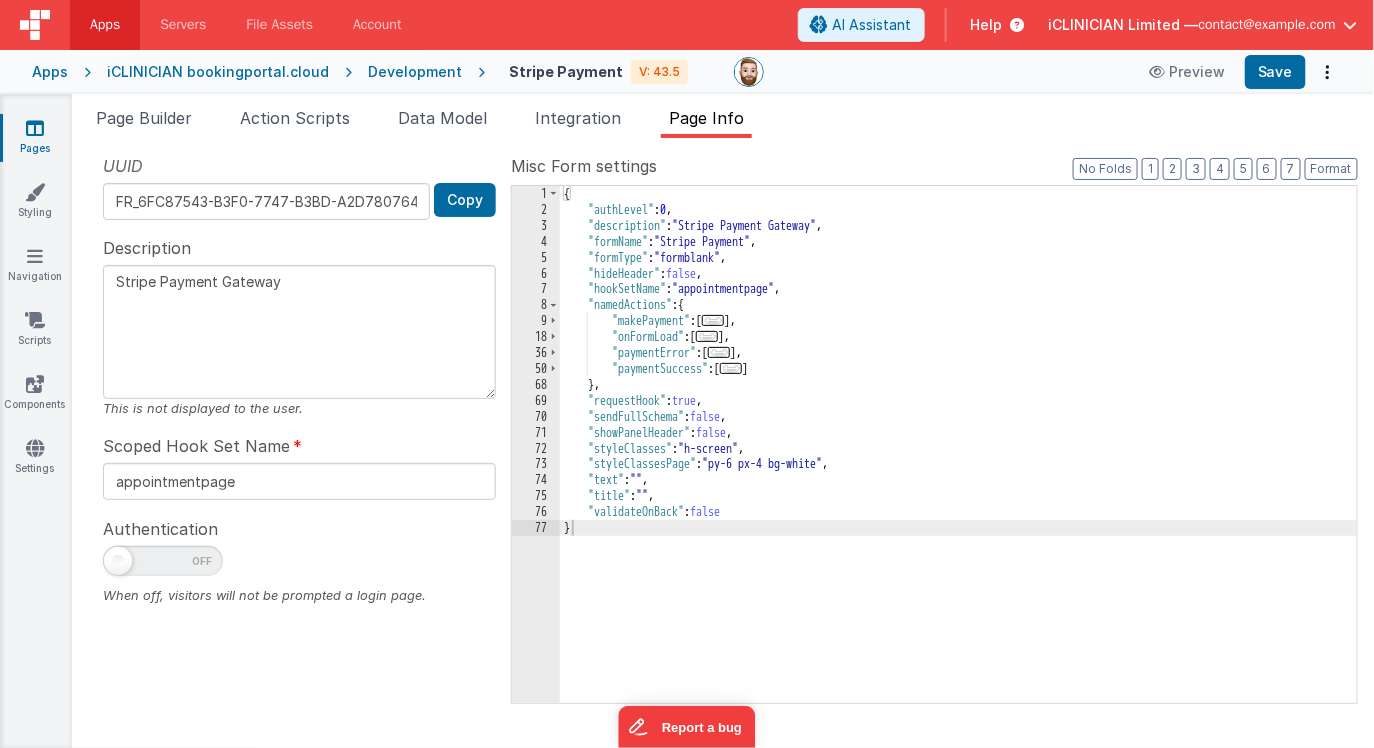 click on "..." at bounding box center (707, 336) 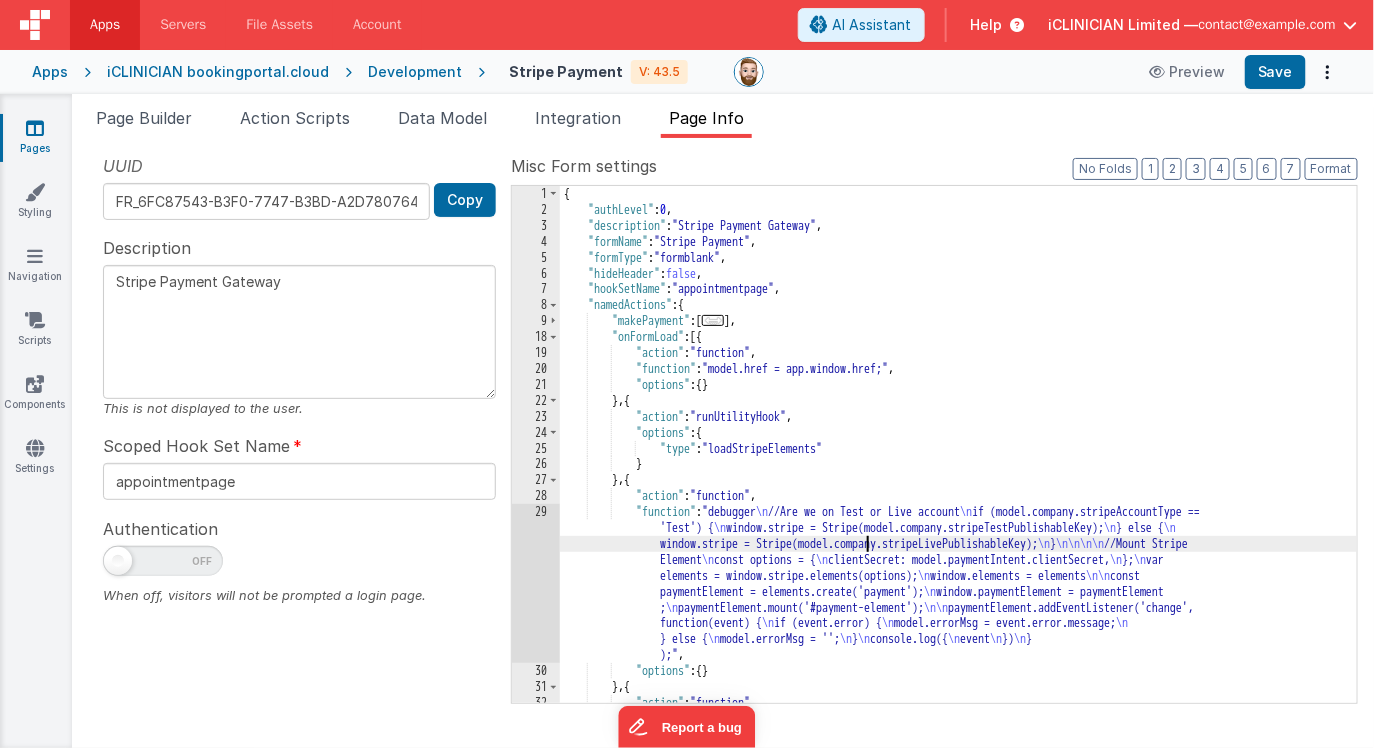 click on "{      "authLevel" :  0 ,      "description" :  "Stripe Payment Gateway" ,      "formName" :  "Stripe Payment" ,      "formType" :  "formblank" ,      "hideHeader" :  false ,      "hookSetName" :  "appointmentpage" ,      "namedActions" :  {           "makePayment" :  [ ... ] ,           "onFormLoad" :  [{                "action" :  "function" ,                "function" :  "model.href = app.window.href;" ,                "options" :  { }           } ,  {                "action" :  "runUtilityHook" ,                "options" :  {                     "type" :  "loadStripeElements"                }           } ,  {                "action" :  "function" ,                "function" :  "debugger \n //Are we on Test or Live account \n if (model.company.stripeAccountType ==                   'Test') { \n     window.stripe = Stripe(model.company.stripeTestPublishableKey); \n } else { \n                       window.stripe = Stripe(model.company.stripeLivePublishableKey); \n } \n\n\n\n" at bounding box center [958, 460] 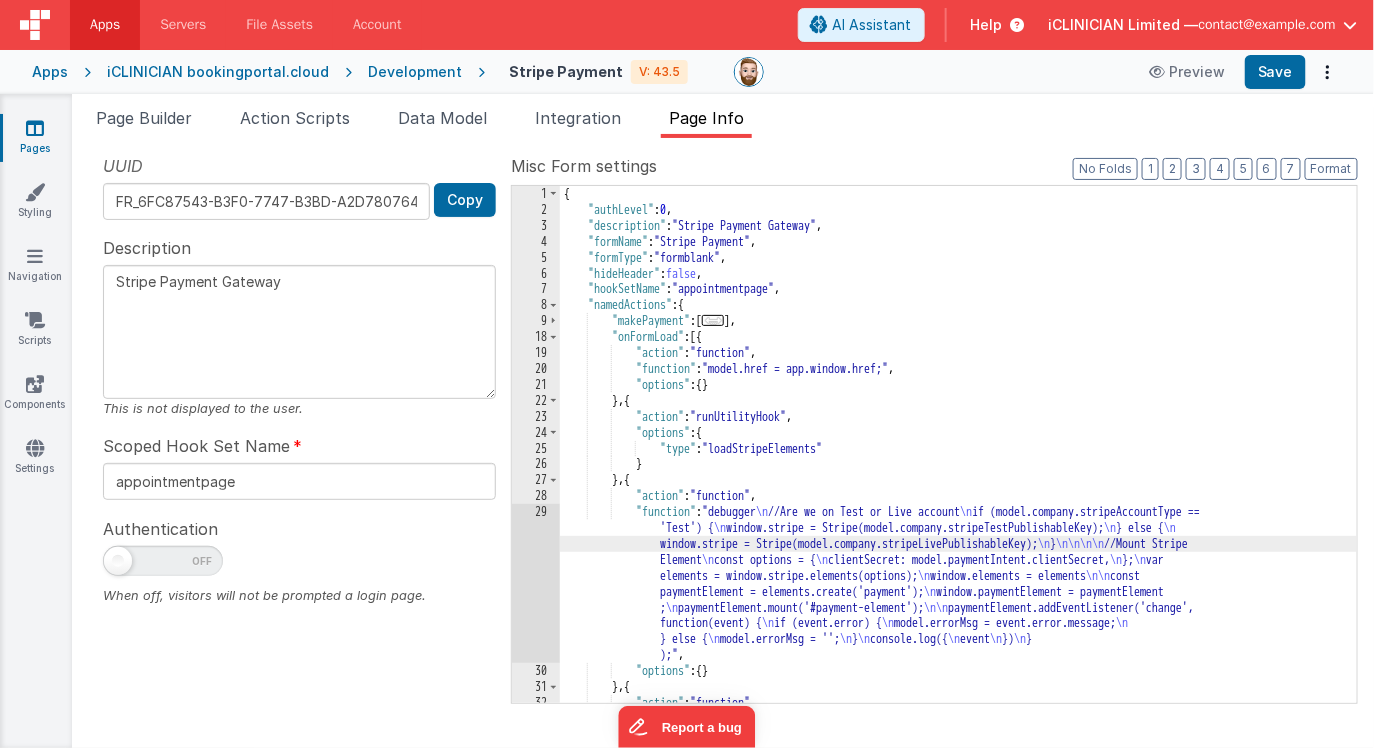 click on "29" at bounding box center [536, 583] 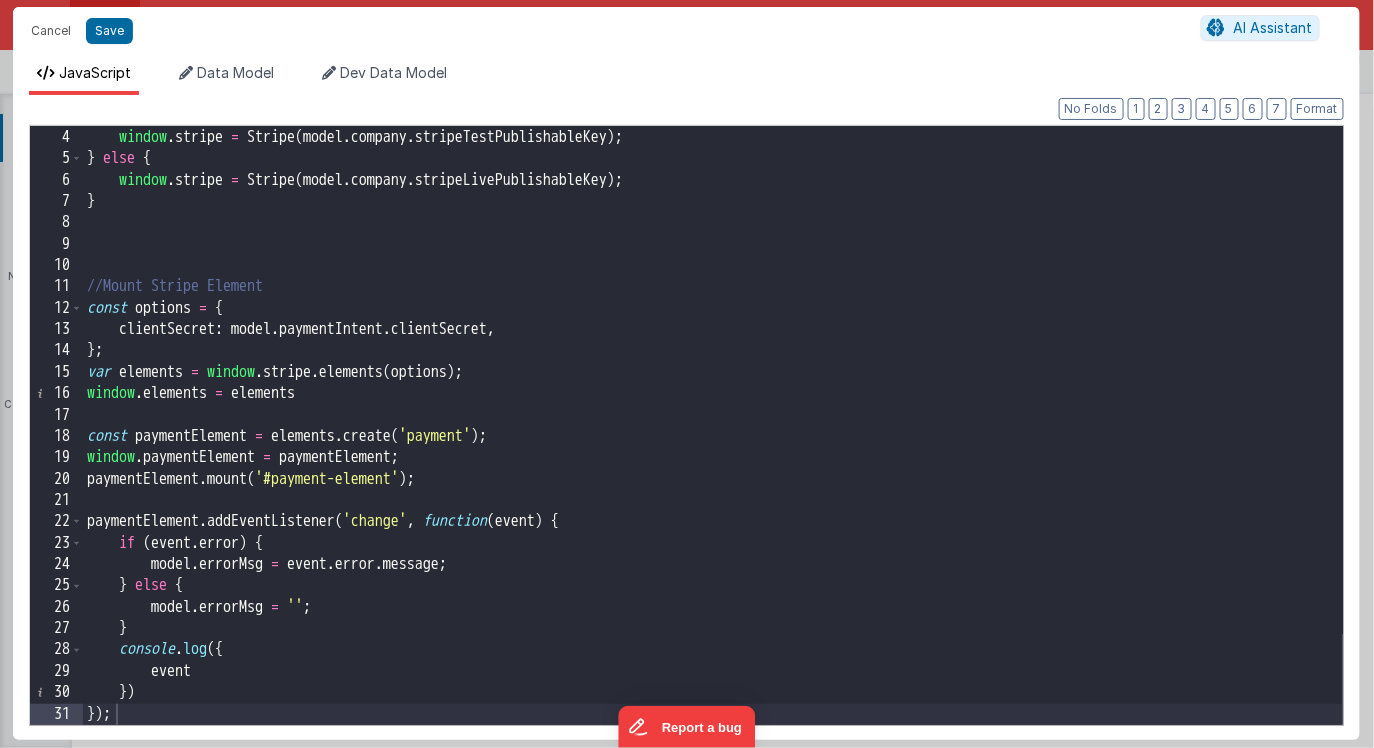 scroll, scrollTop: 62, scrollLeft: 0, axis: vertical 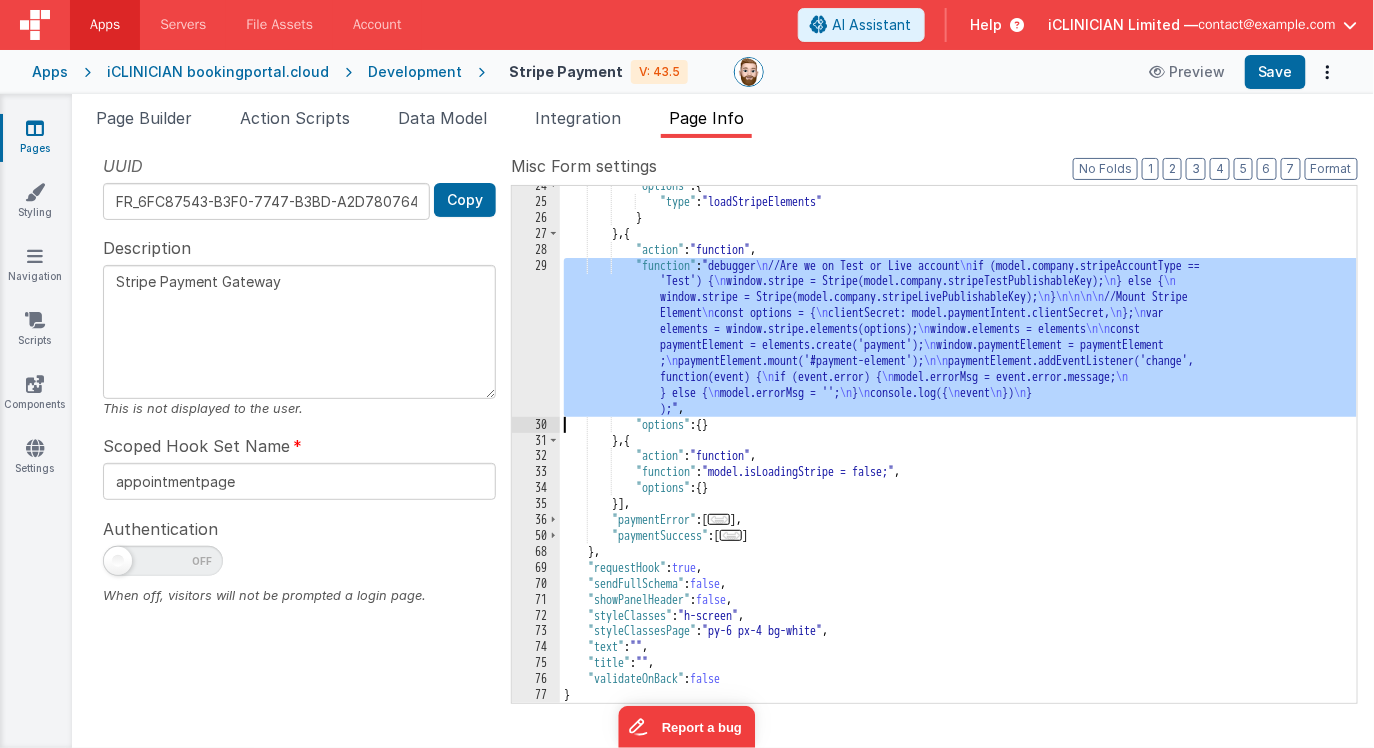 click on "29" at bounding box center (536, 337) 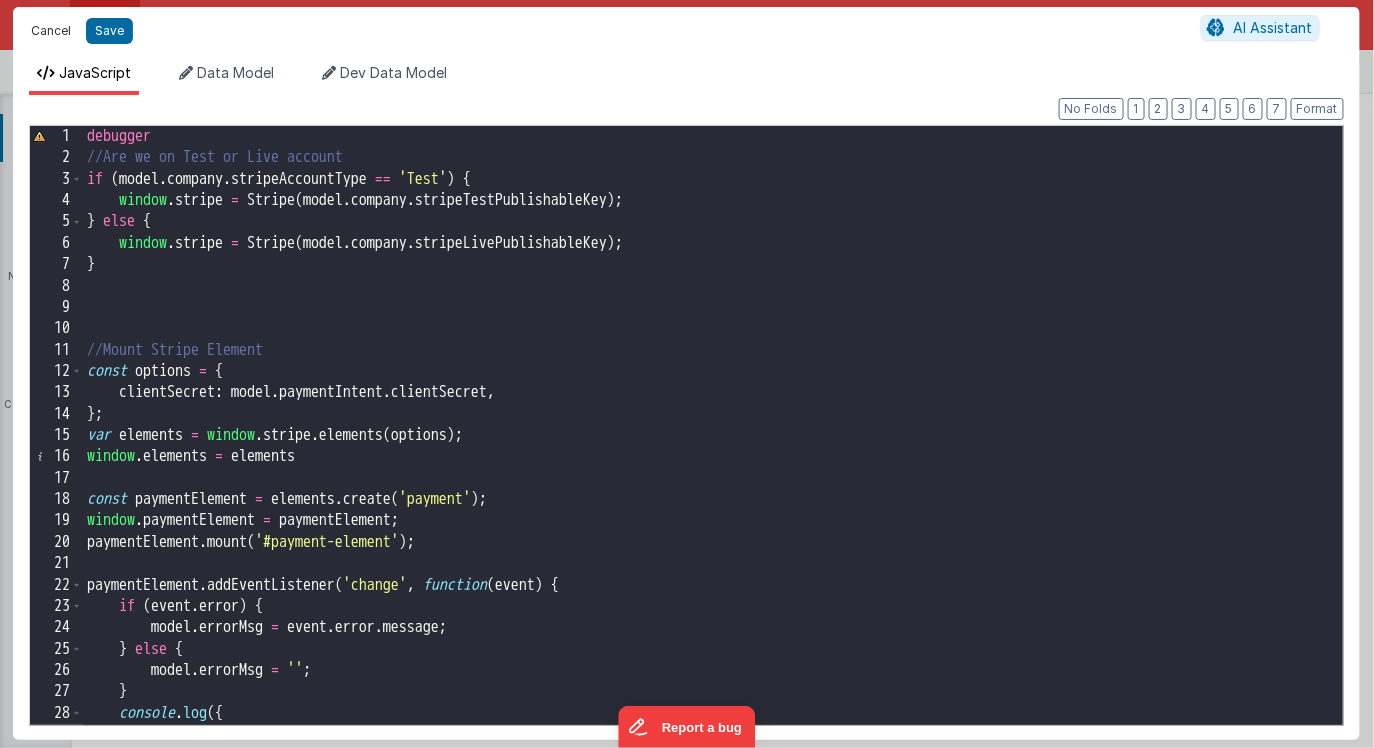 click on "Cancel" at bounding box center [51, 31] 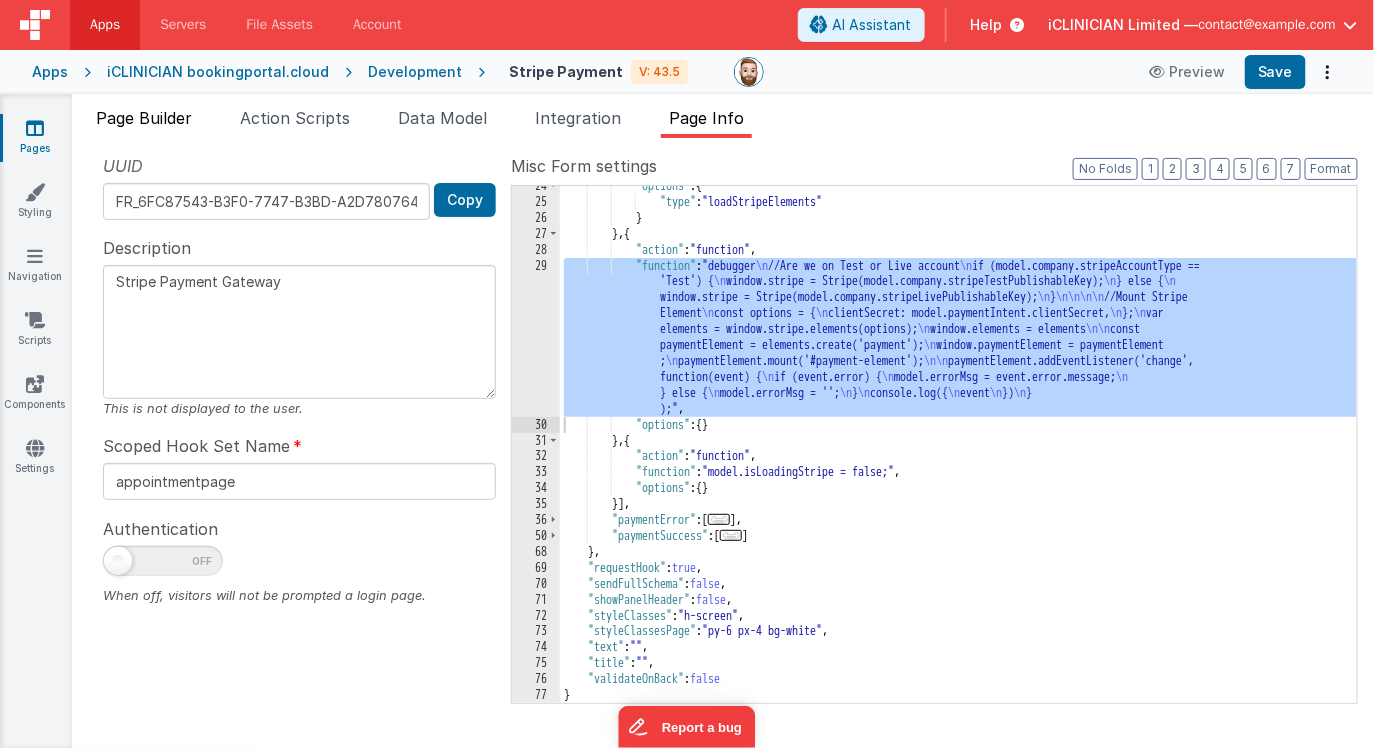 click on "Page Builder" at bounding box center [144, 122] 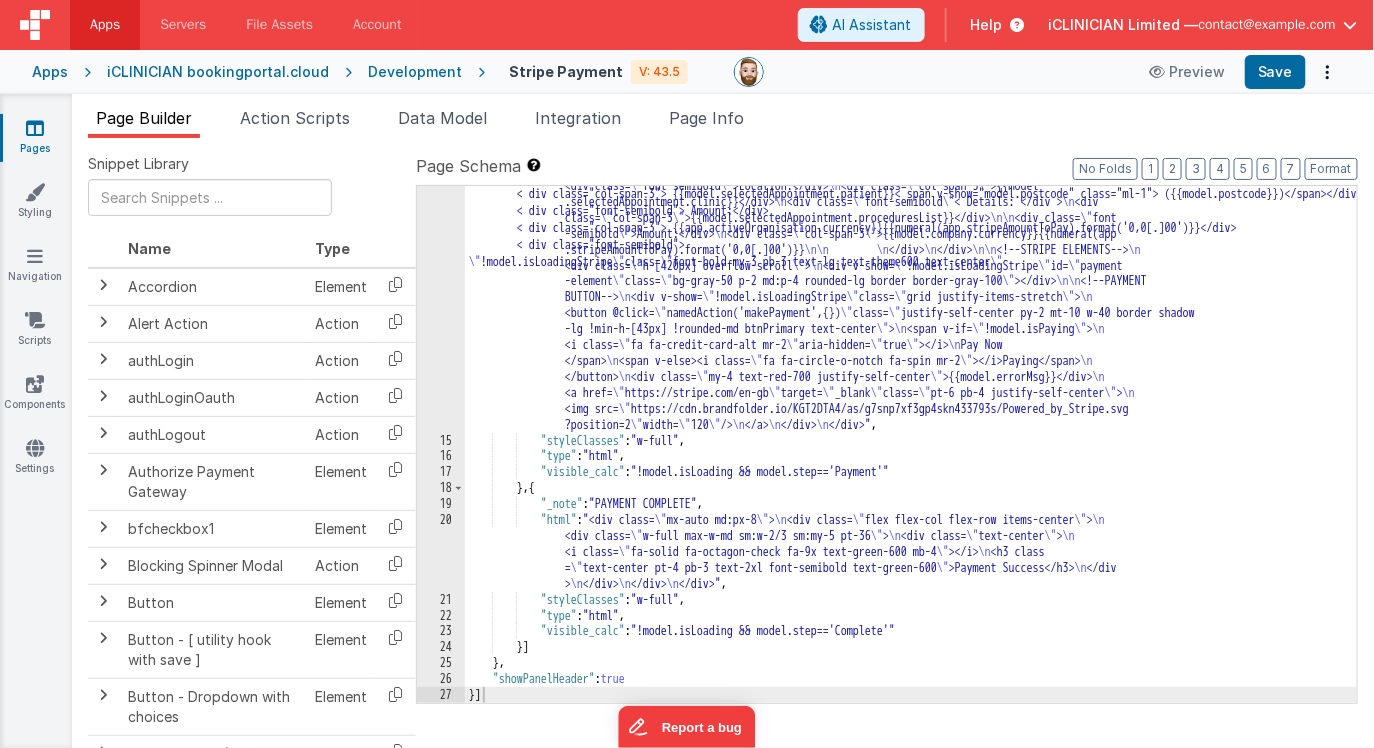 scroll, scrollTop: 325, scrollLeft: 0, axis: vertical 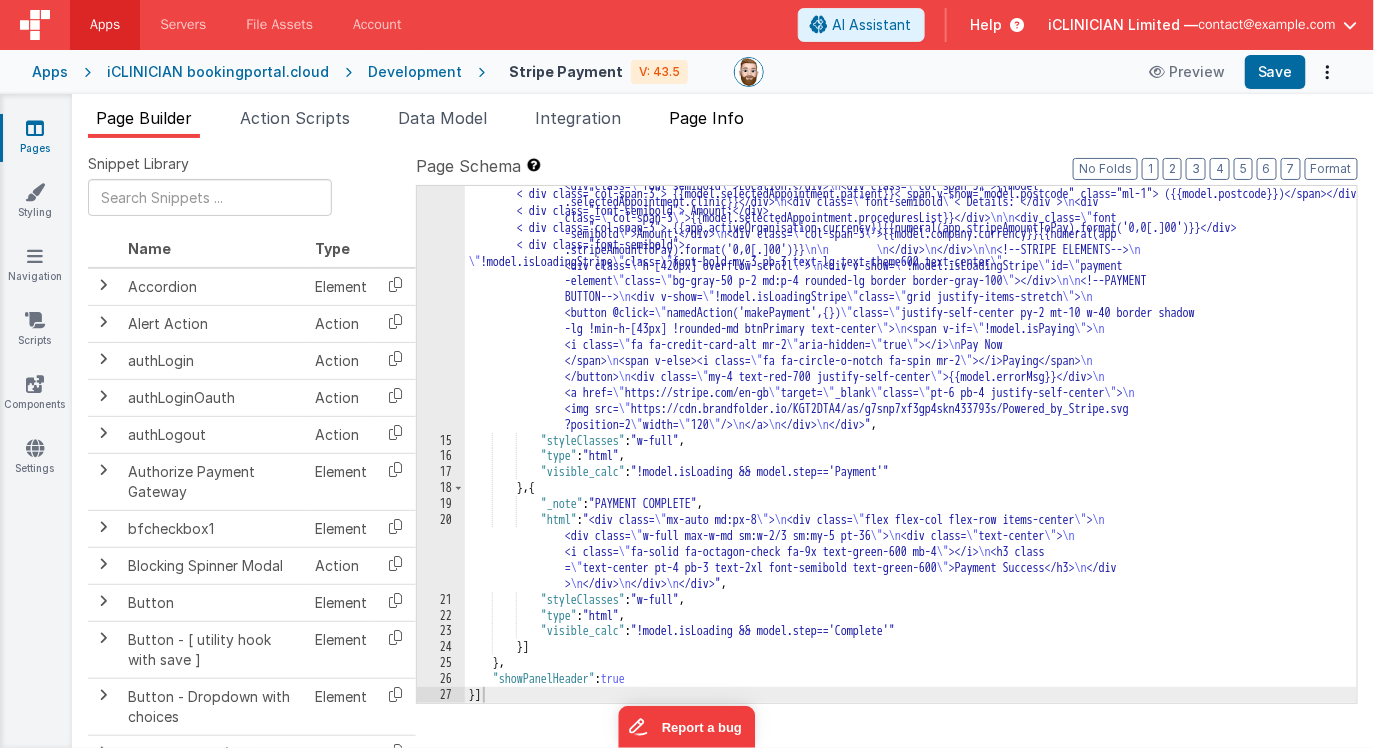 click on "Page Info" at bounding box center [706, 118] 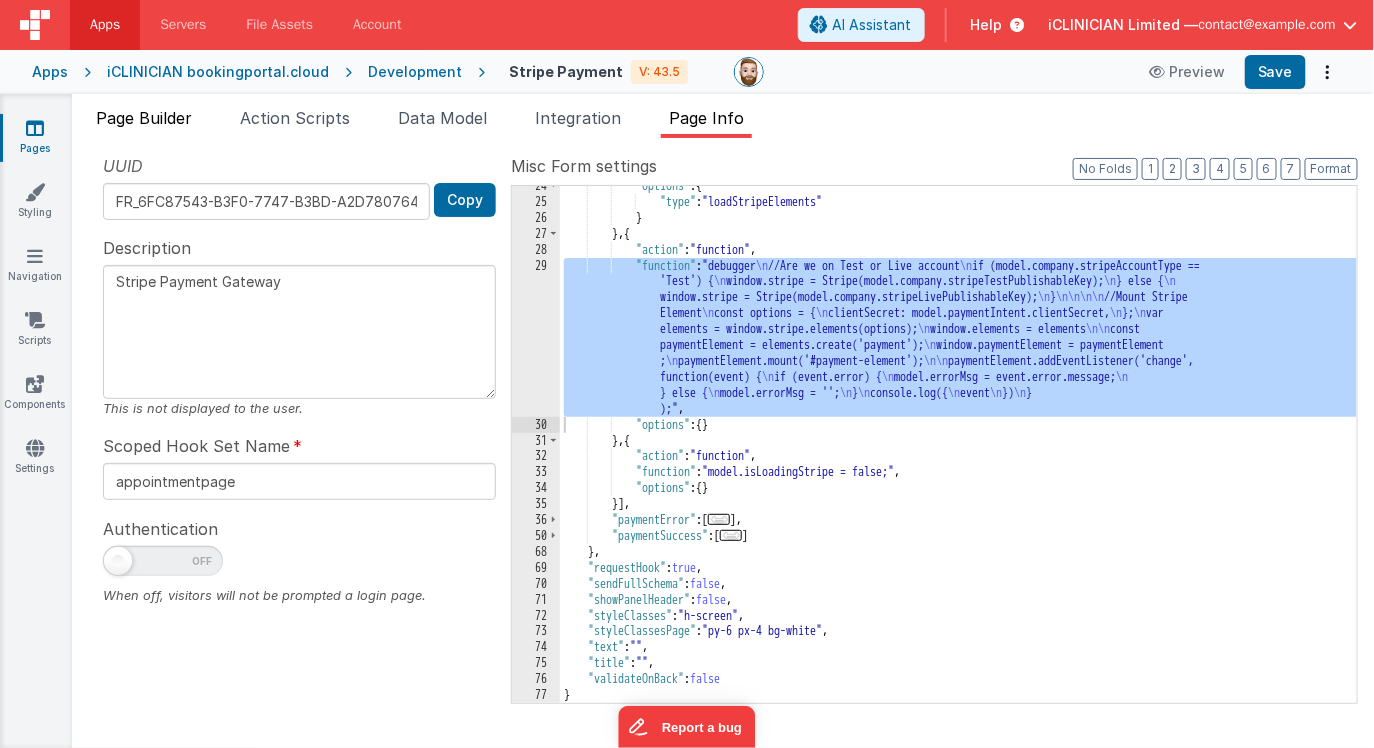click on "Page Builder" at bounding box center [144, 118] 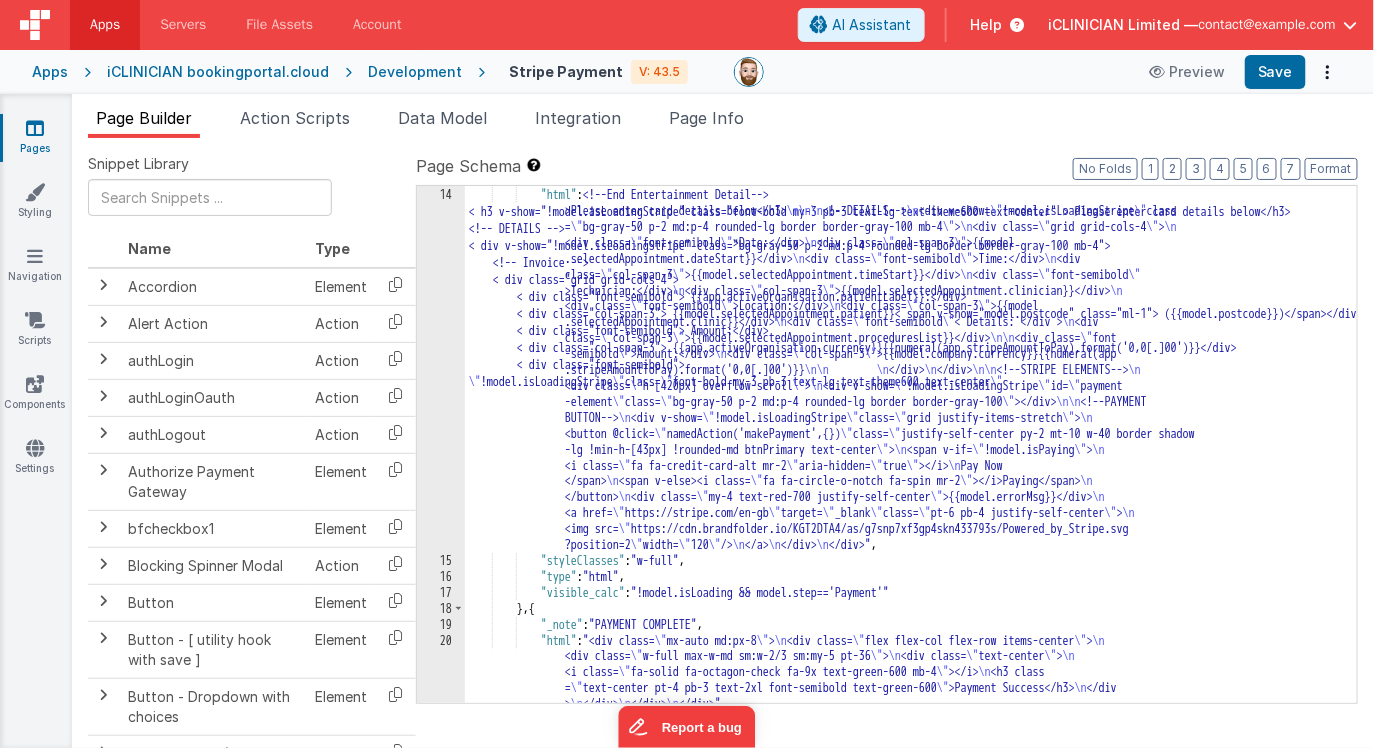 scroll, scrollTop: 0, scrollLeft: 0, axis: both 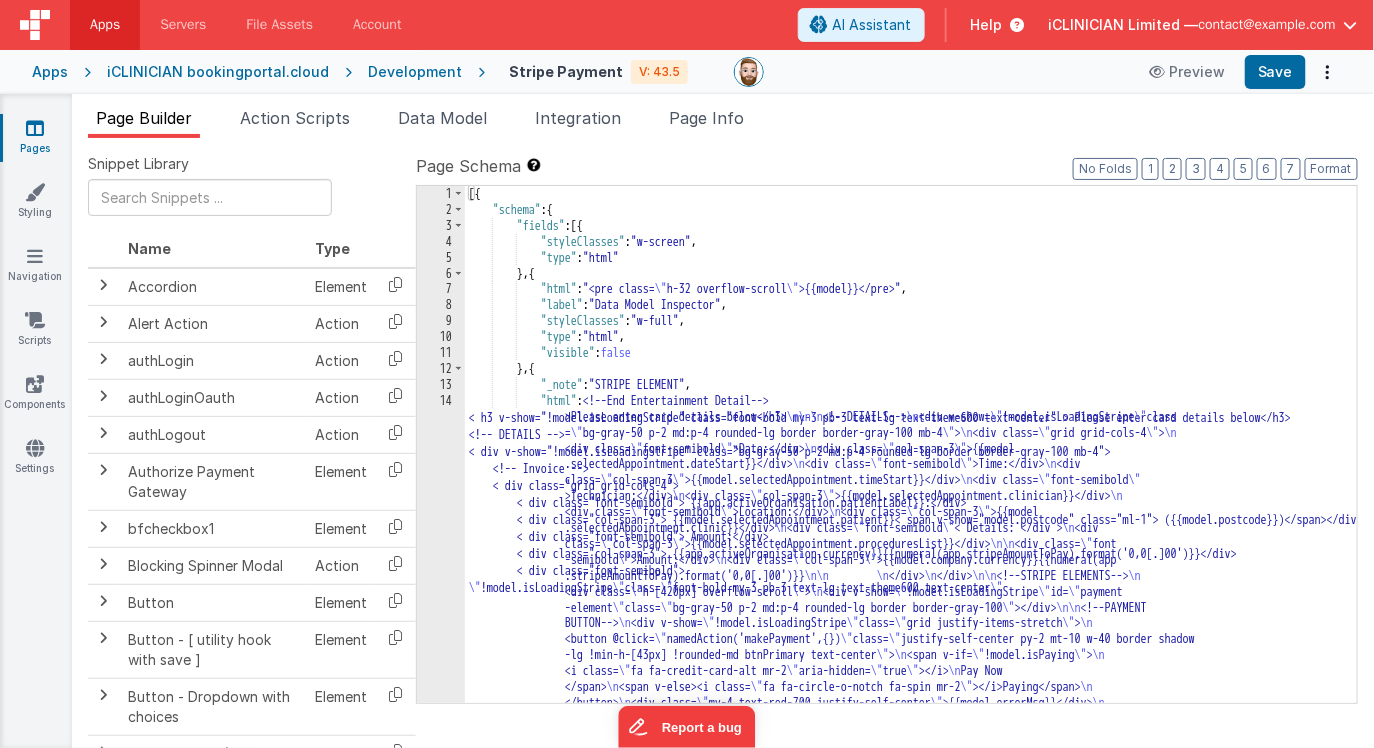 click on "[{ "schema" : { "fields" : [ { "styleClasses" : "w-screen" , "type" : "html" } , { "html" : "<pre class= \" h-32 overflow-scroll \" >{{model}}</pre>" , "label" : "Data Model Inspector" , "styleClasses" : "w-full" , "type" : "html" , "visible" : false } , { "_note" : "STRIPE ELEMENT" , "html" : "<h3 v-show= \" !model.isLoadingStripe \"  class= \" font-bold my-3 pb-3 text-lg text-theme600 text-center \"                  >Please enter card details below</h3> \n\n\n <!--DETAILS--> \n <div v-show= \" !model.isLoadingStripe \"  class                  = \" bg-gray-50 p-2 md:p-4 rounded-lg border border-gray-100 mb-4 \" > \n     <div class= \" grid grid-cols-4 \" > \n                           <div class= \" font-semibold \" >Date:</div> \n         <div class= \" col-span-3 \" >{{model \n \"" at bounding box center [911, 635] 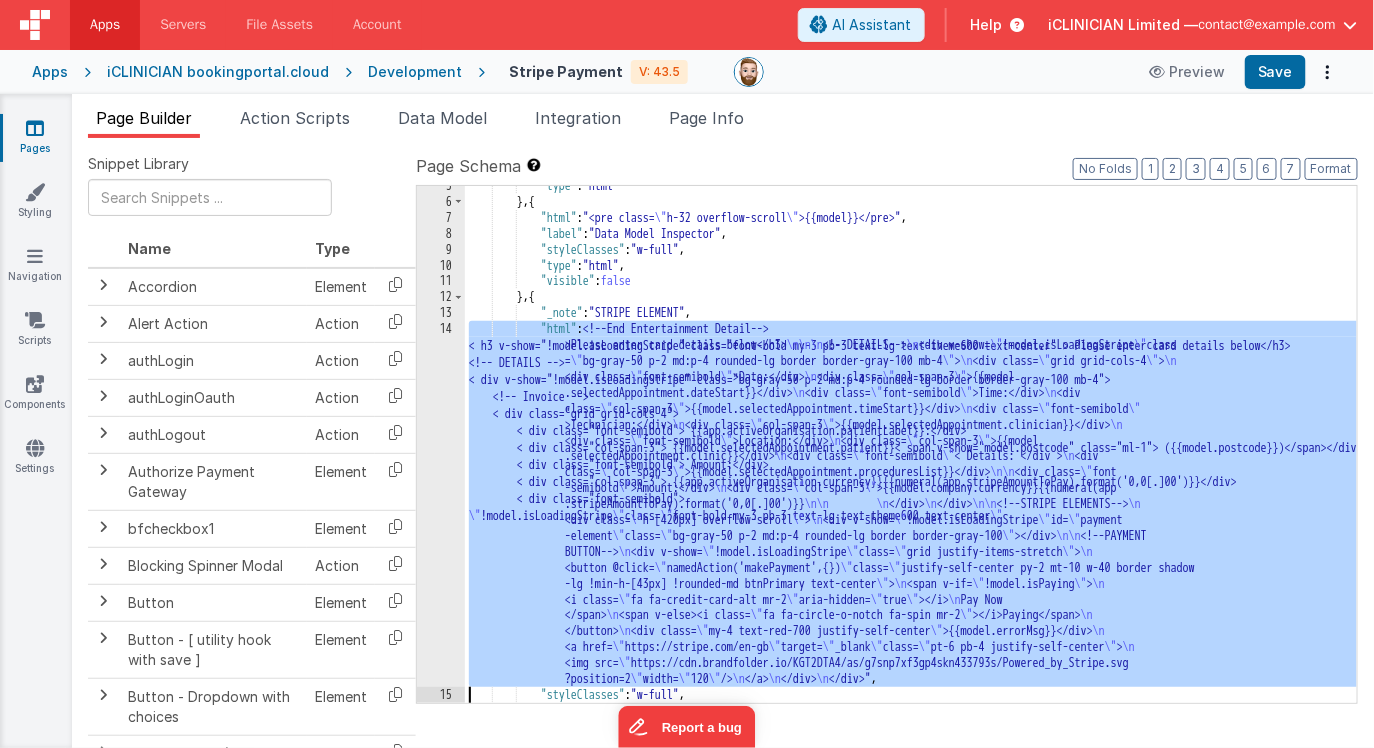 scroll, scrollTop: 71, scrollLeft: 0, axis: vertical 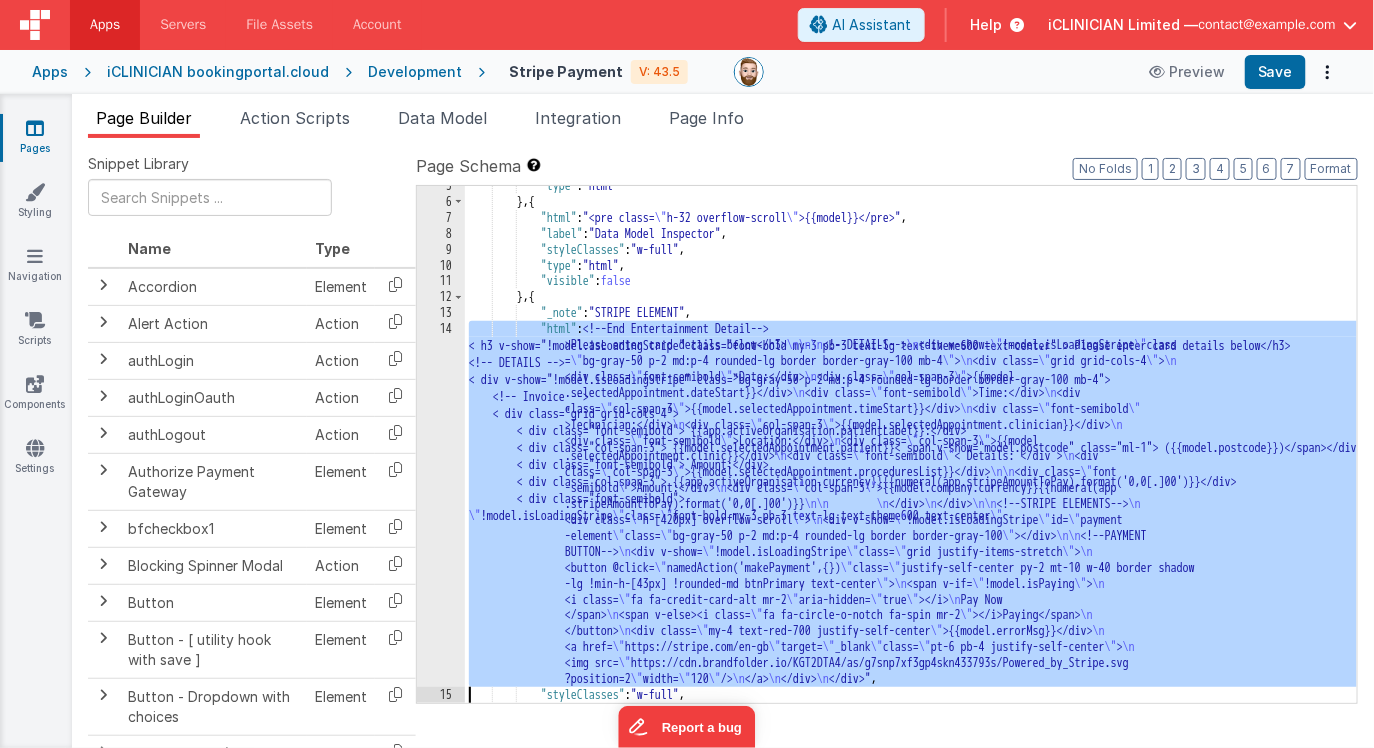 click on "14" at bounding box center [441, 504] 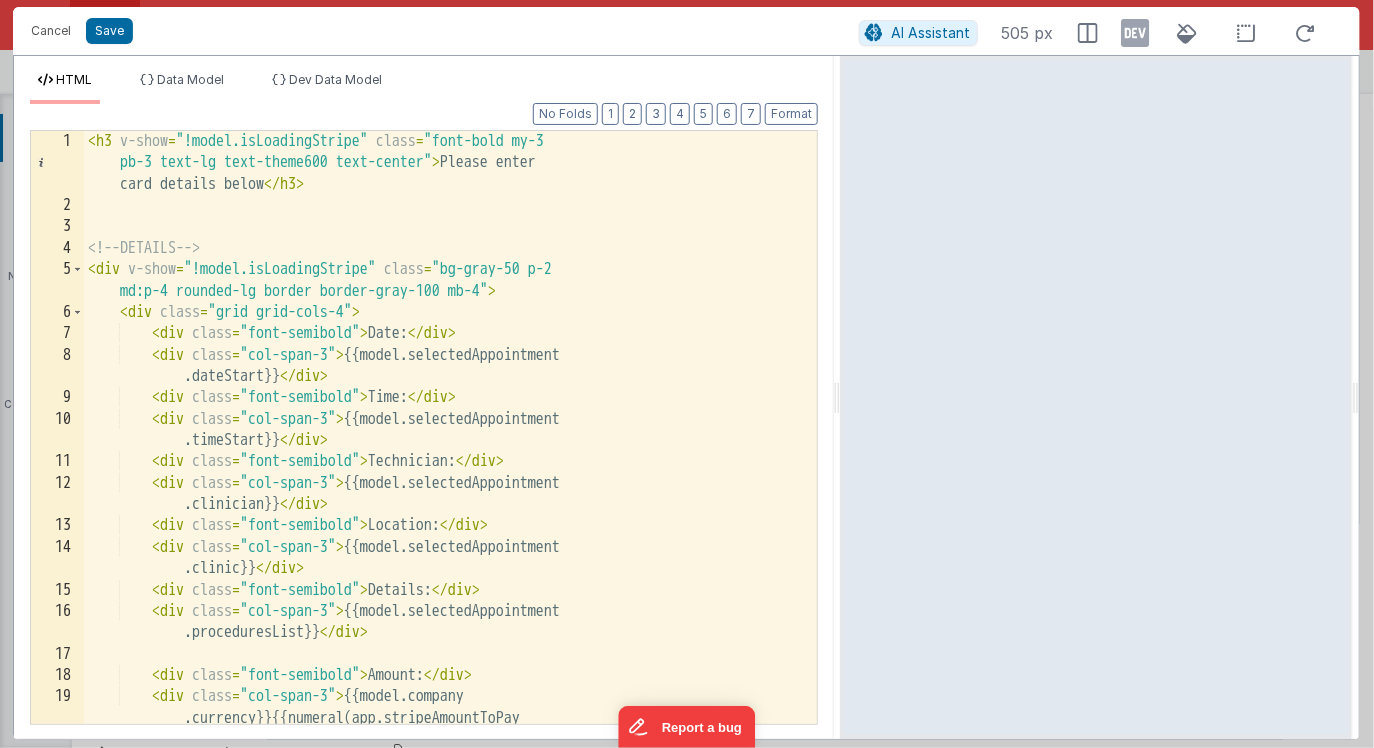 drag, startPoint x: 684, startPoint y: 401, endPoint x: 843, endPoint y: 401, distance: 159 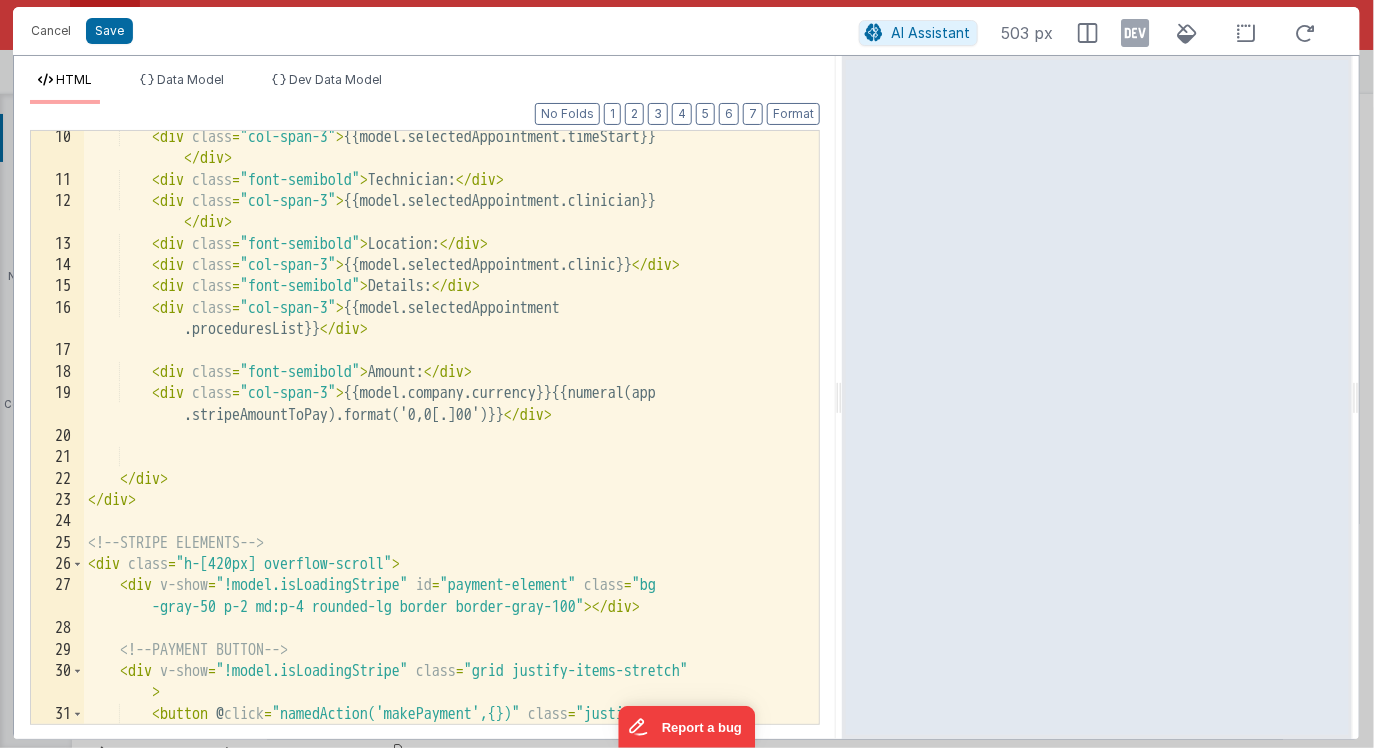 scroll, scrollTop: 666, scrollLeft: 0, axis: vertical 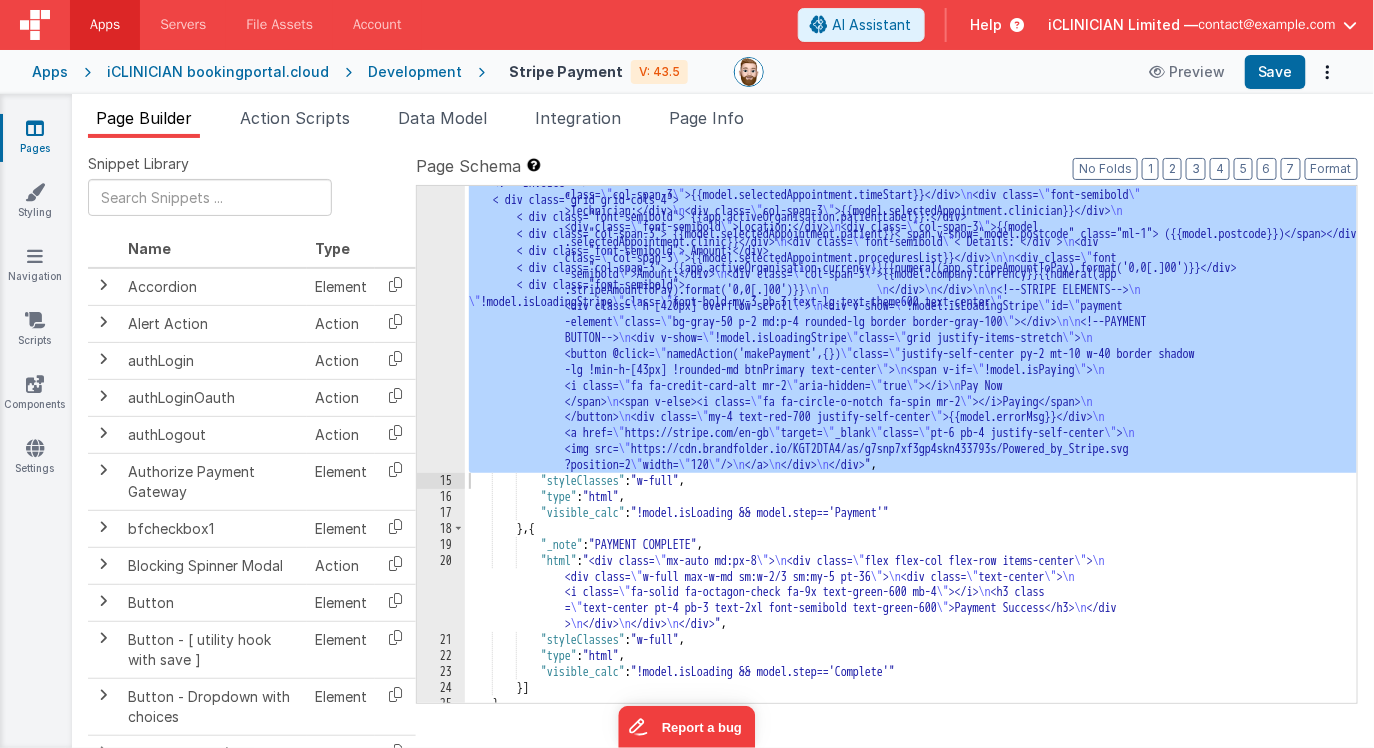 click on ""html" :  "<h3 v-show= \" !model.isLoadingStripe \"  class= \" font-bold my-3 pb-3 text-lg text-theme600 text-center \"                  >Please enter card details below</h3> \n\n\n <!--DETAILS--> \n <div v-show= \" !model.isLoadingStripe \"  class                  = \" bg-gray-50 p-2 md:p-4 rounded-lg border border-gray-100 mb-4 \" > \n     <div class= \" grid grid-cols-4 \" > \n                           <div class= \" font-semibold \" >Date:</div> \n         <div class= \" col-span-3 \" >{{model                  .selectedAppointment.dateStart}}</div> \n         <div class= \" font-semibold \" >Time:</div> \n         <div                   class= \" col-span-3 \" >{{model.selectedAppointment.timeStart}}</div> \n         <div class= \" font-semibold \"                  >Technician:</div> \n         <div class= \" col-span-3 \" >{{model.selectedAppointment.clinician}}</div> \n          <div class= \"" at bounding box center [911, 556] 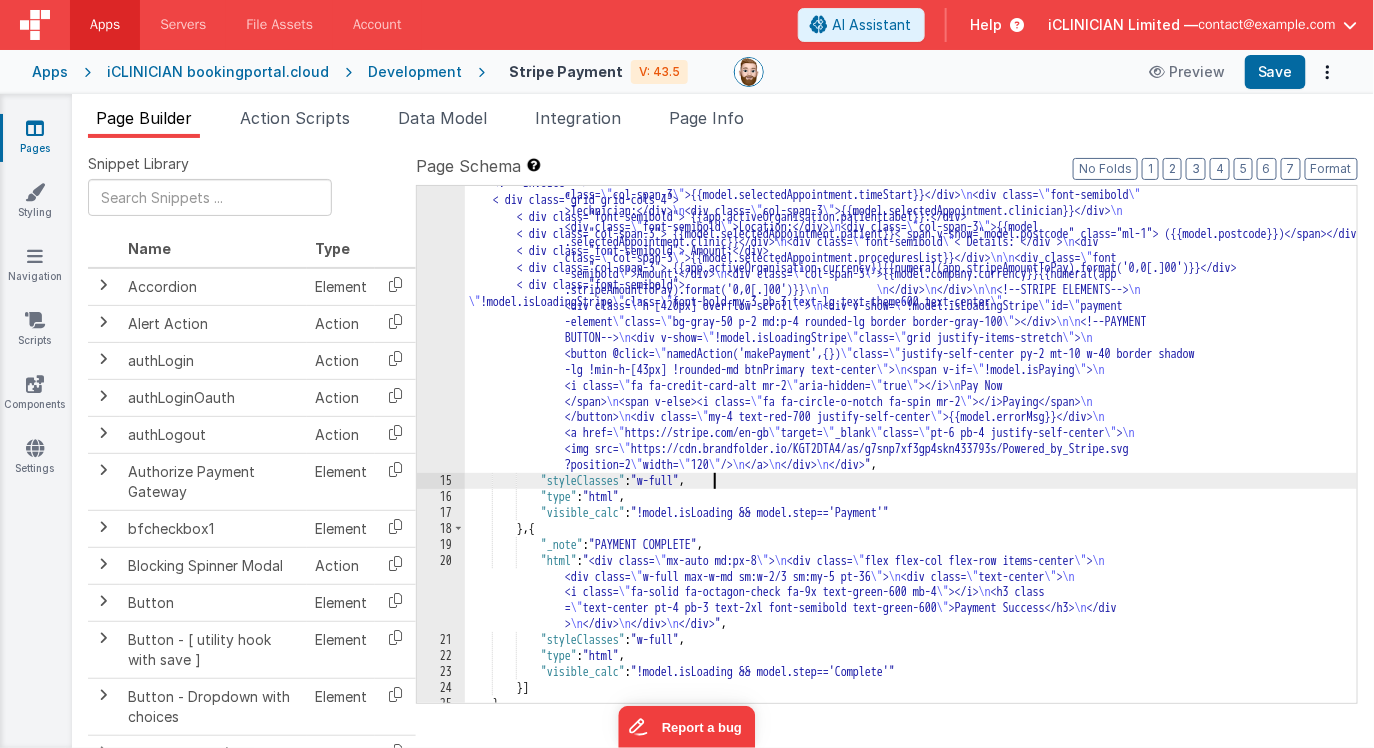 click on ""html" :  "<h3 v-show= \" !model.isLoadingStripe \"  class= \" font-bold my-3 pb-3 text-lg text-theme600 text-center \"                  >Please enter card details below</h3> \n\n\n <!--DETAILS--> \n <div v-show= \" !model.isLoadingStripe \"  class                  = \" bg-gray-50 p-2 md:p-4 rounded-lg border border-gray-100 mb-4 \" > \n     <div class= \" grid grid-cols-4 \" > \n                           <div class= \" font-semibold \" >Date:</div> \n         <div class= \" col-span-3 \" >{{model                  .selectedAppointment.dateStart}}</div> \n         <div class= \" font-semibold \" >Time:</div> \n         <div                   class= \" col-span-3 \" >{{model.selectedAppointment.timeStart}}</div> \n         <div class= \" font-semibold \"                  >Technician:</div> \n         <div class= \" col-span-3 \" >{{model.selectedAppointment.clinician}}</div> \n          <div class= \"" at bounding box center [911, 556] 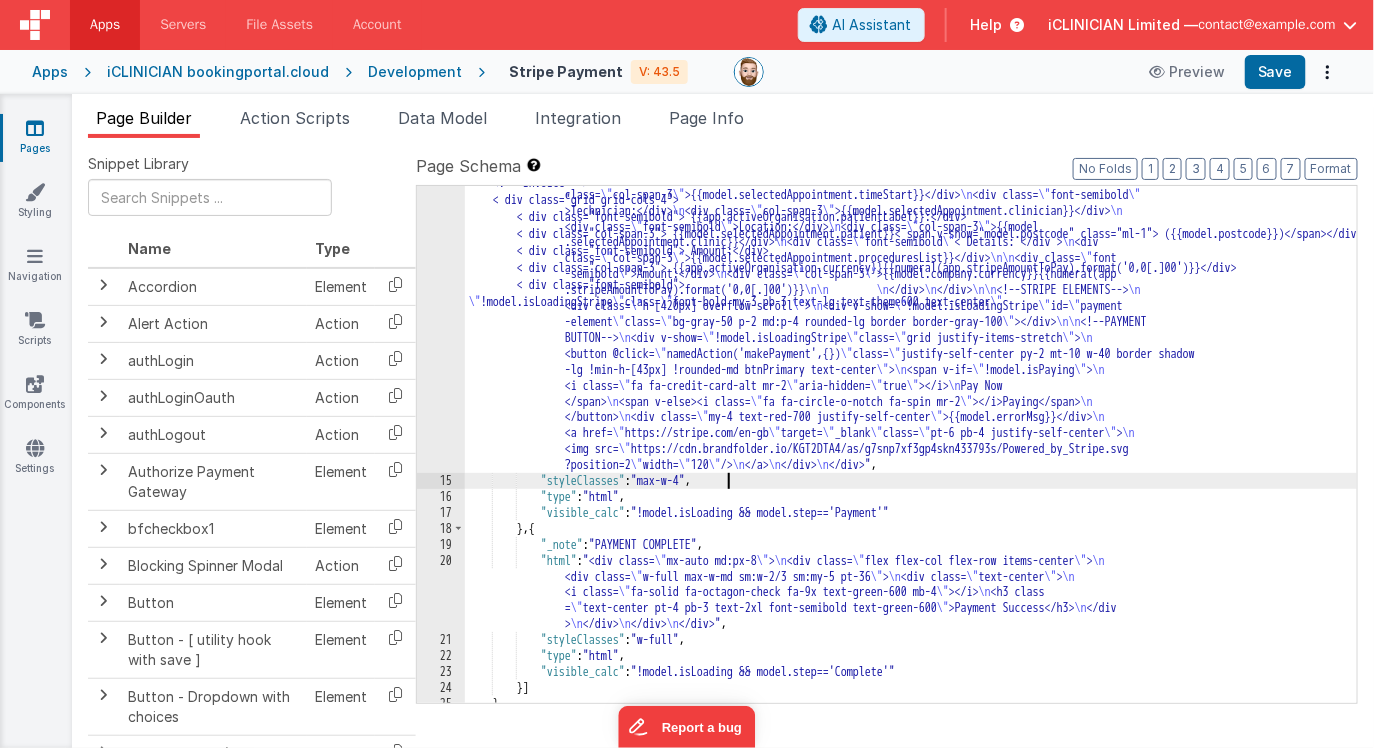 type 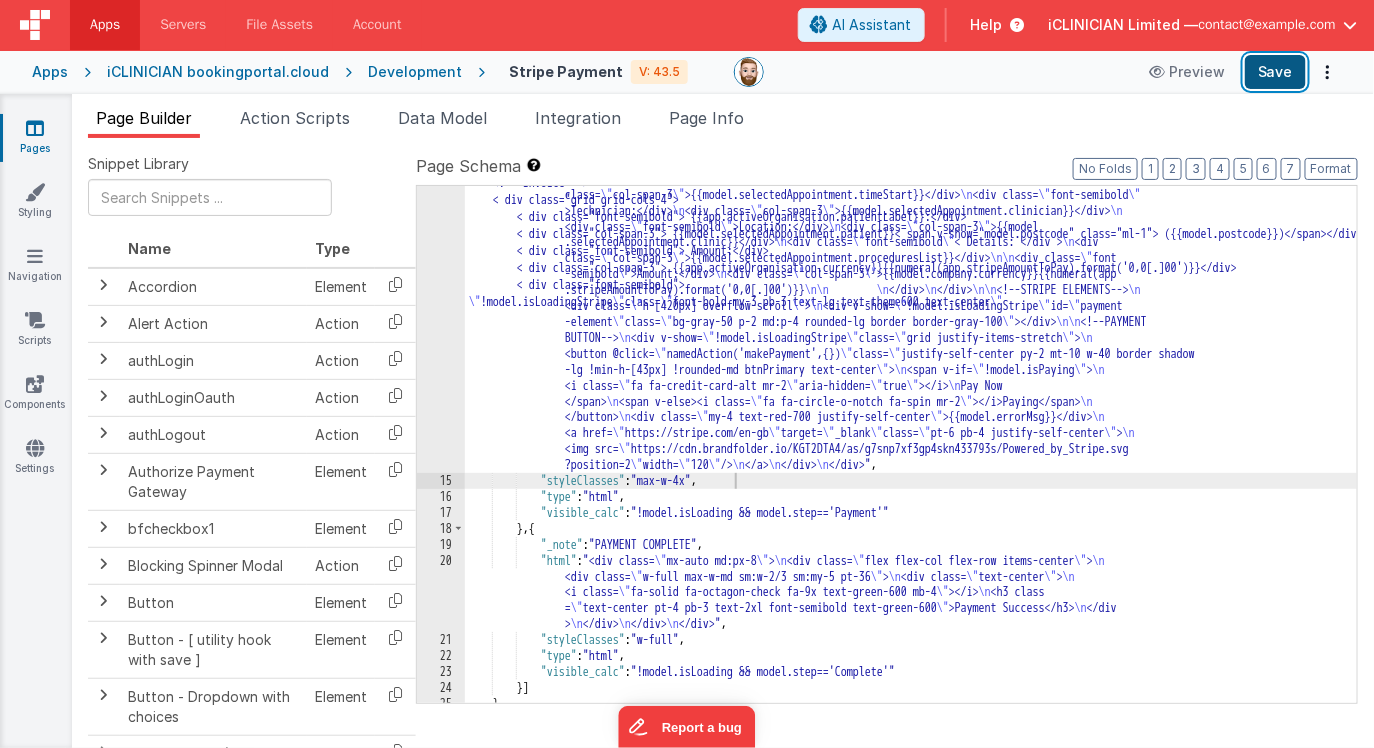 click on "Save" at bounding box center (1275, 72) 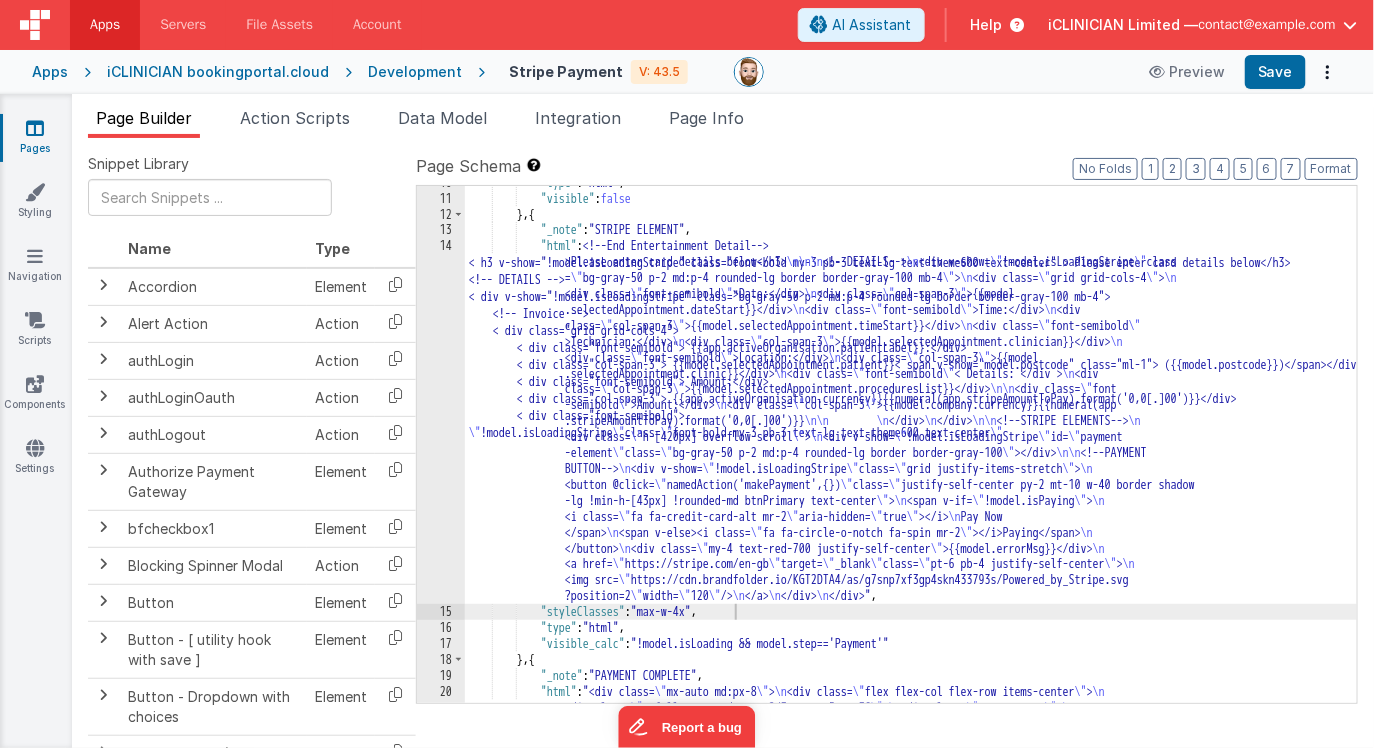 scroll, scrollTop: 157, scrollLeft: 0, axis: vertical 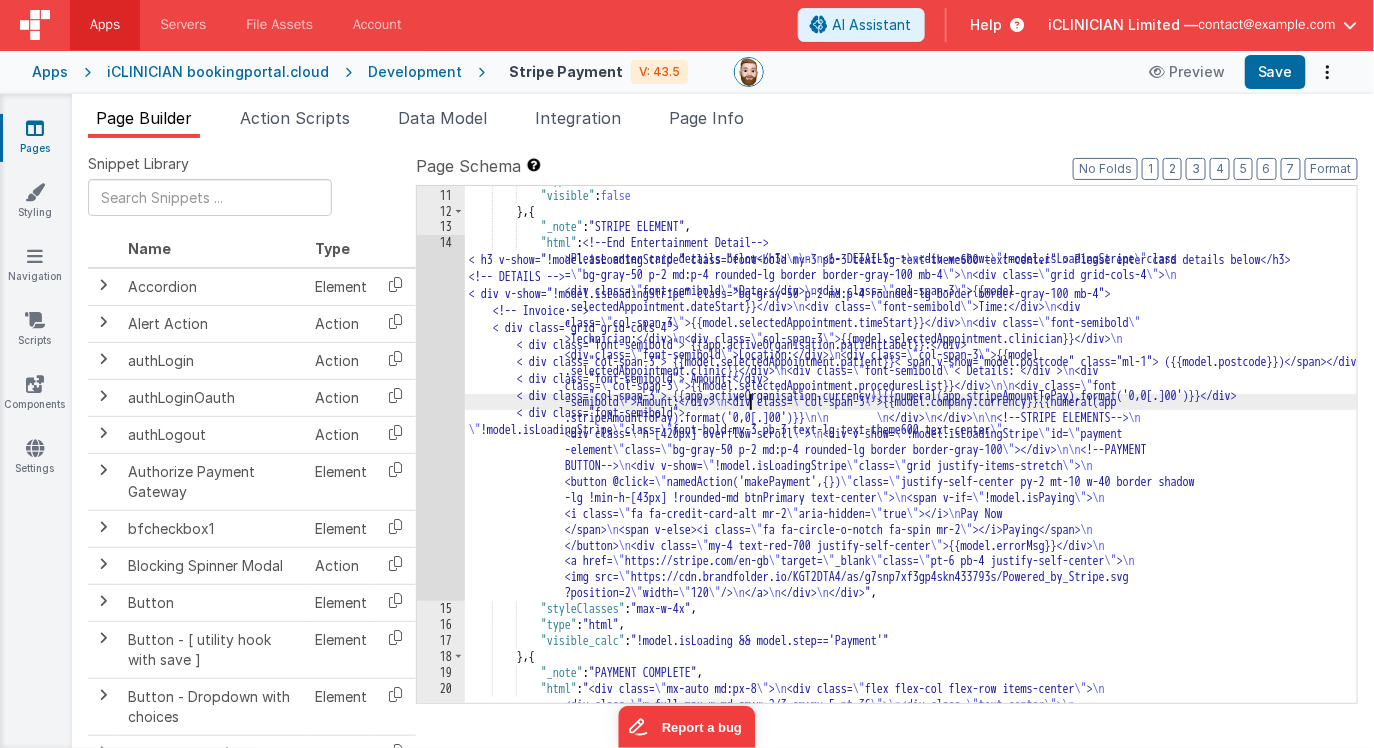 click on ""type" :  "html" ,                "visible" :  false           } ,  {                "_note" :  "STRIPE ELEMENT" ,                "html" :  "<h3 v-show= \" !model.isLoadingStripe \"  class= \" font-bold my-3 pb-3 text-lg text-theme600 text-center \"                  >Please enter card details below</h3>
<!--DETAILS-->
<div v-show= \" !model.isLoadingStripe \"  class                  = \" bg-gray-50 p-2 md:p-4 rounded-lg border border-gray-100 mb-4 \" >
<div class= \" grid grid-cols-4 \" >
<div class= \" font-semibold \" >Date:</div>
<div class= \" col-span-3 \" >{{model                  .selectedAppointment.dateStart}}</div>
<div class= \" font-semibold \" >Time:</div>
<div                   class= \" col-span-3 \" >{{model.selectedAppointment.timeStart}}</div>
<div class= \" font-semibold \"                  \n" at bounding box center (911, 478) 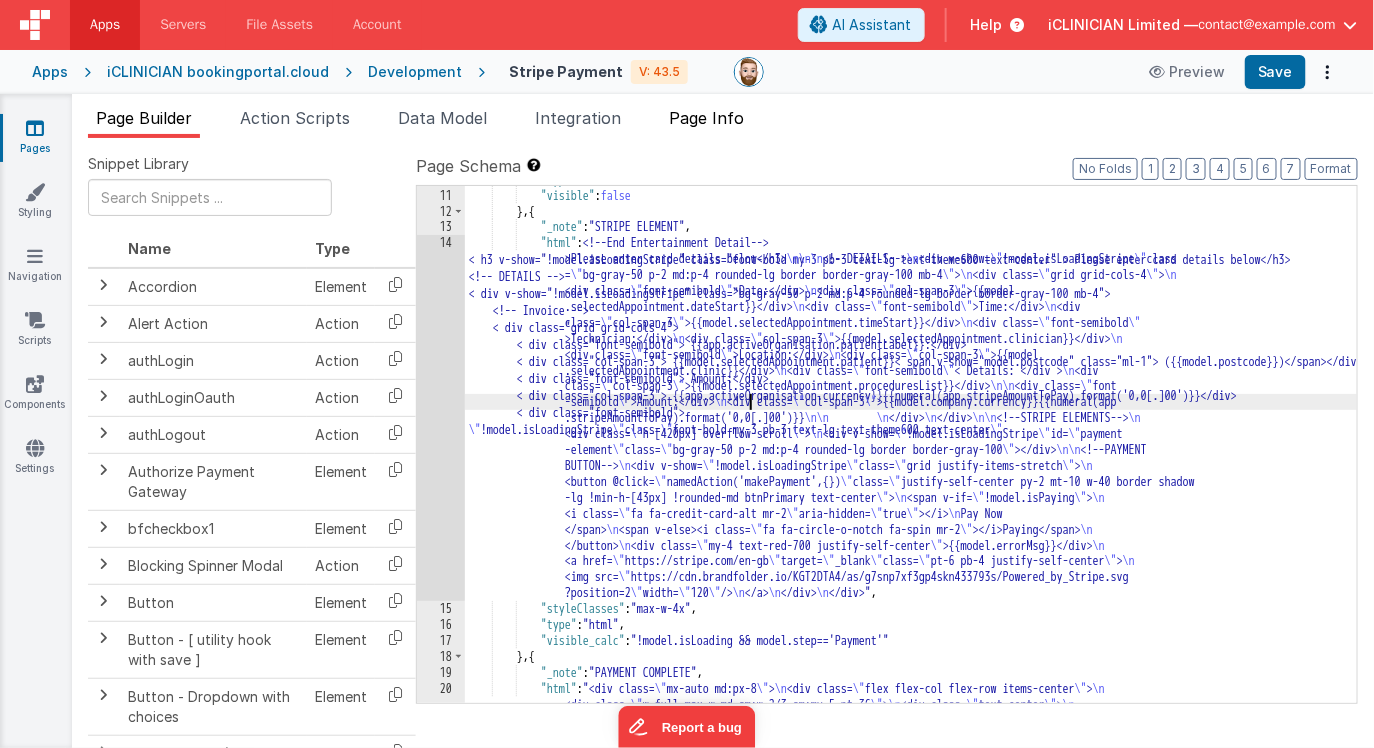 click on "Page Info" at bounding box center [706, 118] 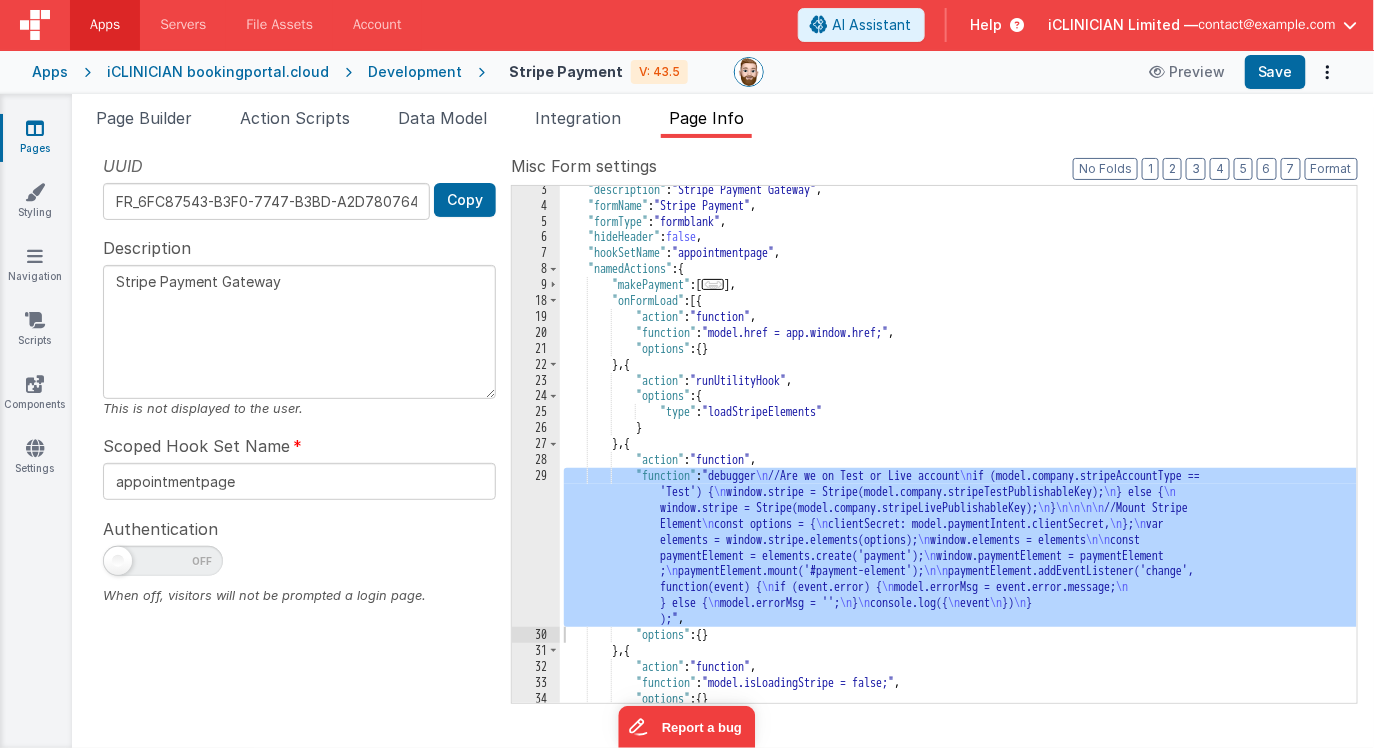 scroll, scrollTop: 43, scrollLeft: 0, axis: vertical 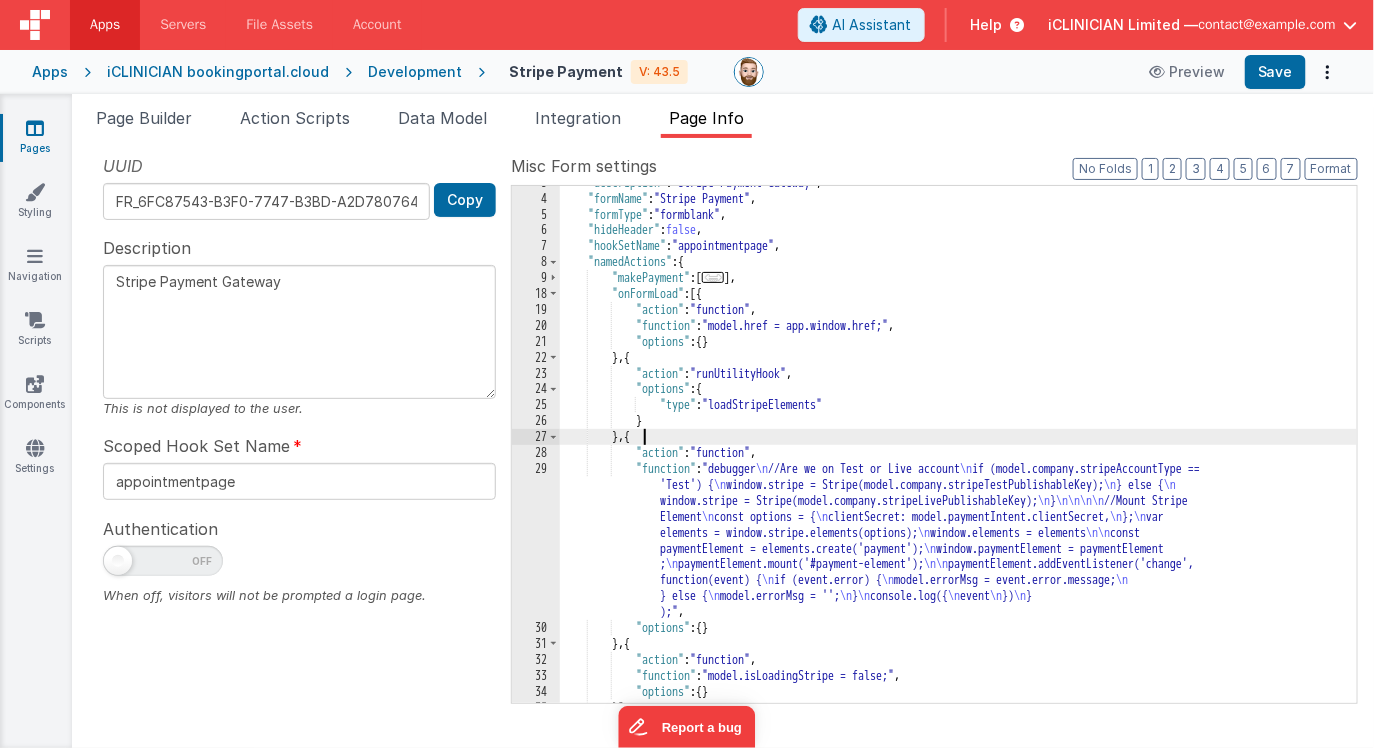 click on ""description" :  "Stripe Payment Gateway" ,      "formName" :  "Stripe Payment" ,      "formType" :  "formblank" ,      "hideHeader" :  false ,      "hookSetName" :  "appointmentpage" ,      "namedActions" :  {           "makePayment" :  [ ... ] ,           "onFormLoad" :  [{                "action" :  "function" ,                "function" :  "model.href = app.window.href;" ,                "options" :  { }           } ,  {                "action" :  "runUtilityHook" ,                "options" :  {                     "type" :  "loadStripeElements"                }           } ,  {                "action" :  "function" ,                "function" :  "debugger
//Are we on Test or Live account
if (model.company.stripeAccountType ==                   'Test') {
window.stripe = Stripe(model.company.stripeTestPublishableKey);
} else {
window.stripe = Stripe(model.company.stripeLivePublishableKey);
}
//Mount Stripe  Element" at bounding box center [958, 449] 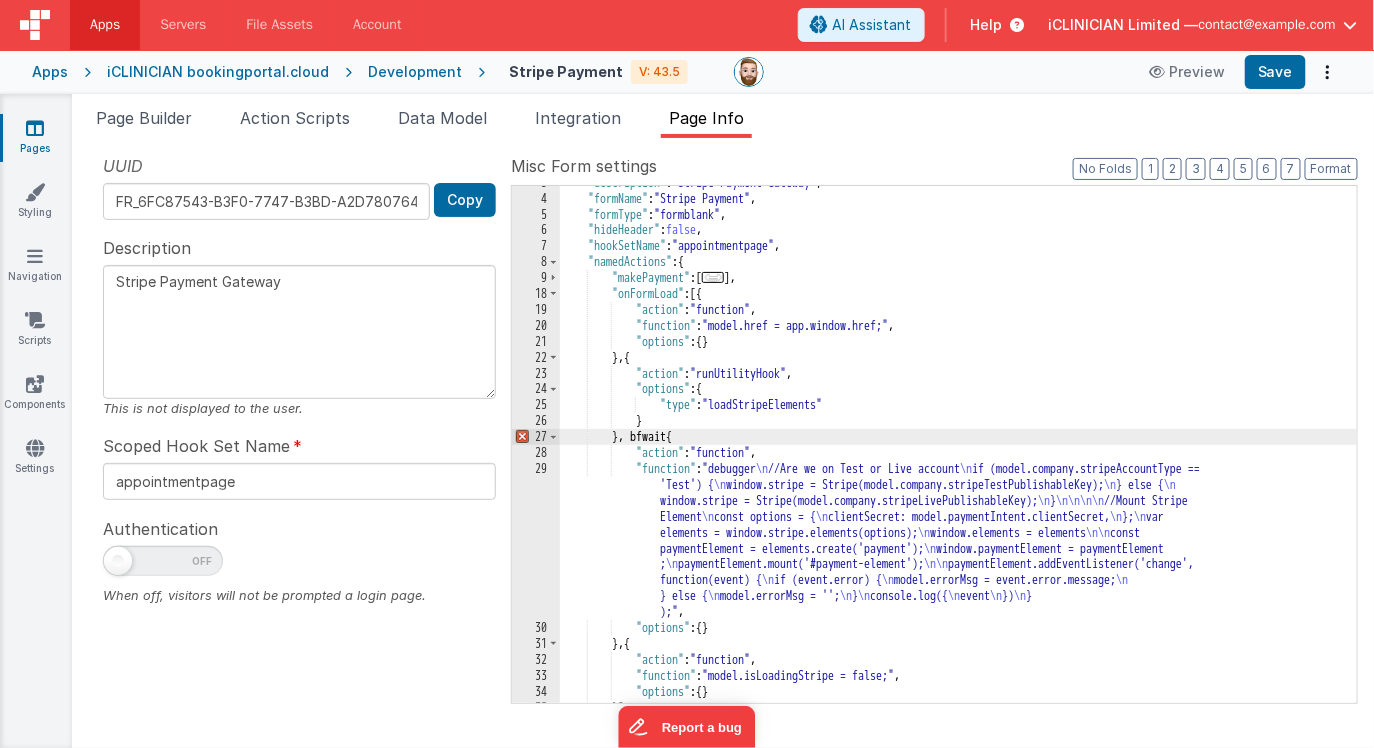 paste 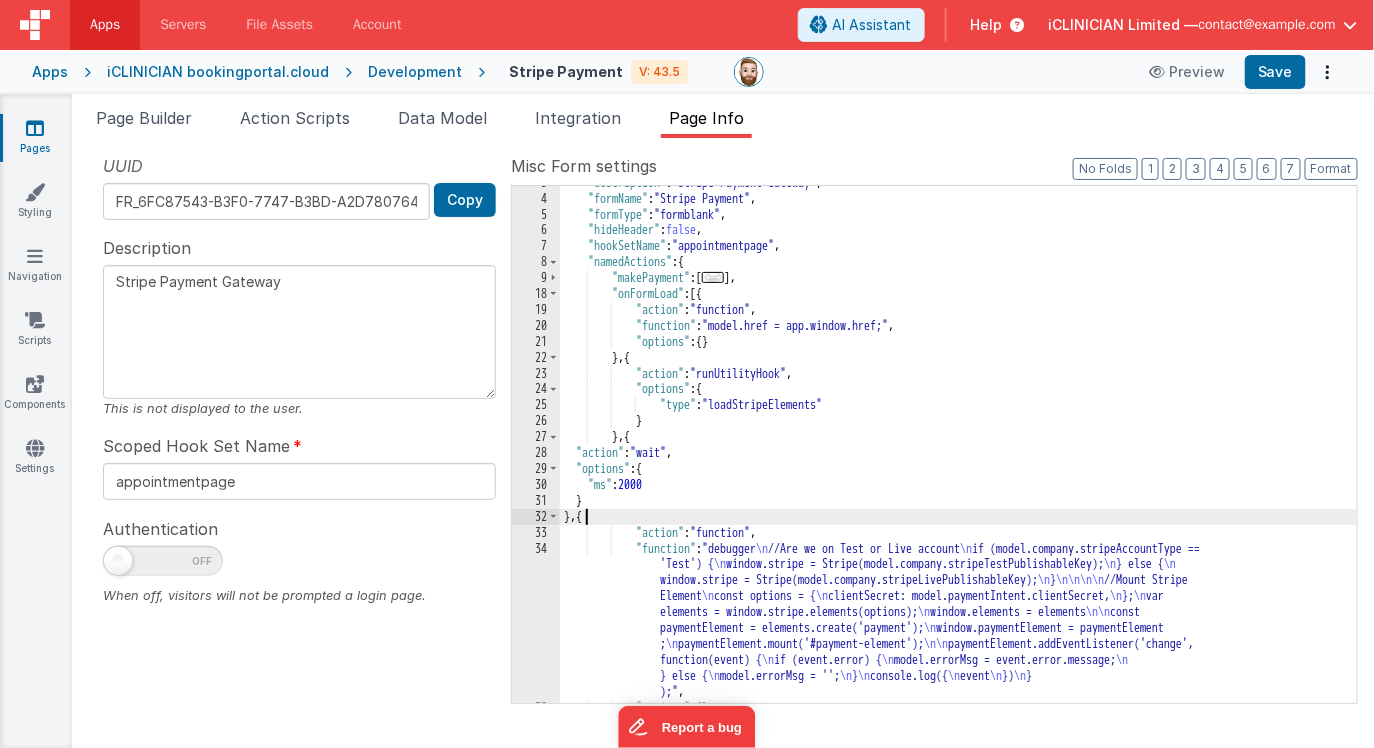 click on ""description" :  "Stripe Payment Gateway" ,      "formName" :  "Stripe Payment" ,      "formType" :  "formblank" ,      "hideHeader" :  false ,      "hookSetName" :  "appointmentpage" ,      "namedActions" :  {           "makePayment" :  [ ... ] ,           "onFormLoad" :  [{                "action" :  "function" ,                "function" :  "model.href = app.window.href;" ,                "options" :  { }           } ,  {                "action" :  "runUtilityHook" ,                "options" :  {                     "type" :  "loadStripeElements"                }           } ,  {    "action" :  "wait" ,    "options" :  {      "ms" :  2000    } } ,  {                "action" :  "function" ,                "function" :  "debugger \n //Are we on Test or Live account \n if (model.company.stripeAccountType ==                   'Test') { \n     window.stripe = Stripe(model.company.stripeTestPublishableKey); \n } else { \n                      \n } \n\n\n\n //Mount Stripe  \n" at bounding box center [958, 449] 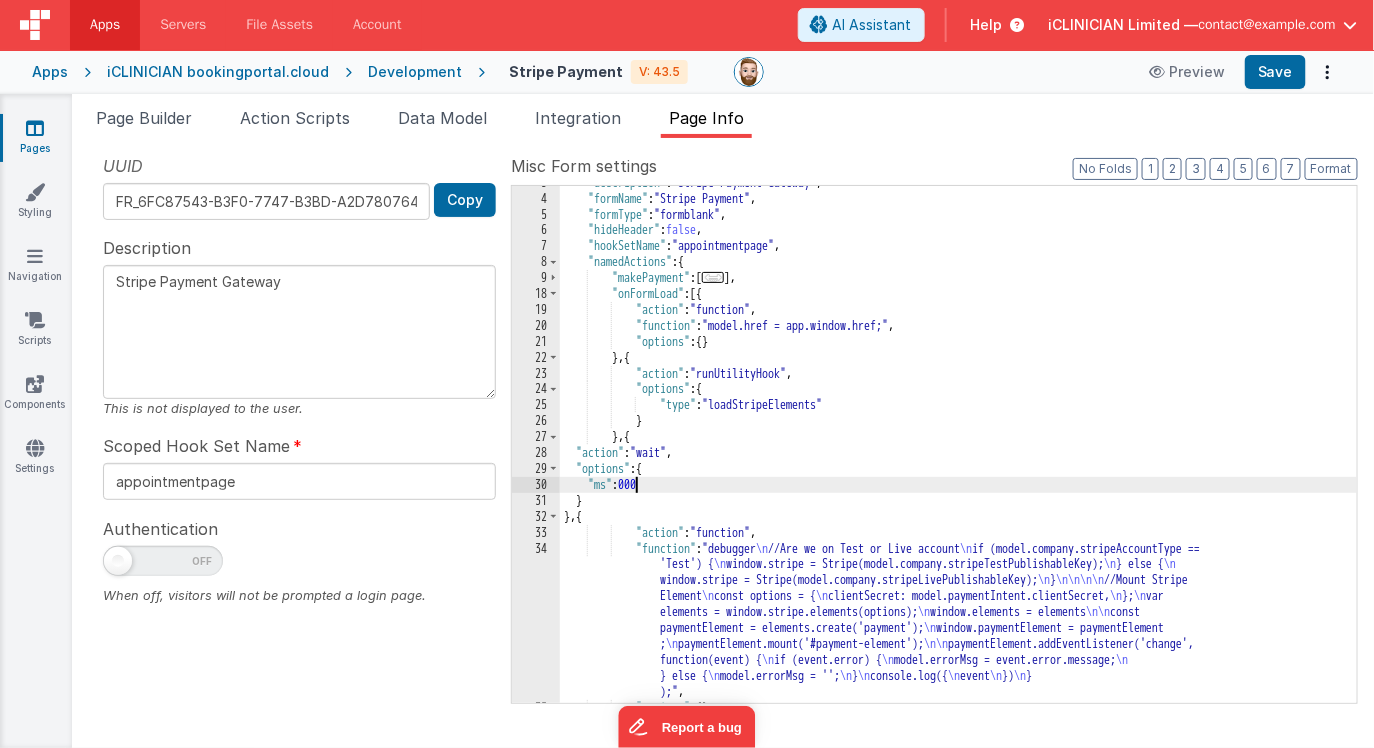 type 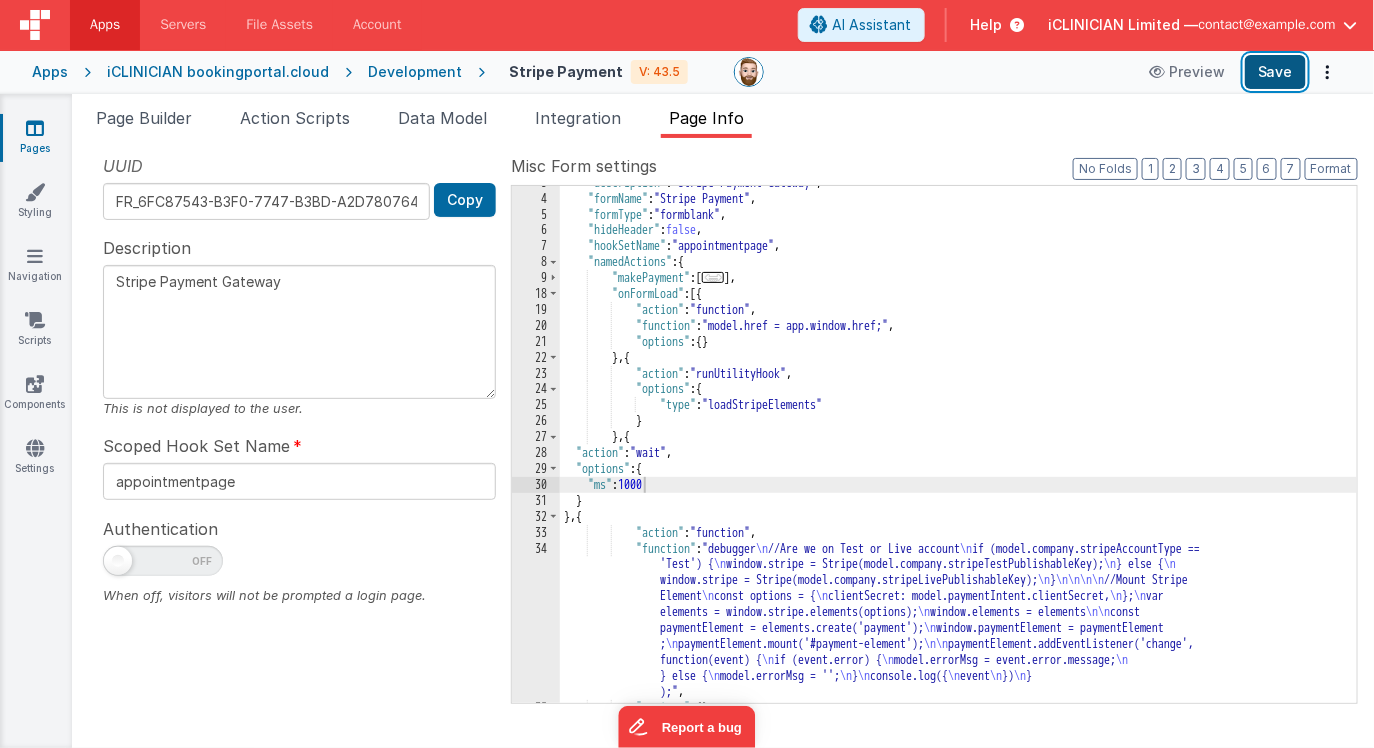 click on "Save" at bounding box center (1275, 72) 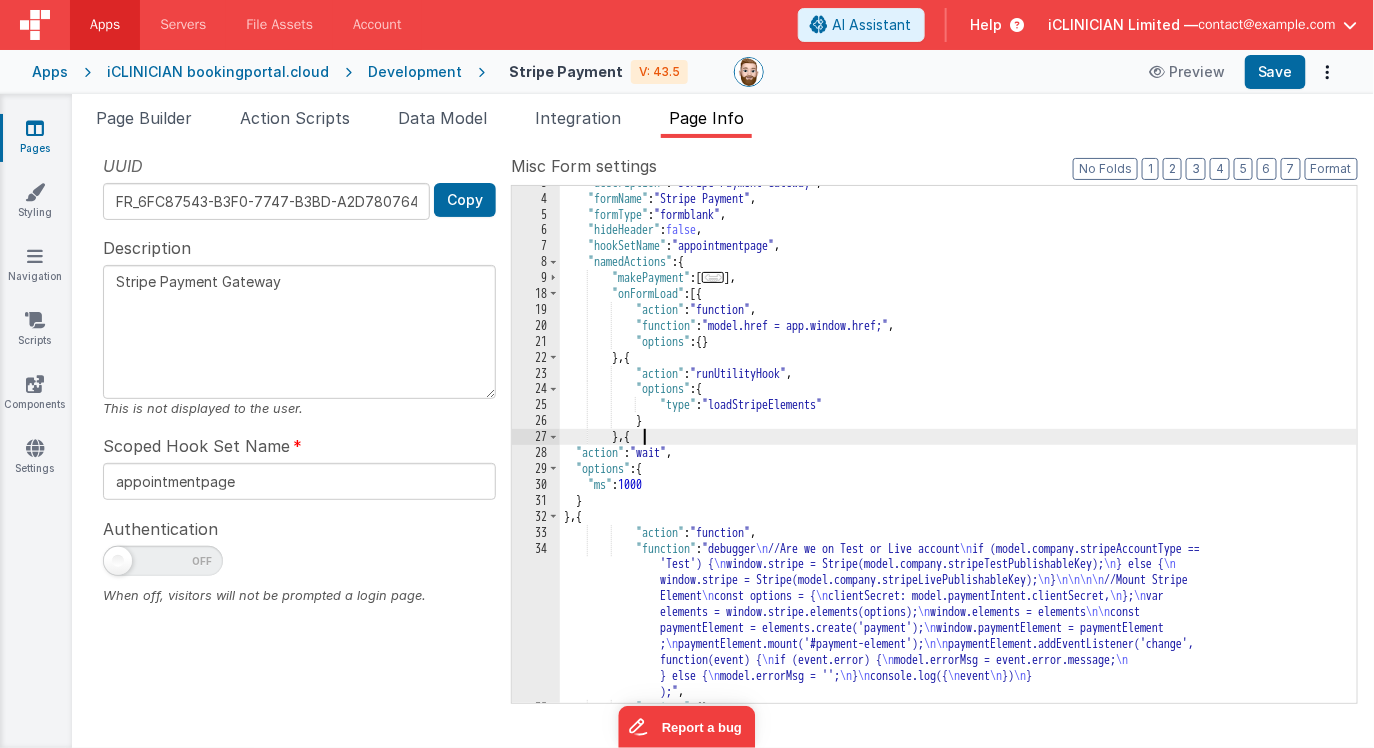click on ""action" :  "wait" ,    "options" :  {      "ms" :  1000    } } ,  {                "action" :  "function" ,                "function" :  "debugger
//Are we on Test or Live account
if (model.company.stripeAccountType ==                   'Test') {
window.stripe = Stripe(model.company.stripeTestPublishableKey);
} else {
}
//Mount Stripe" at bounding box center (958, 449) 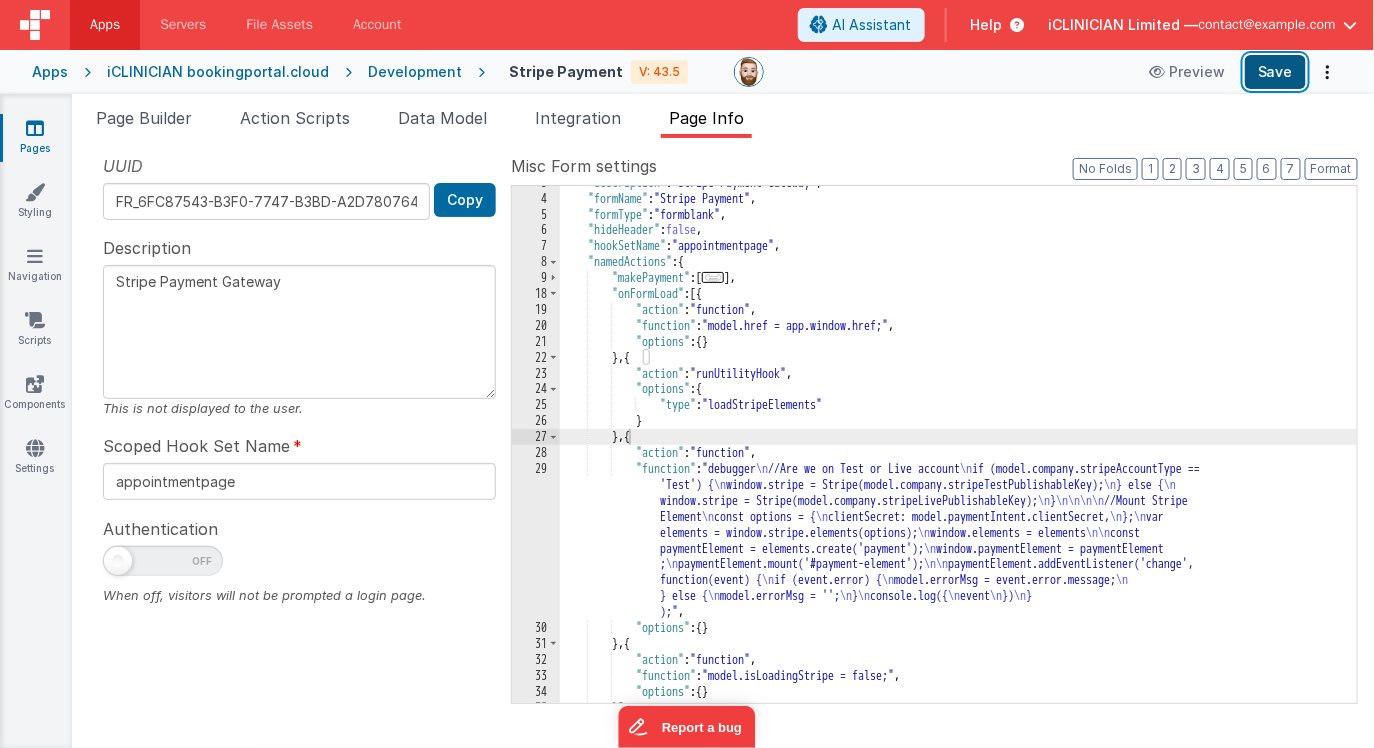 click on "Save" at bounding box center [1275, 72] 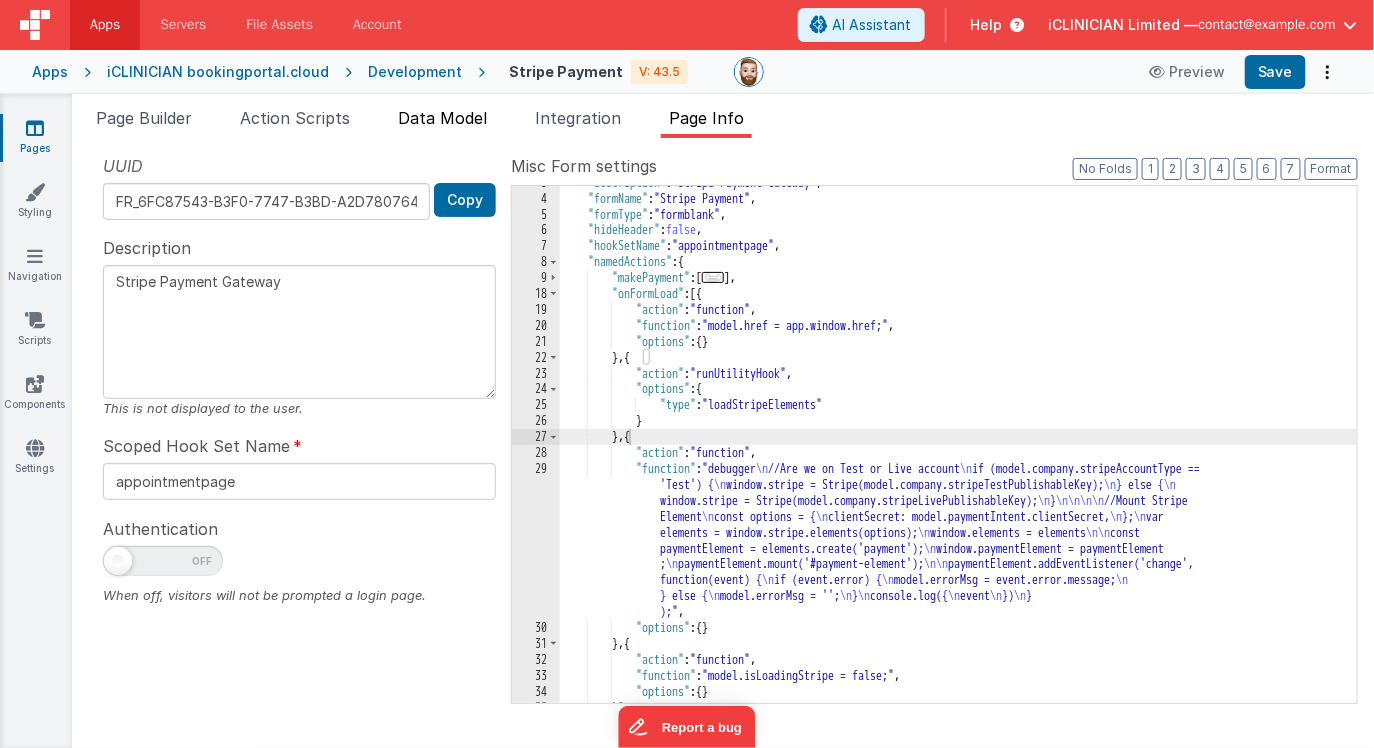 click on "Data Model" at bounding box center (442, 118) 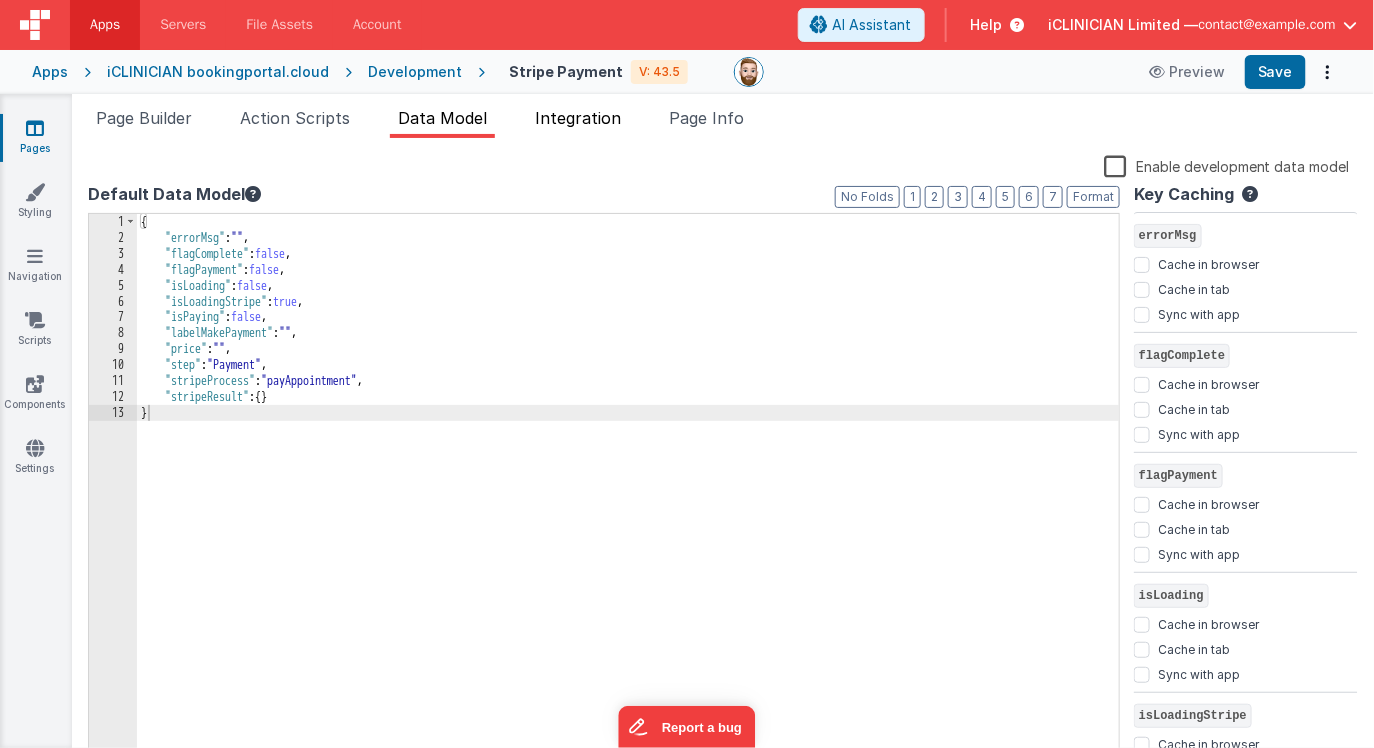 click on "Integration" at bounding box center (578, 118) 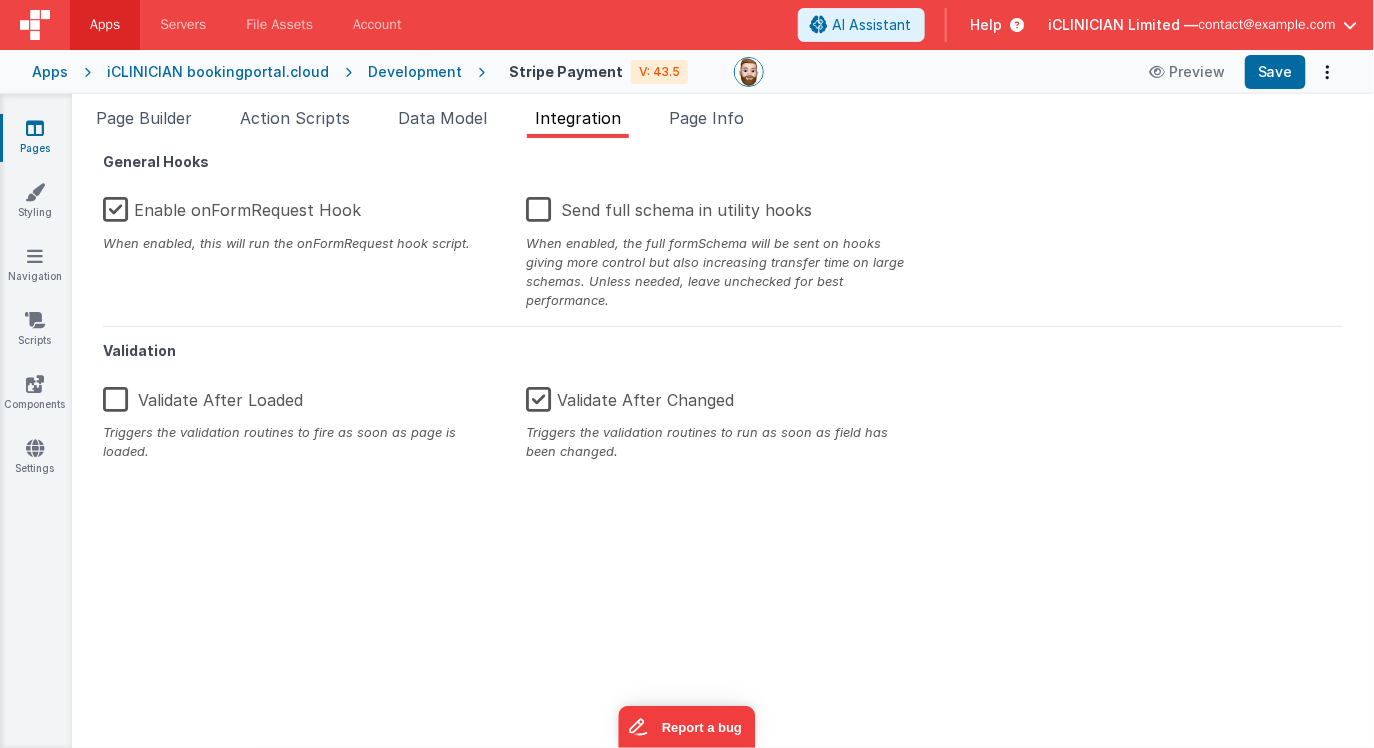 click on "Enable onFormRequest Hook" at bounding box center [232, 206] 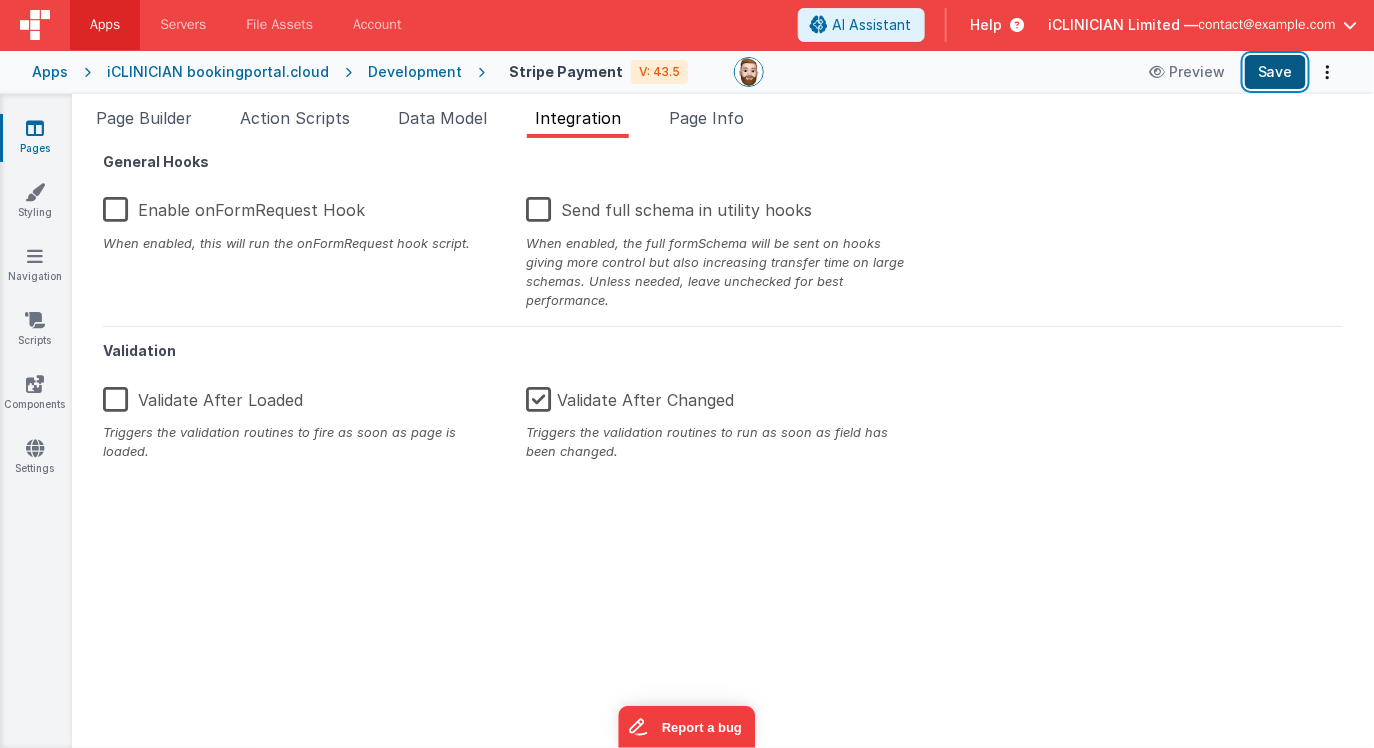 click on "Save" at bounding box center [1275, 72] 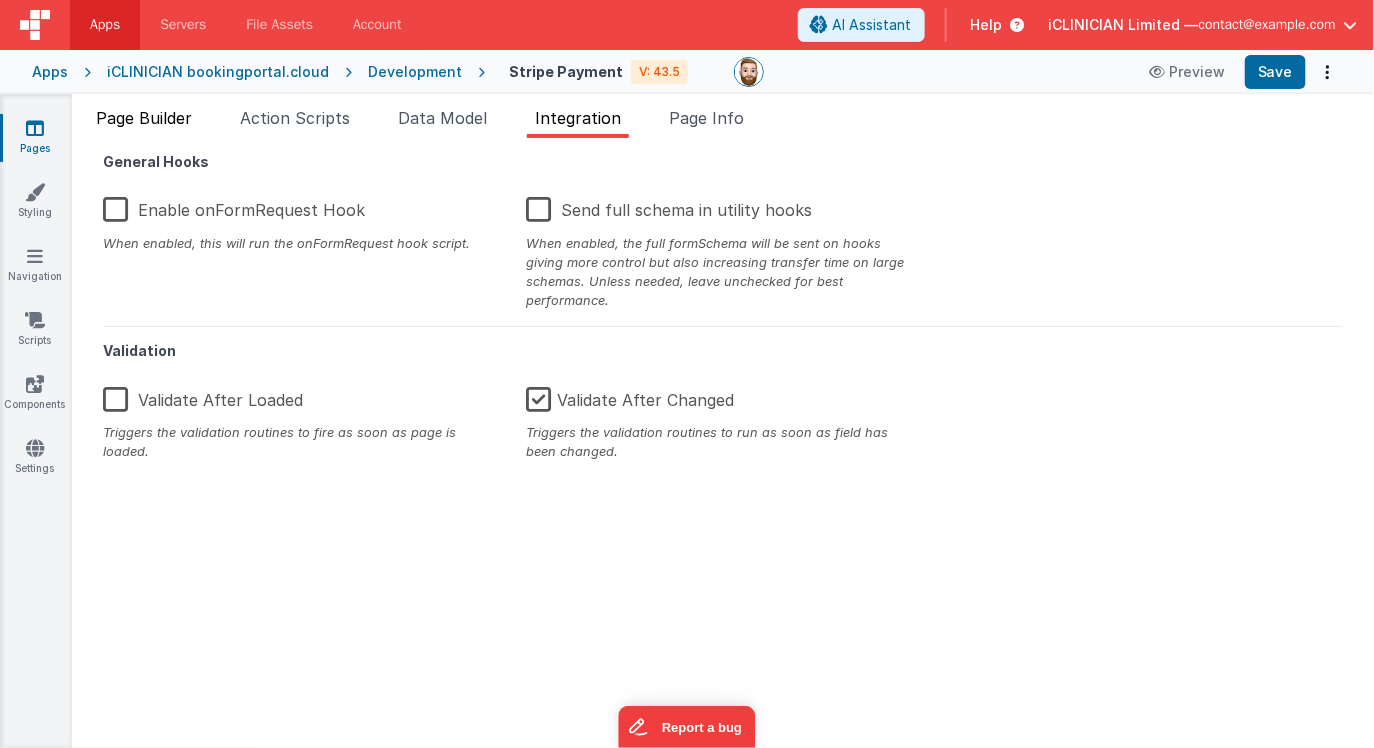 click on "Page Builder" at bounding box center [144, 118] 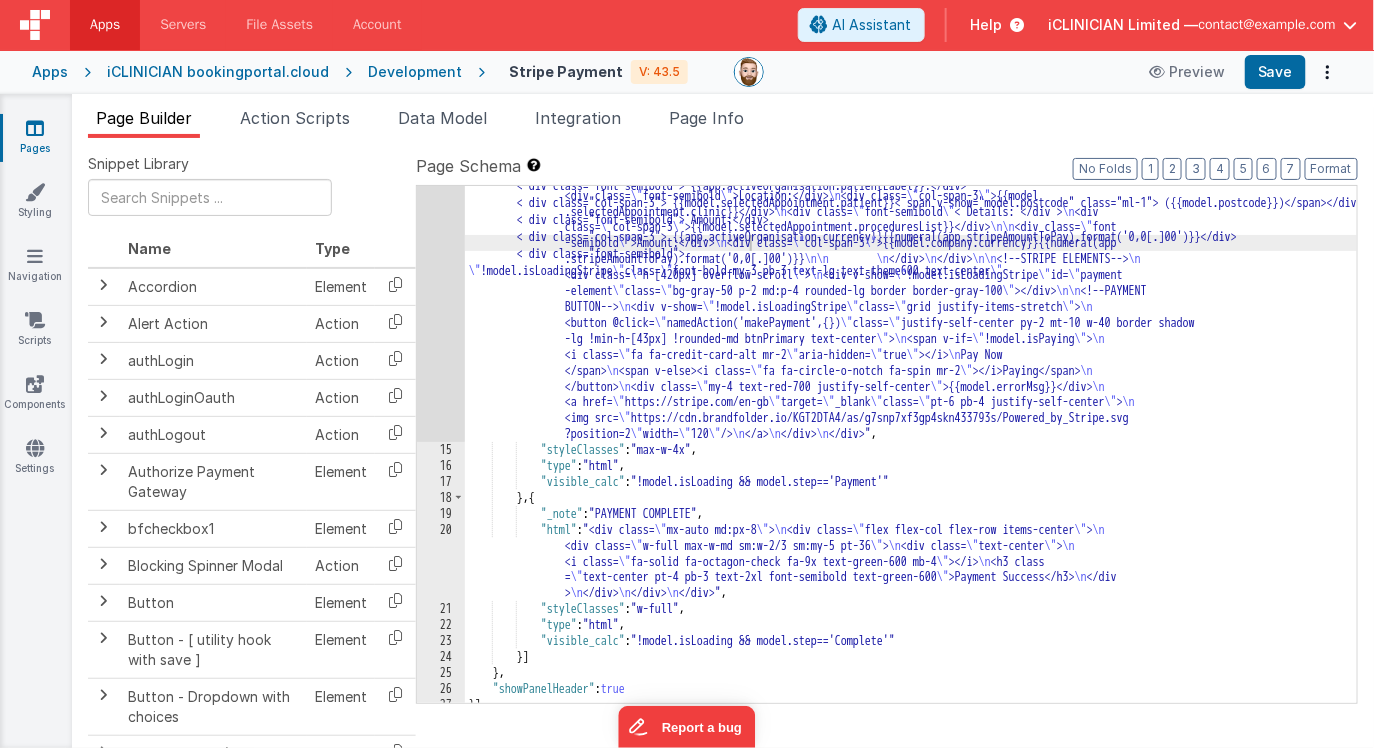 scroll, scrollTop: 316, scrollLeft: 0, axis: vertical 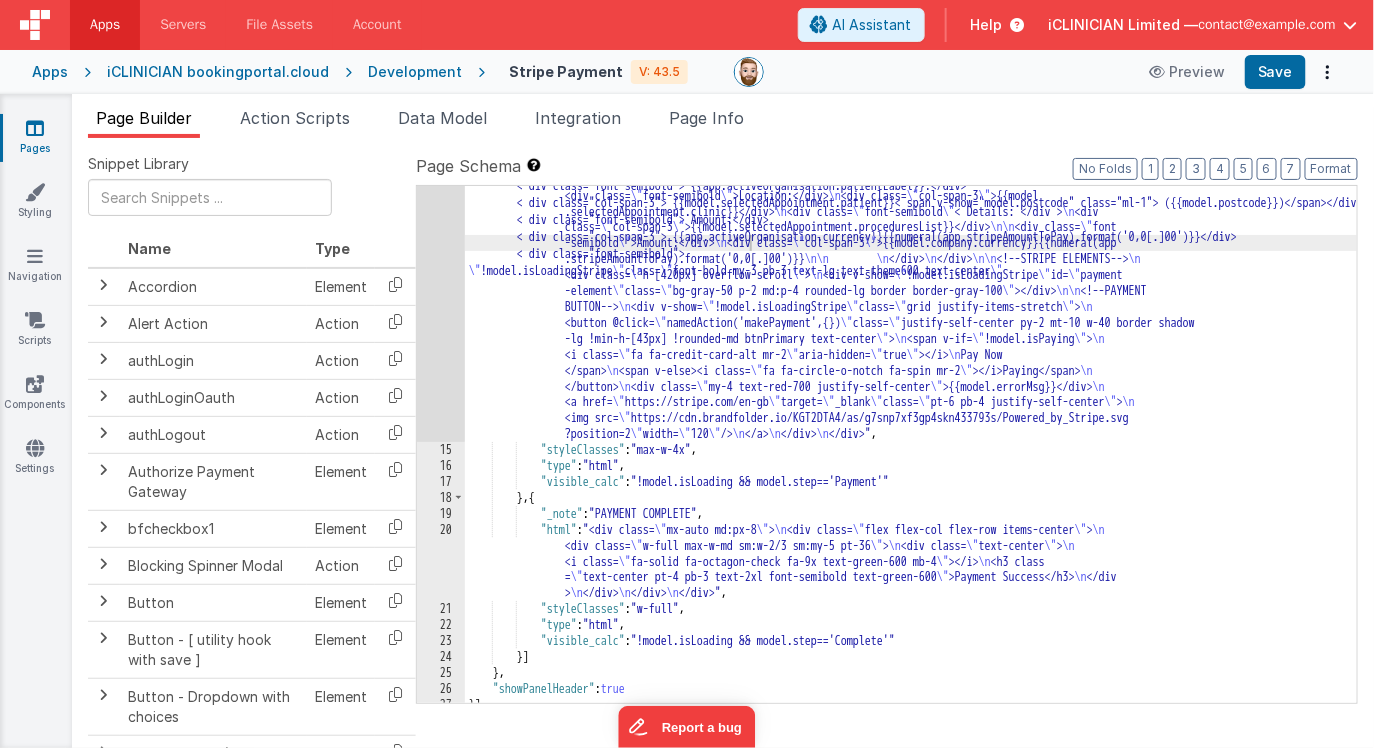 click on ""html" :  "<h3 v-show= \" !model.isLoadingStripe \"  class= \" font-bold my-3 pb-3 text-lg text-theme600 text-center \"                  >Please enter card details below</h3> \n\n\n <!--DETAILS--> \n <div v-show= \" !model.isLoadingStripe \"  class                  = \" bg-gray-50 p-2 md:p-4 rounded-lg border border-gray-100 mb-4 \" > \n     <div class= \" grid grid-cols-4 \" > \n                           <div class= \" font-semibold \" >Date:</div> \n         <div class= \" col-span-3 \" >{{model                  .selectedAppointment.dateStart}}</div> \n         <div class= \" font-semibold \" >Time:</div> \n         <div                   class= \" col-span-3 \" >{{model.selectedAppointment.timeStart}}</div> \n         <div class= \" font-semibold \"                  >Technician:</div> \n         <div class= \" col-span-3 \" >{{model.selectedAppointment.clinician}}</div> \n          <div class= \"" at bounding box center (911, 525) 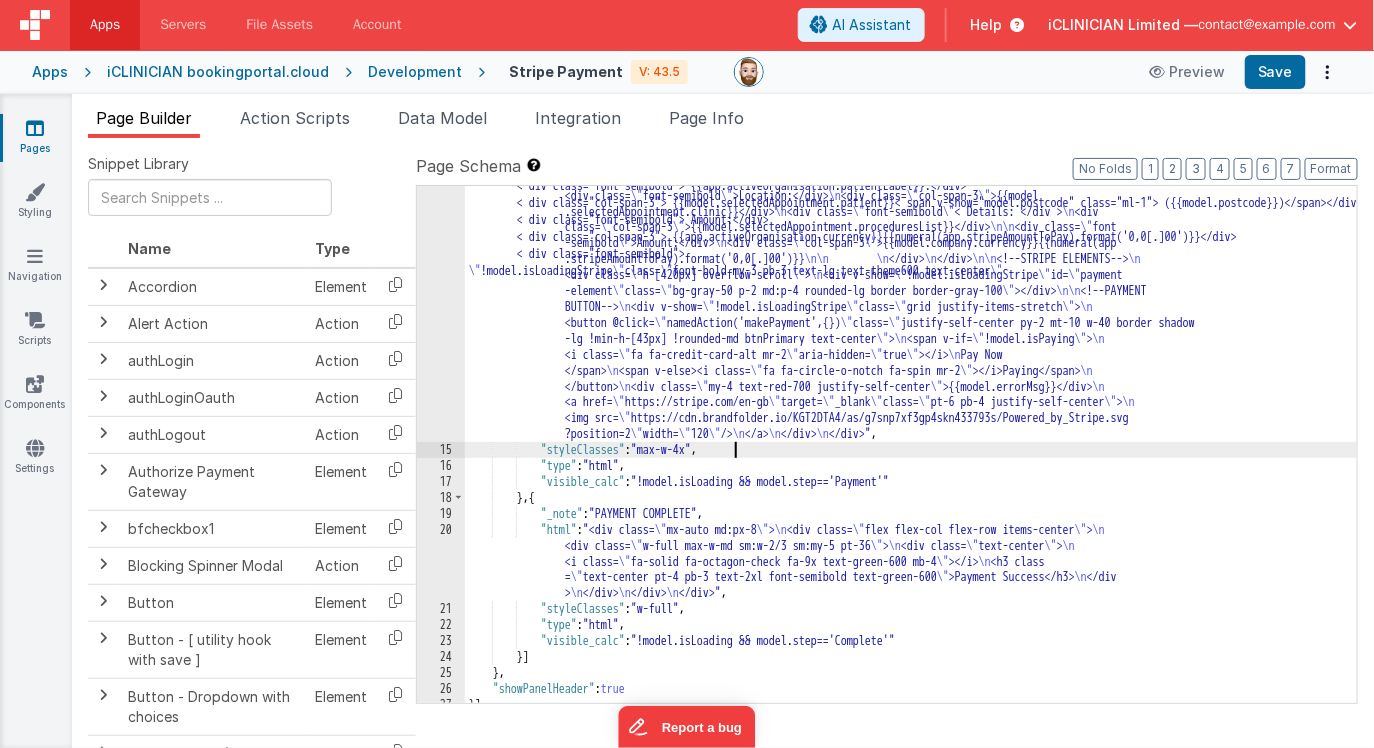 type 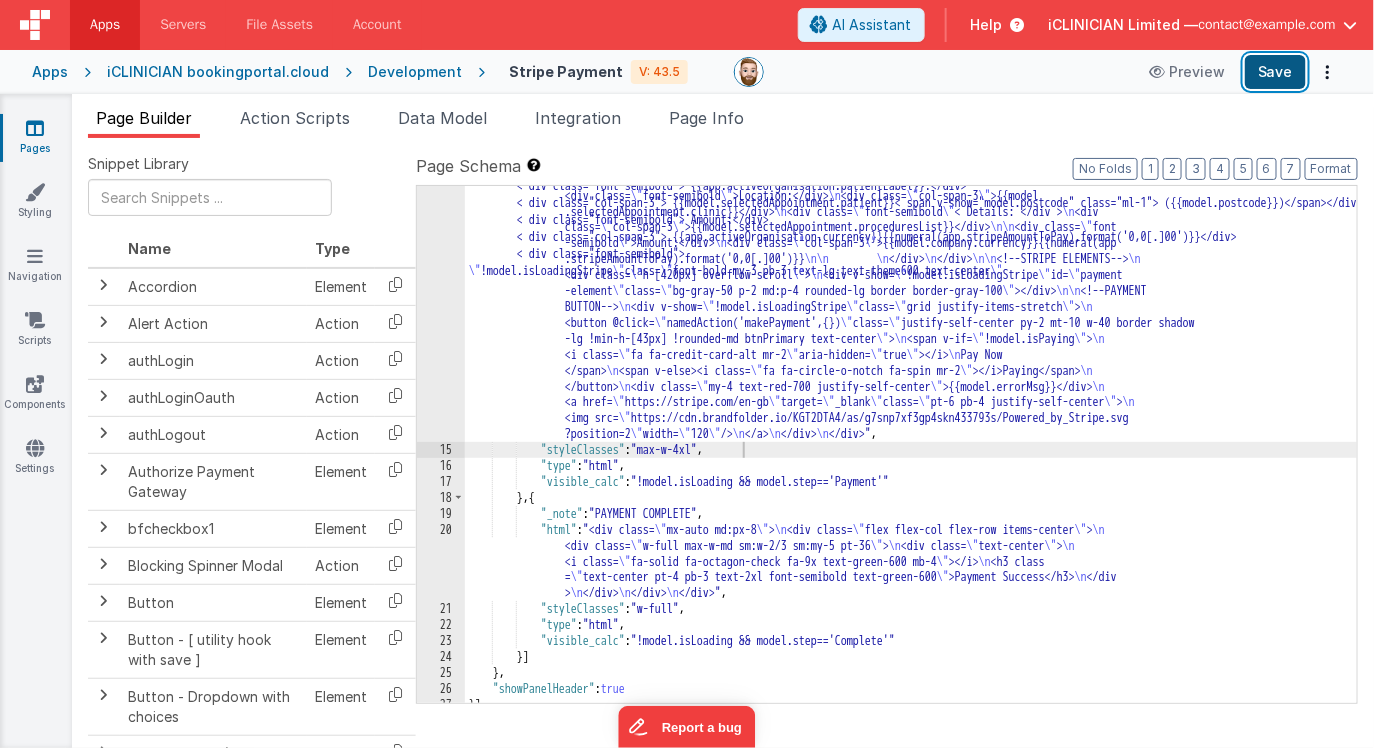 click on "Save" at bounding box center (1275, 72) 